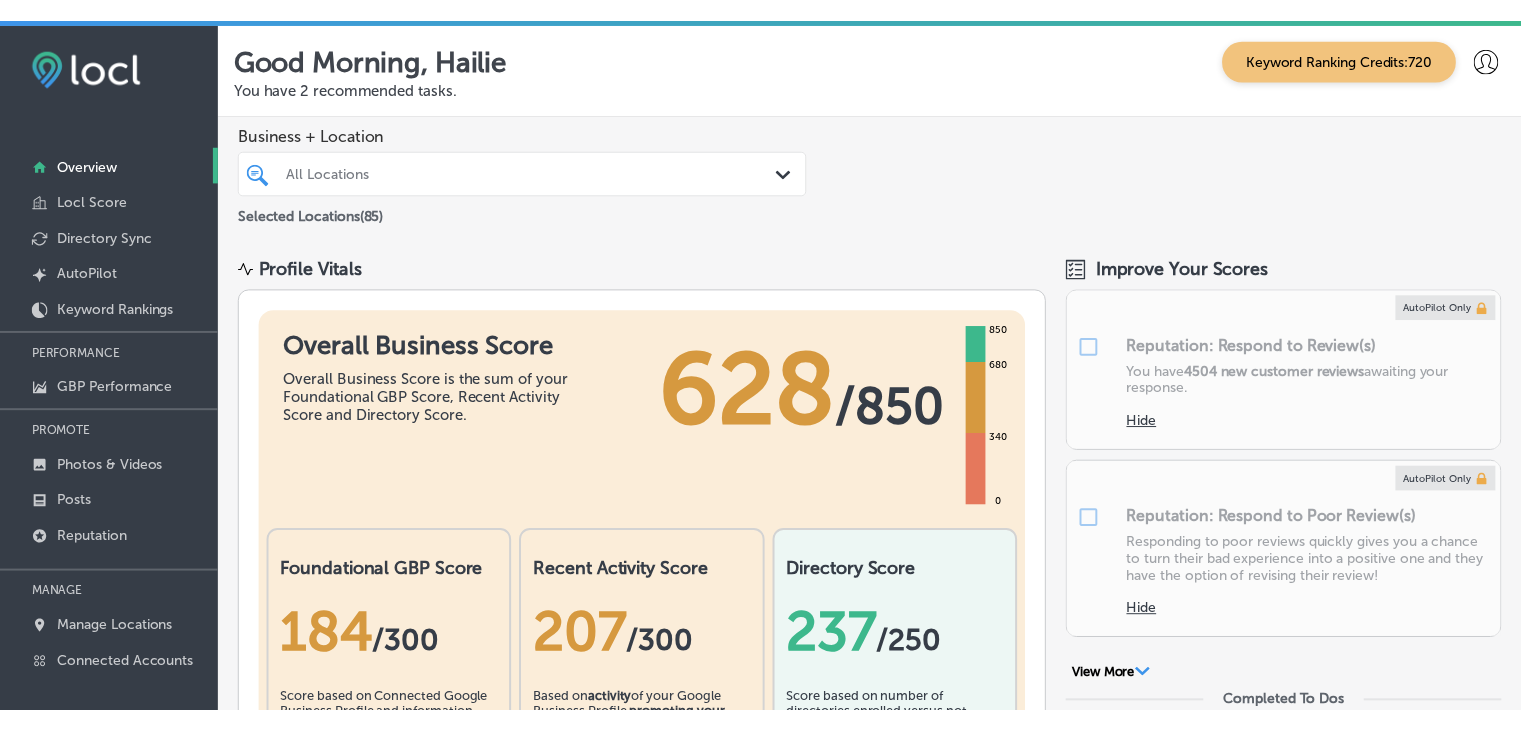 scroll, scrollTop: 0, scrollLeft: 0, axis: both 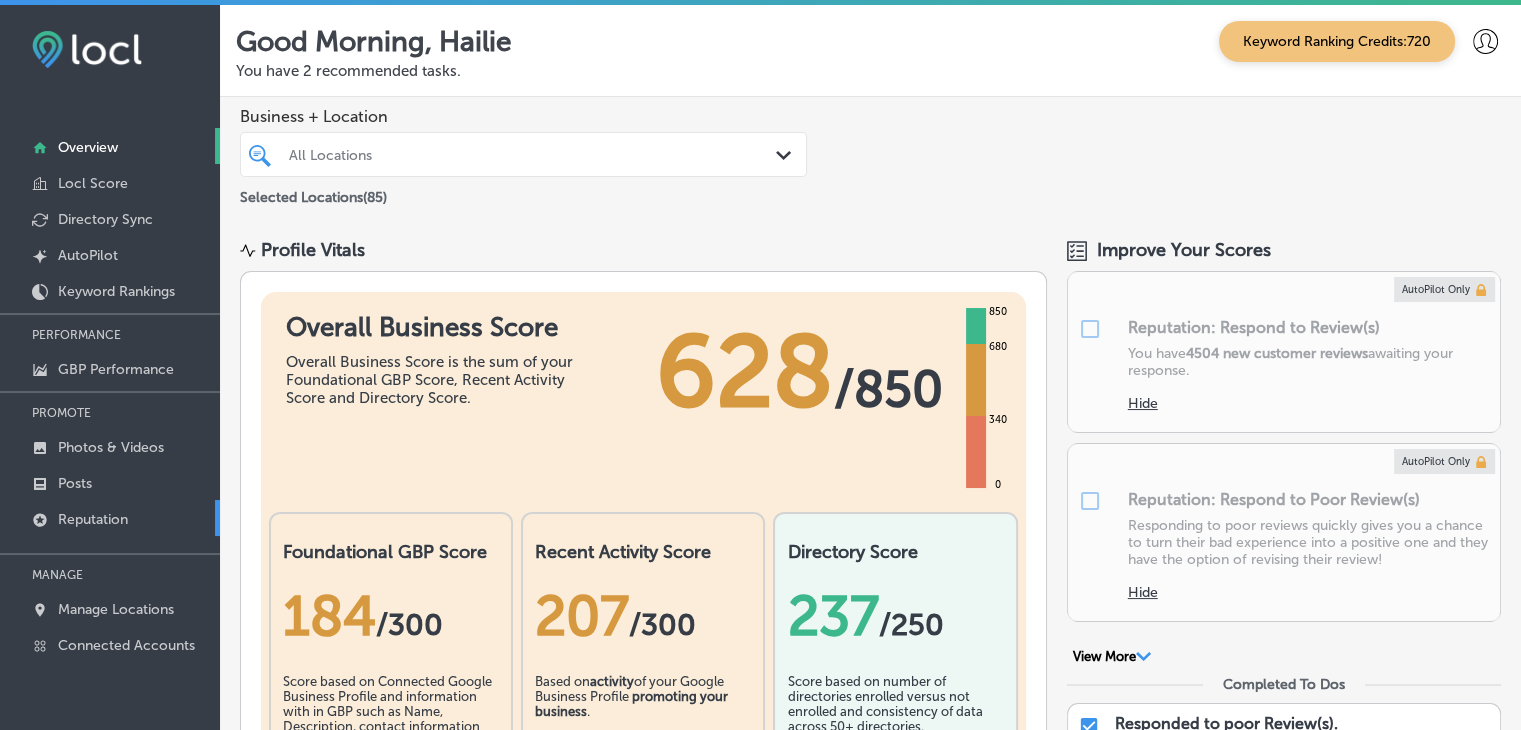 click on "Reputation" at bounding box center (110, 518) 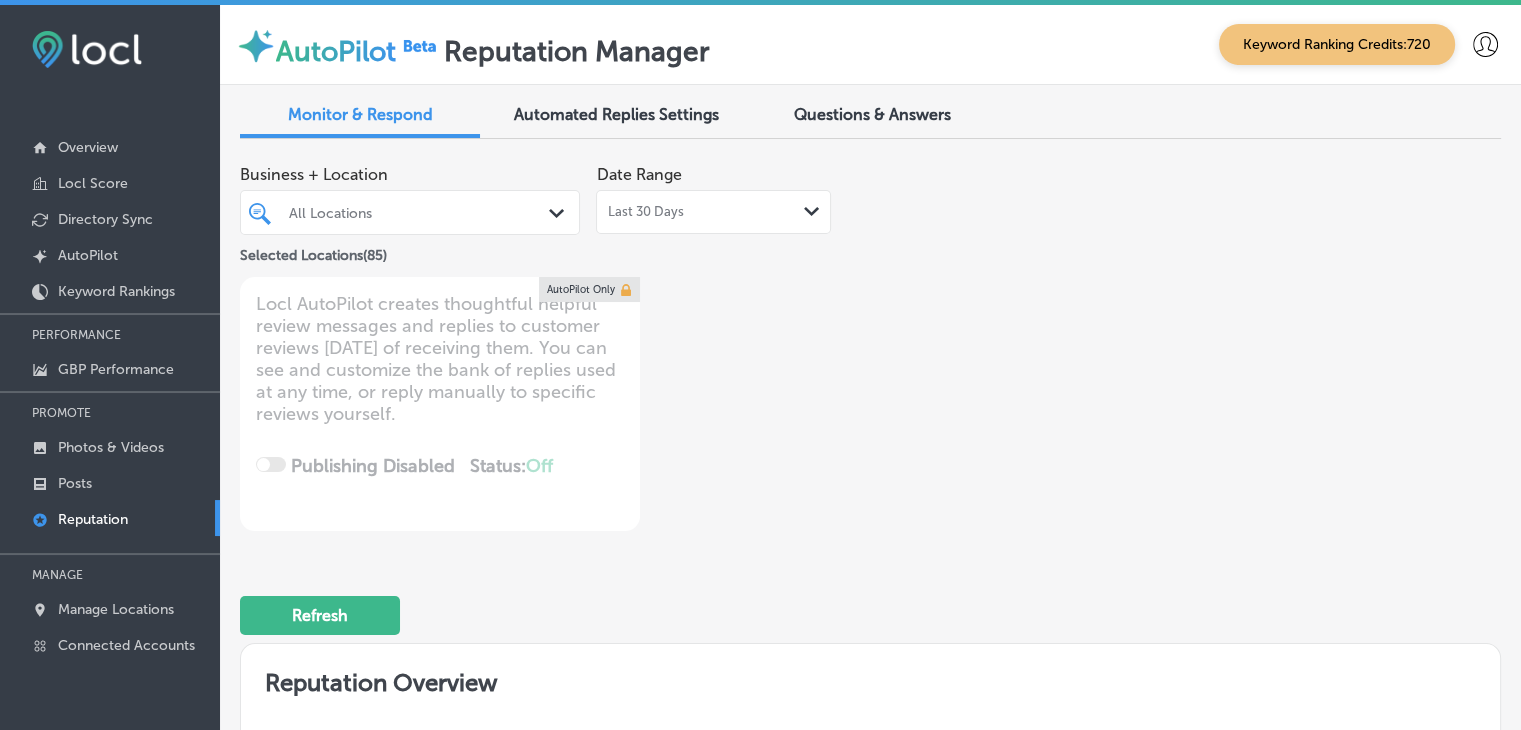 click on "Last 30 Days
Path
Created with Sketch." at bounding box center [713, 212] 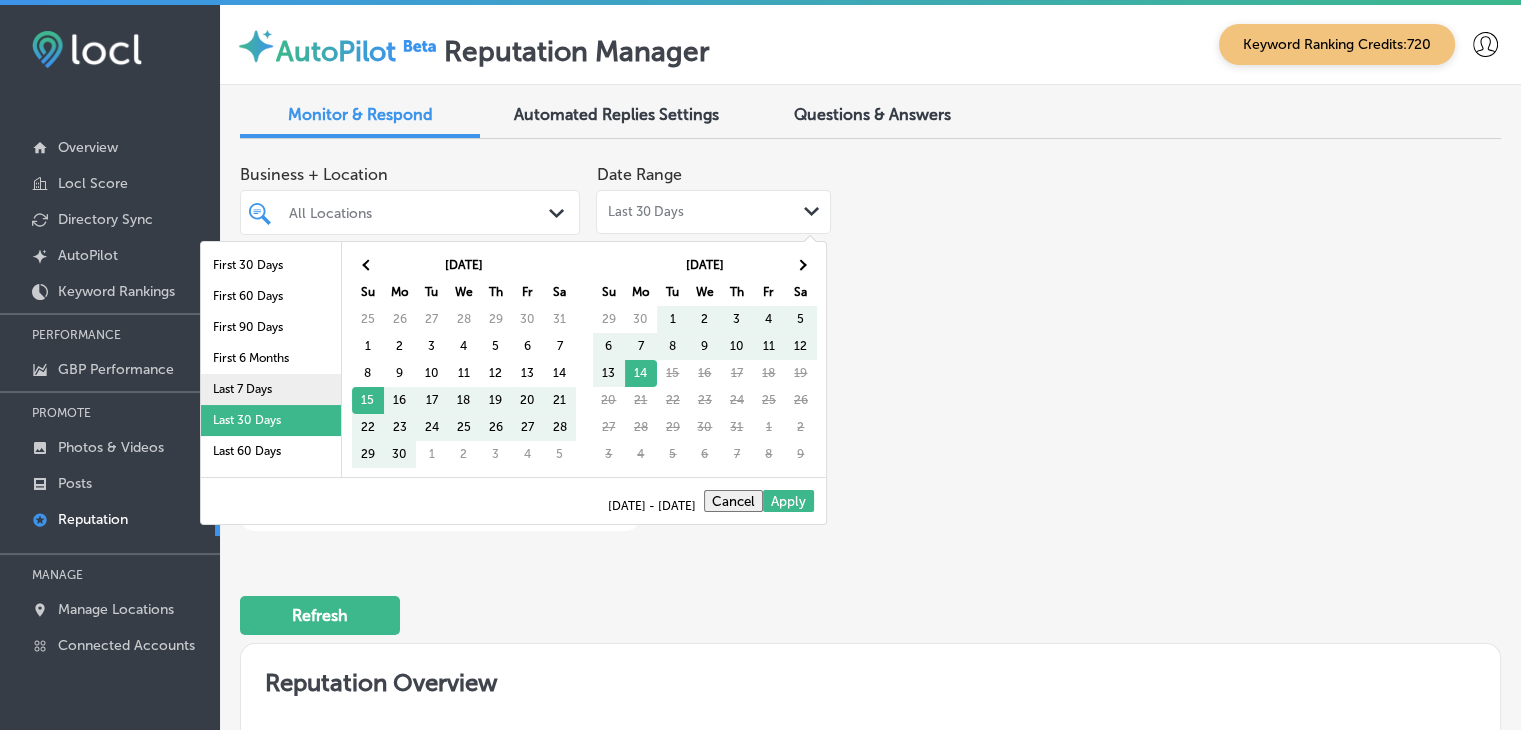click on "Last 7 Days" at bounding box center [271, 389] 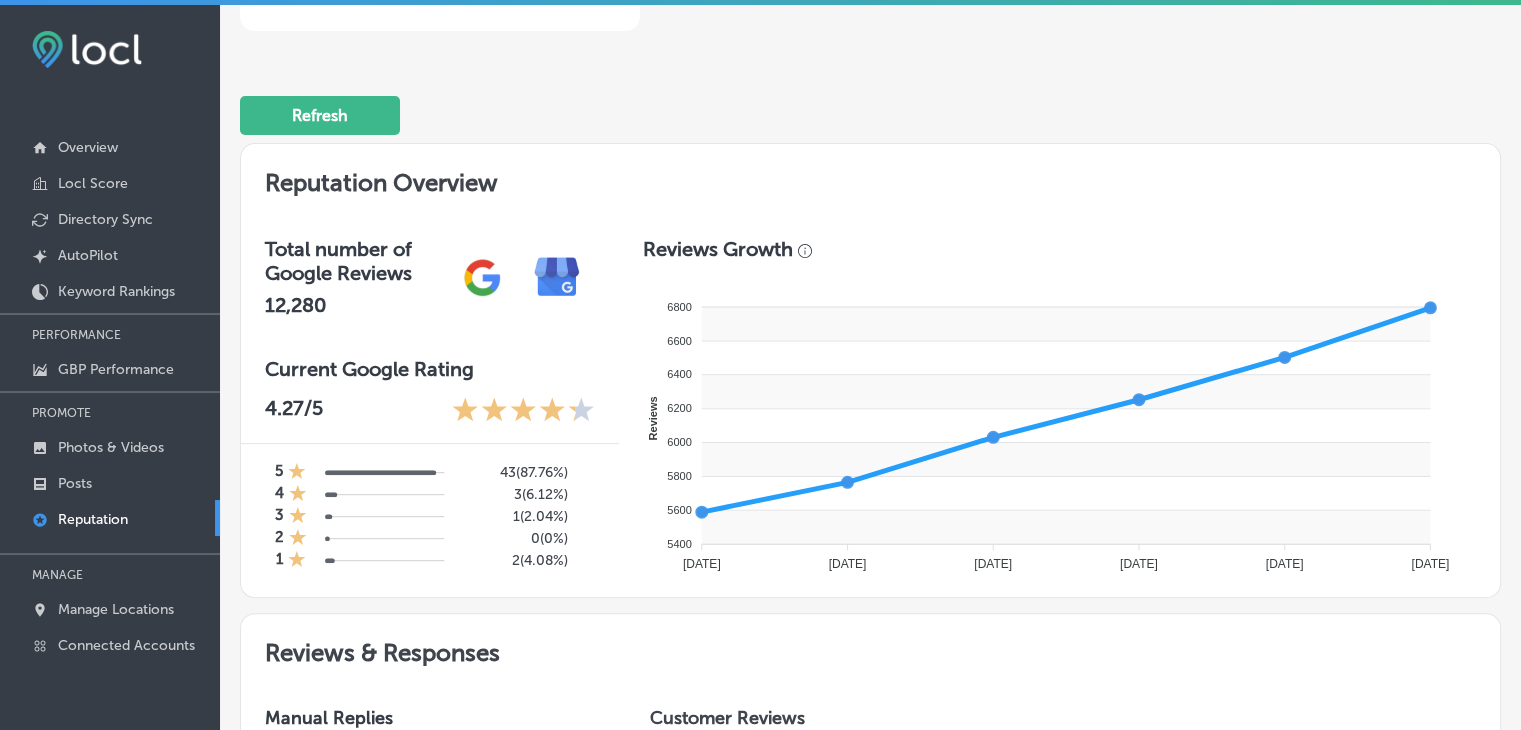 scroll, scrollTop: 1000, scrollLeft: 0, axis: vertical 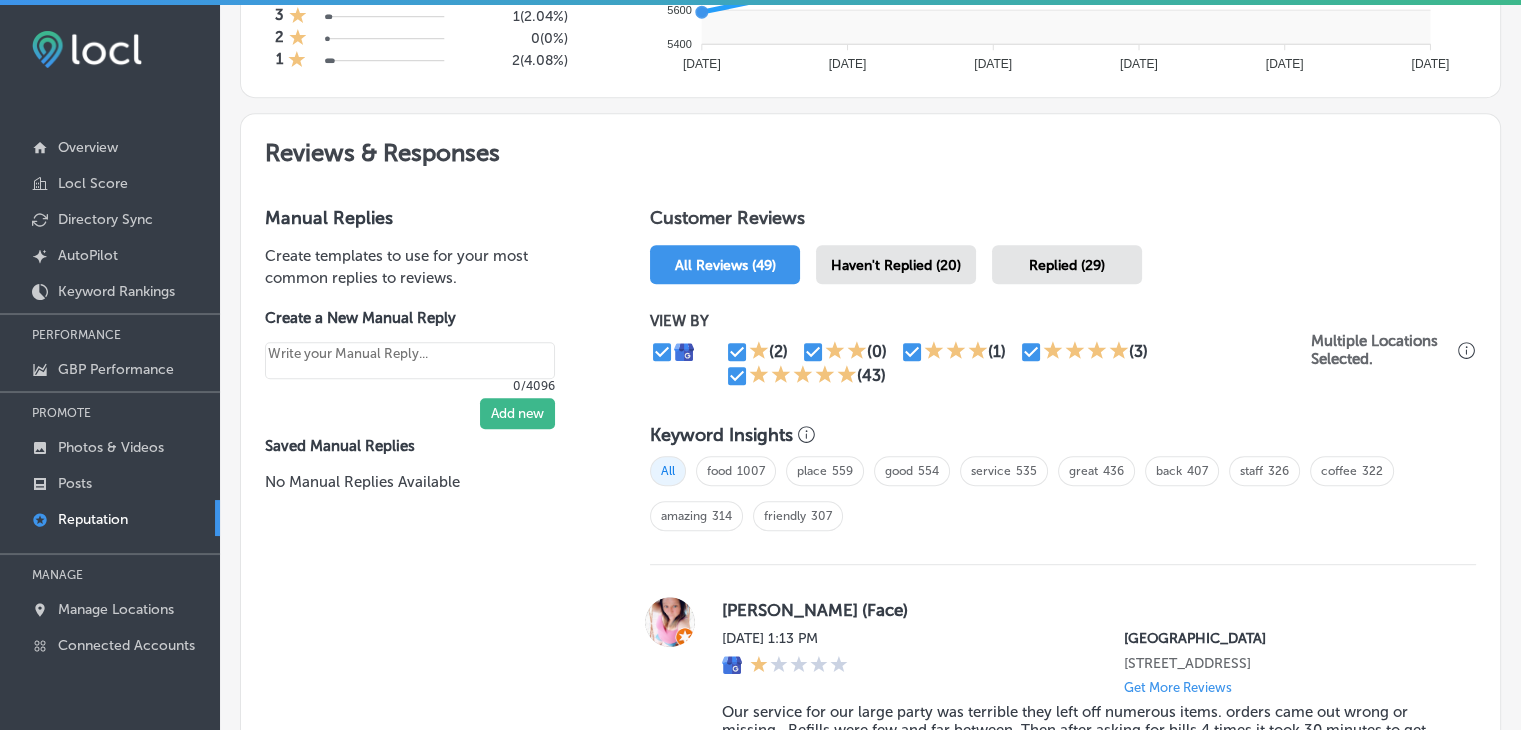 click on "Haven't Replied (20)" at bounding box center [896, 264] 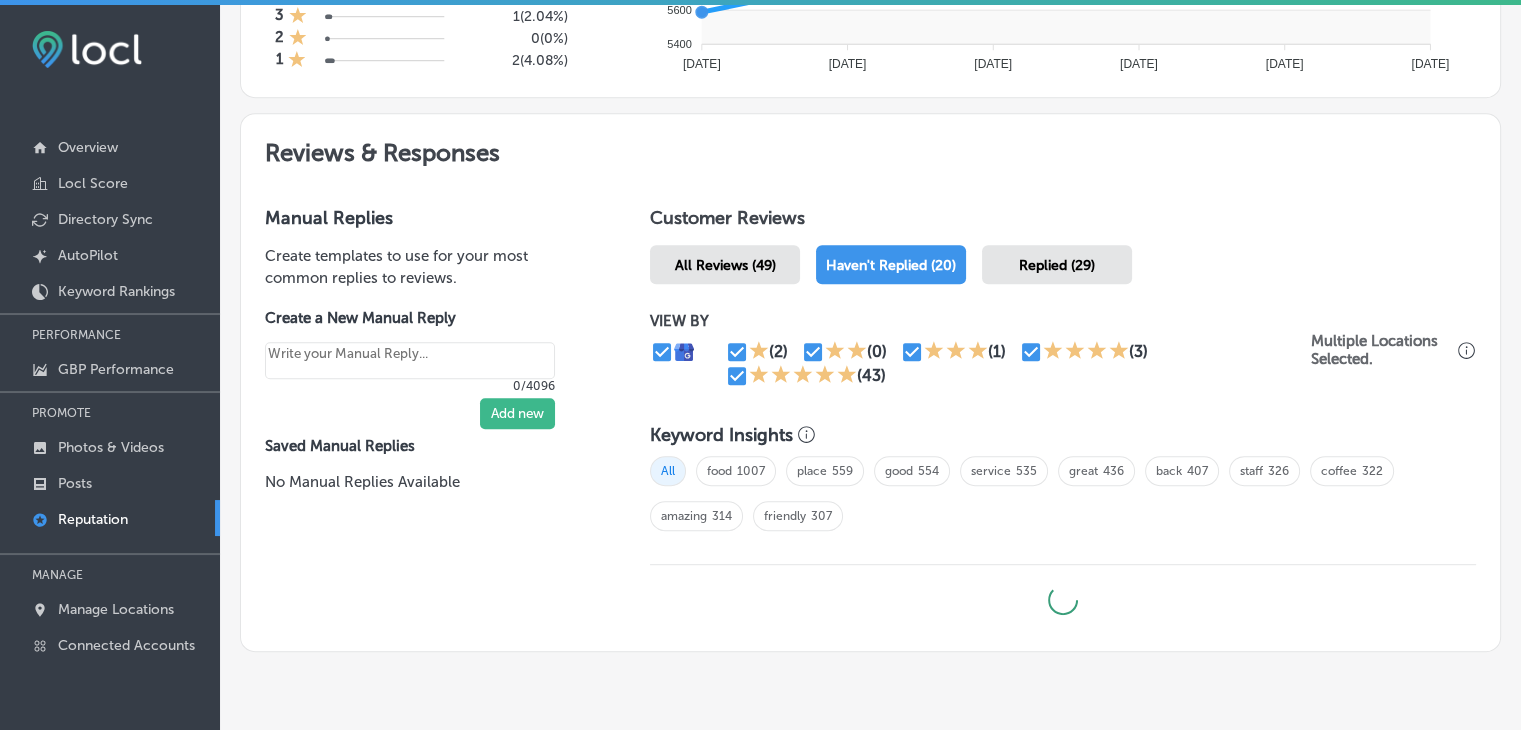 type on "x" 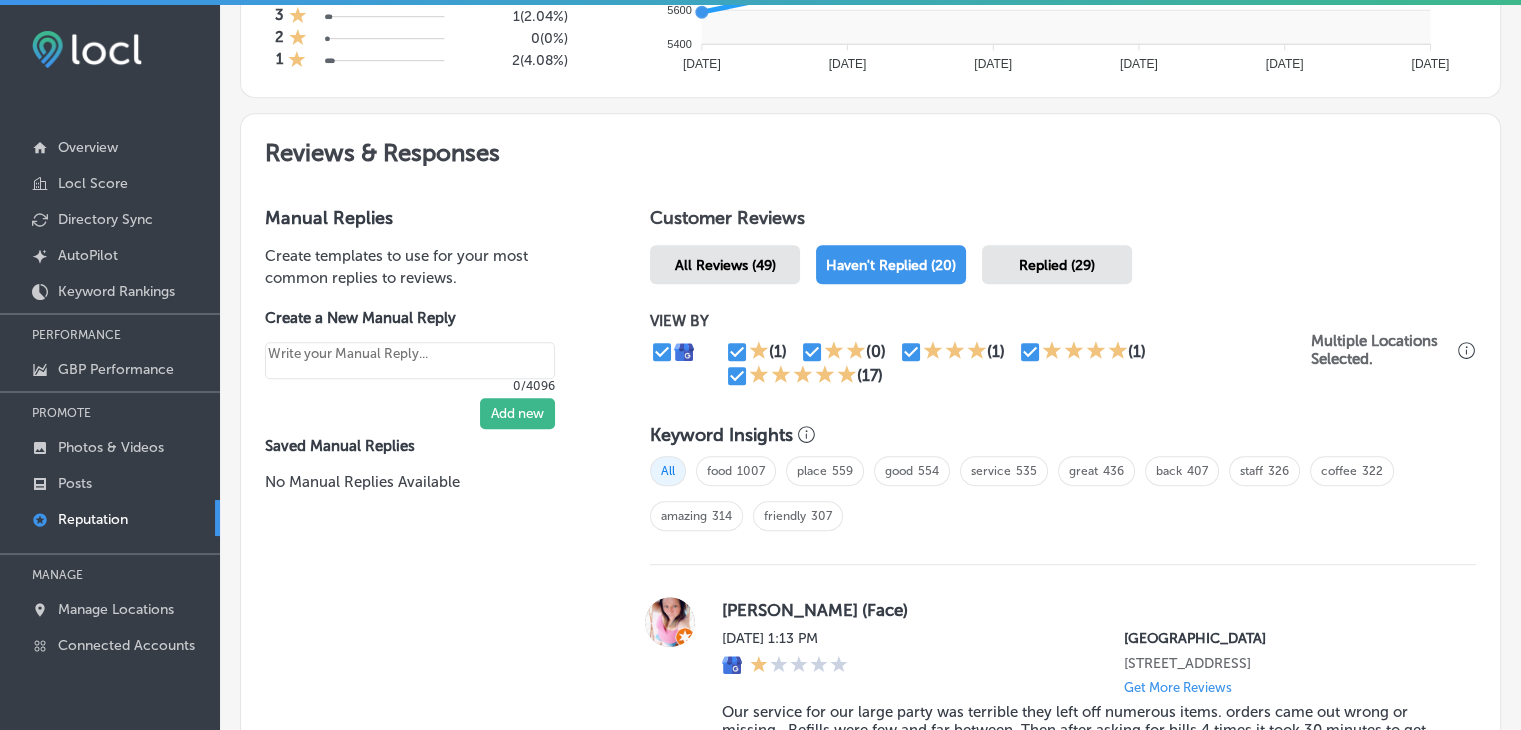 click 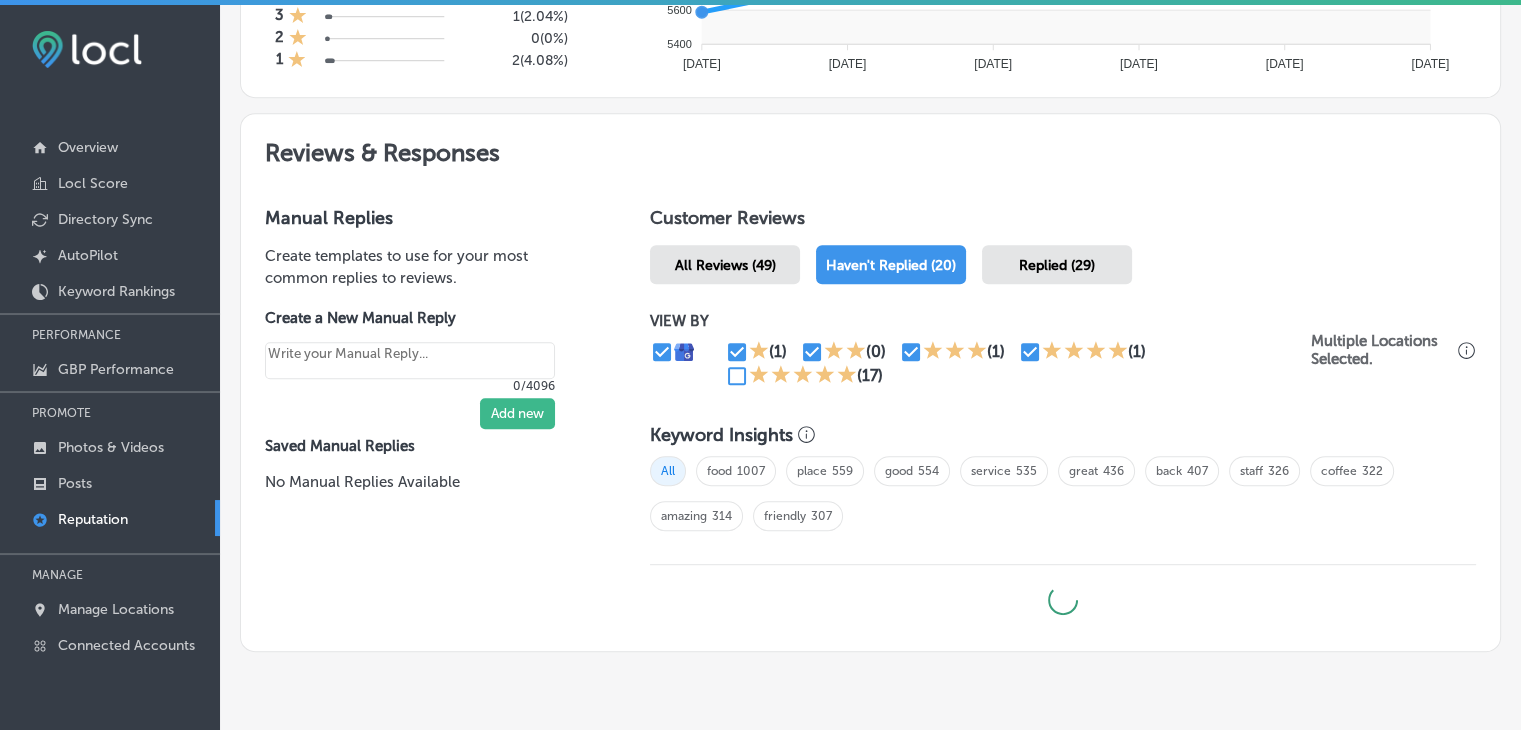type on "x" 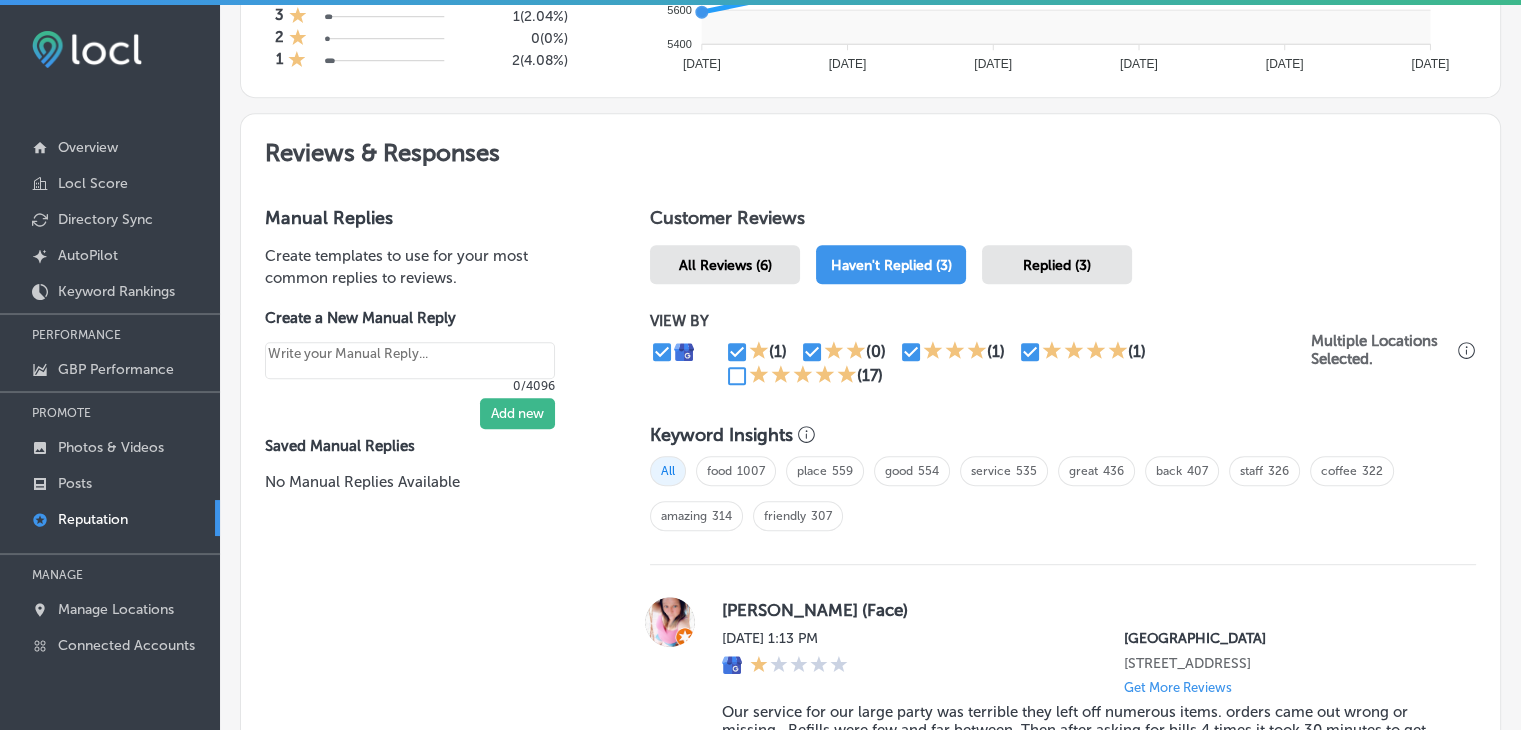 click 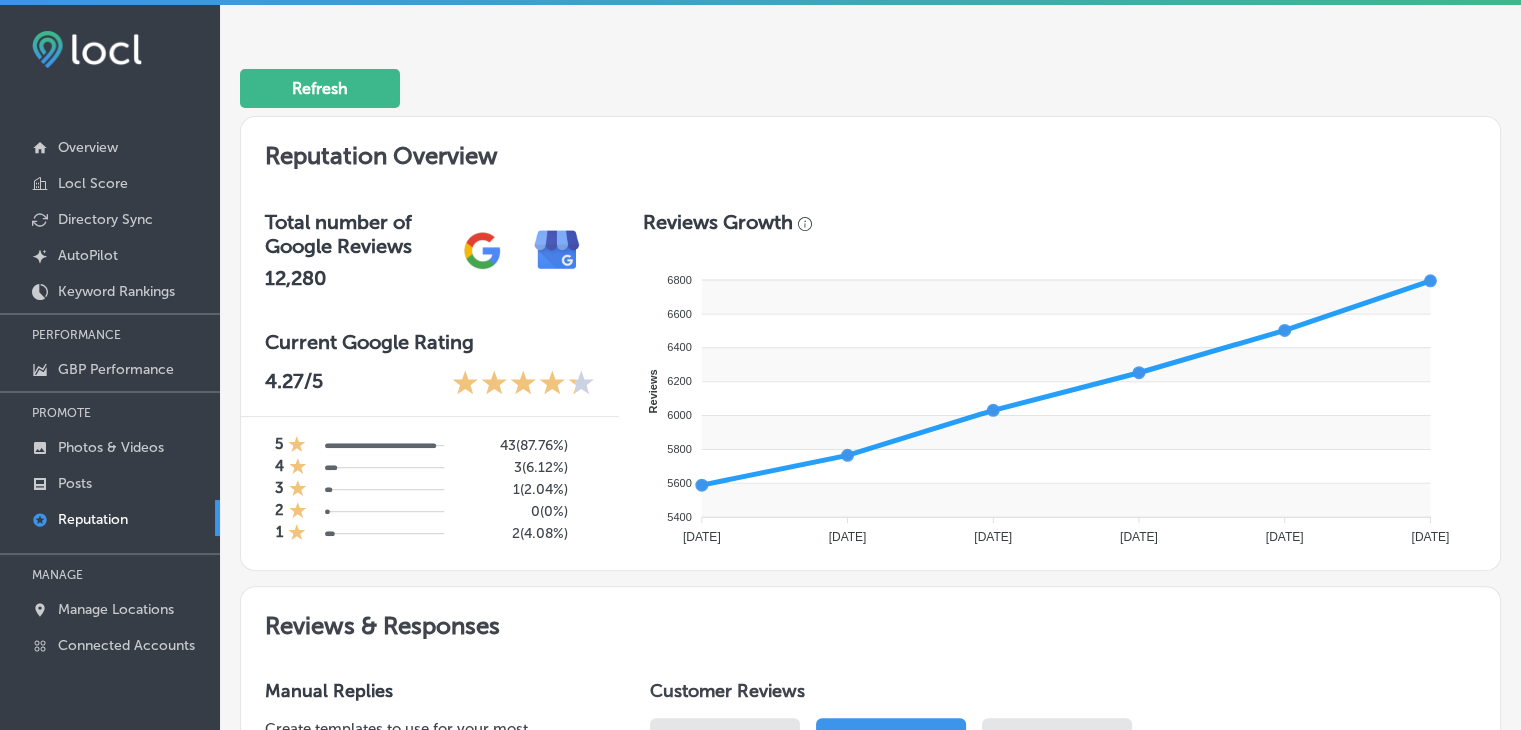 type on "x" 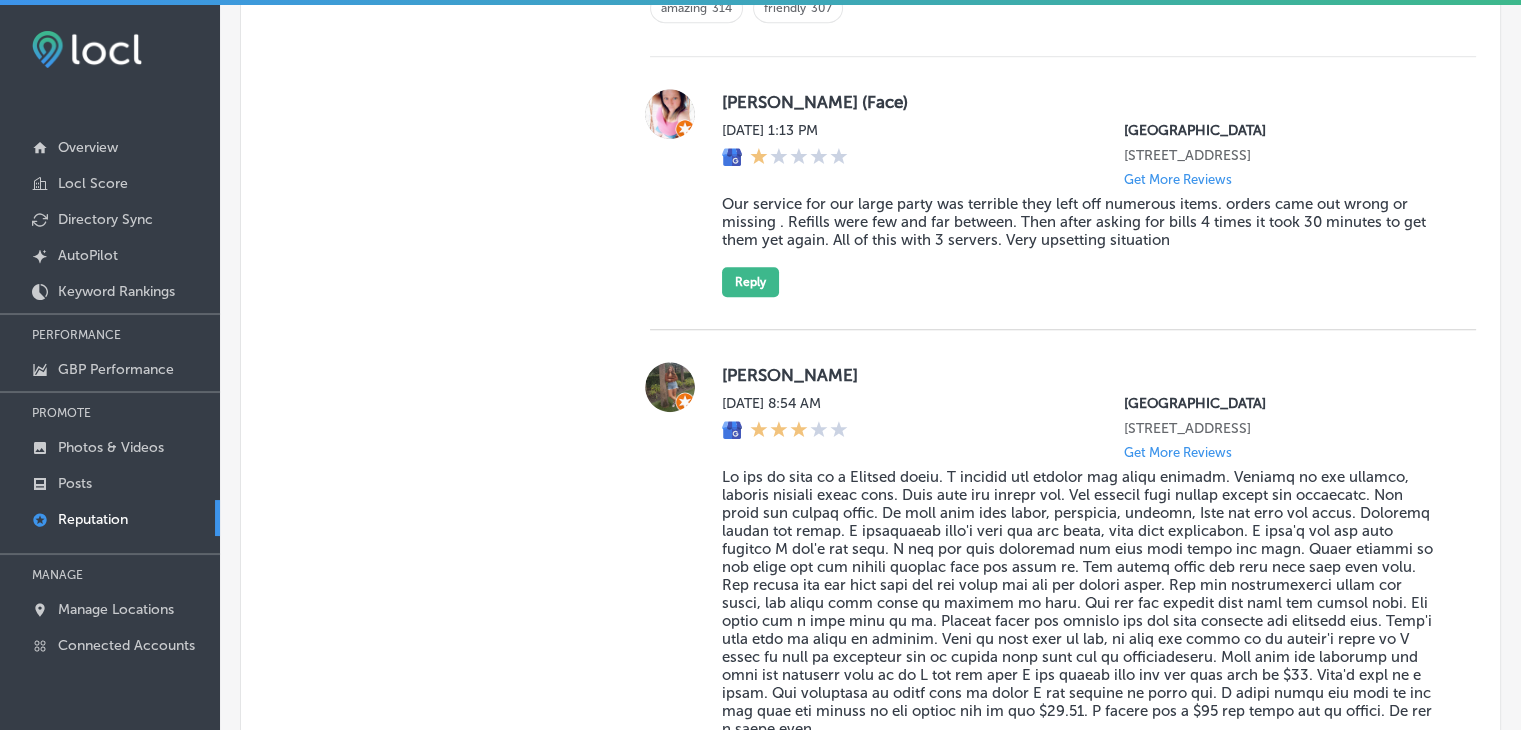 scroll, scrollTop: 1400, scrollLeft: 0, axis: vertical 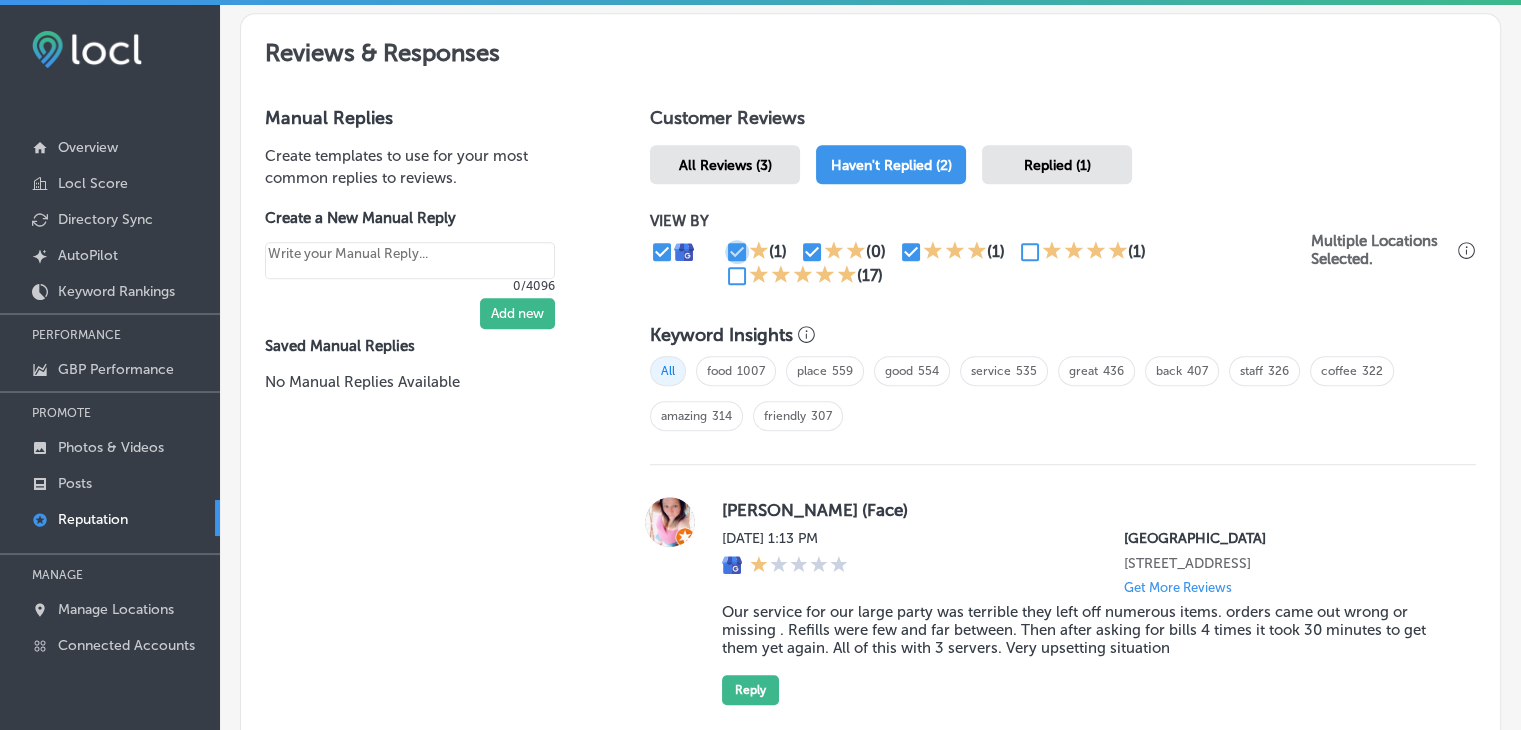 click at bounding box center (737, 252) 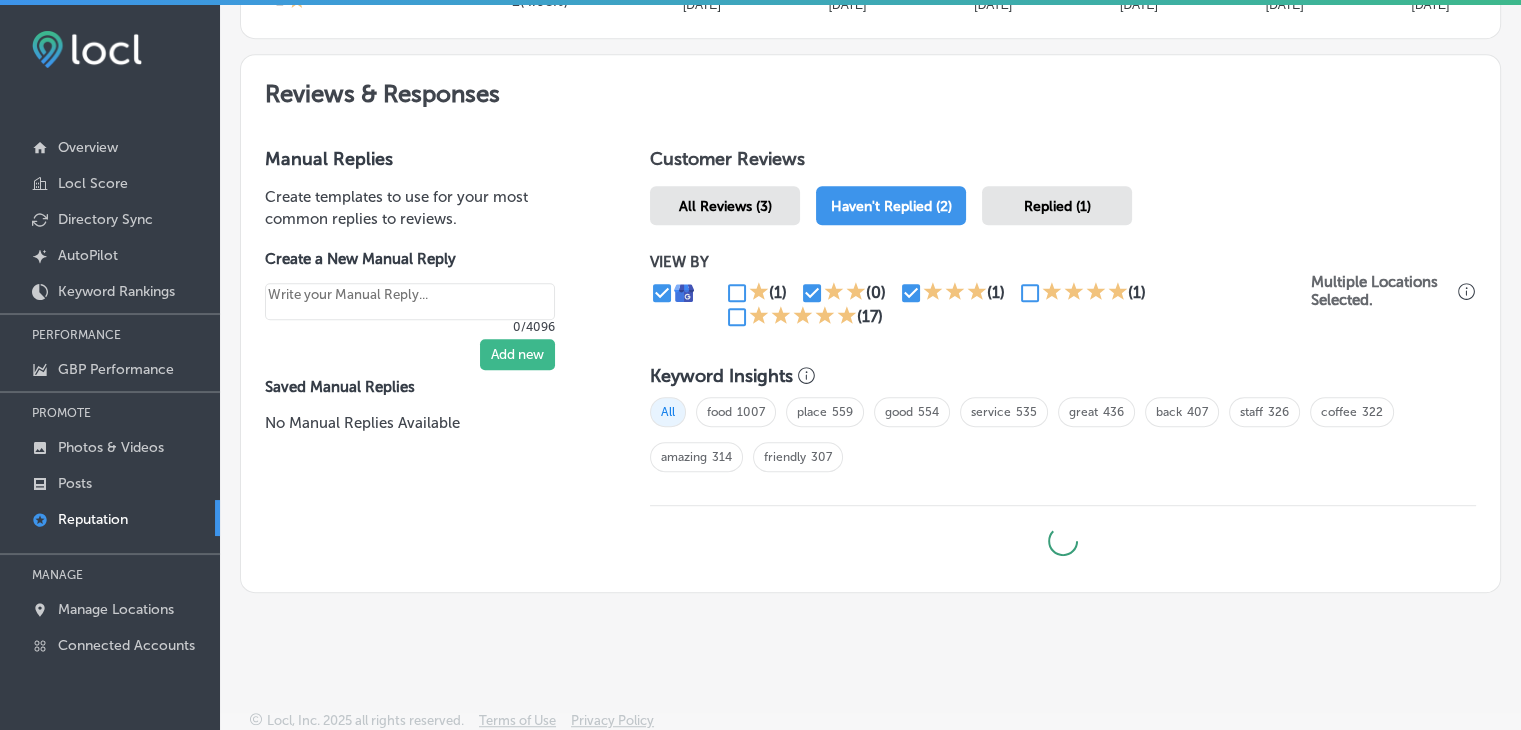 click at bounding box center [911, 293] 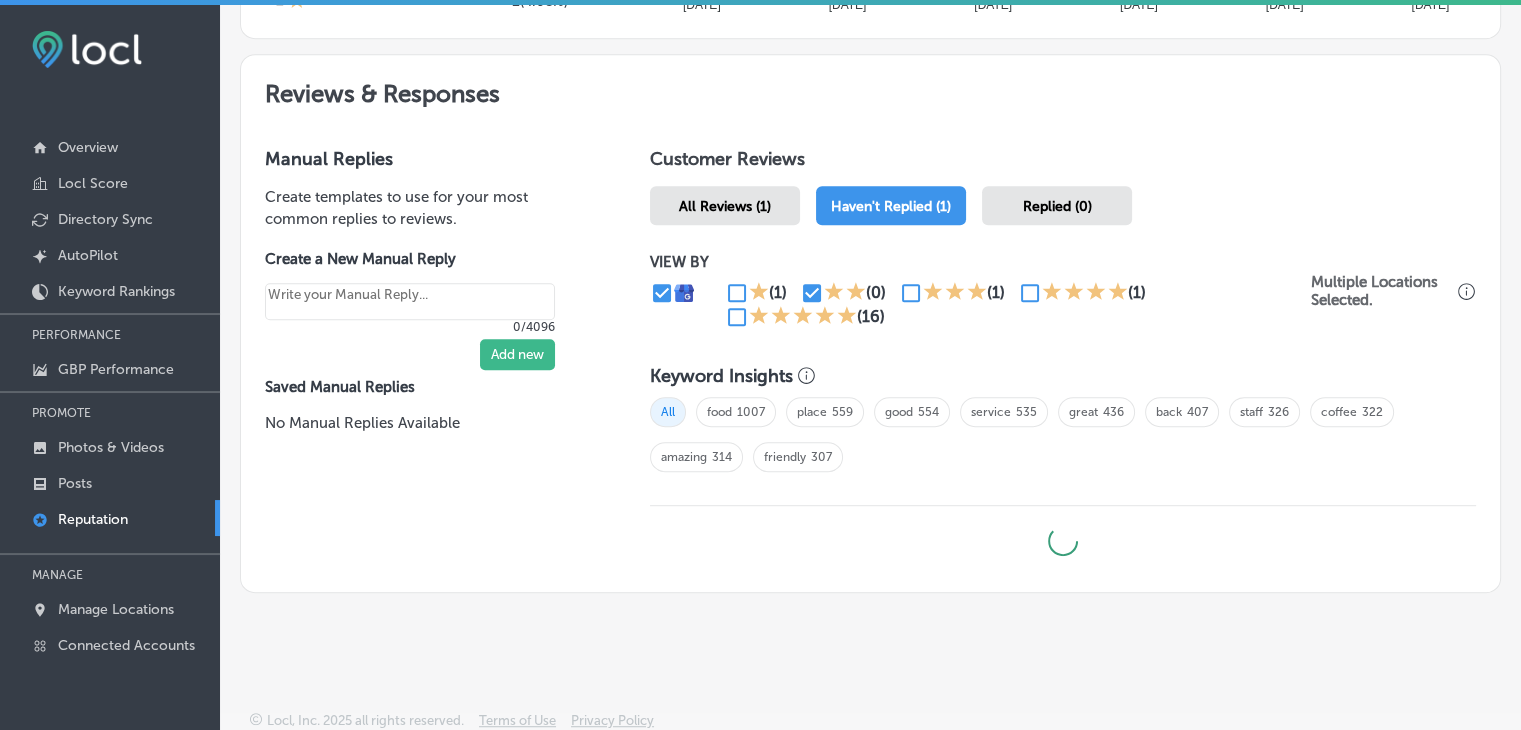 type on "x" 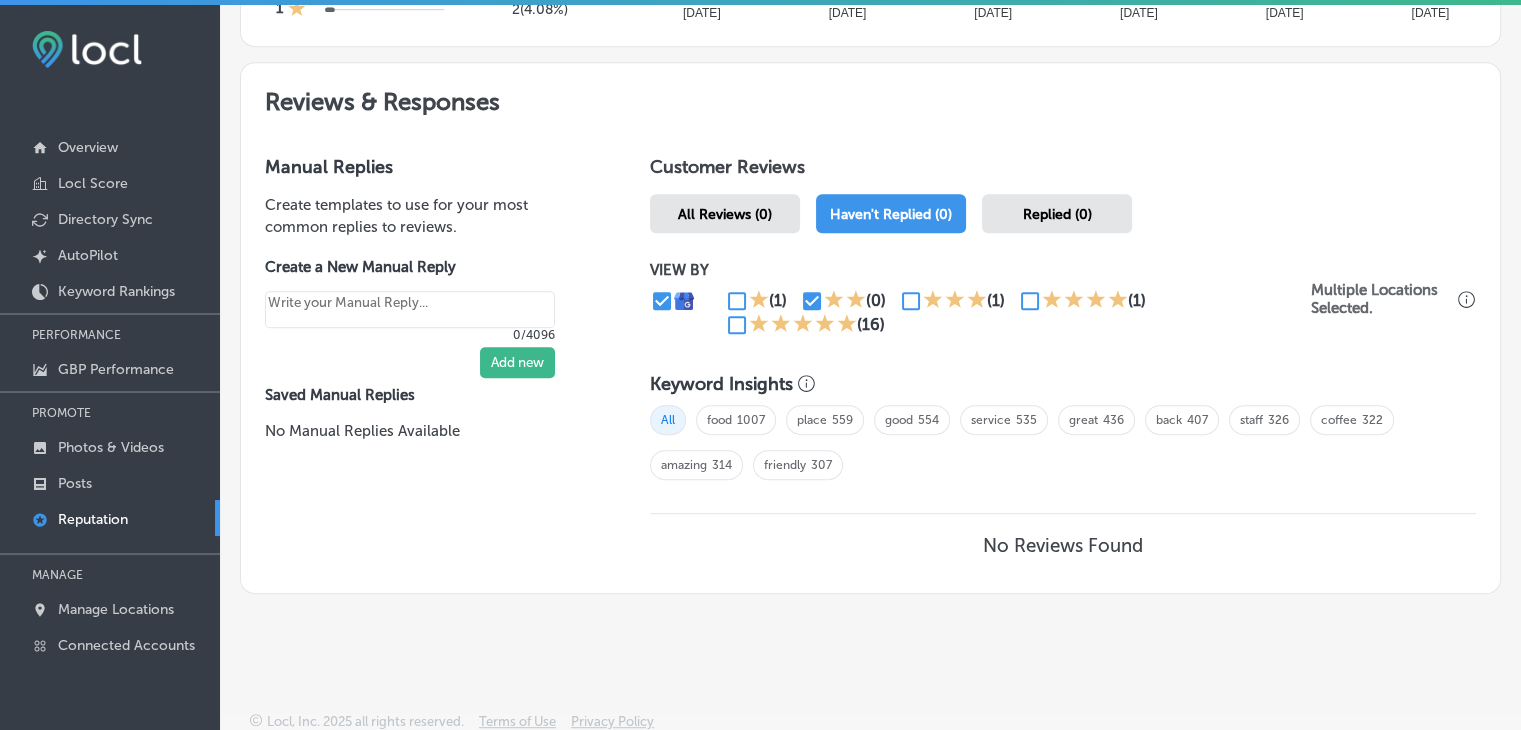 click at bounding box center (1030, 301) 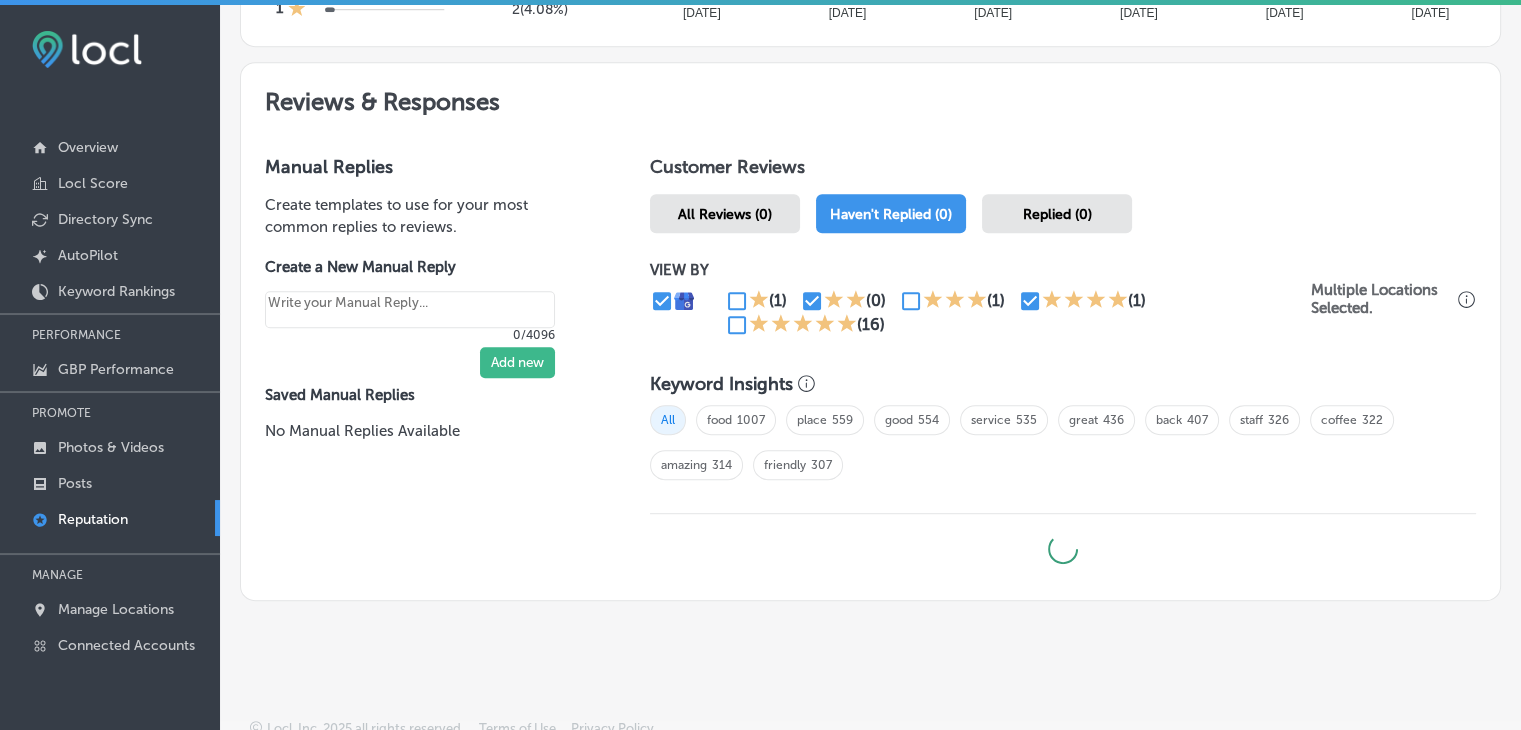 type on "x" 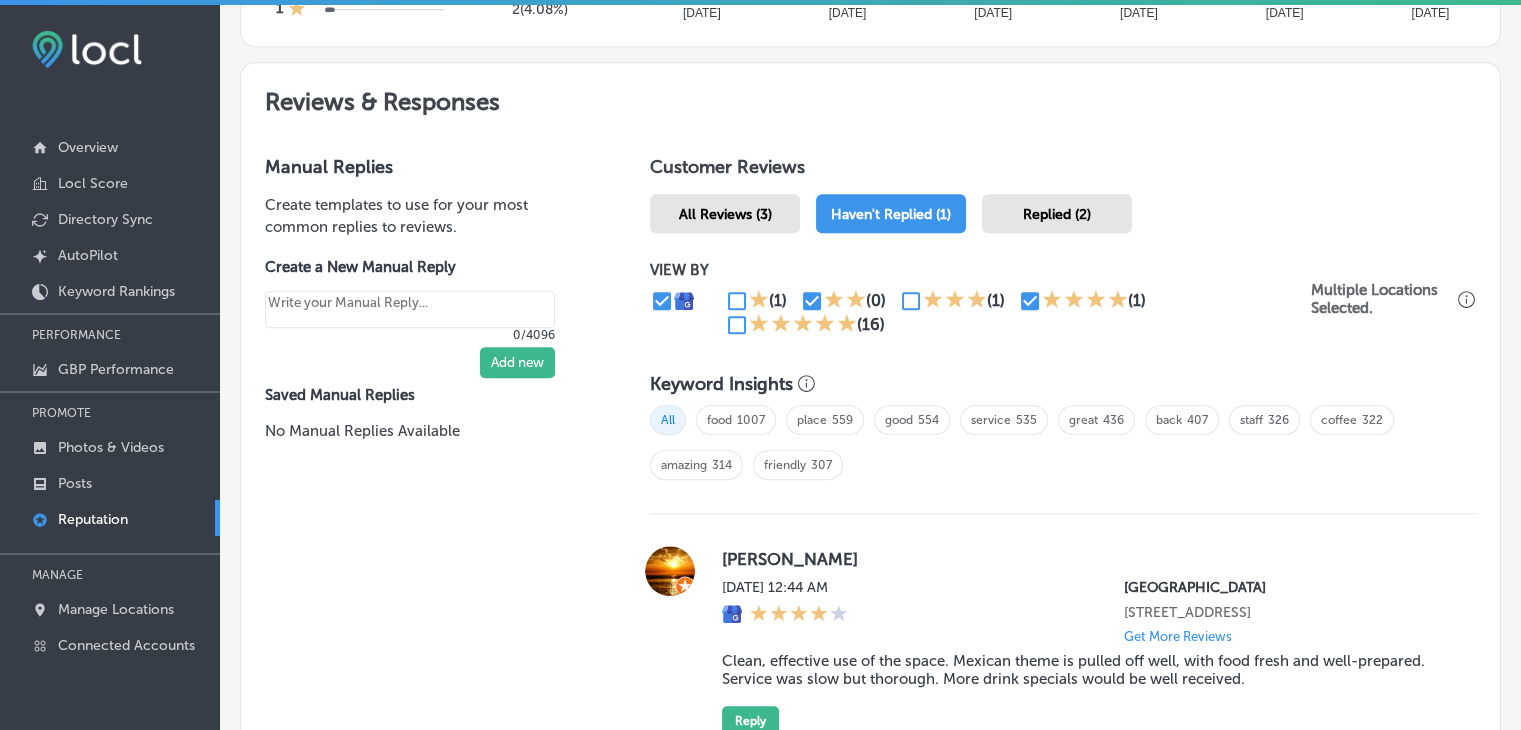 click at bounding box center [737, 325] 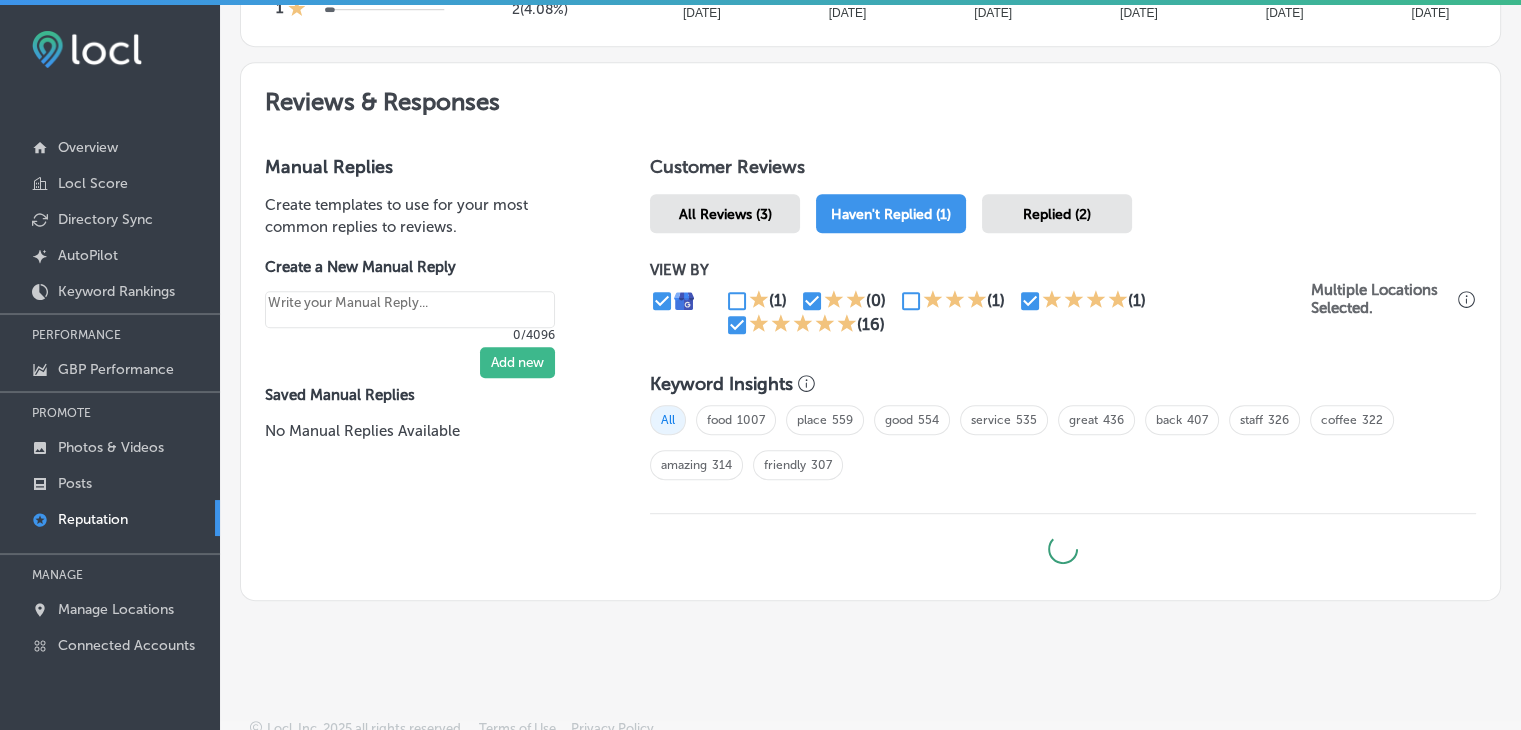 type on "x" 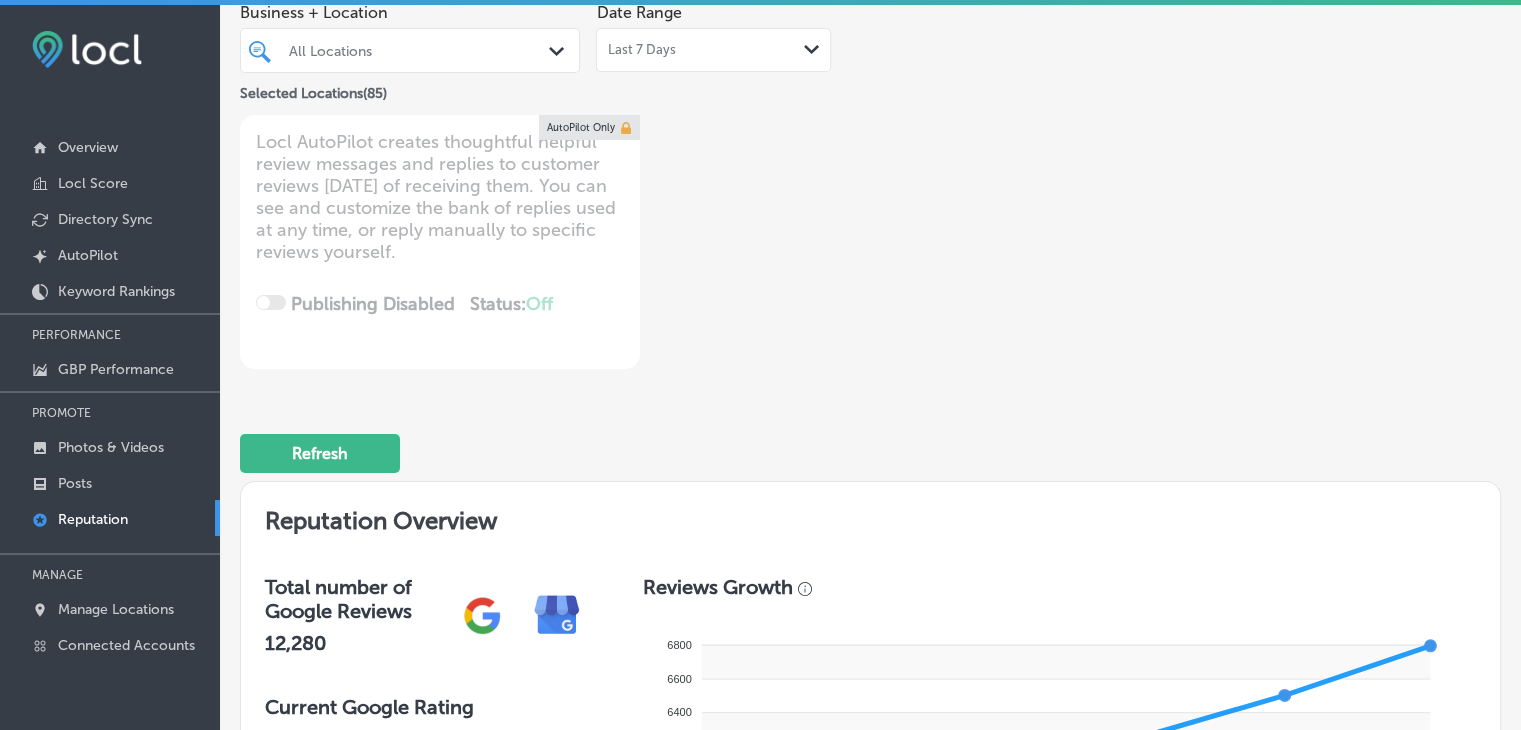 scroll, scrollTop: 0, scrollLeft: 0, axis: both 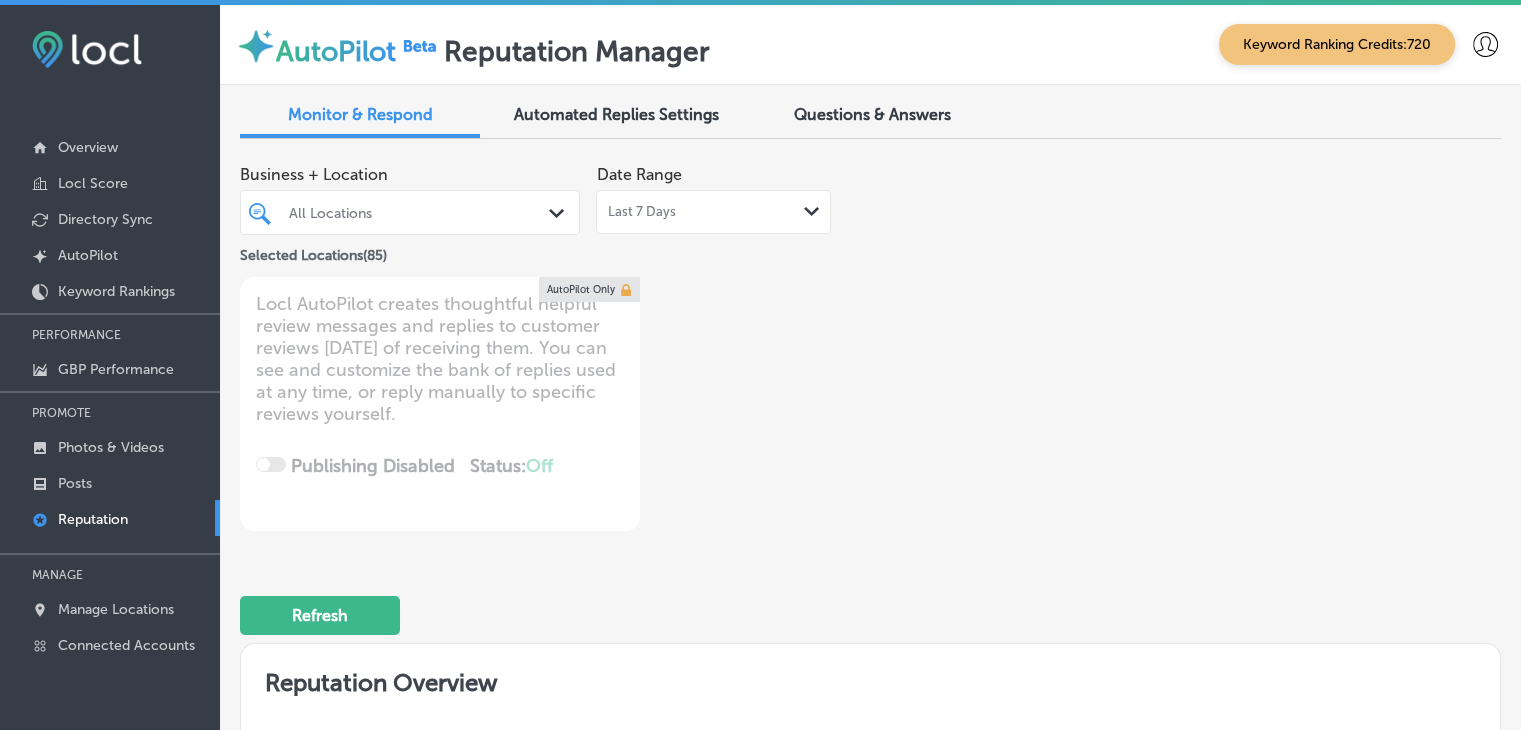 drag, startPoint x: 417, startPoint y: 133, endPoint x: 455, endPoint y: 176, distance: 57.384666 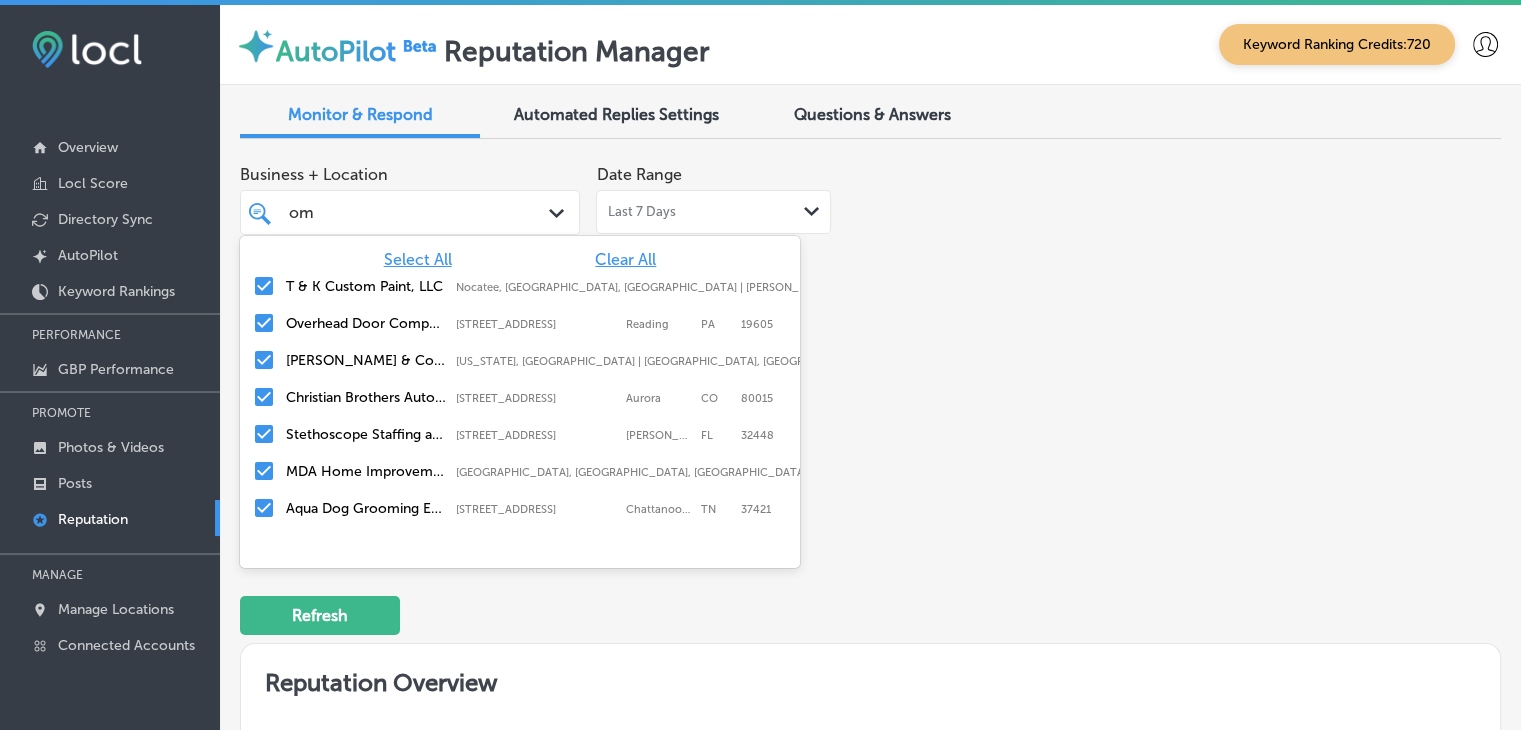 type on "ome" 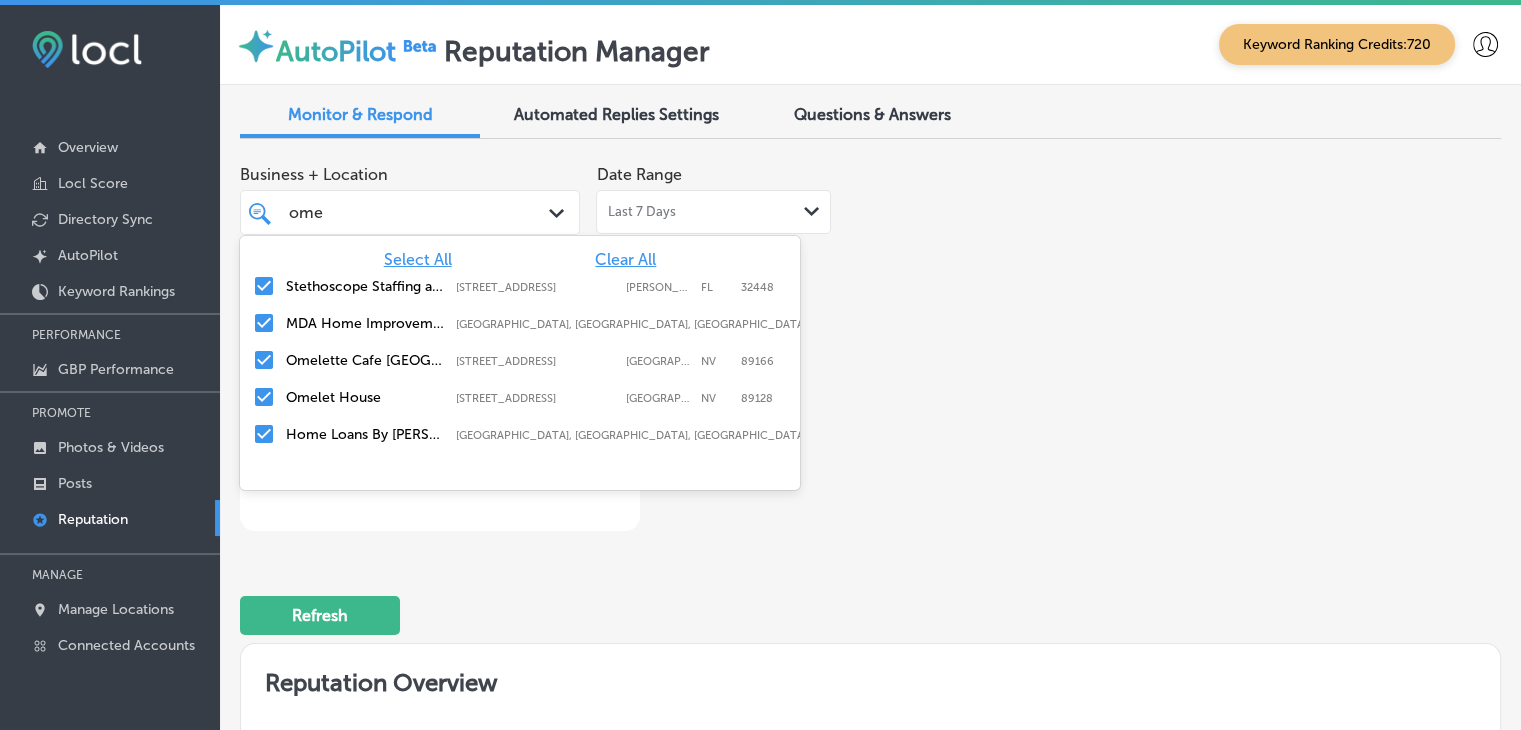 click on "[STREET_ADDRESS]" at bounding box center [536, 361] 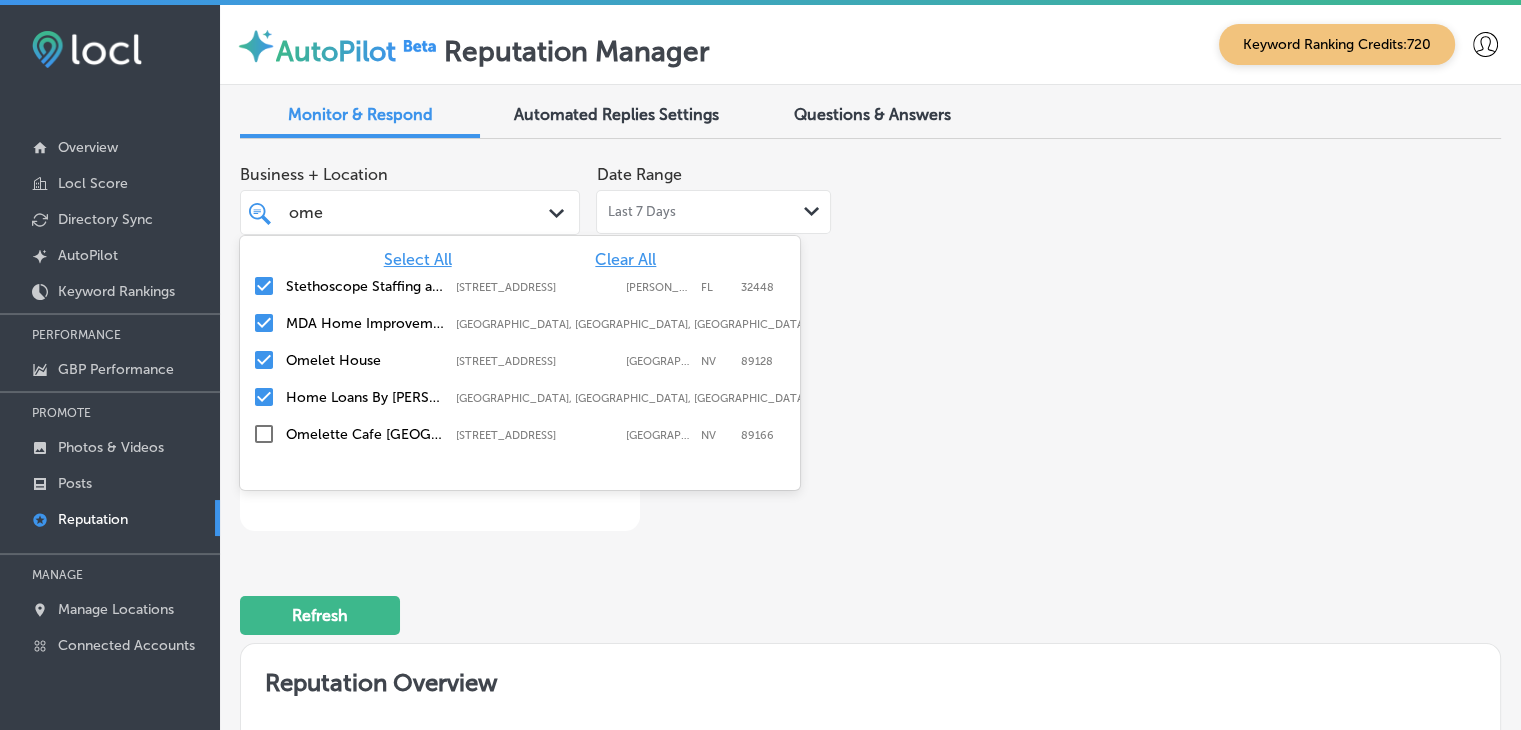 click on "Select All Clear All Stethoscope Staffing and In-Home Care LLC [STREET_ADDRESS][GEOGRAPHIC_DATA][PERSON_NAME][STREET_ADDRESS][PERSON_NAME] MDA Home Improvement LLC [GEOGRAPHIC_DATA], [GEOGRAPHIC_DATA], [GEOGRAPHIC_DATA] | [GEOGRAPHIC_DATA], [GEOGRAPHIC_DATA], [GEOGRAPHIC_DATA] | Stat ... [GEOGRAPHIC_DATA] [STREET_ADDRESS] [STREET_ADDRESS] Home Loans By [PERSON_NAME], [GEOGRAPHIC_DATA], [GEOGRAPHIC_DATA] | [GEOGRAPHIC_DATA], [GEOGRAPHIC_DATA], [GEOGRAPHIC_DATA] | [GEOGRAPHIC_DATA] ... [GEOGRAPHIC_DATA][STREET_ADDRESS][STREET_ADDRESS]" at bounding box center [520, 347] 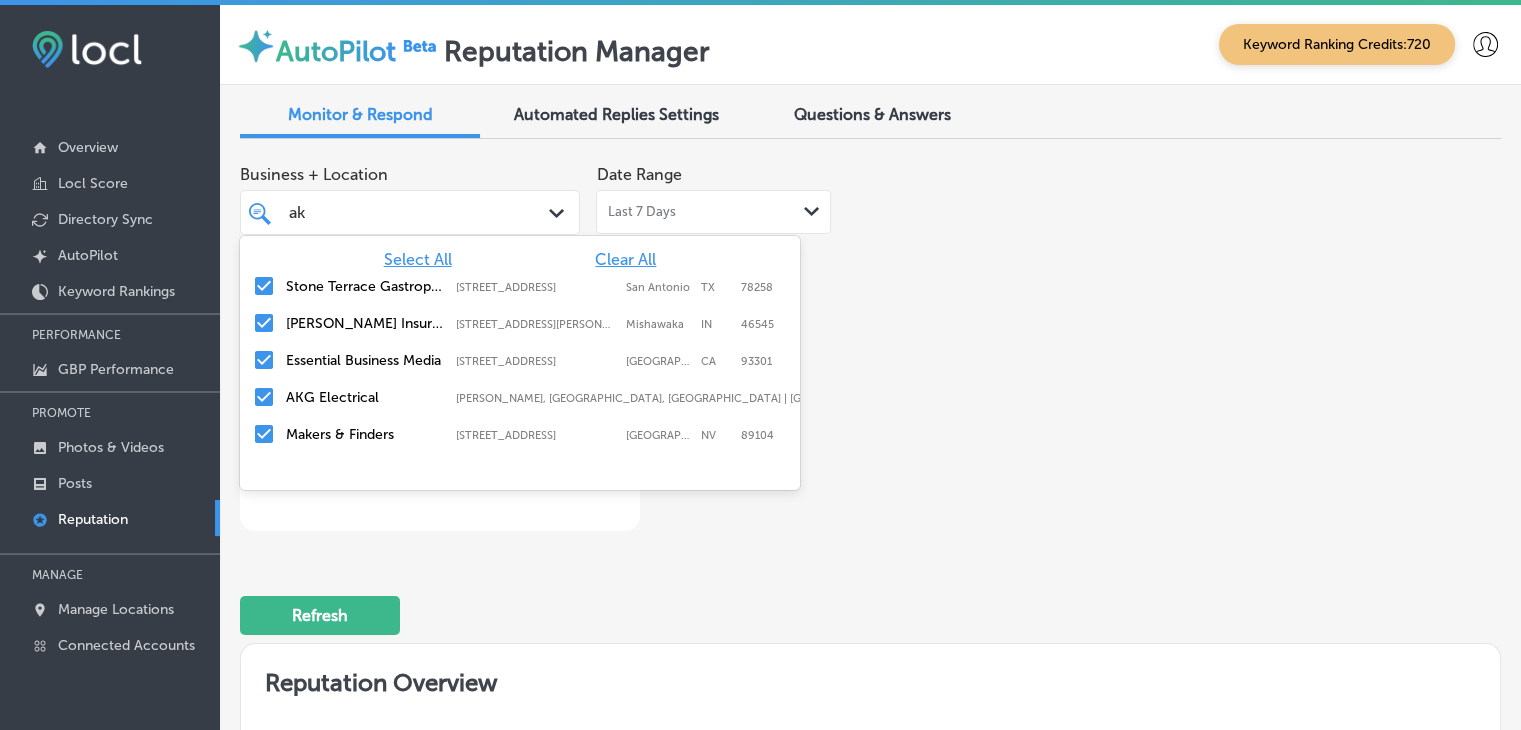 type on "akg" 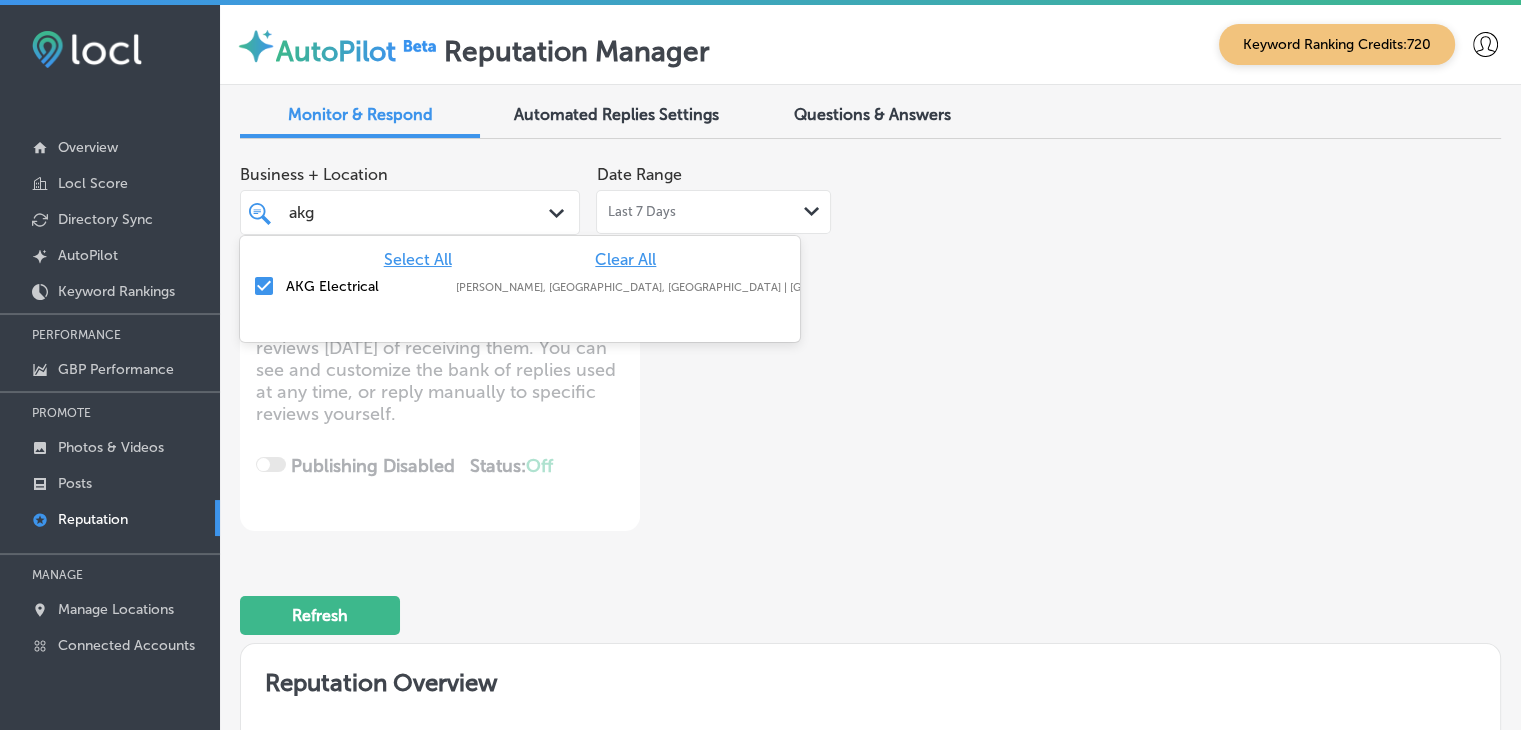 click on "Select All Clear All AKG Electrical [GEOGRAPHIC_DATA], [GEOGRAPHIC_DATA], [GEOGRAPHIC_DATA] | [GEOGRAPHIC_DATA], [GEOGRAPHIC_DATA], [GEOGRAPHIC_DATA] | Denve ..." at bounding box center [520, 273] 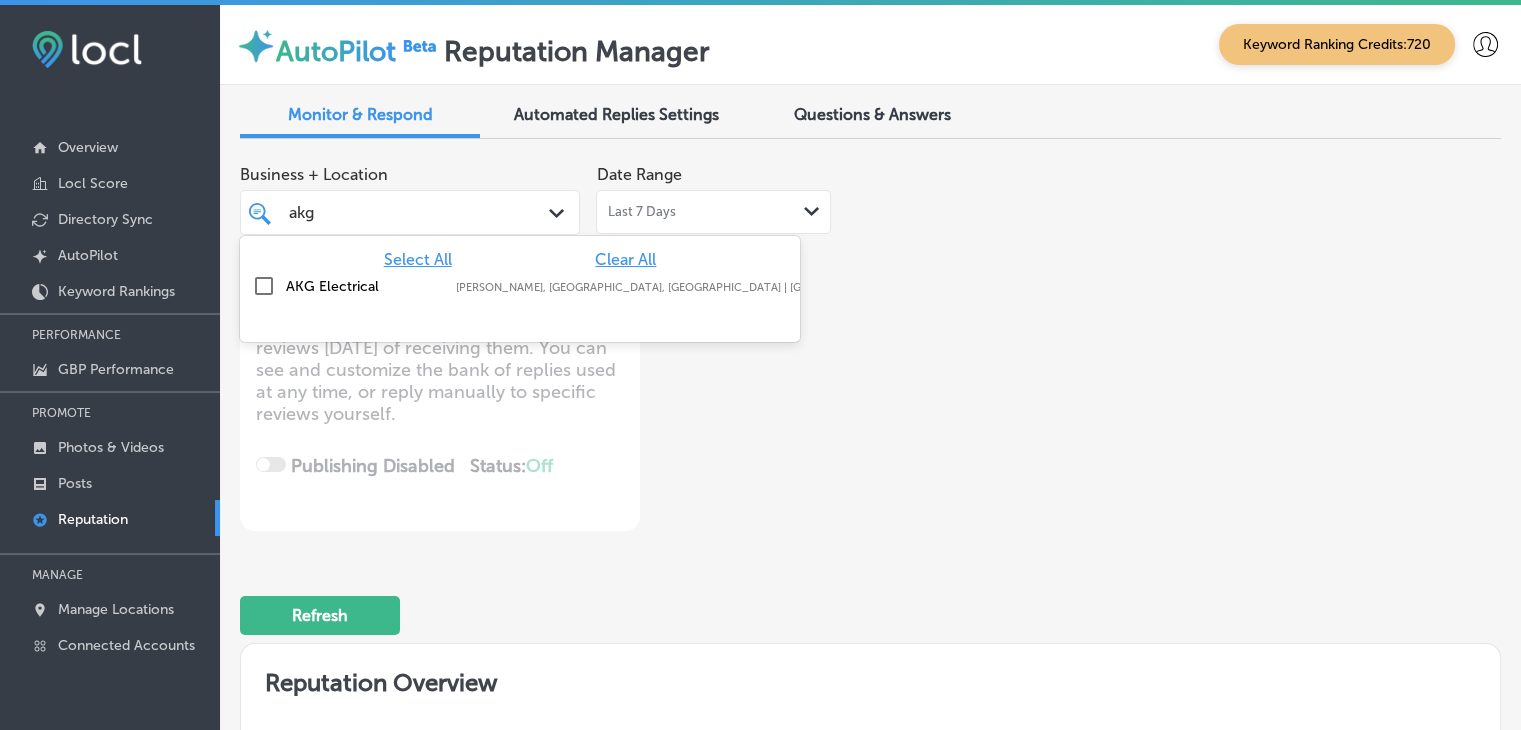 click on "akg akg" at bounding box center [398, 212] 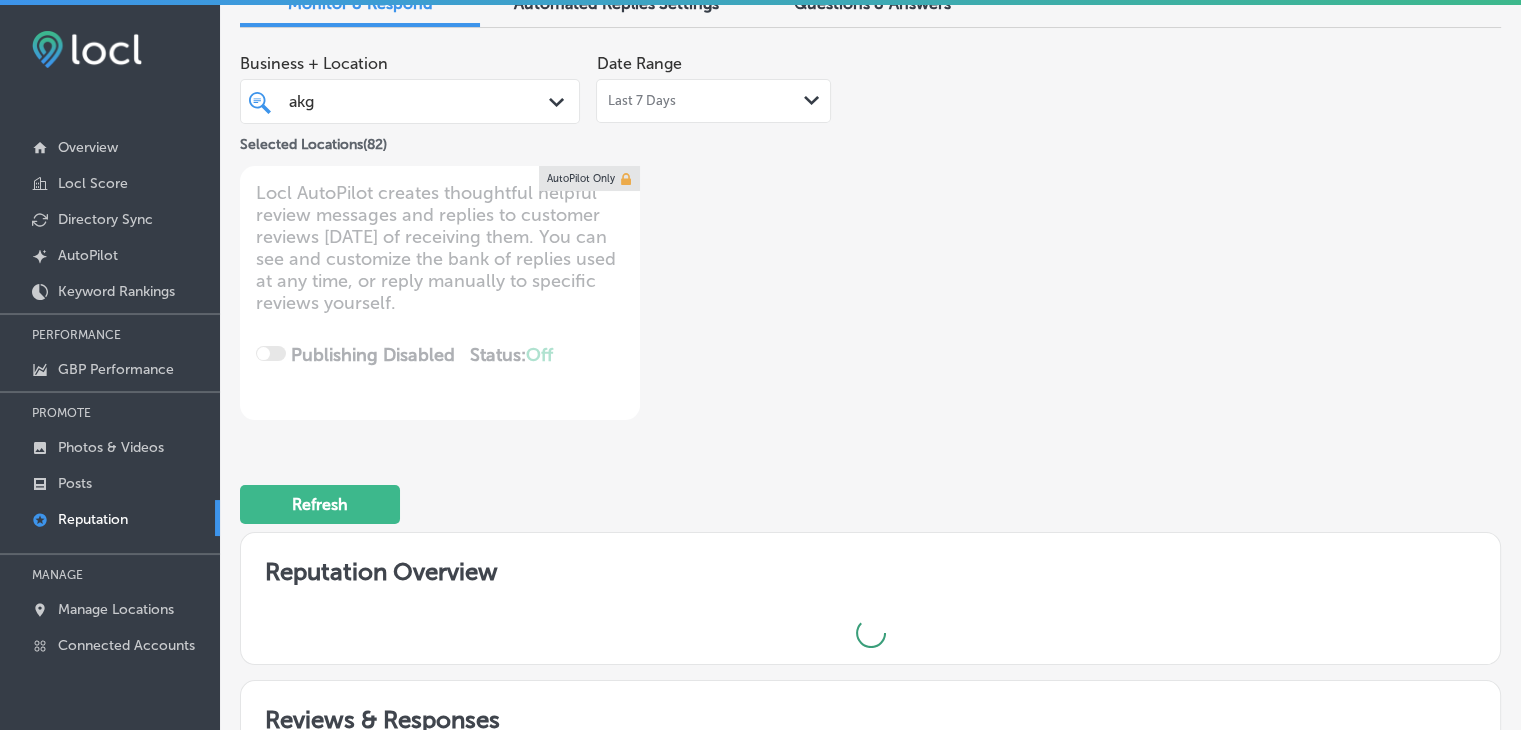 scroll, scrollTop: 400, scrollLeft: 0, axis: vertical 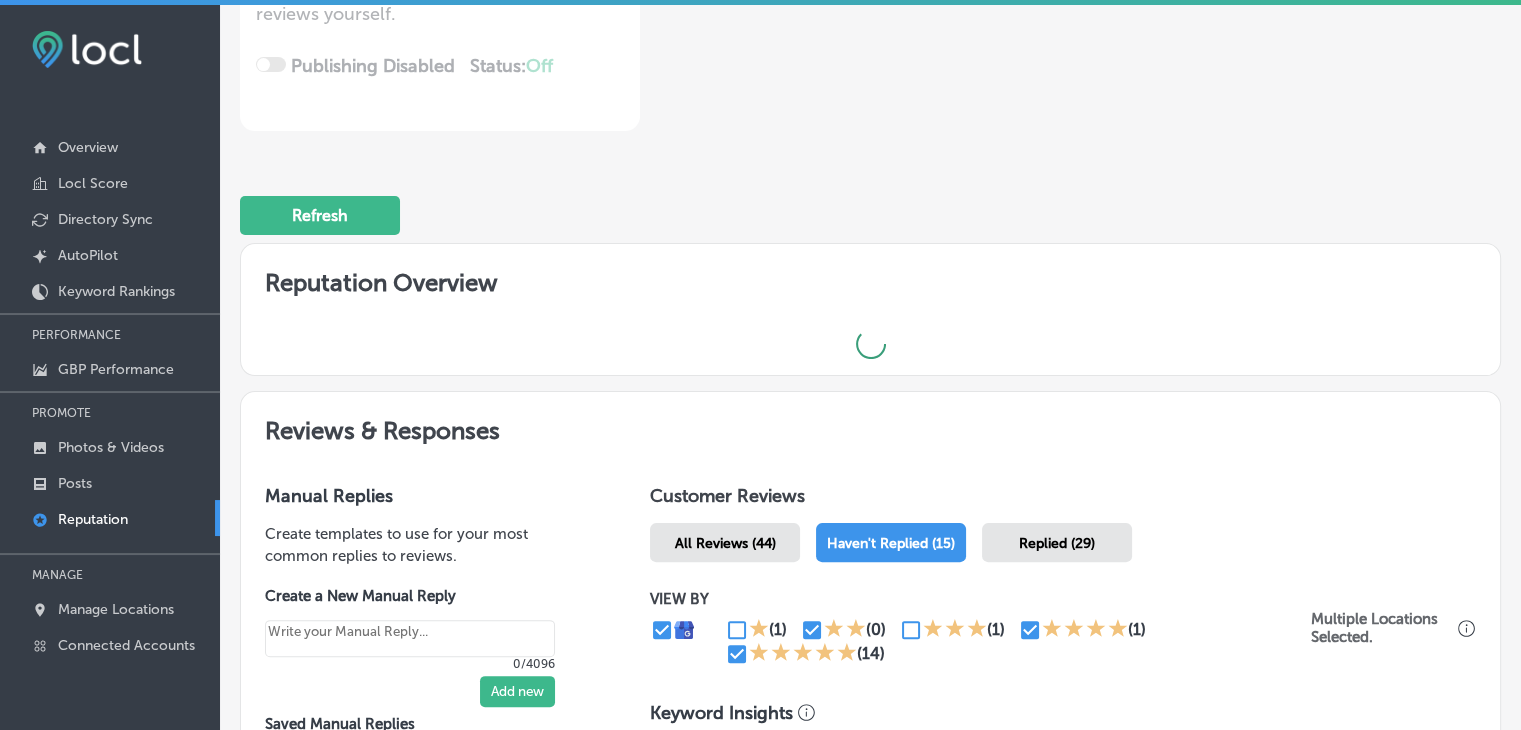 type on "x" 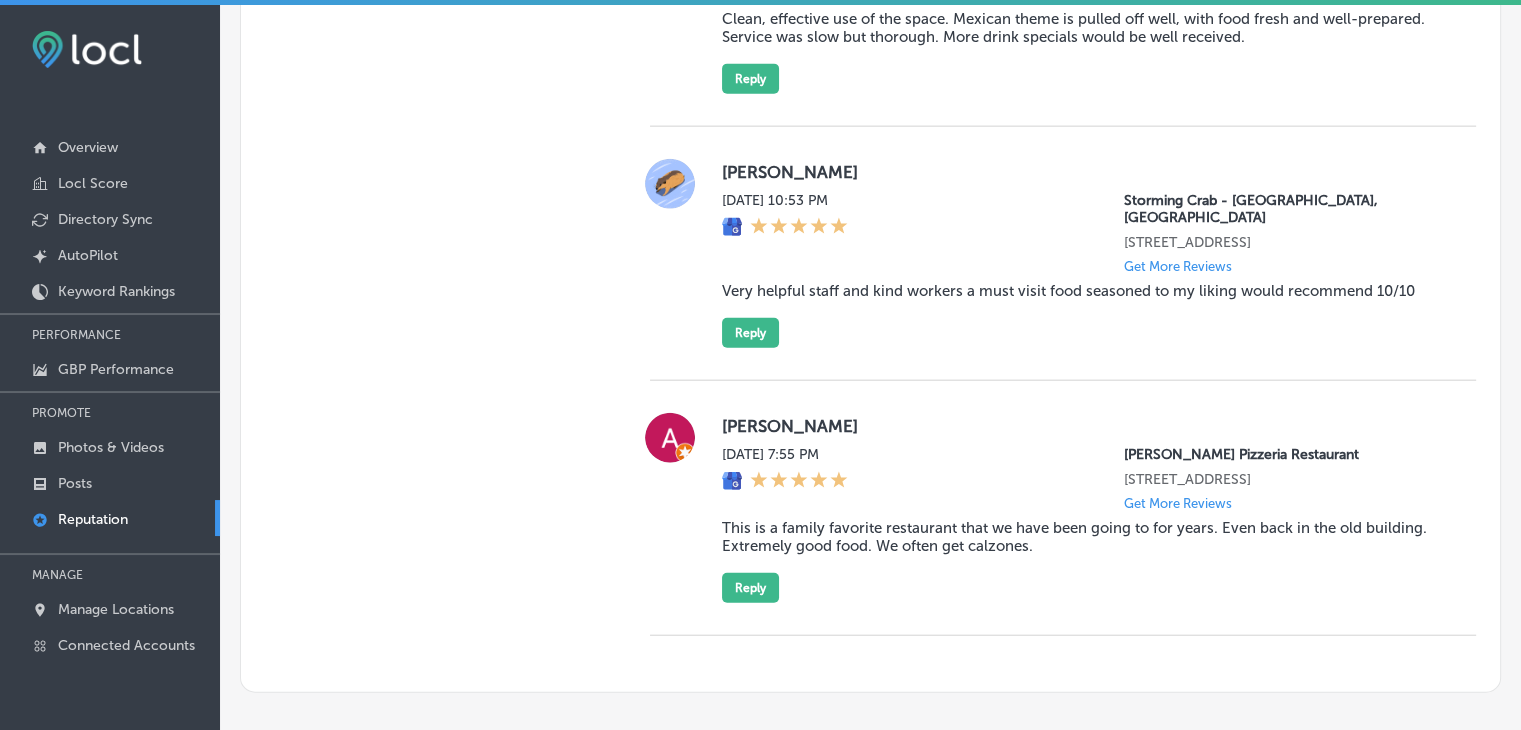 scroll, scrollTop: 4468, scrollLeft: 0, axis: vertical 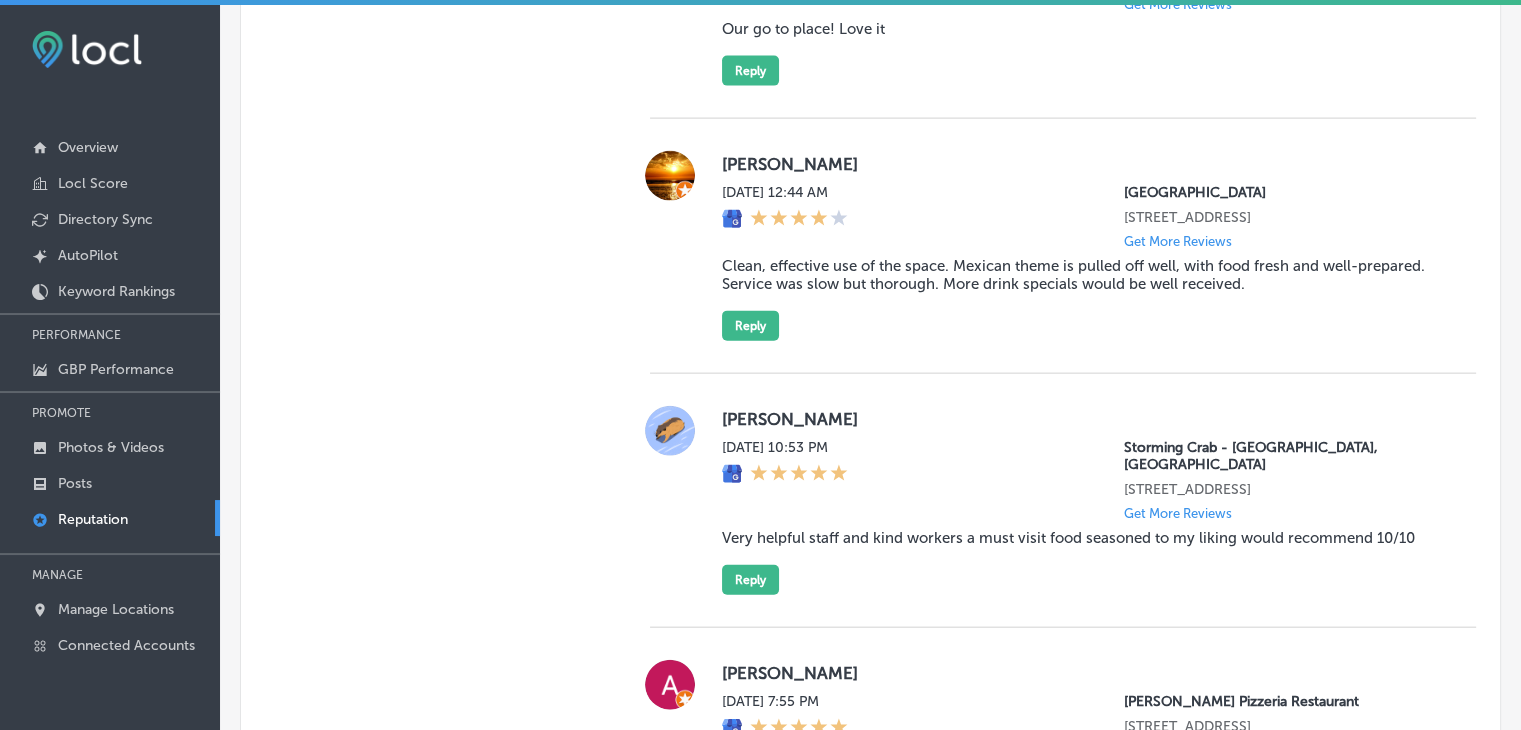 type on "akg" 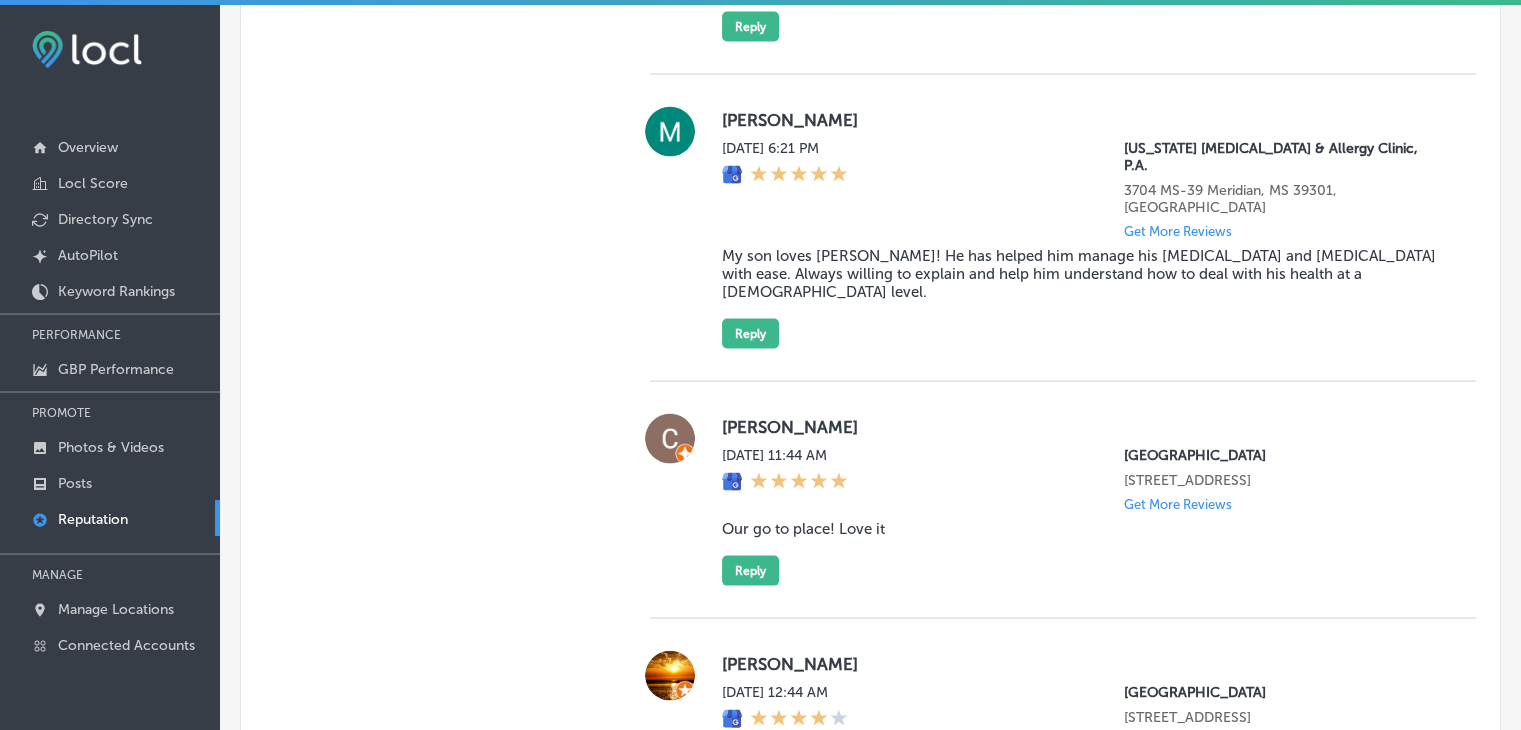 scroll, scrollTop: 3468, scrollLeft: 0, axis: vertical 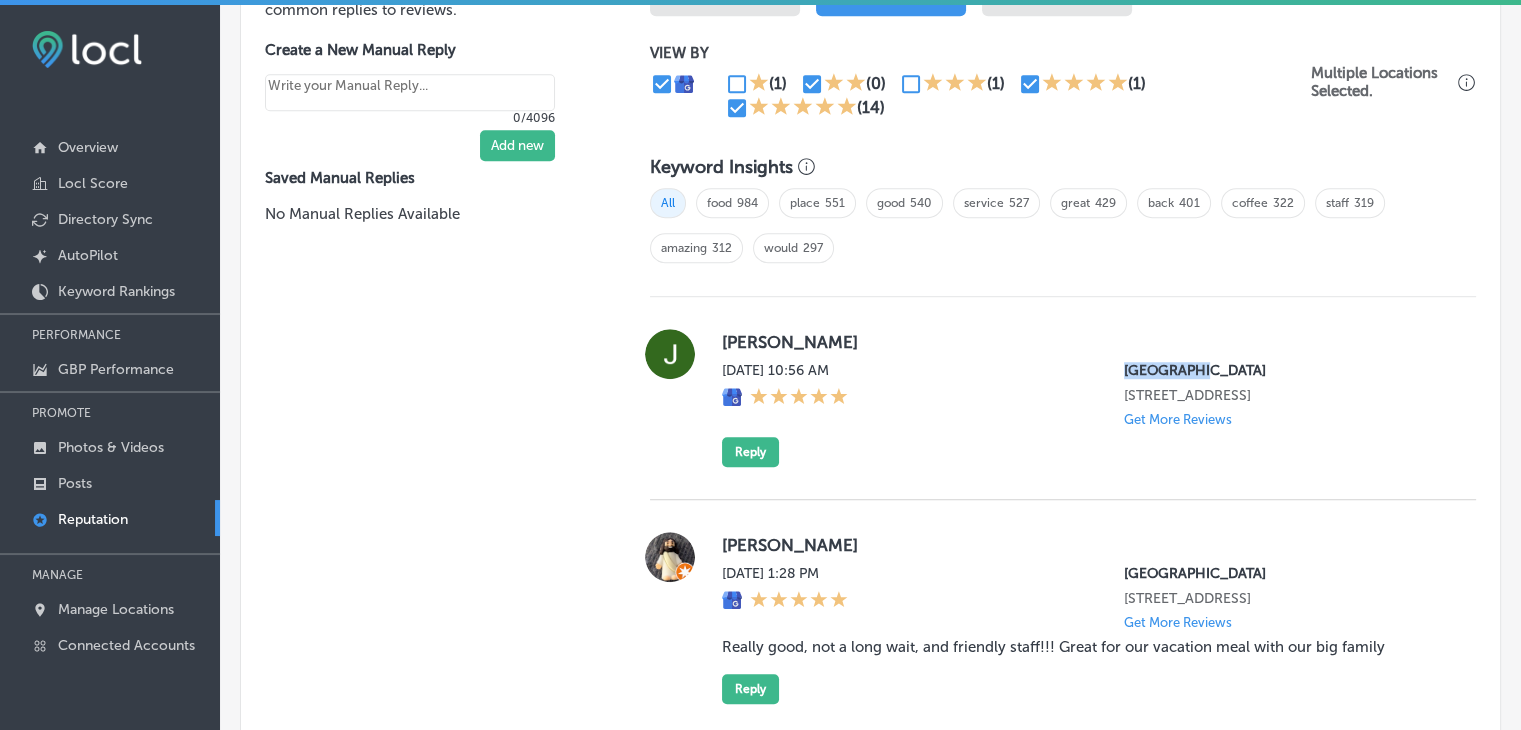 drag, startPoint x: 1096, startPoint y: 366, endPoint x: 1180, endPoint y: 369, distance: 84.05355 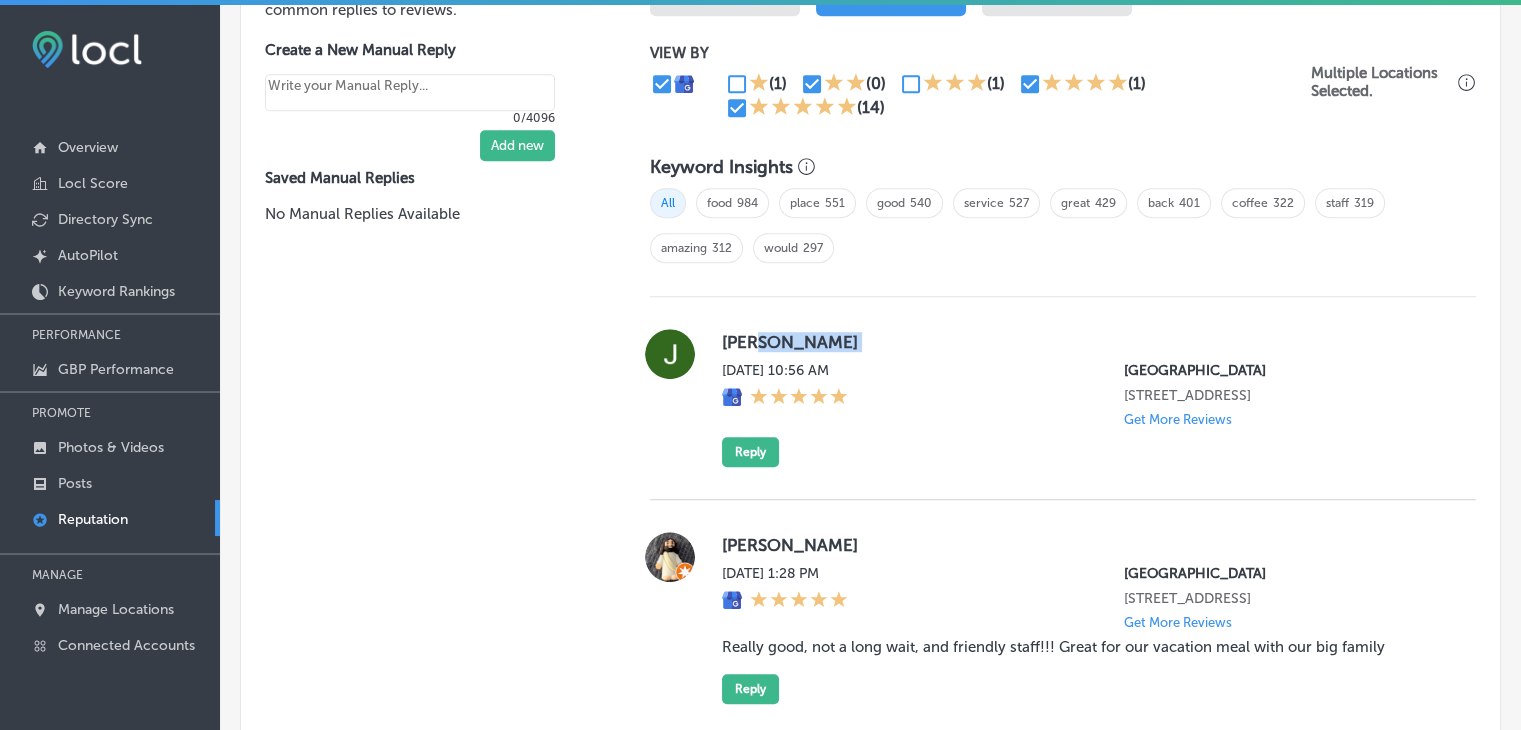 drag, startPoint x: 712, startPoint y: 353, endPoint x: 740, endPoint y: 335, distance: 33.286633 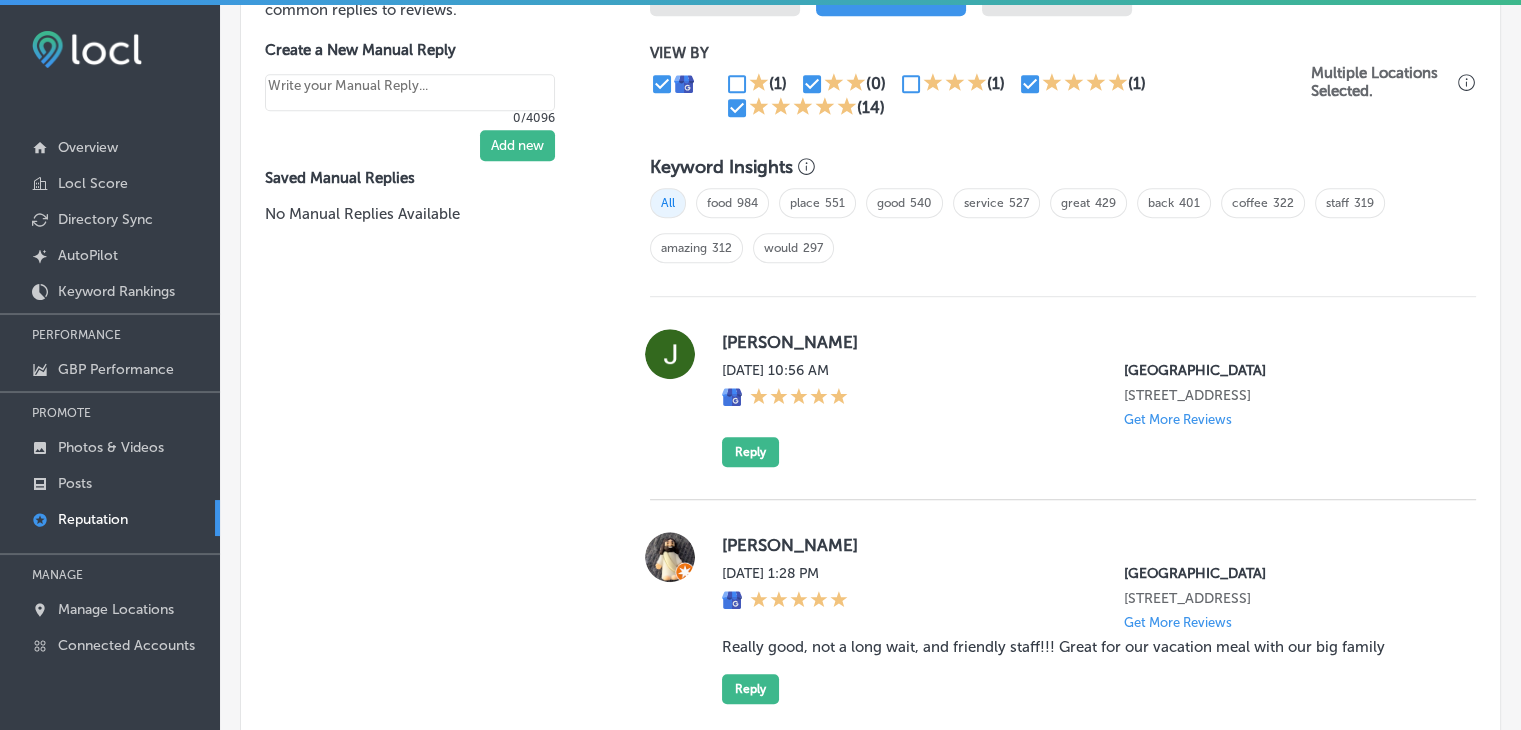 click on "[PERSON_NAME][DATE] 10:56 AM [GEOGRAPHIC_DATA] [STREET_ADDRESS] Get More Reviews Reply" at bounding box center [1063, 398] 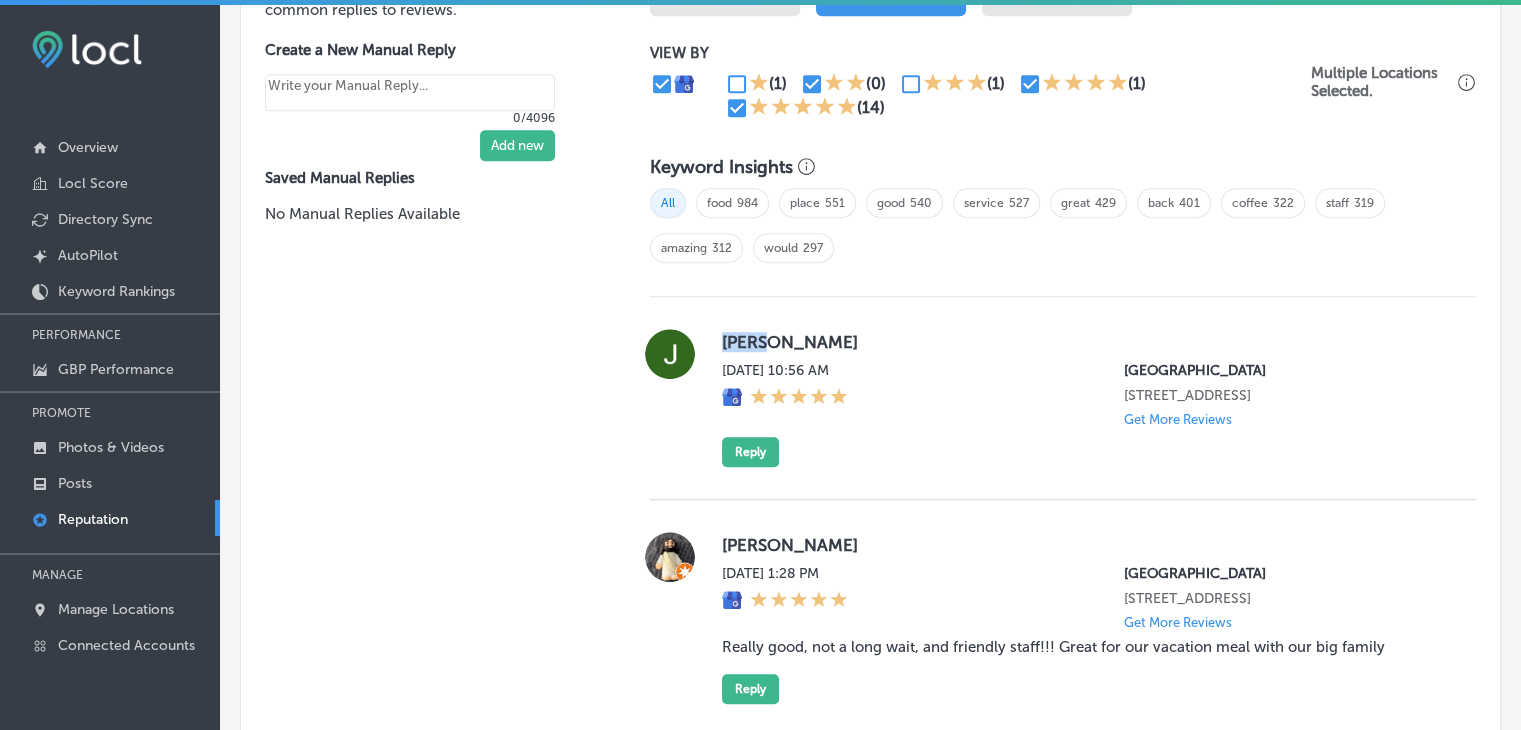 drag, startPoint x: 717, startPoint y: 336, endPoint x: 760, endPoint y: 345, distance: 43.931767 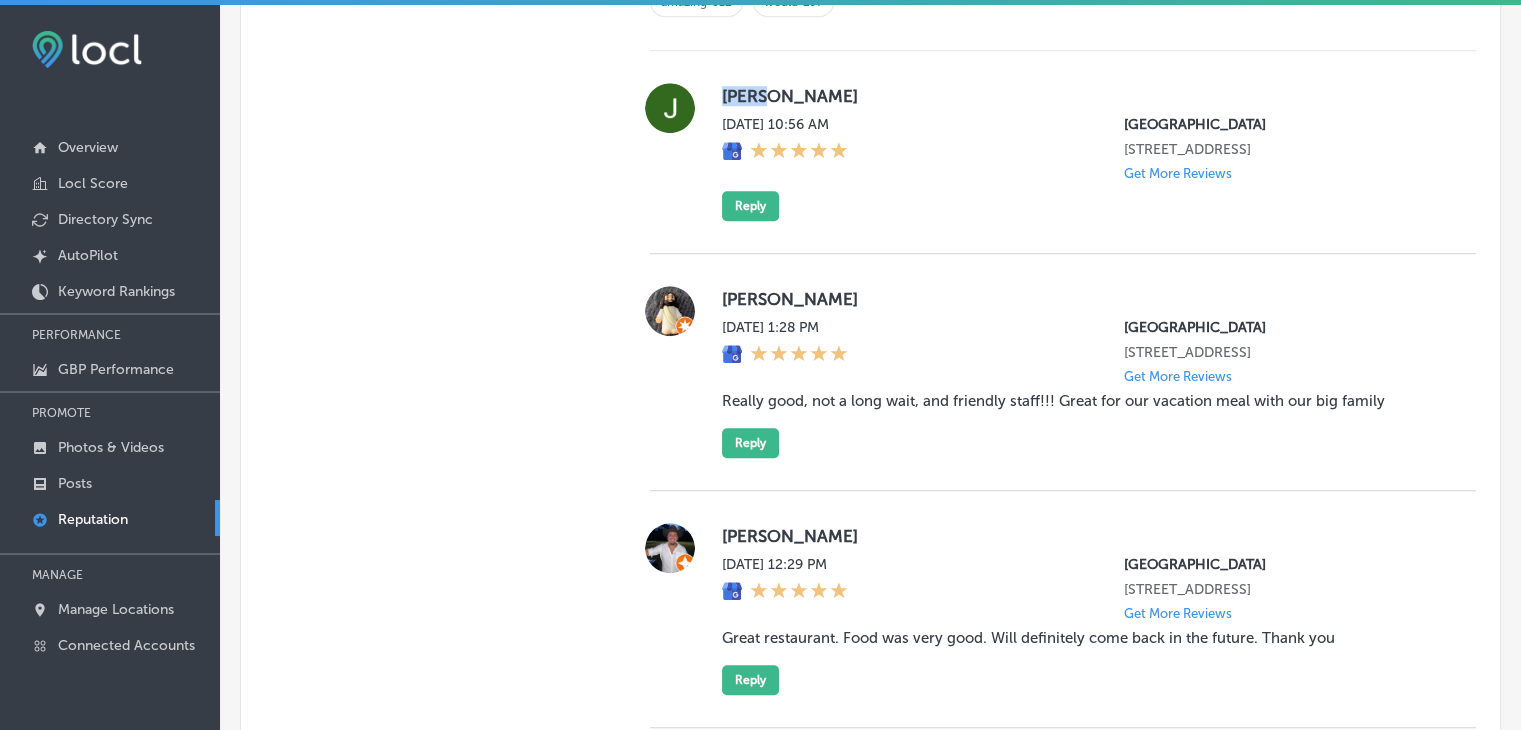 scroll, scrollTop: 1568, scrollLeft: 0, axis: vertical 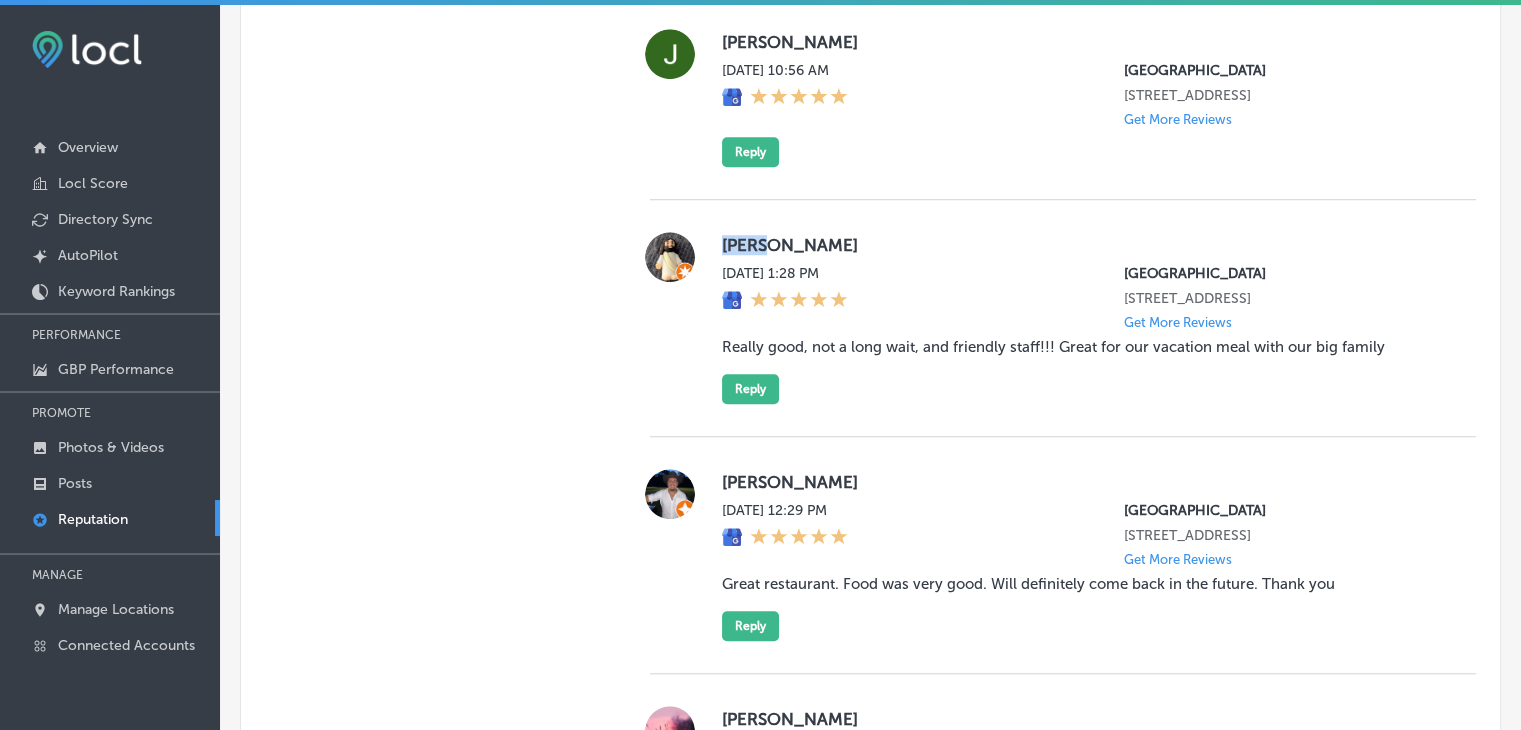 drag, startPoint x: 720, startPoint y: 262, endPoint x: 758, endPoint y: 268, distance: 38.470768 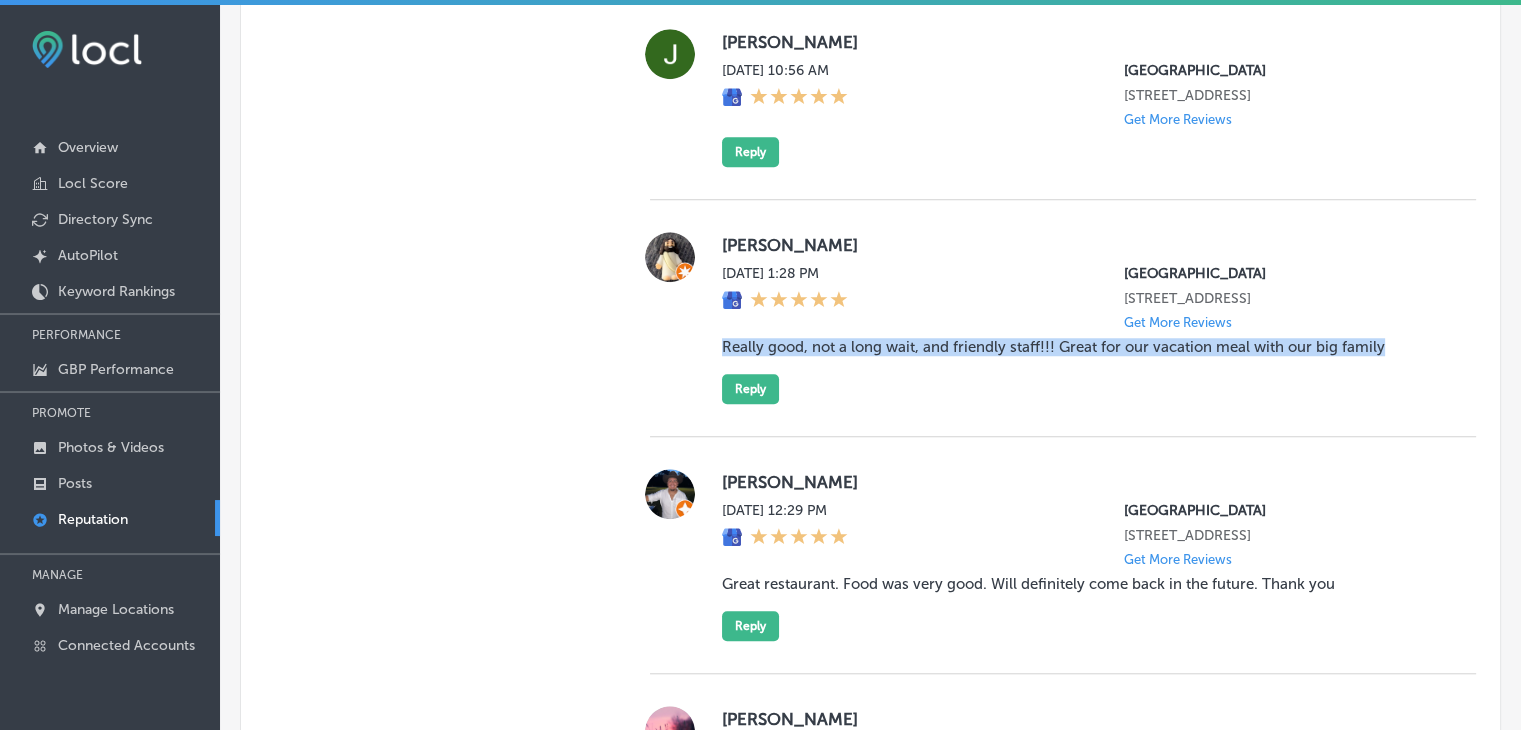 drag, startPoint x: 716, startPoint y: 371, endPoint x: 1385, endPoint y: 376, distance: 669.0187 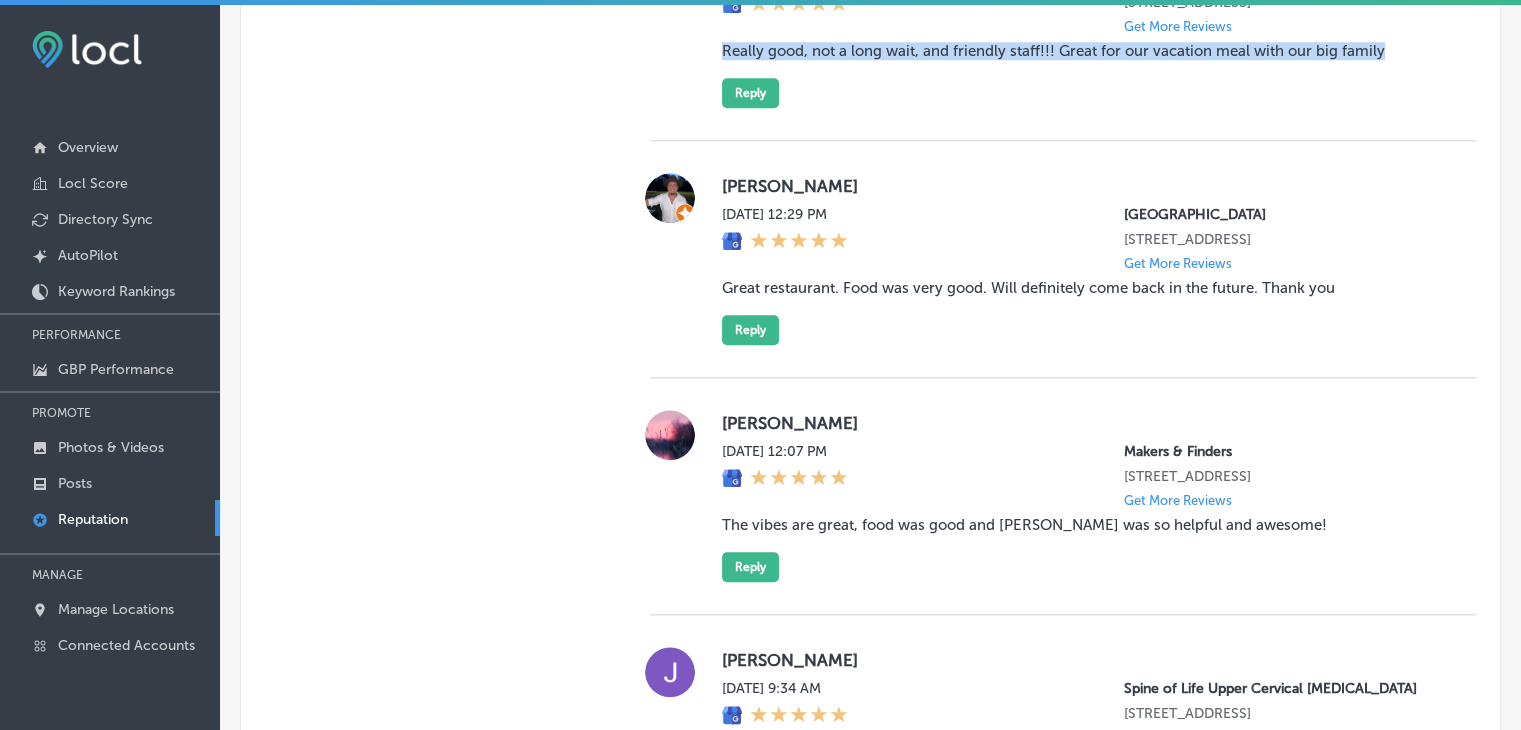 scroll, scrollTop: 1868, scrollLeft: 0, axis: vertical 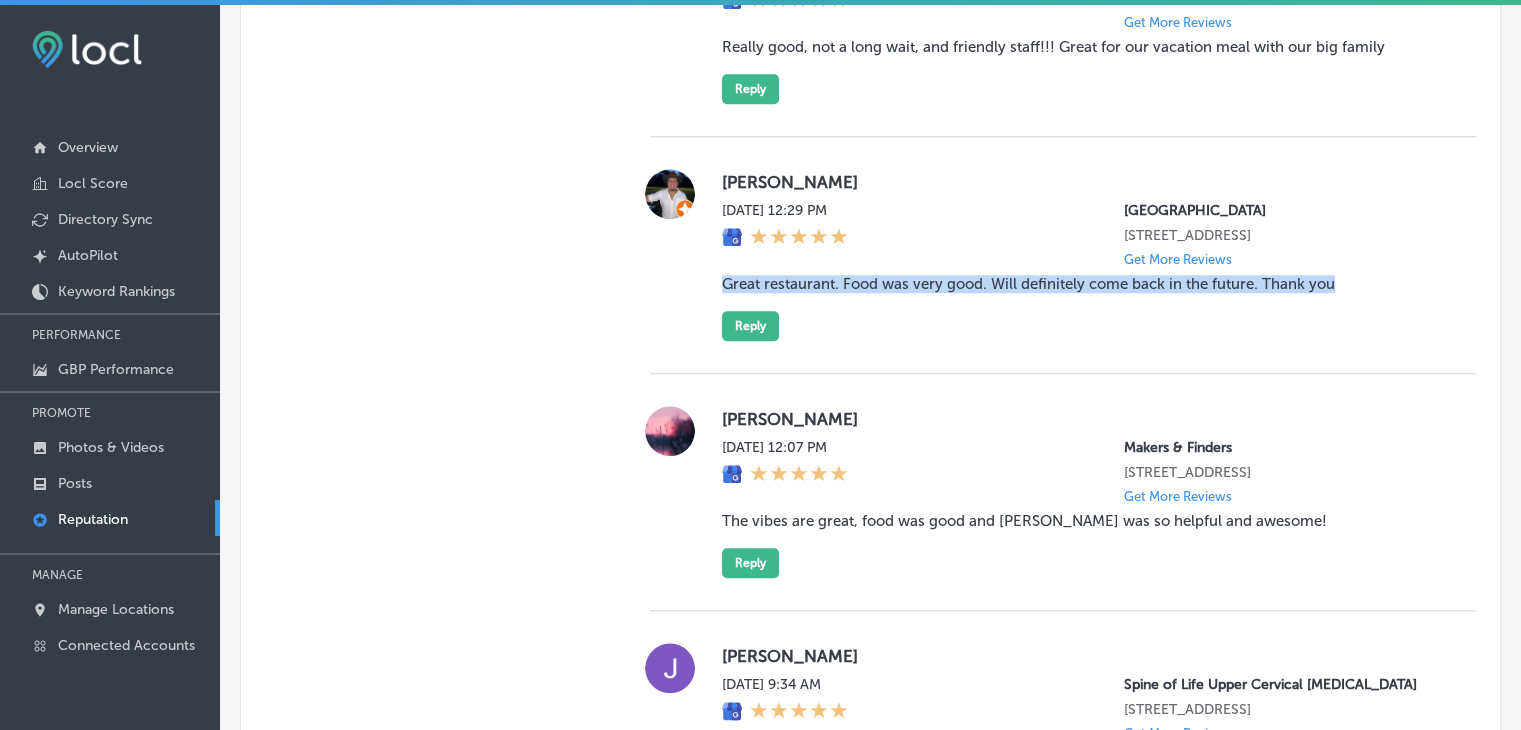 drag, startPoint x: 713, startPoint y: 333, endPoint x: 1360, endPoint y: 353, distance: 647.309 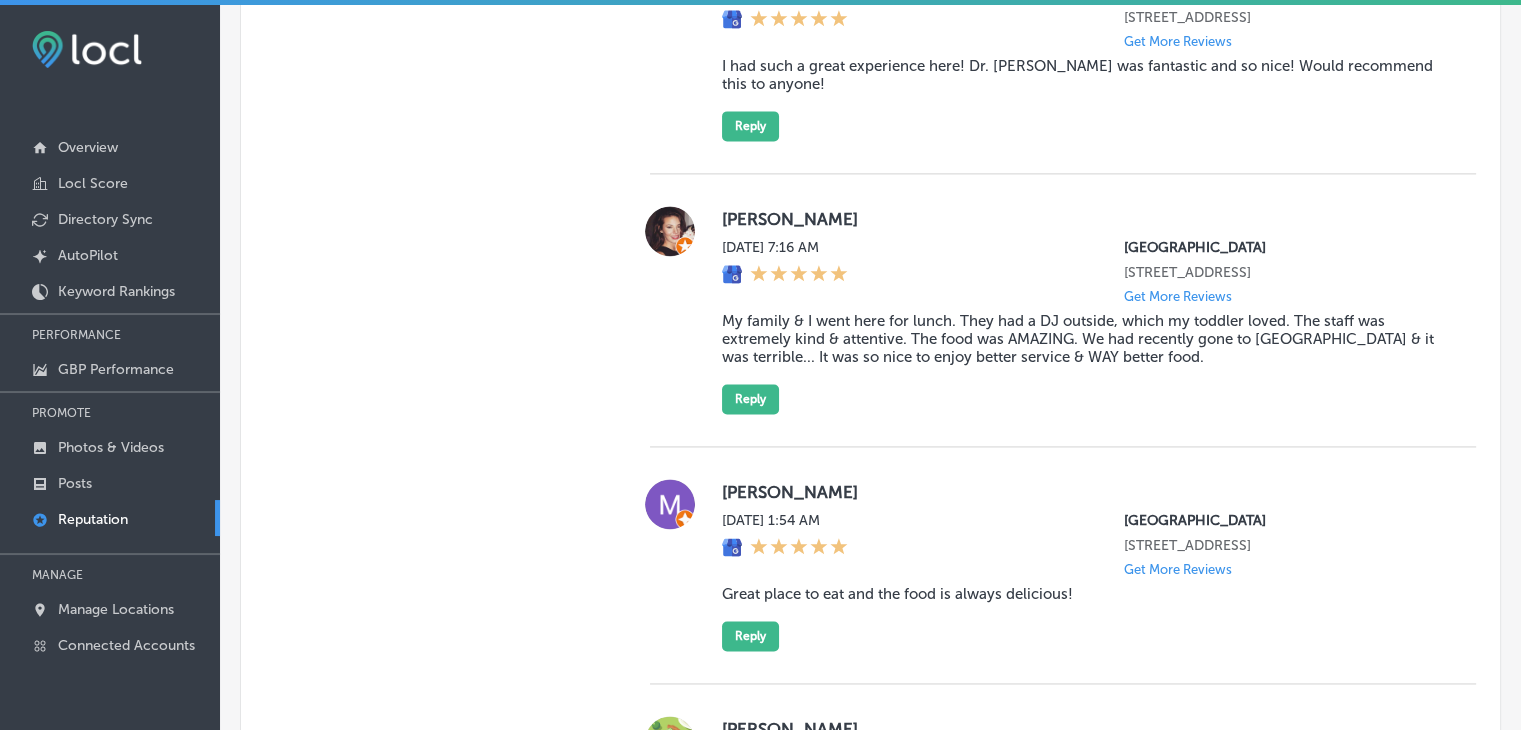 scroll, scrollTop: 2864, scrollLeft: 0, axis: vertical 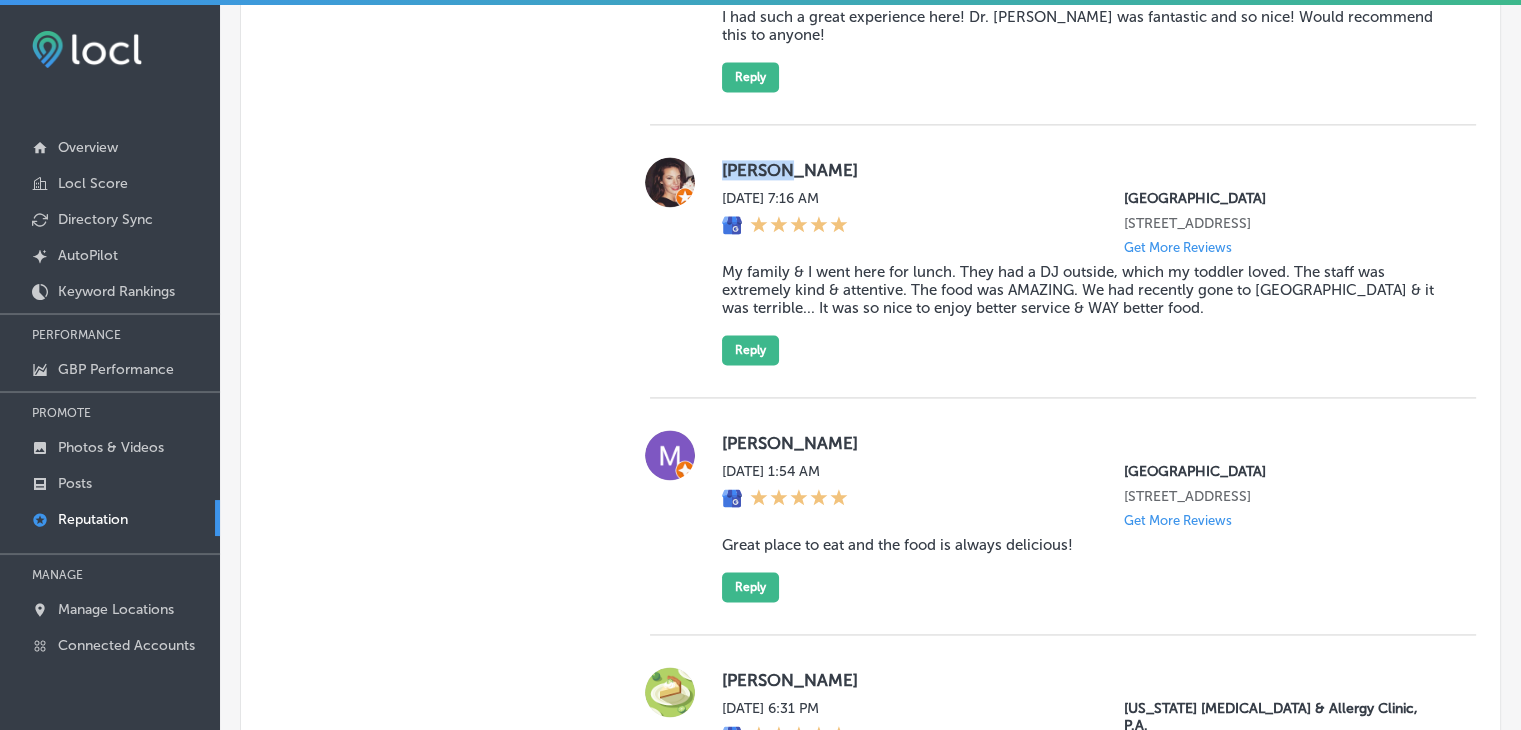 drag, startPoint x: 721, startPoint y: 243, endPoint x: 780, endPoint y: 240, distance: 59.07622 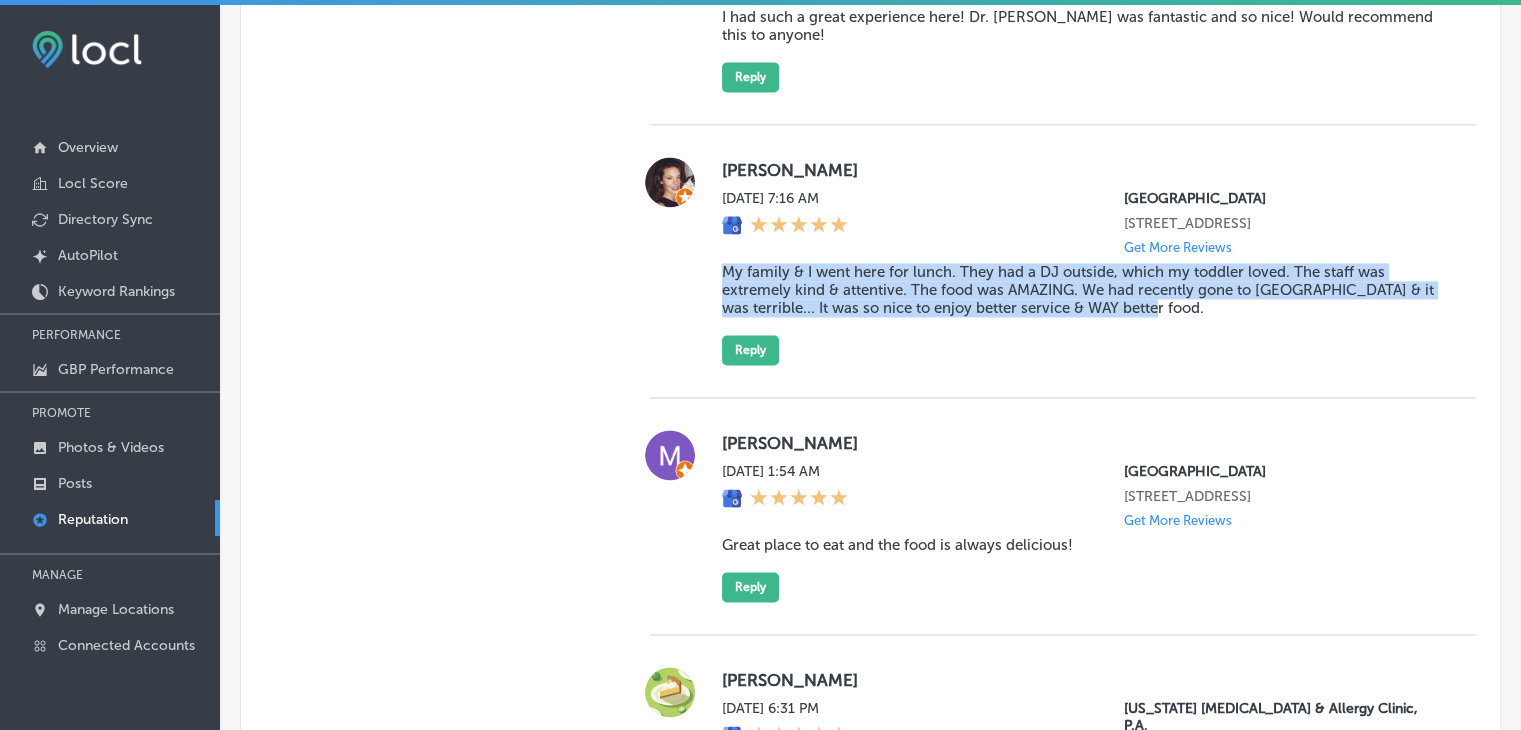 drag, startPoint x: 720, startPoint y: 362, endPoint x: 1246, endPoint y: 422, distance: 529.411 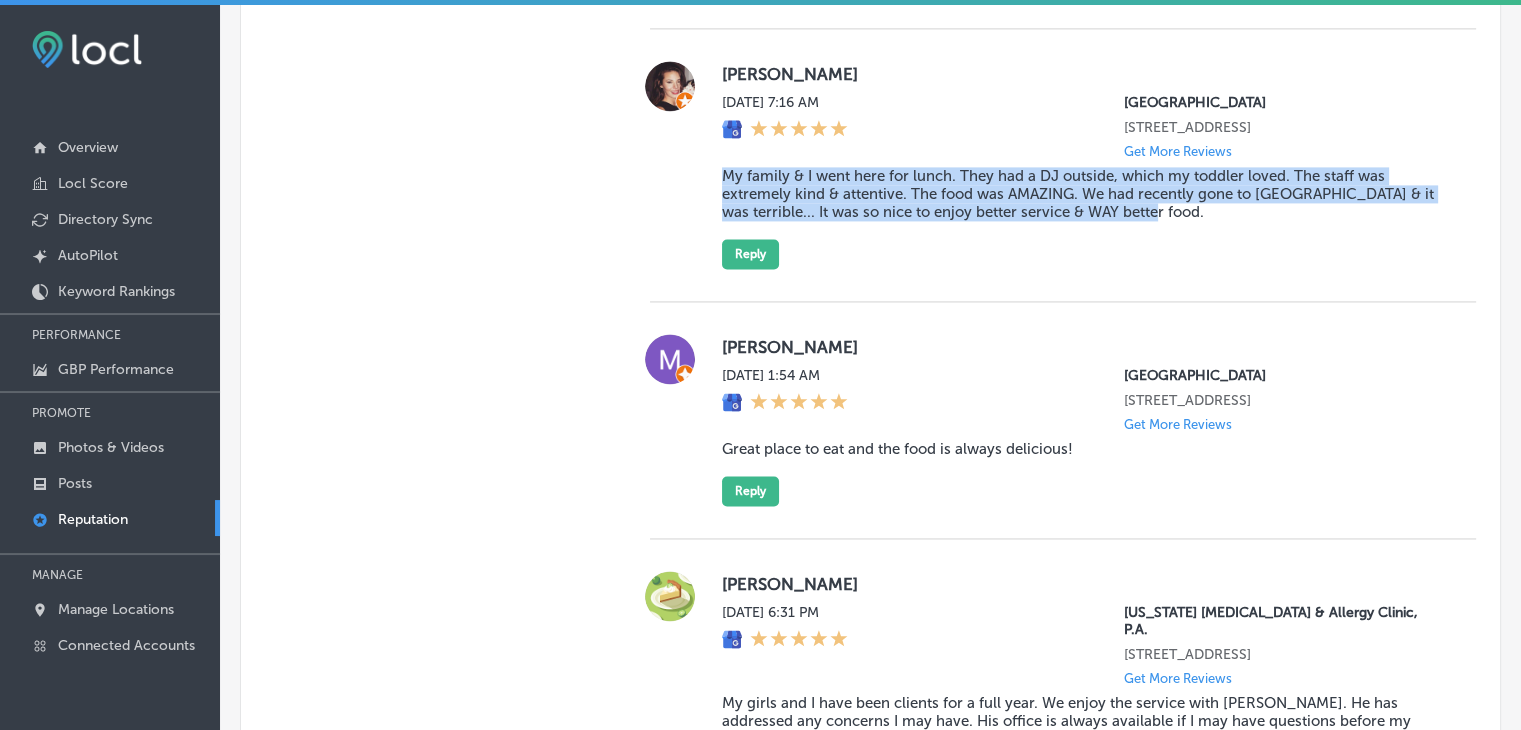scroll, scrollTop: 3064, scrollLeft: 0, axis: vertical 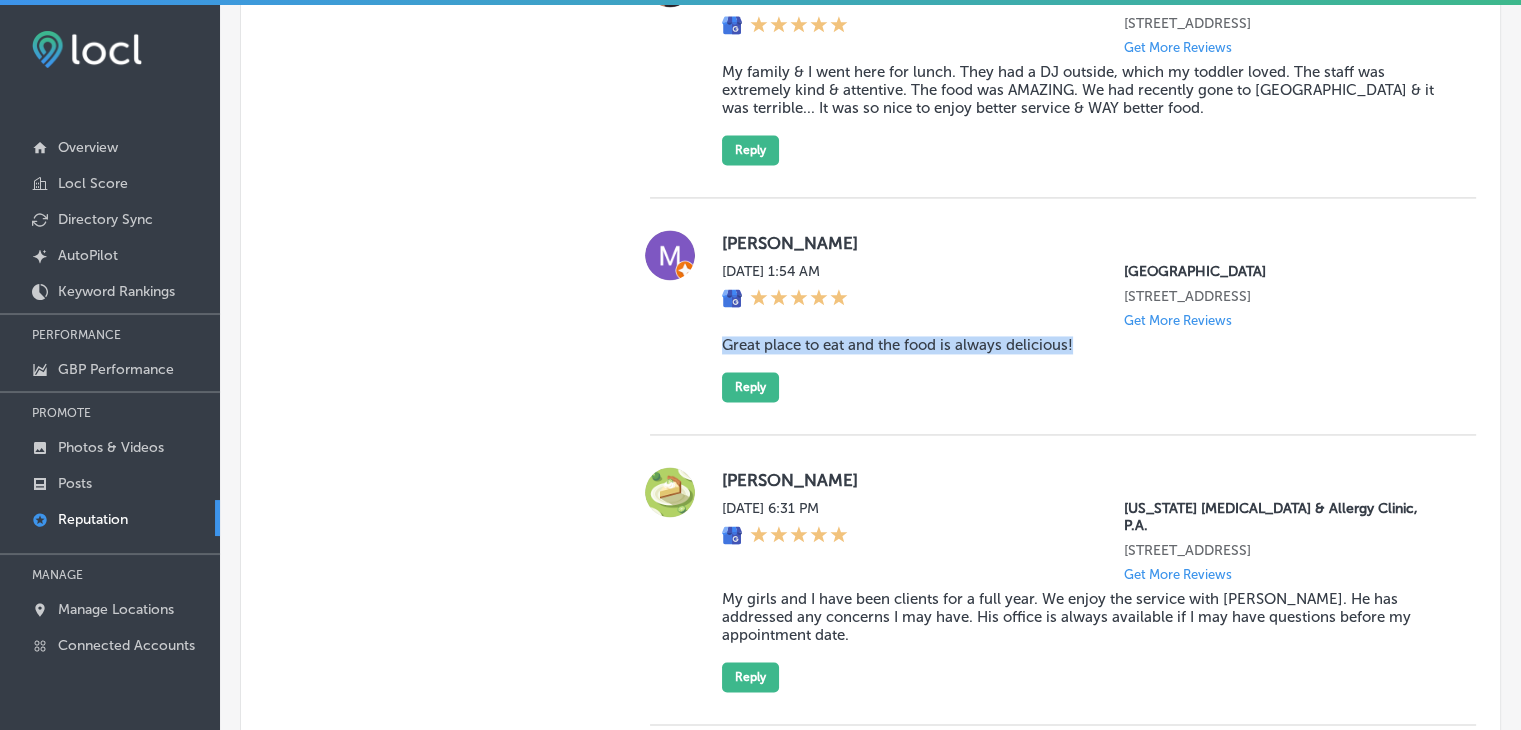 drag, startPoint x: 721, startPoint y: 453, endPoint x: 1124, endPoint y: 438, distance: 403.27905 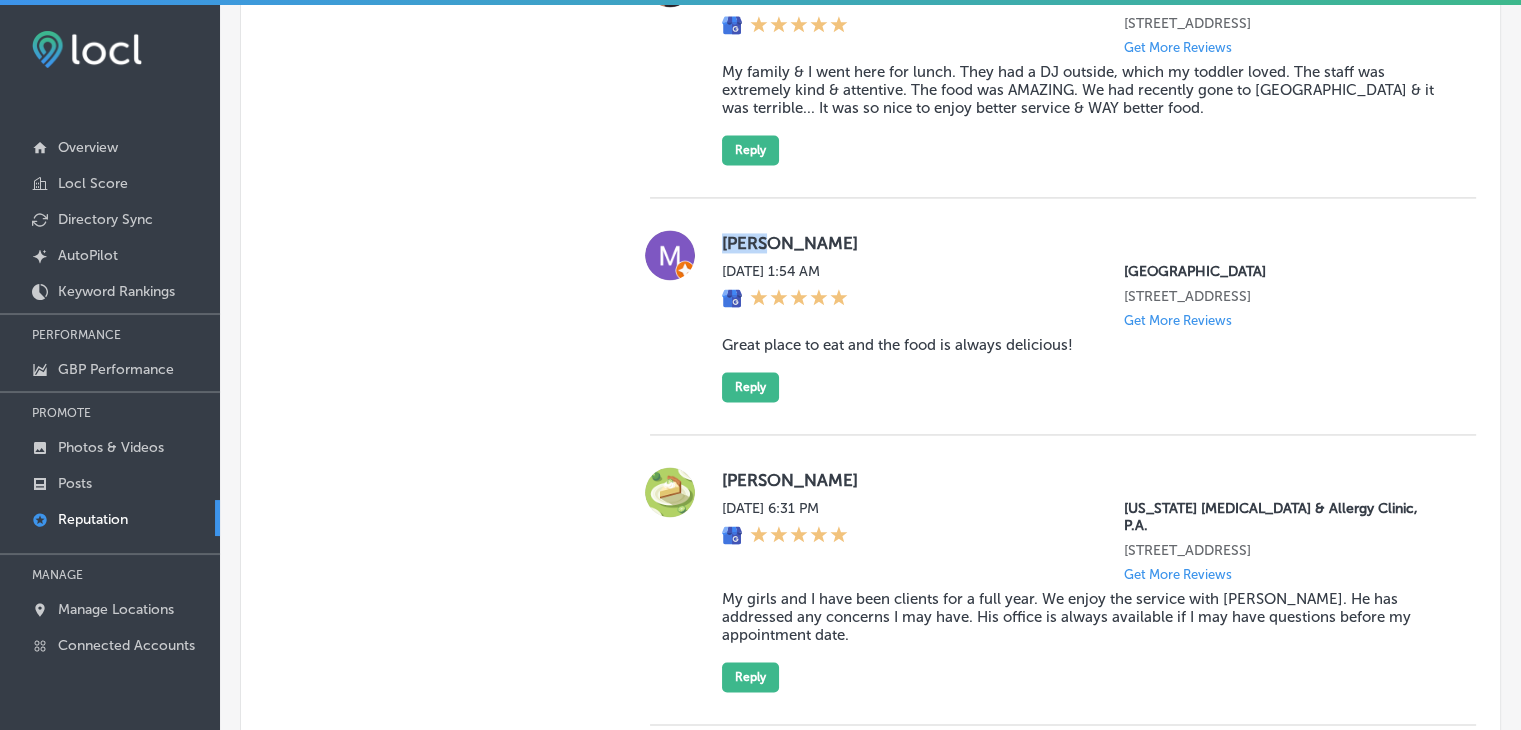 drag, startPoint x: 715, startPoint y: 332, endPoint x: 758, endPoint y: 346, distance: 45.221676 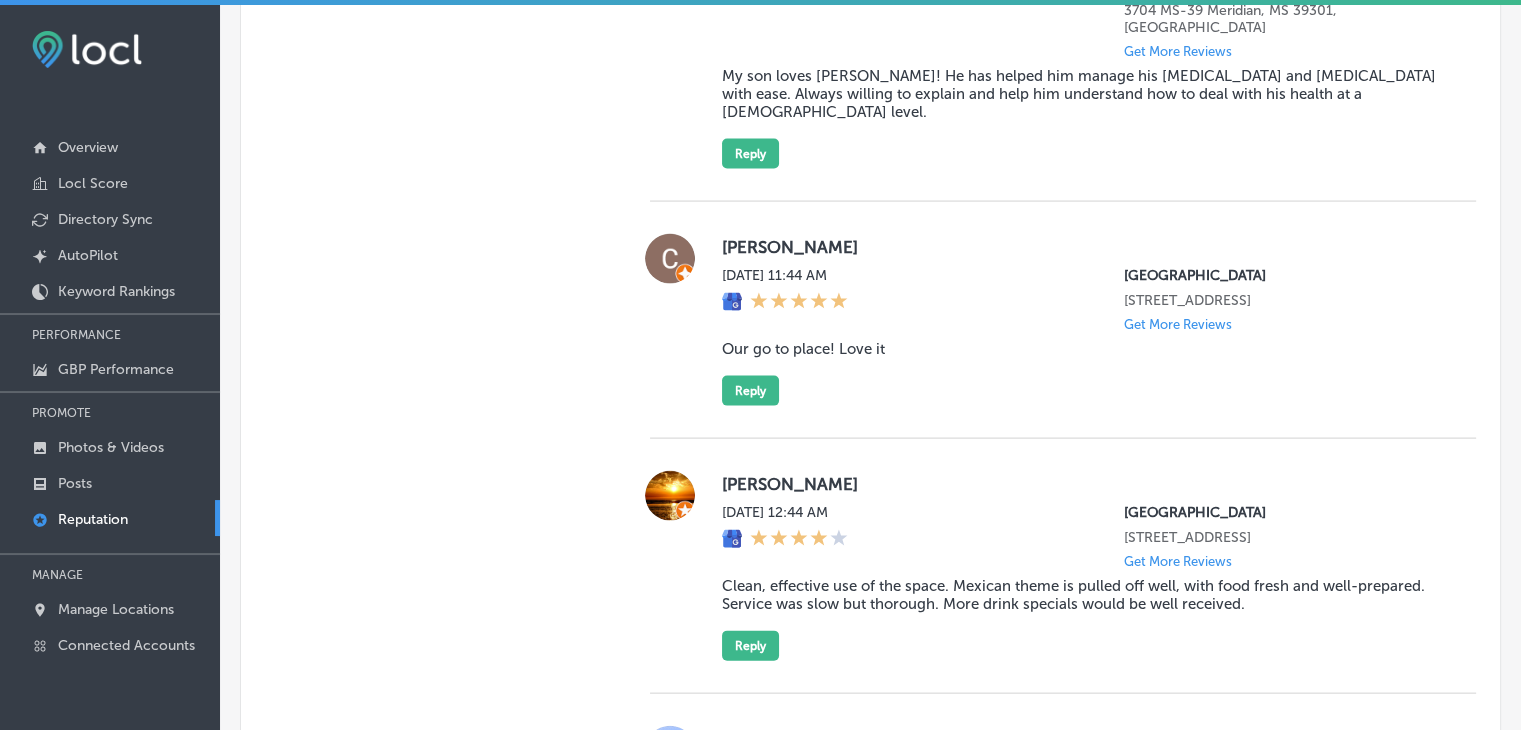 scroll, scrollTop: 4180, scrollLeft: 0, axis: vertical 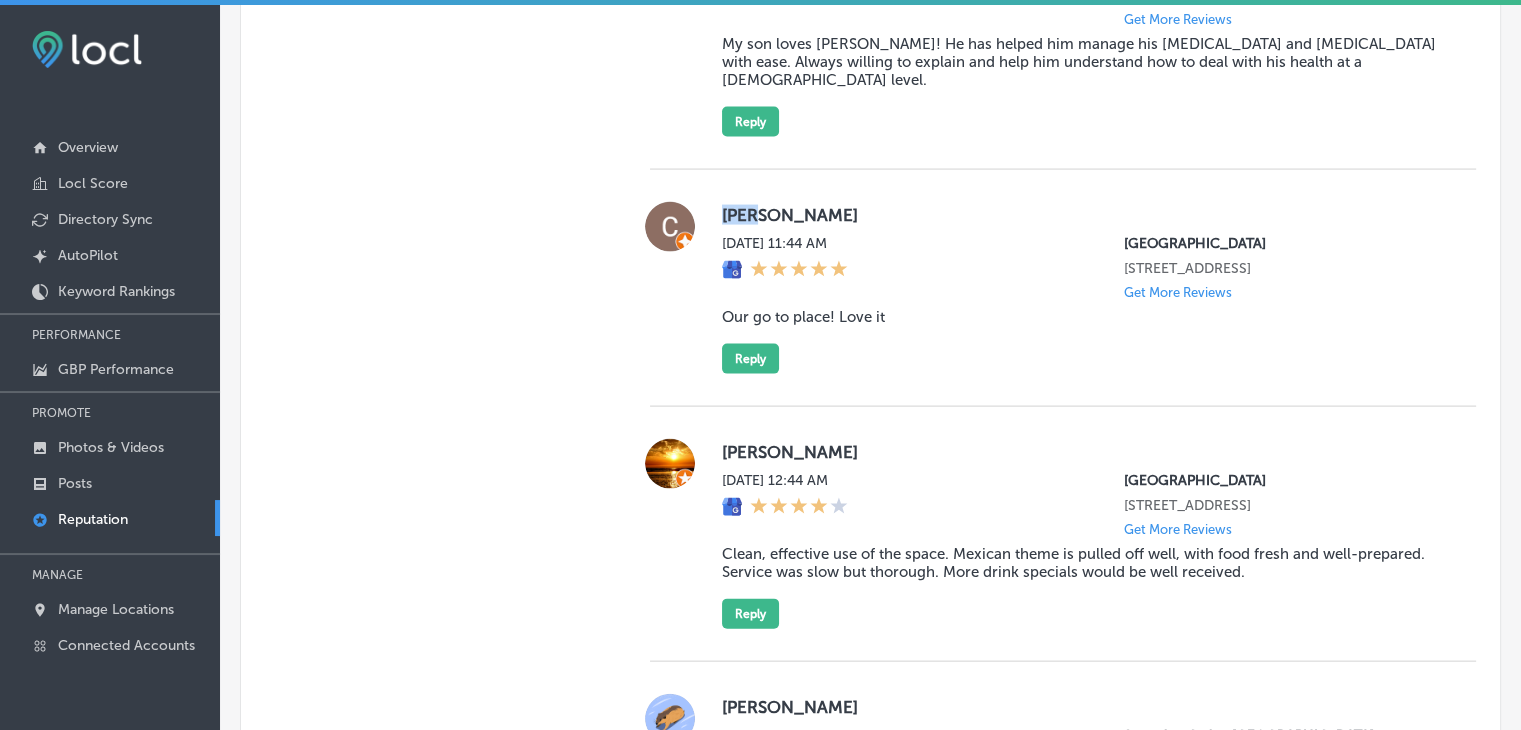 drag, startPoint x: 708, startPoint y: 242, endPoint x: 757, endPoint y: 230, distance: 50.447994 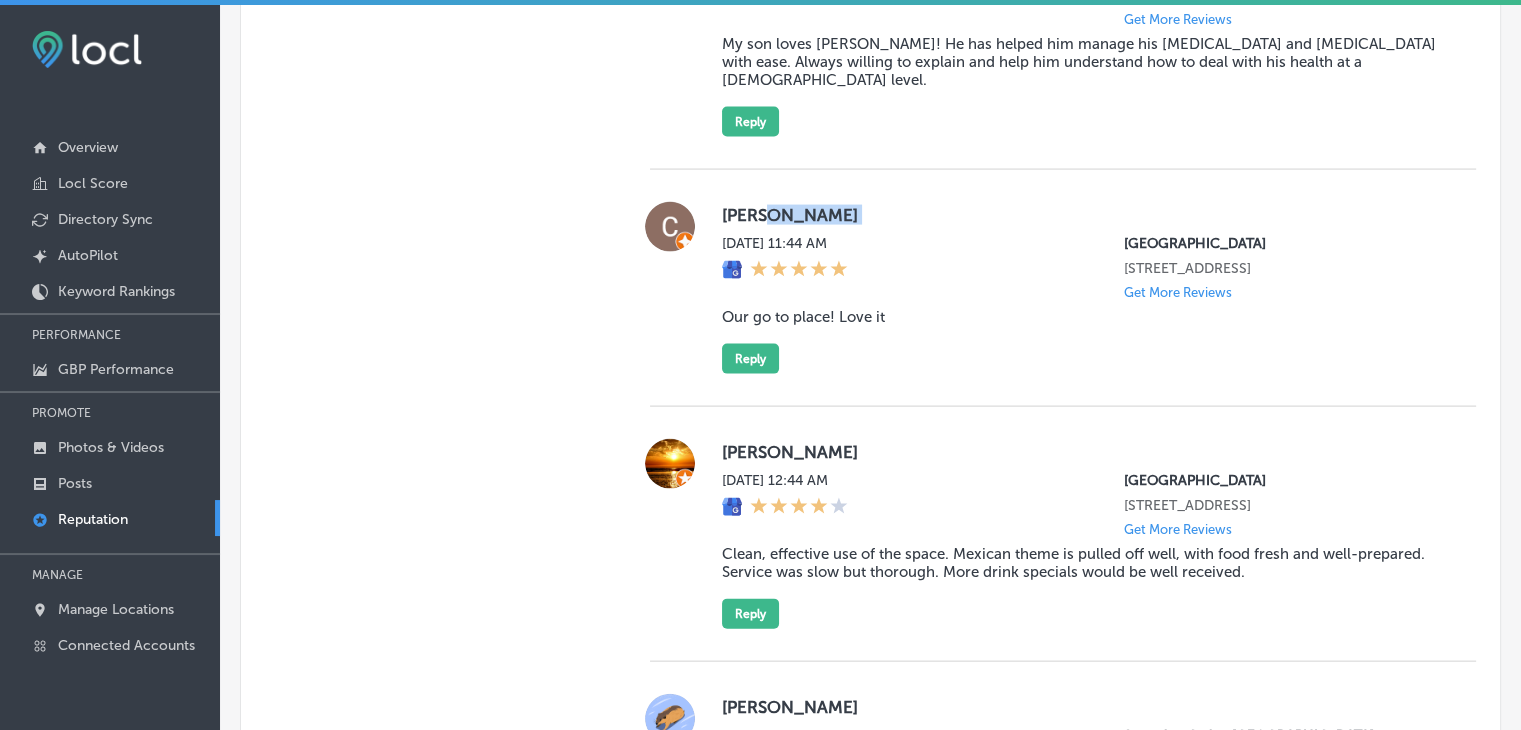 drag, startPoint x: 760, startPoint y: 237, endPoint x: 720, endPoint y: 260, distance: 46.141087 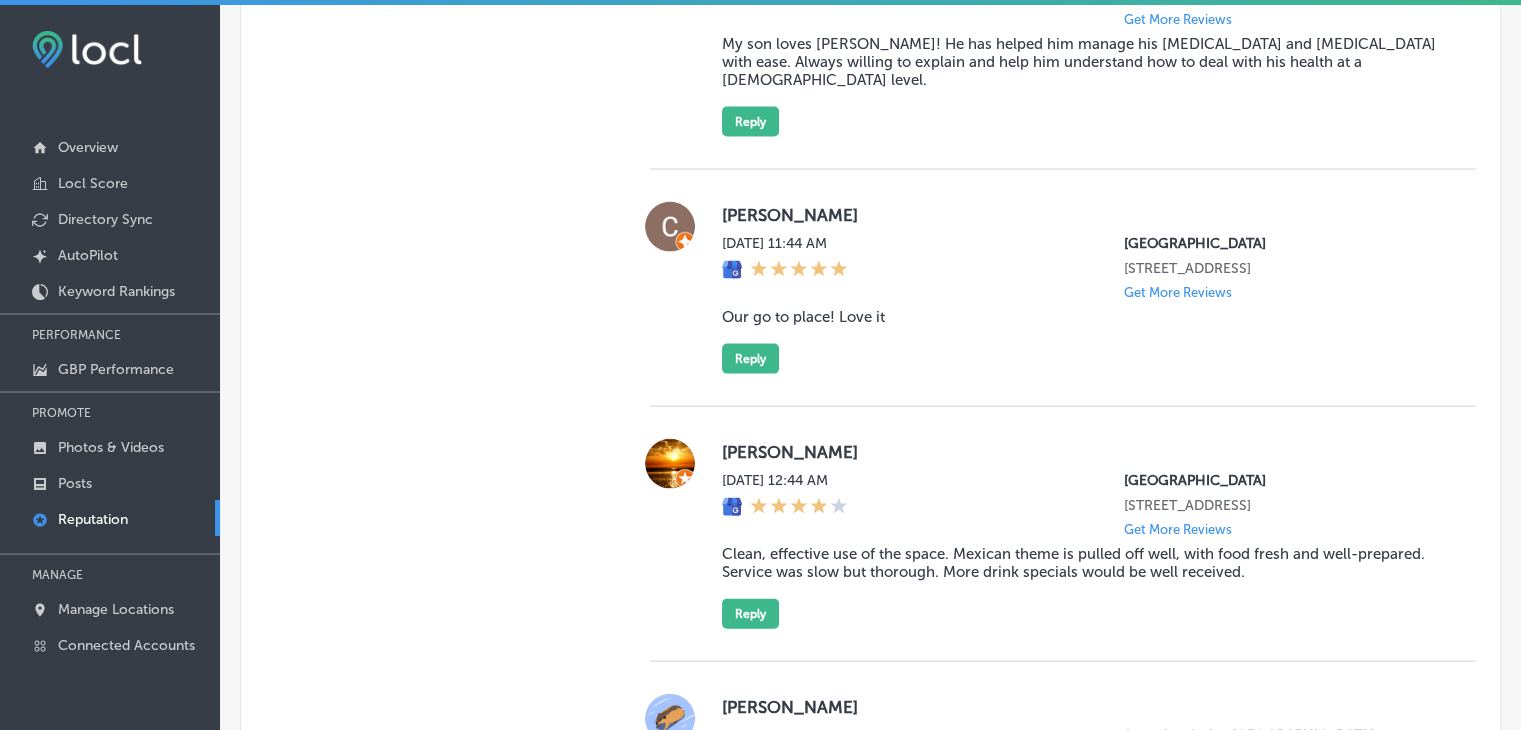 click on "[PERSON_NAME]   [DATE] 11:44 AM [GEOGRAPHIC_DATA] [STREET_ADDRESS] Get More Reviews Our go to place! Love it Reply" at bounding box center (1063, 288) 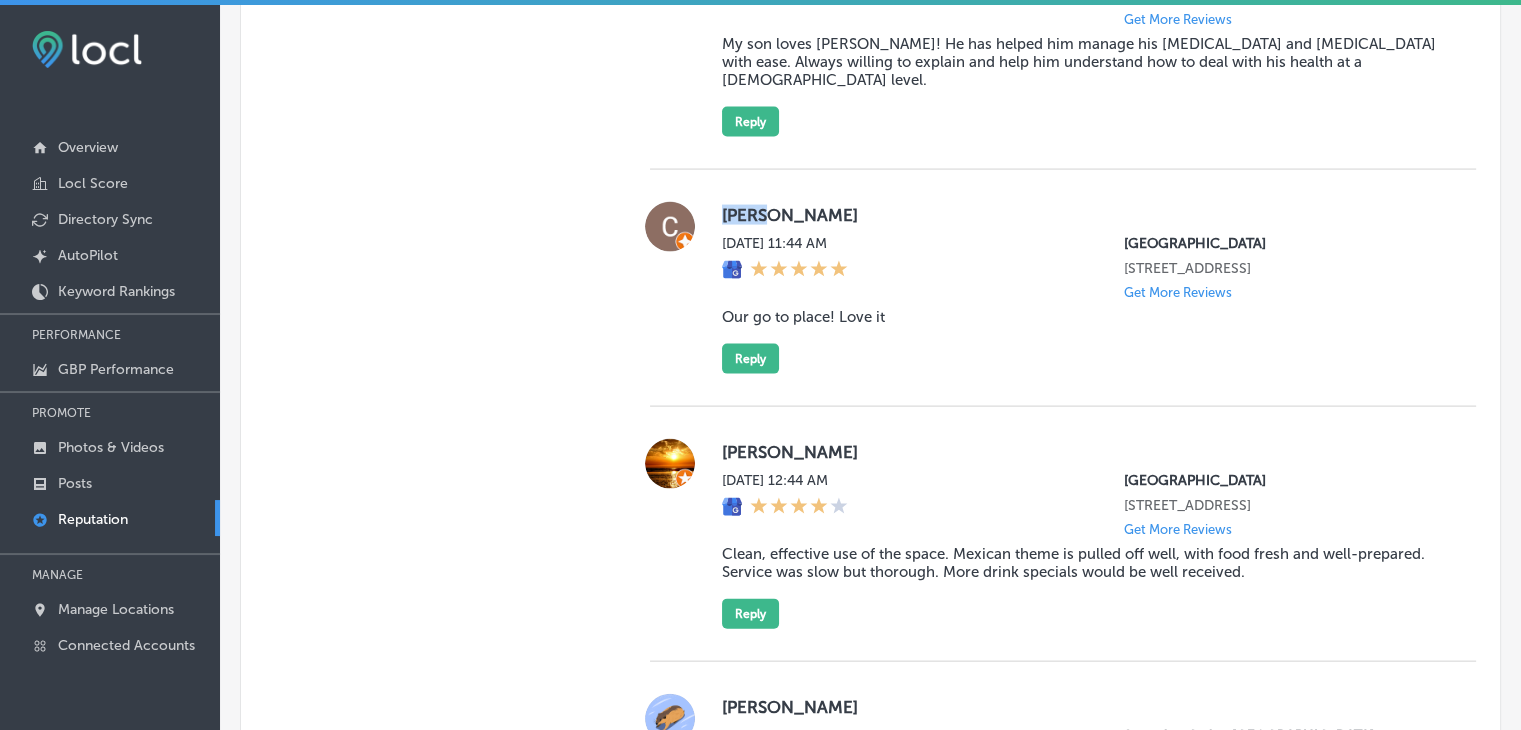 drag, startPoint x: 730, startPoint y: 237, endPoint x: 760, endPoint y: 242, distance: 30.413813 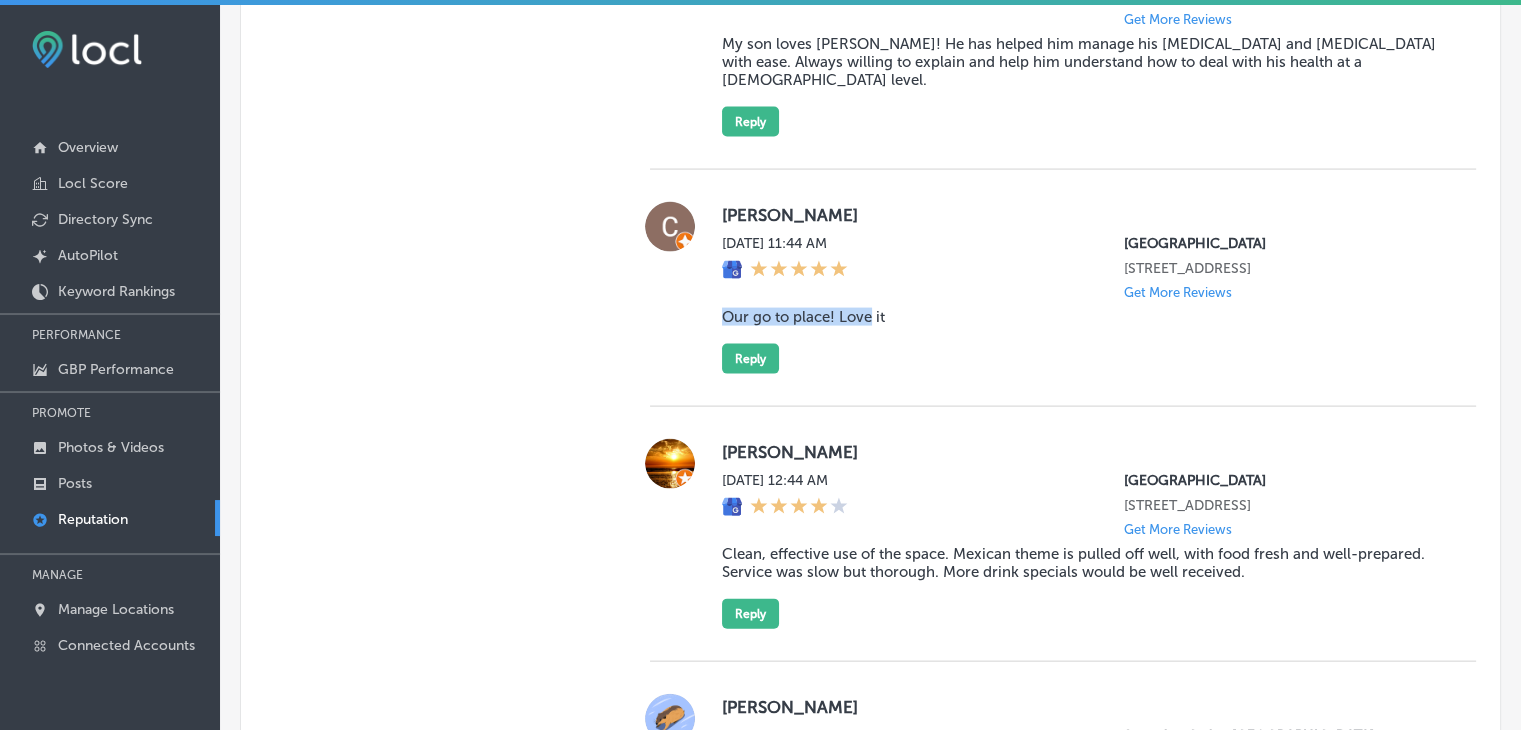 drag, startPoint x: 717, startPoint y: 365, endPoint x: 869, endPoint y: 360, distance: 152.08221 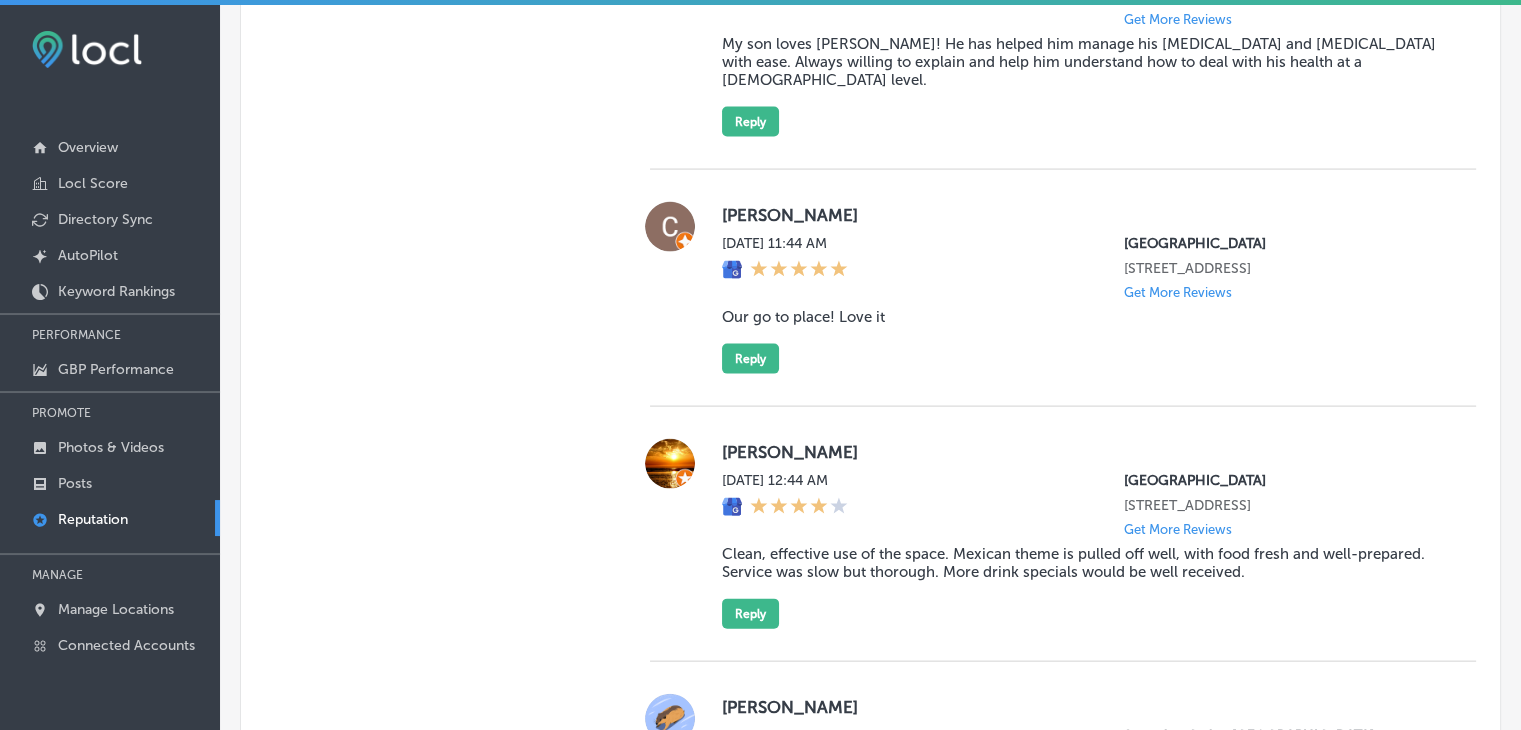click on "Our go to place! Love it" at bounding box center (1083, 317) 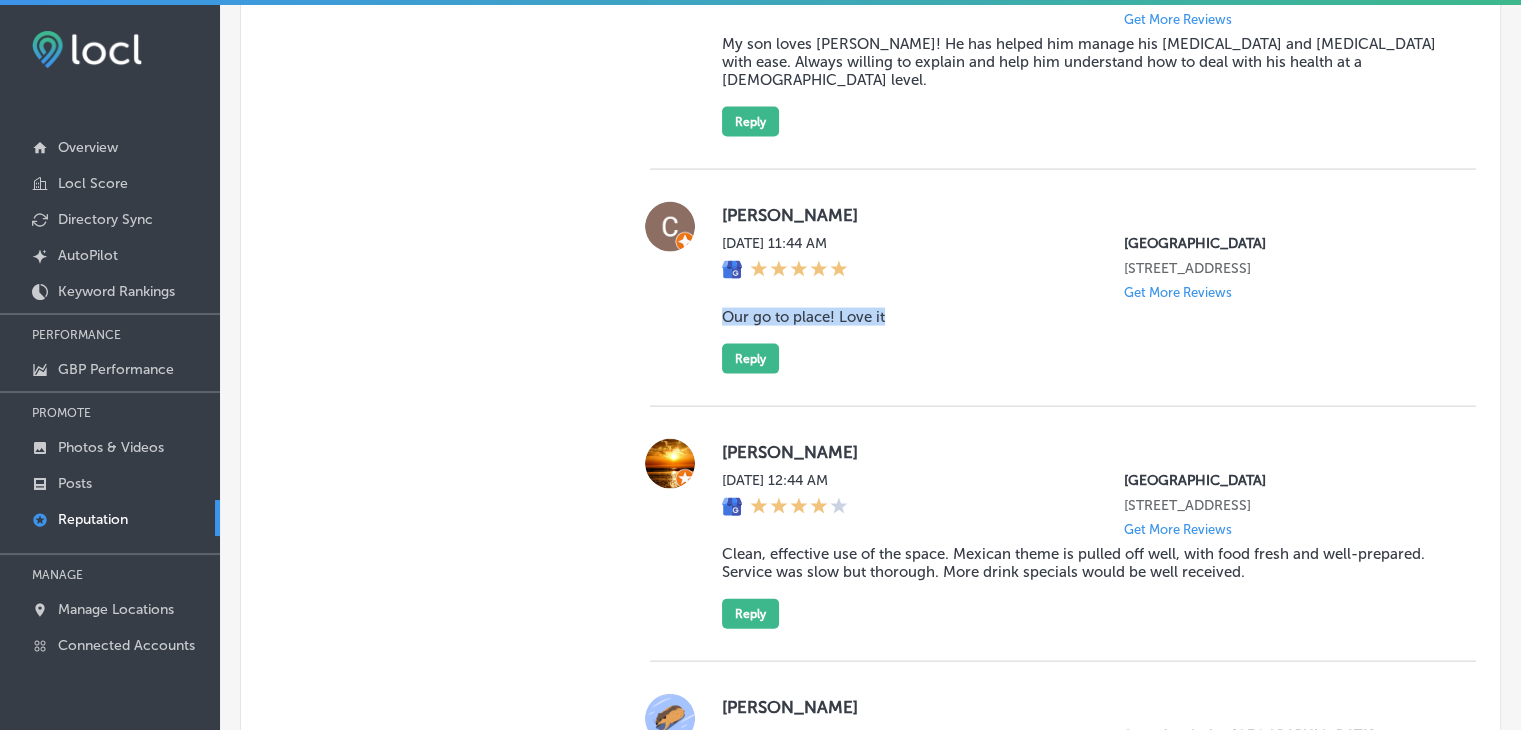 drag, startPoint x: 900, startPoint y: 350, endPoint x: 705, endPoint y: 349, distance: 195.00256 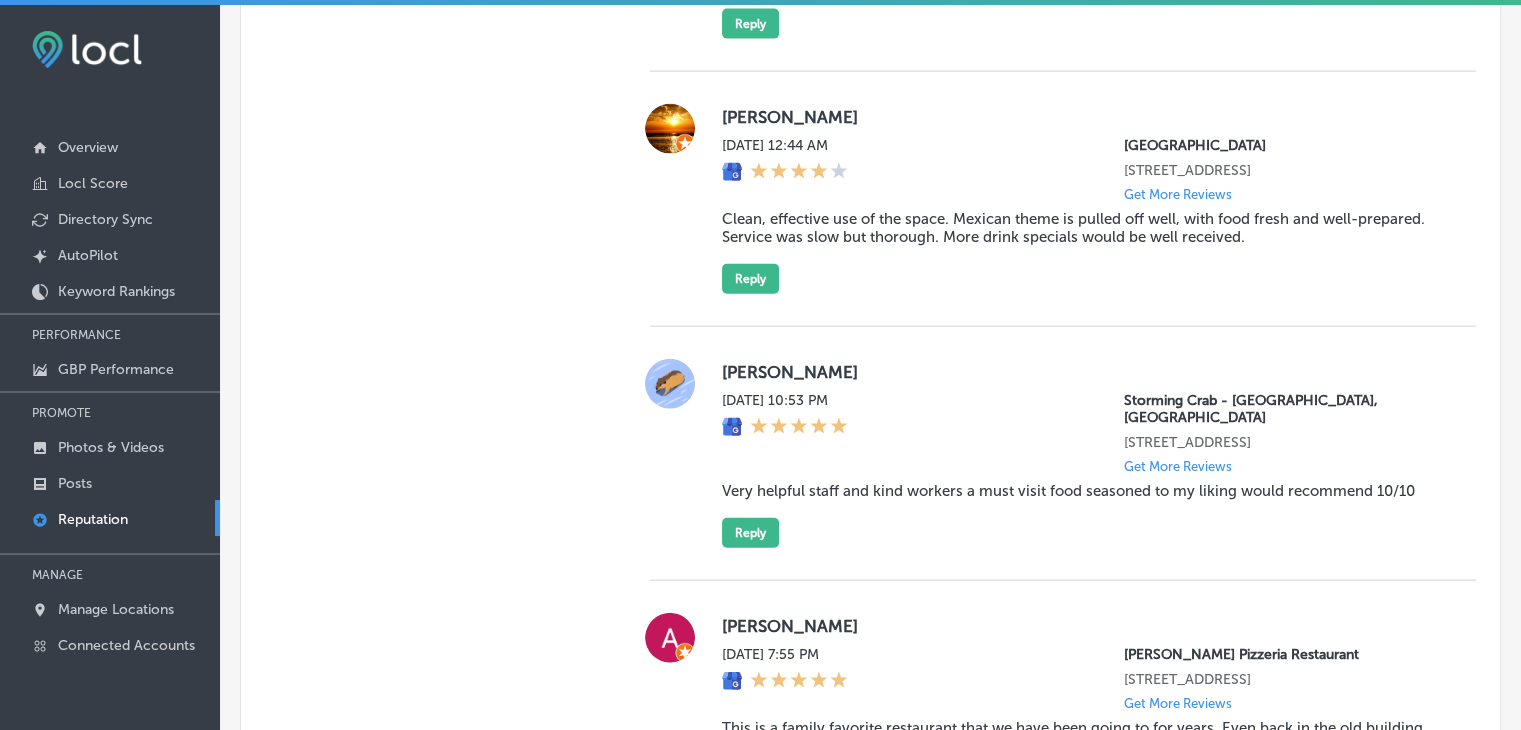 scroll, scrollTop: 4480, scrollLeft: 0, axis: vertical 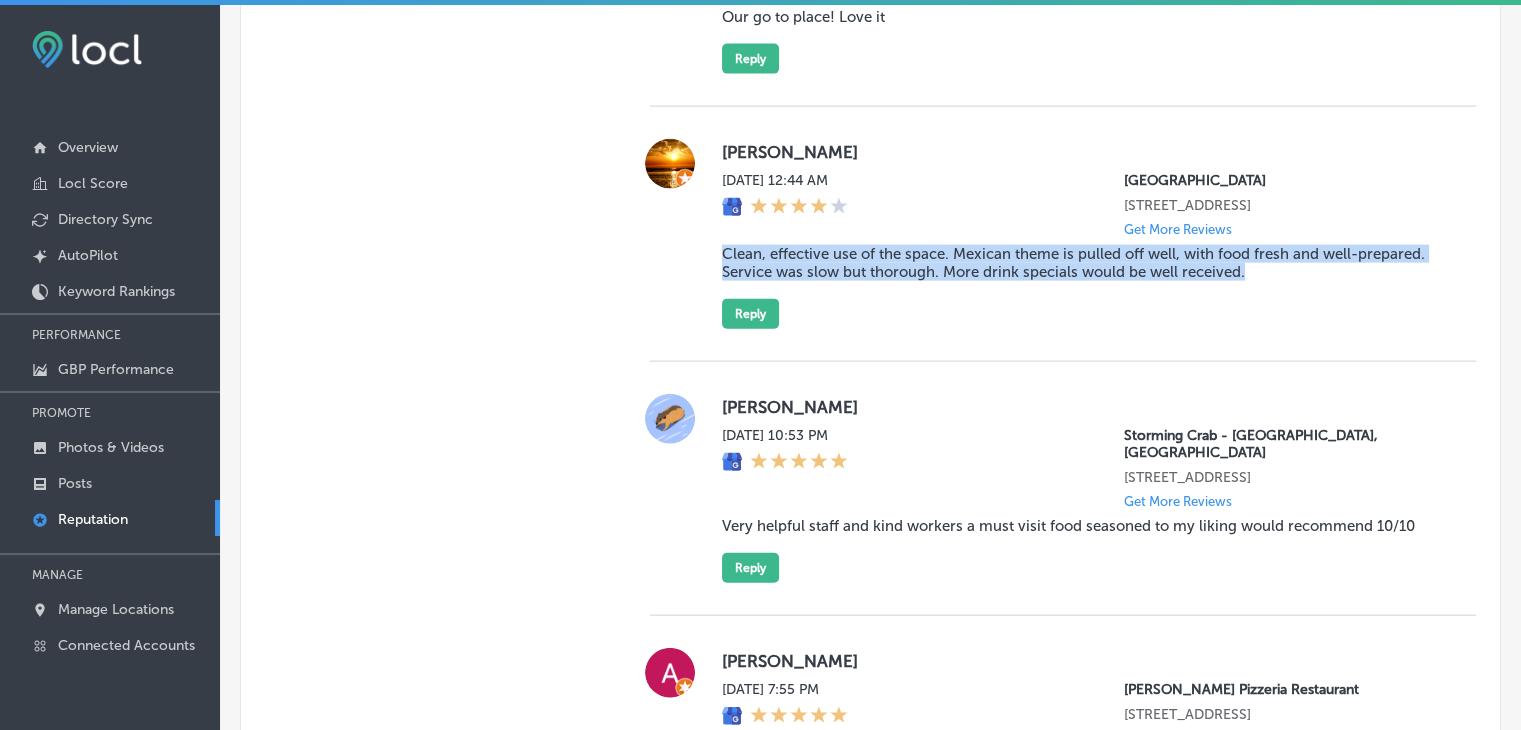 drag, startPoint x: 716, startPoint y: 313, endPoint x: 1387, endPoint y: 367, distance: 673.1694 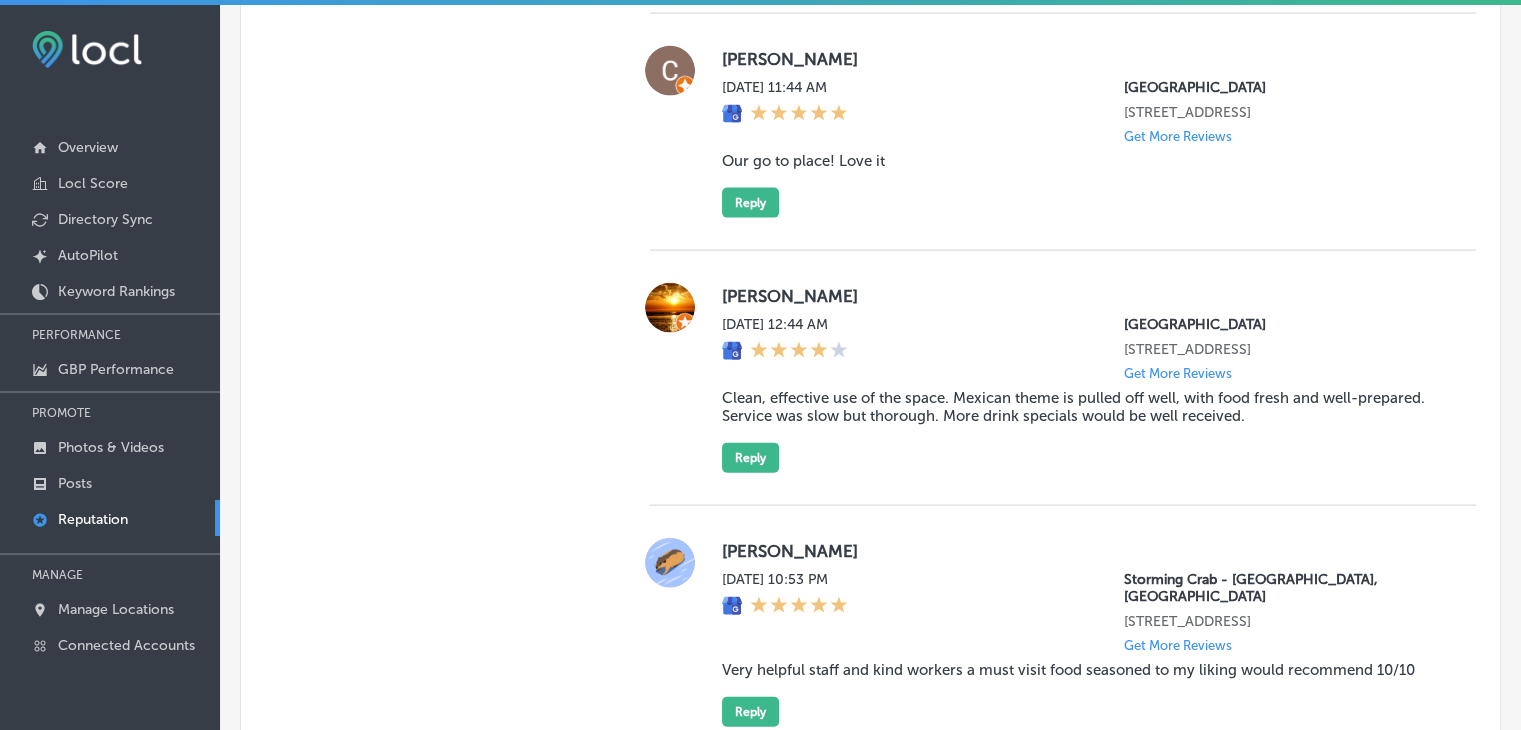 scroll, scrollTop: 1265, scrollLeft: 0, axis: vertical 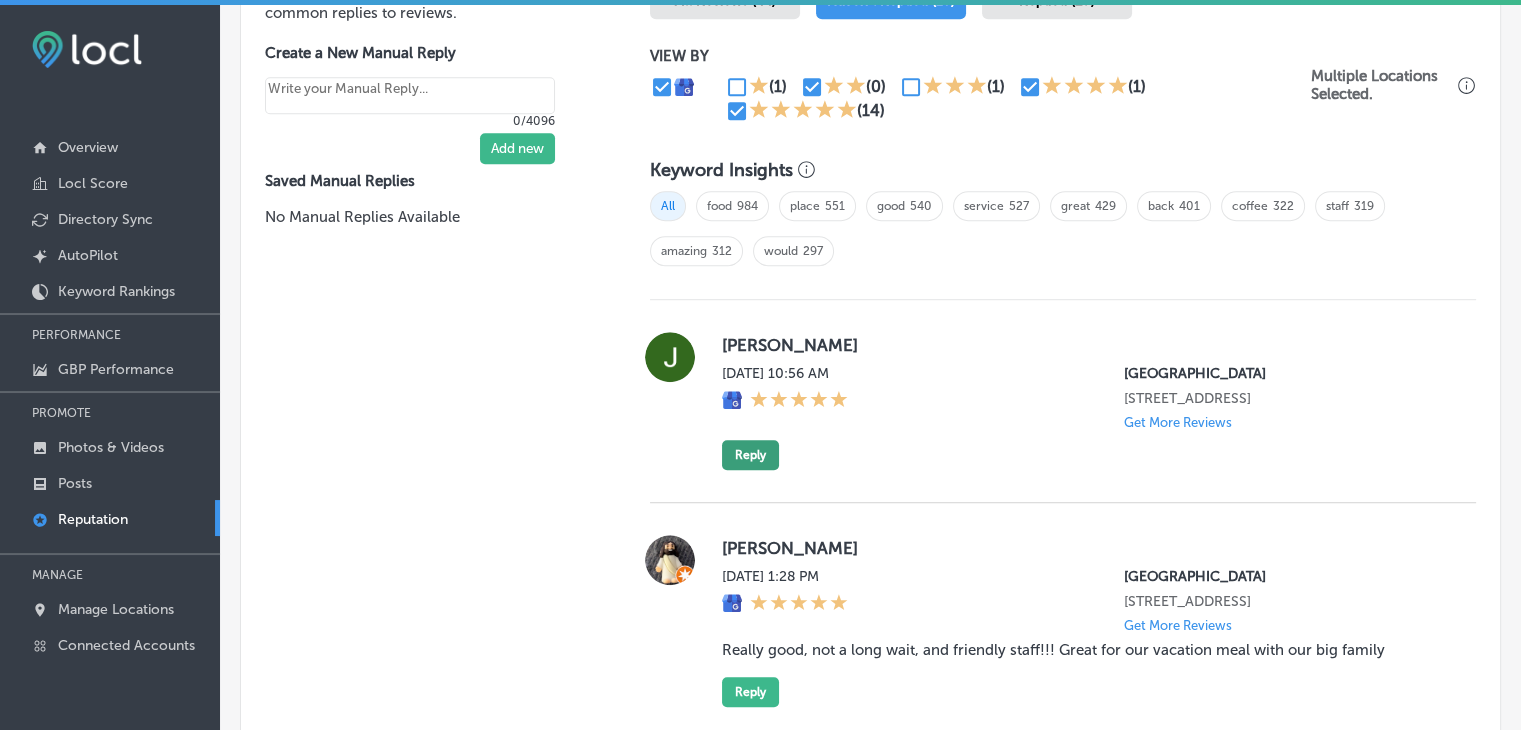 click on "Reply" at bounding box center (750, 455) 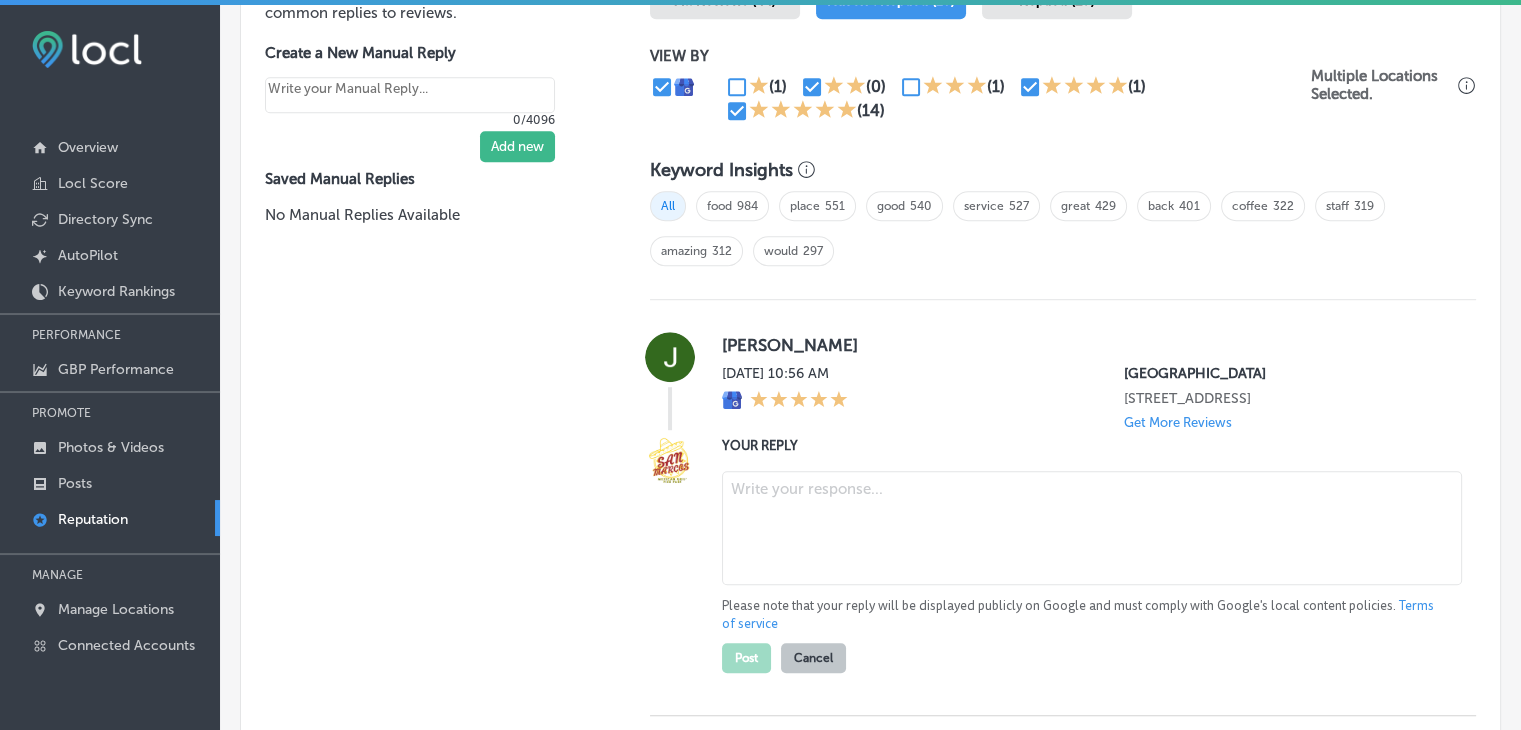 click at bounding box center [1092, 528] 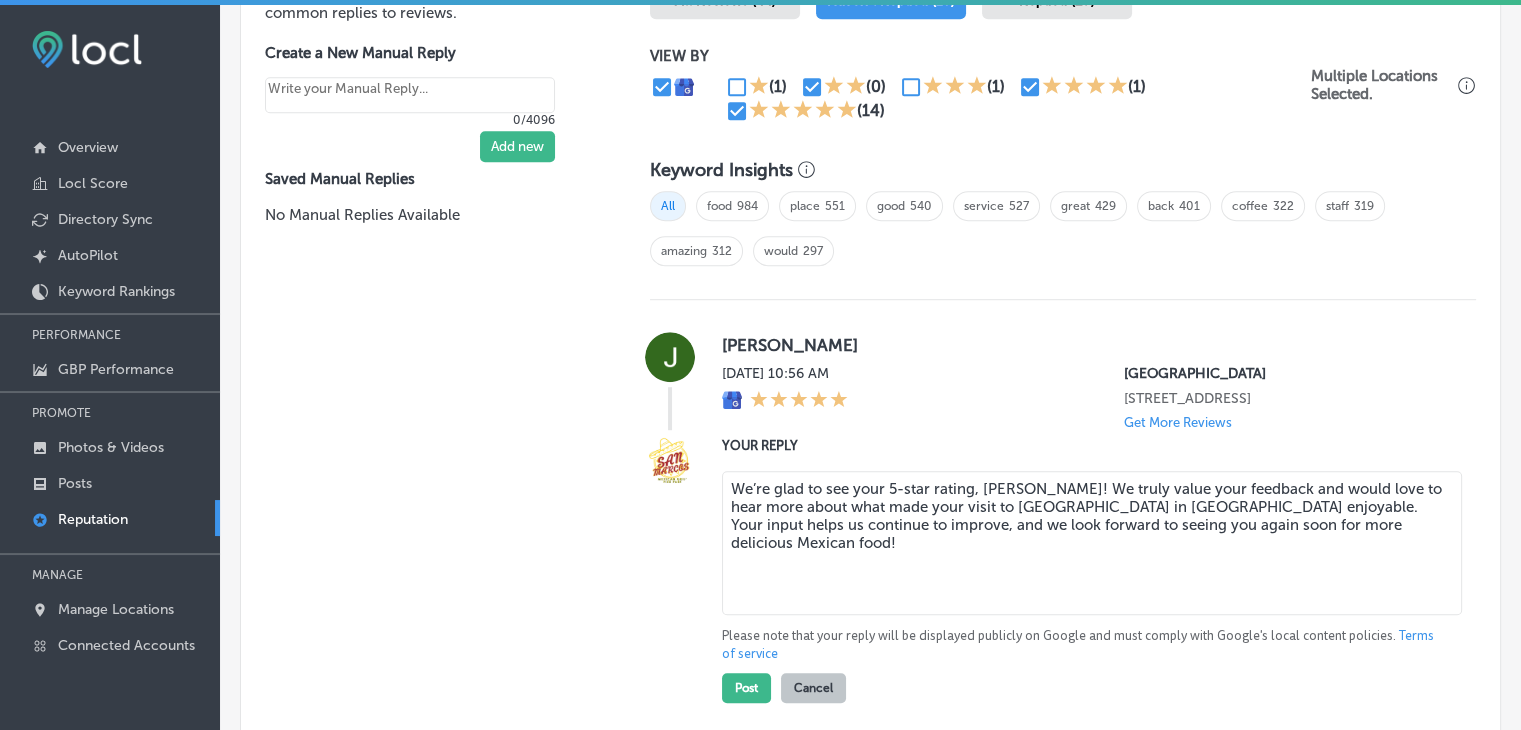type on "We’re glad to see your 5-star rating, [PERSON_NAME]! We truly value your feedback and would love to hear more about what made your visit to [GEOGRAPHIC_DATA] in [GEOGRAPHIC_DATA] enjoyable. Your input helps us continue to improve, and we look forward to seeing you again soon for more delicious Mexican food!" 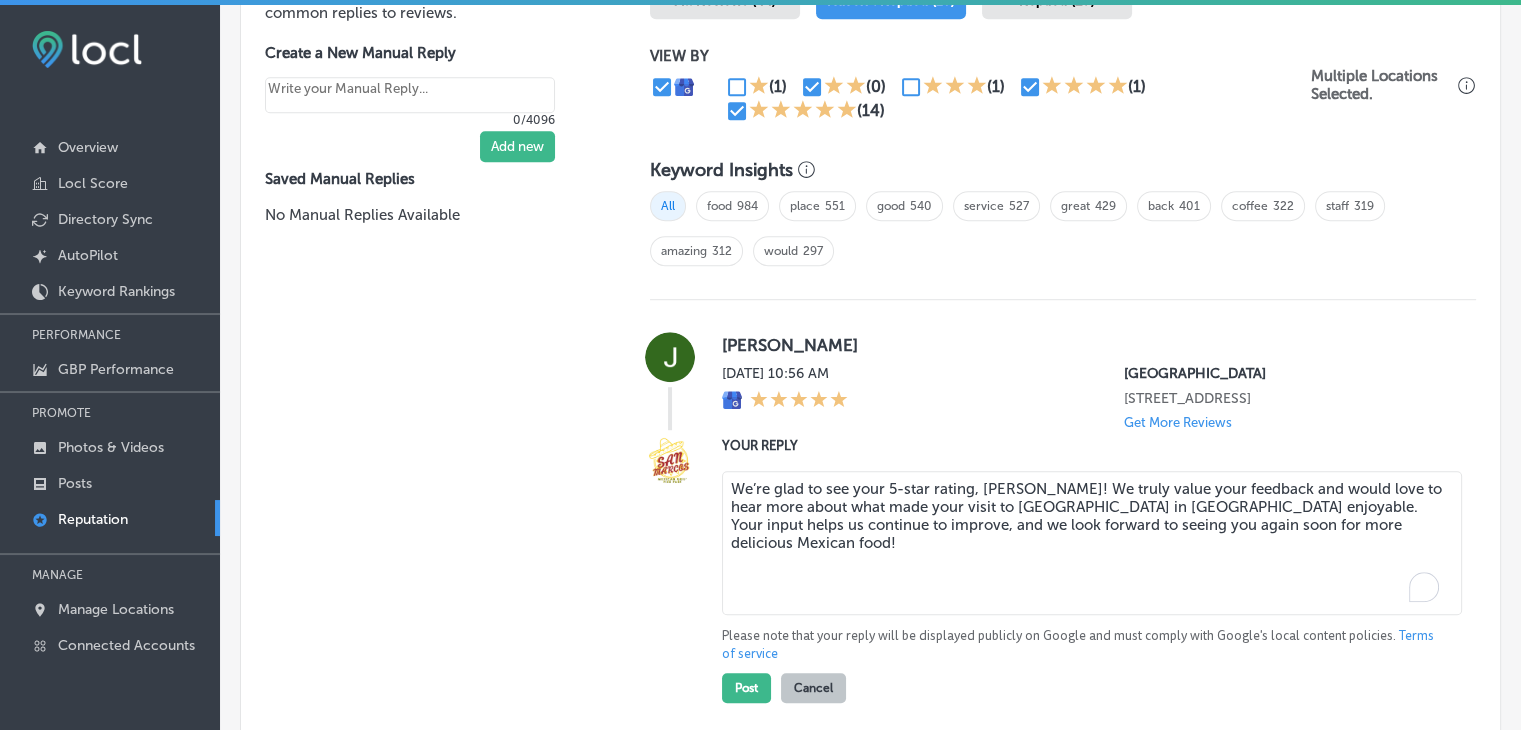 type on "x" 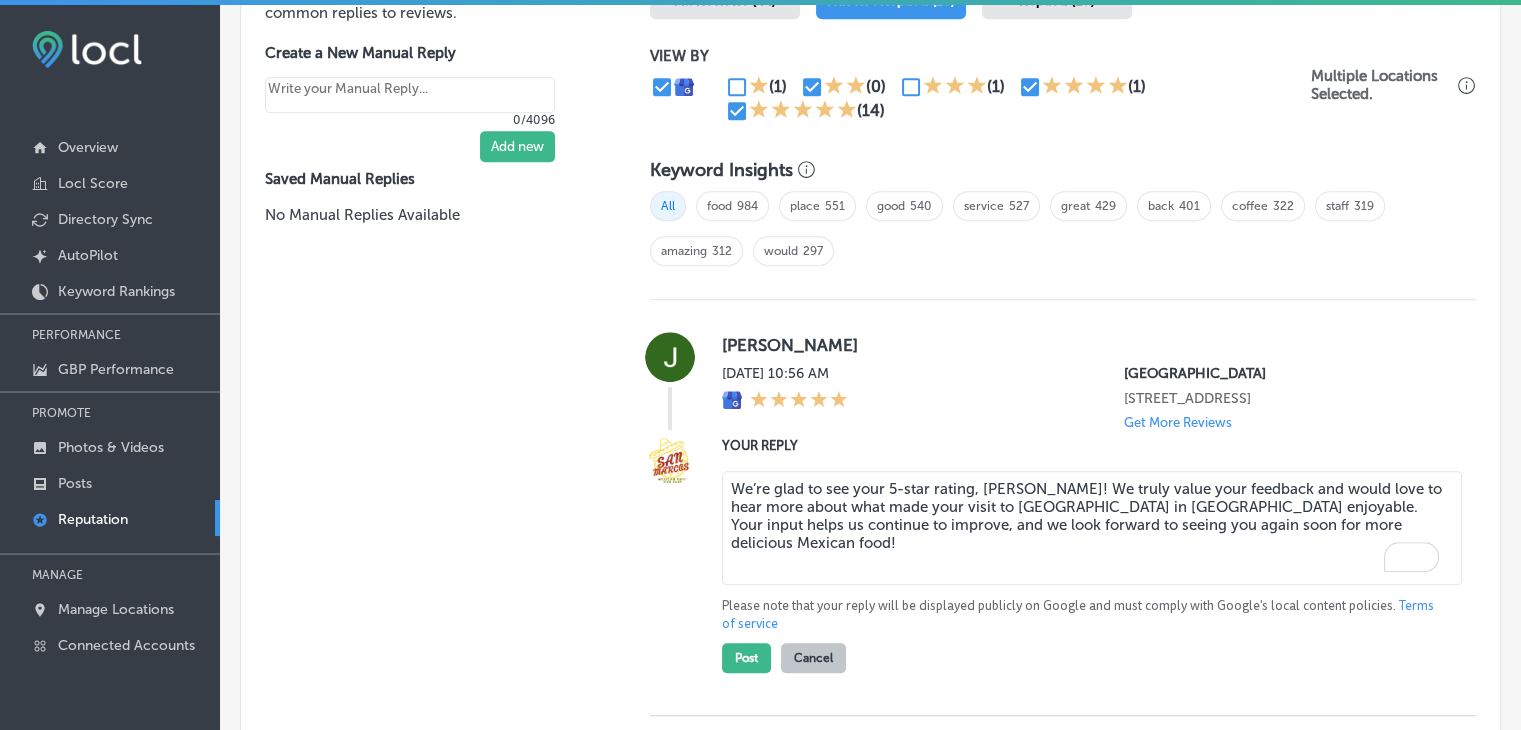 scroll, scrollTop: 1365, scrollLeft: 0, axis: vertical 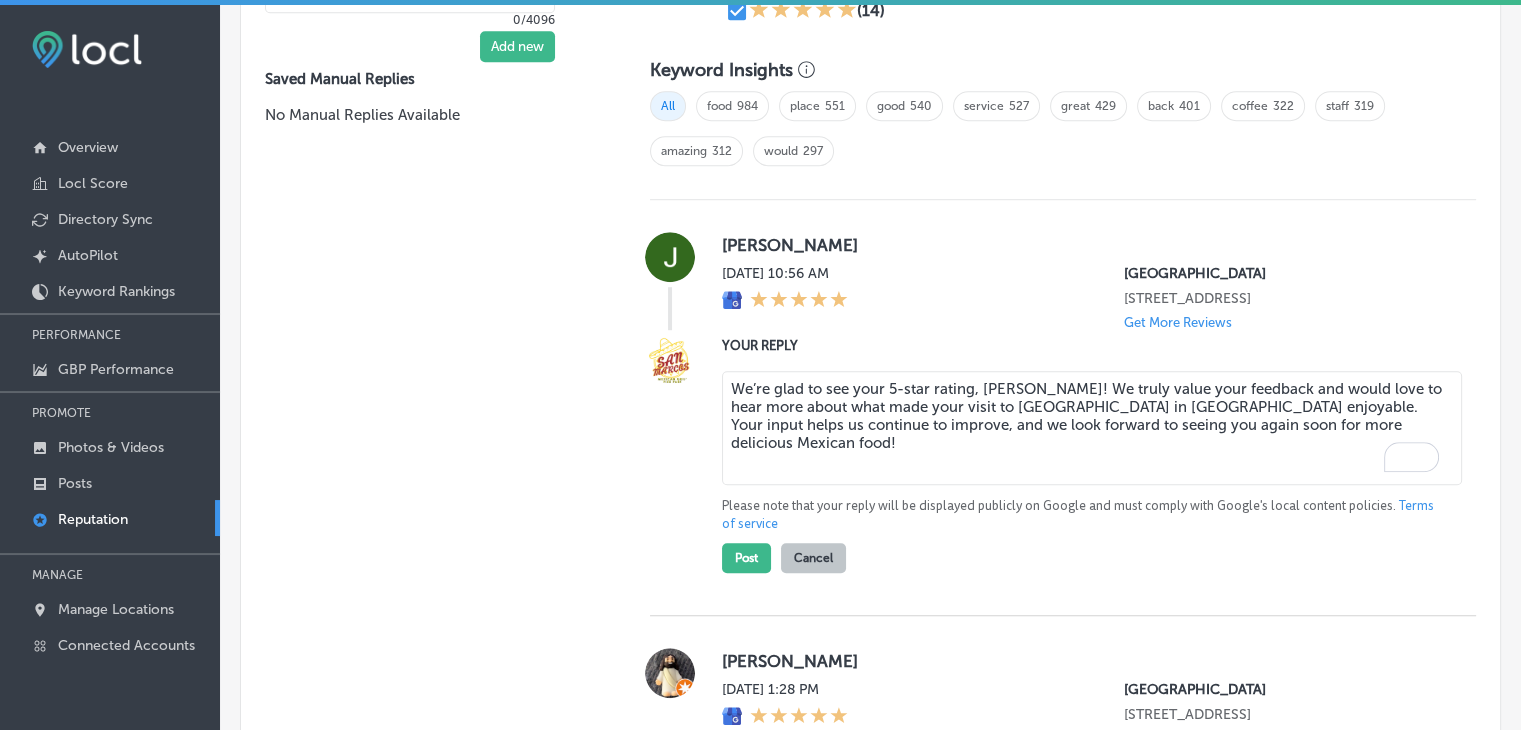 click on "We’re glad to see your 5-star rating, [PERSON_NAME]! We truly value your feedback and would love to hear more about what made your visit to [GEOGRAPHIC_DATA] in [GEOGRAPHIC_DATA] enjoyable. Your input helps us continue to improve, and we look forward to seeing you again soon for more delicious Mexican food!" at bounding box center [1092, 428] 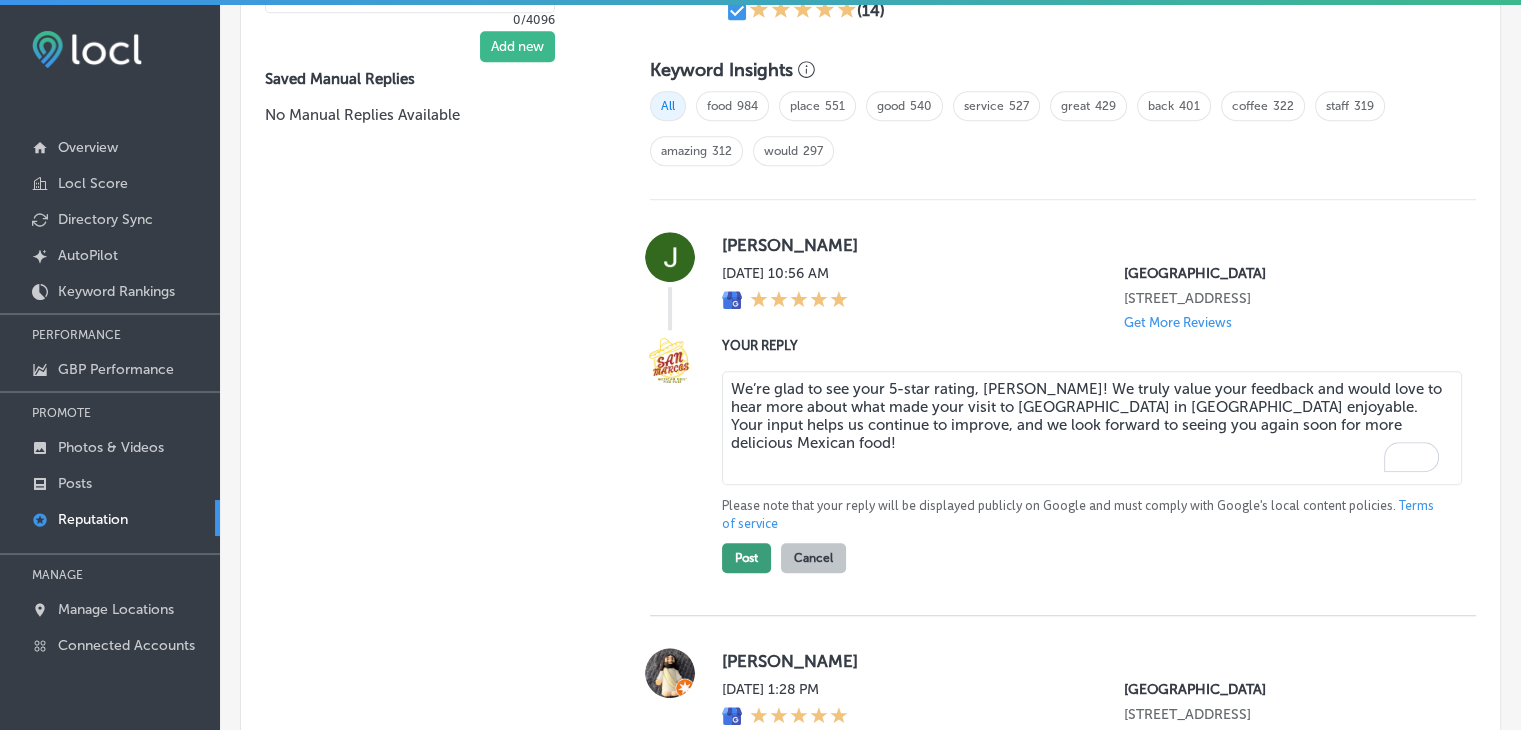 click on "Post" at bounding box center (746, 558) 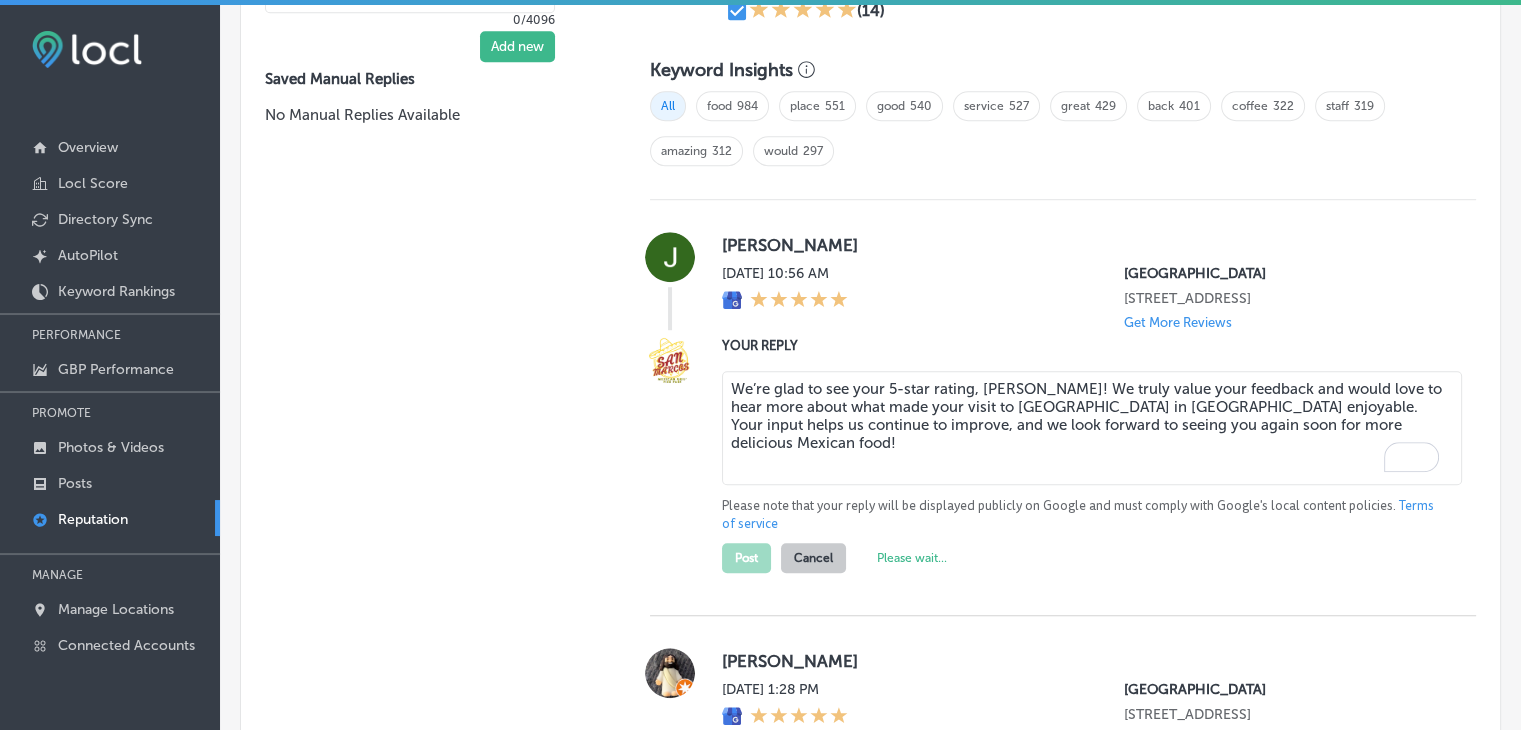 type on "x" 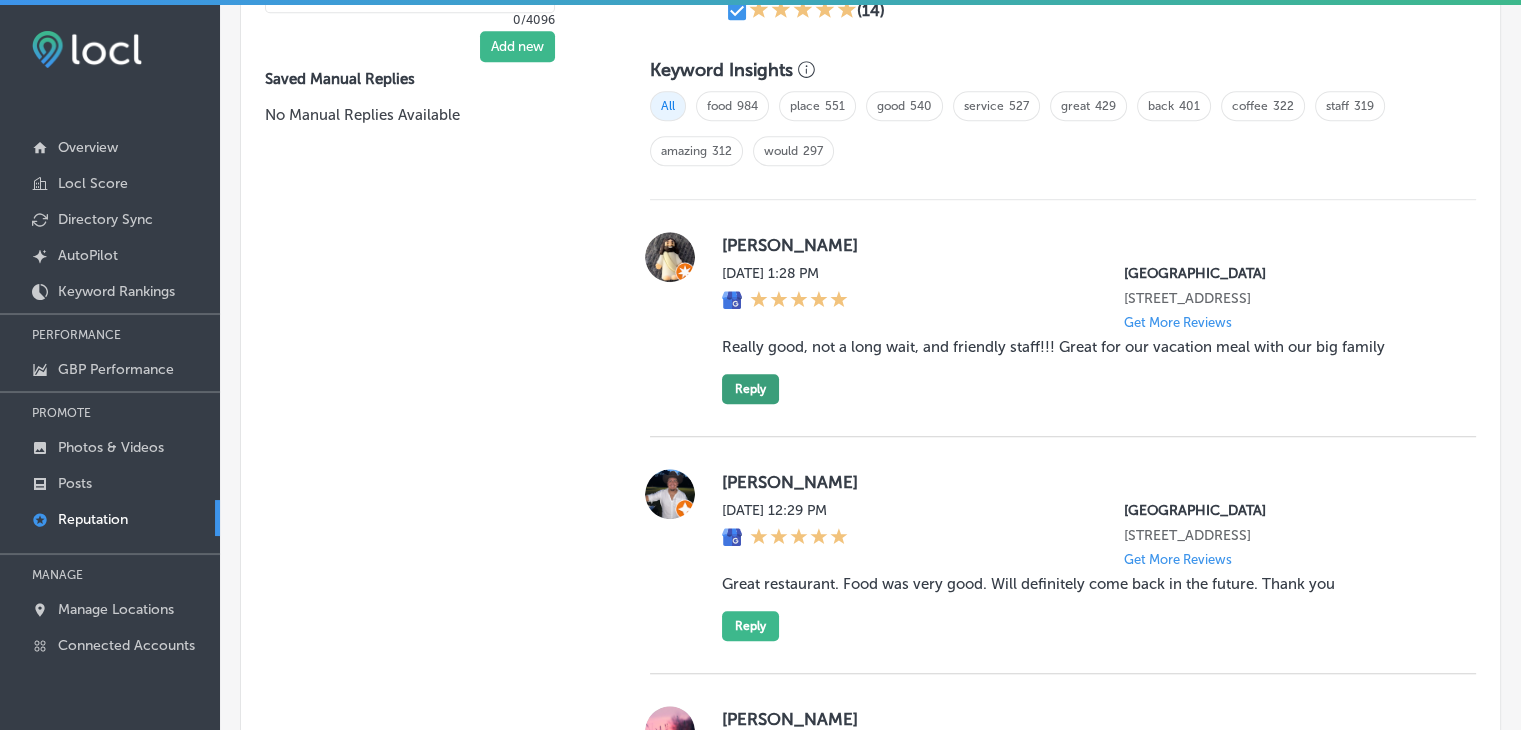 click on "Reply" at bounding box center (750, 389) 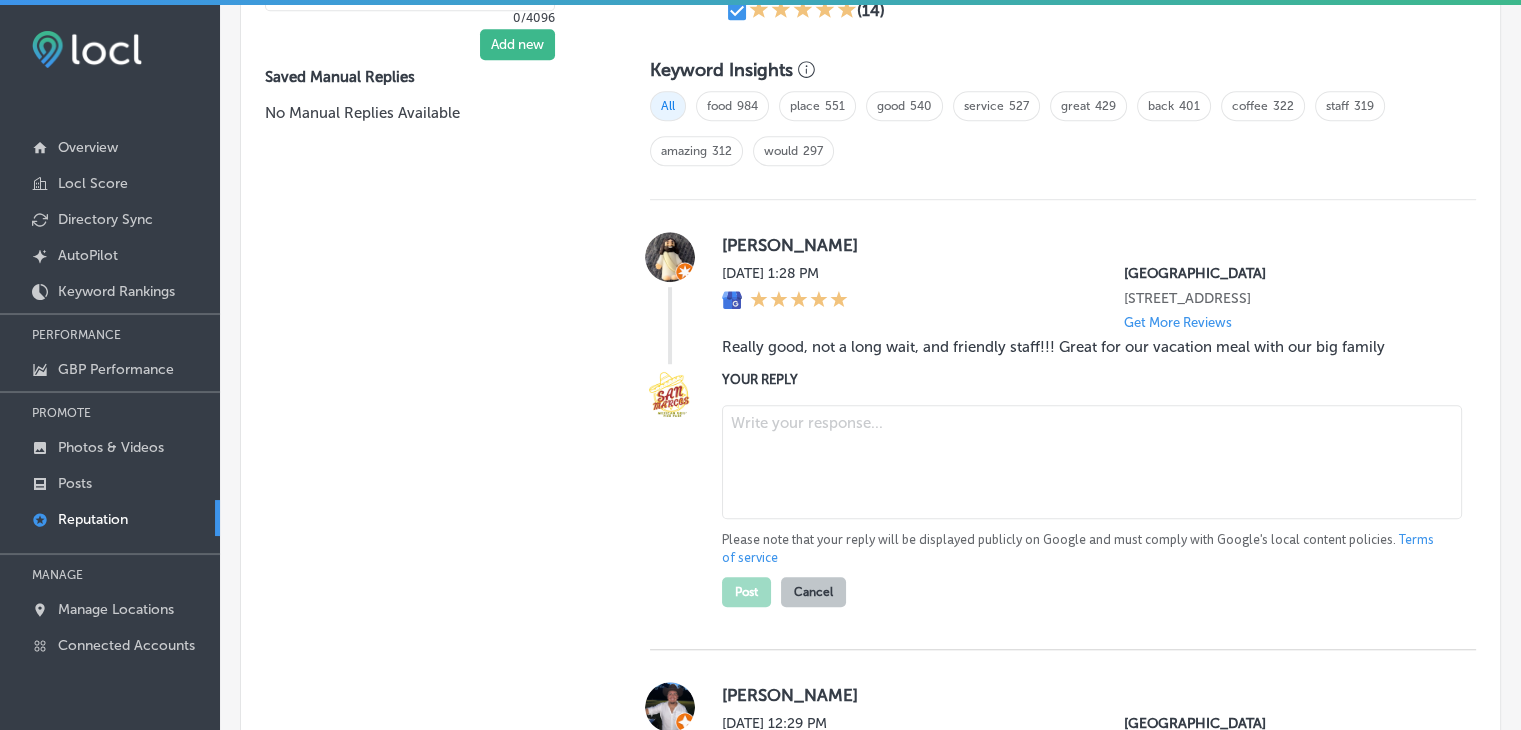 click at bounding box center (1092, 462) 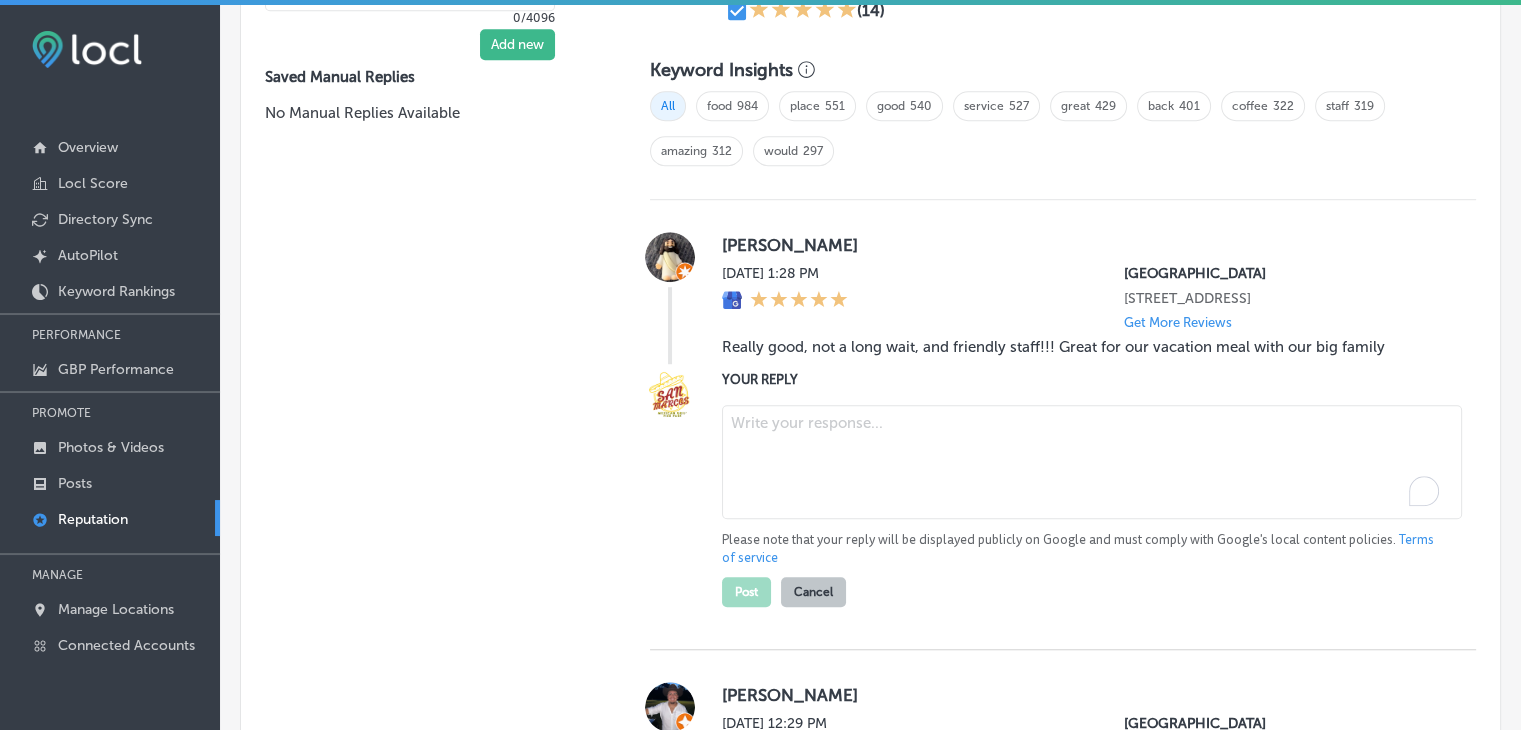 paste on "It’s fantastic to hear you and your big family had a wonderful meal at [GEOGRAPHIC_DATA] in [GEOGRAPHIC_DATA], especially knowing that visitors from [PERSON_NAME][GEOGRAPHIC_DATA] and [GEOGRAPHIC_DATA] come to enjoy our food and atmosphere. We’re thrilled that you enjoyed the delicious food and efficient service, and we can’t wait to serve you again on your next trip!" 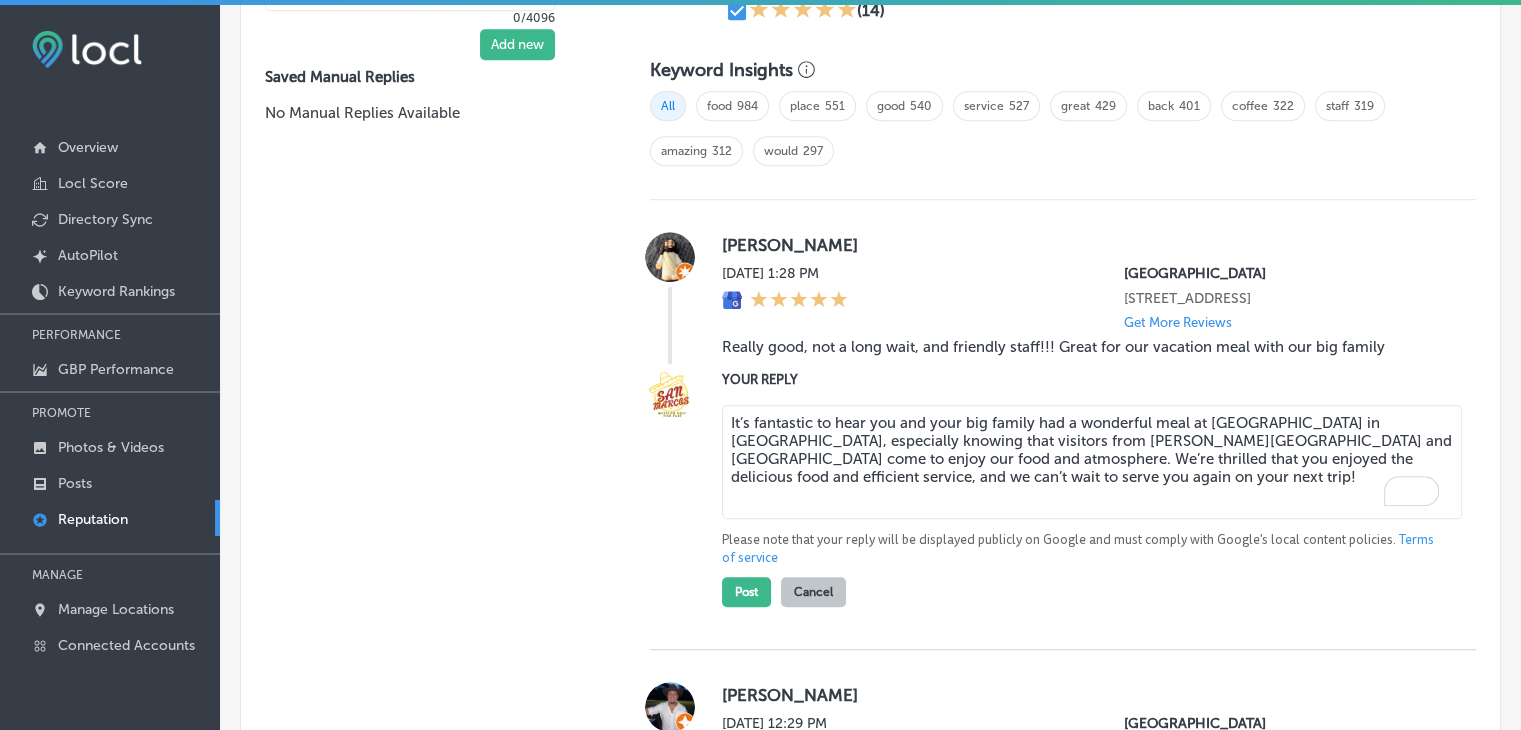 click on "It’s fantastic to hear you and your big family had a wonderful meal at [GEOGRAPHIC_DATA] in [GEOGRAPHIC_DATA], especially knowing that visitors from [PERSON_NAME][GEOGRAPHIC_DATA] and [GEOGRAPHIC_DATA] come to enjoy our food and atmosphere. We’re thrilled that you enjoyed the delicious food and efficient service, and we can’t wait to serve you again on your next trip!" at bounding box center (1092, 462) 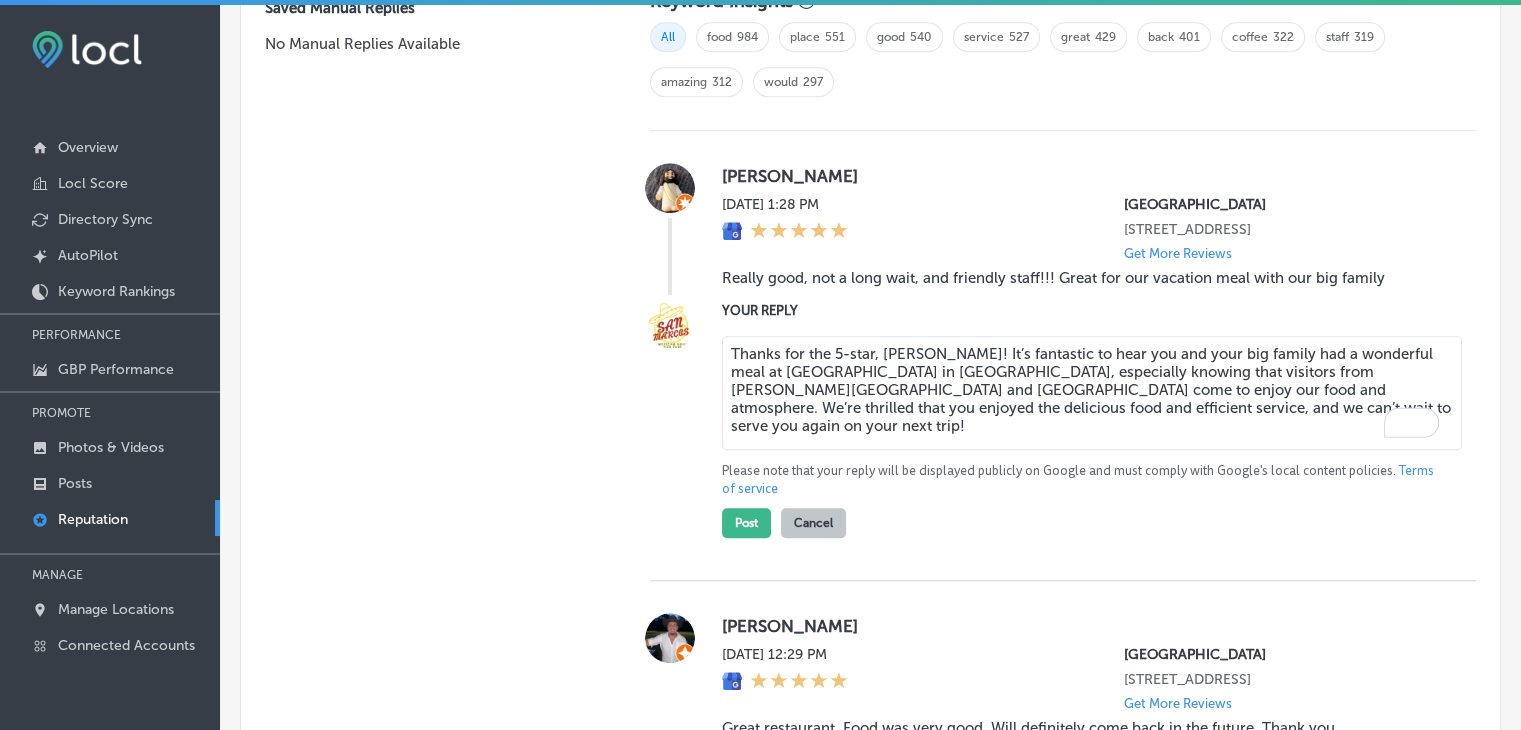 scroll, scrollTop: 1465, scrollLeft: 0, axis: vertical 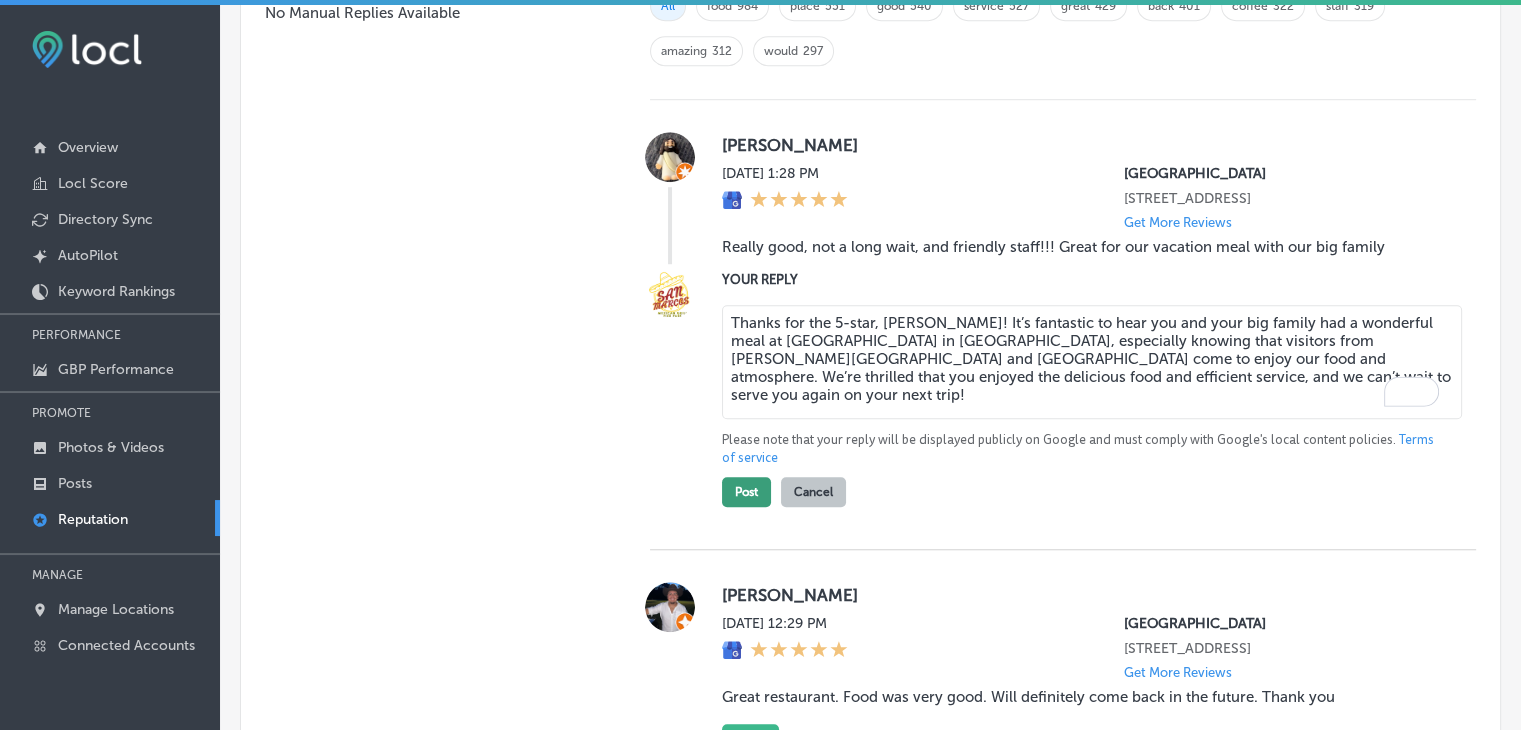 type on "Thanks for the 5-star, [PERSON_NAME]! It’s fantastic to hear you and your big family had a wonderful meal at [GEOGRAPHIC_DATA] in [GEOGRAPHIC_DATA], especially knowing that visitors from [PERSON_NAME][GEOGRAPHIC_DATA] and [GEOGRAPHIC_DATA] come to enjoy our food and atmosphere. We’re thrilled that you enjoyed the delicious food and efficient service, and we can’t wait to serve you again on your next trip!" 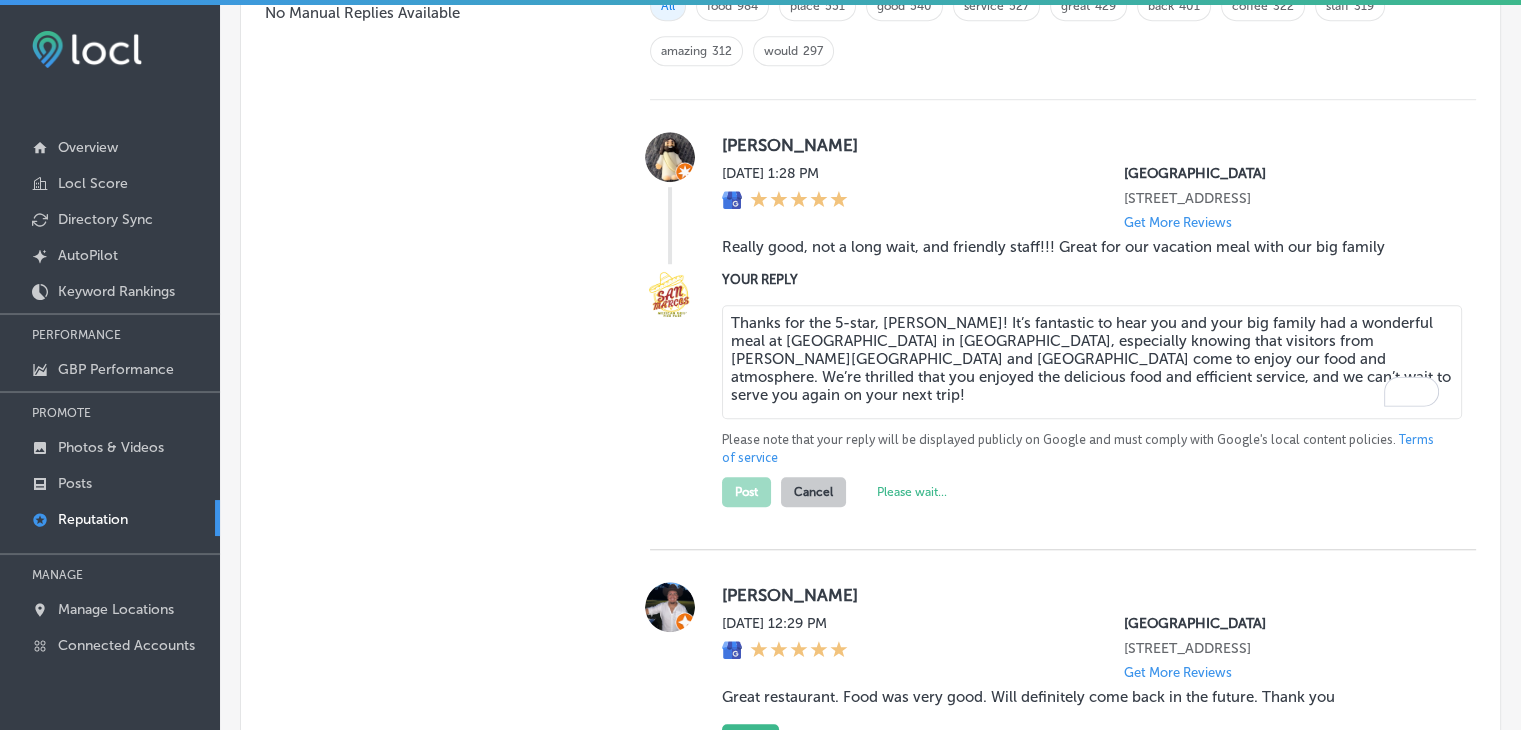 type on "x" 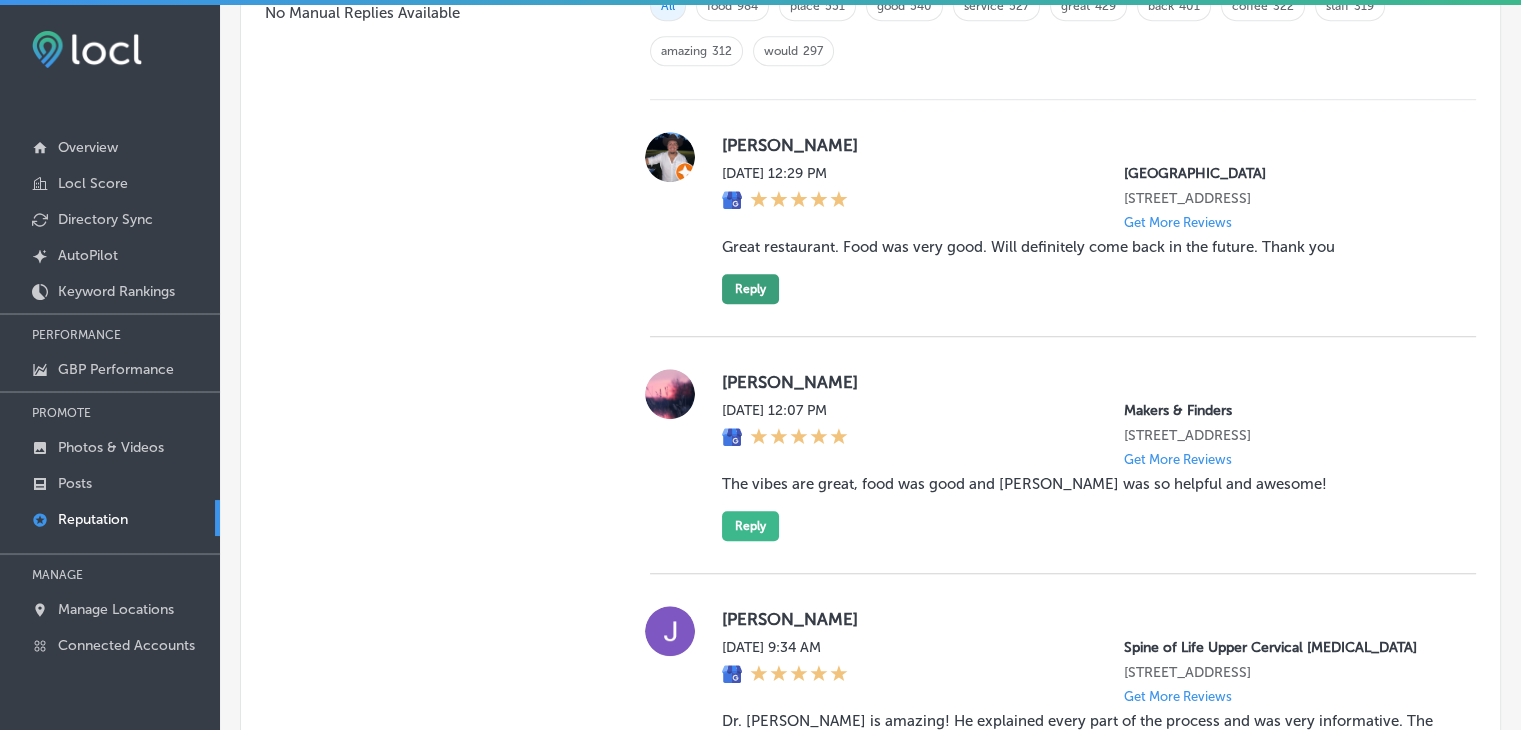 click on "Reply" at bounding box center [750, 289] 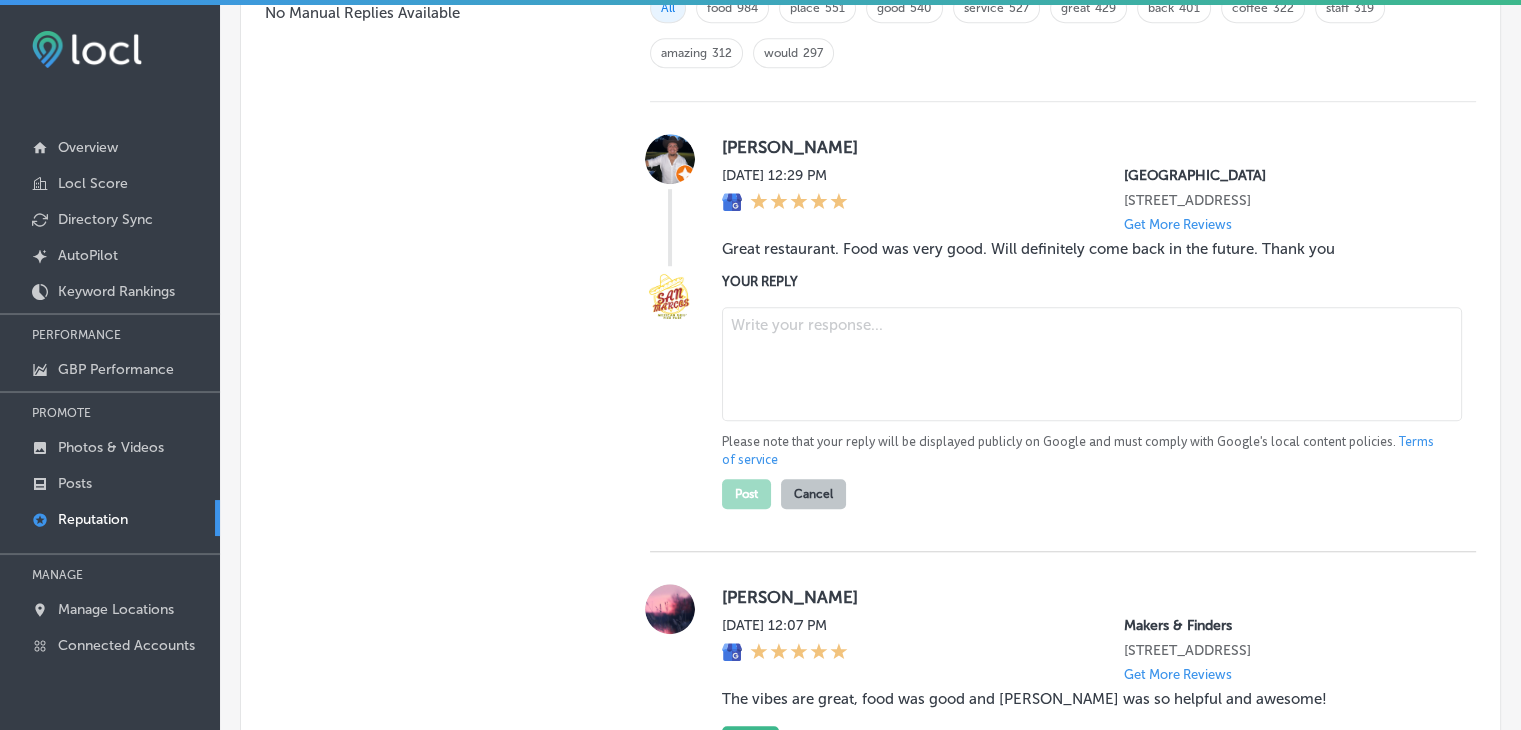 click at bounding box center (1092, 364) 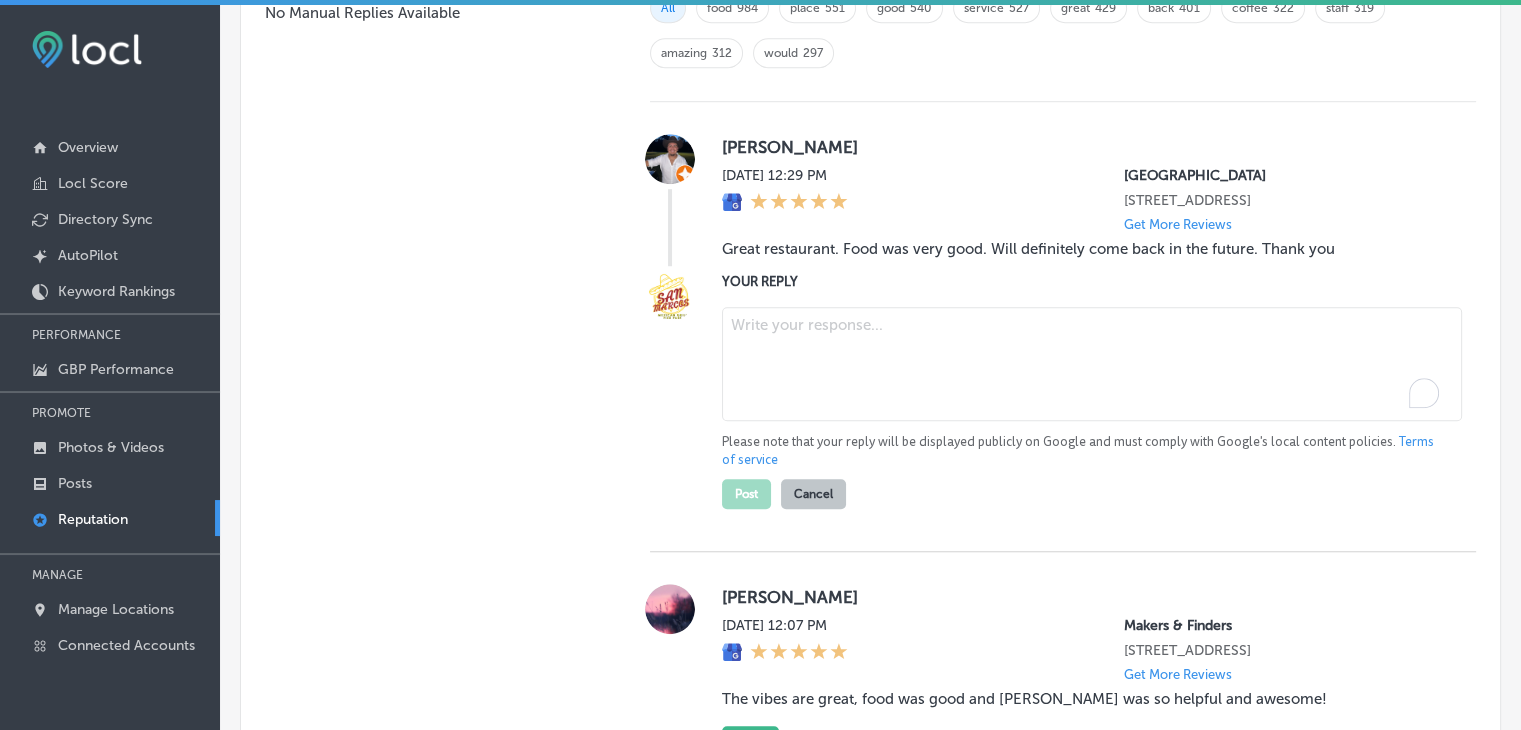 paste on "We’re so glad you enjoyed the delicious food at [GEOGRAPHIC_DATA] in [GEOGRAPHIC_DATA], [PERSON_NAME]! It’s great to know that we’re a favorite for those visiting from [GEOGRAPHIC_DATA], [GEOGRAPHIC_DATA], and nearby areas. We can’t wait to welcome you back soon for another fantastic meal. Your support means a lot to us!" 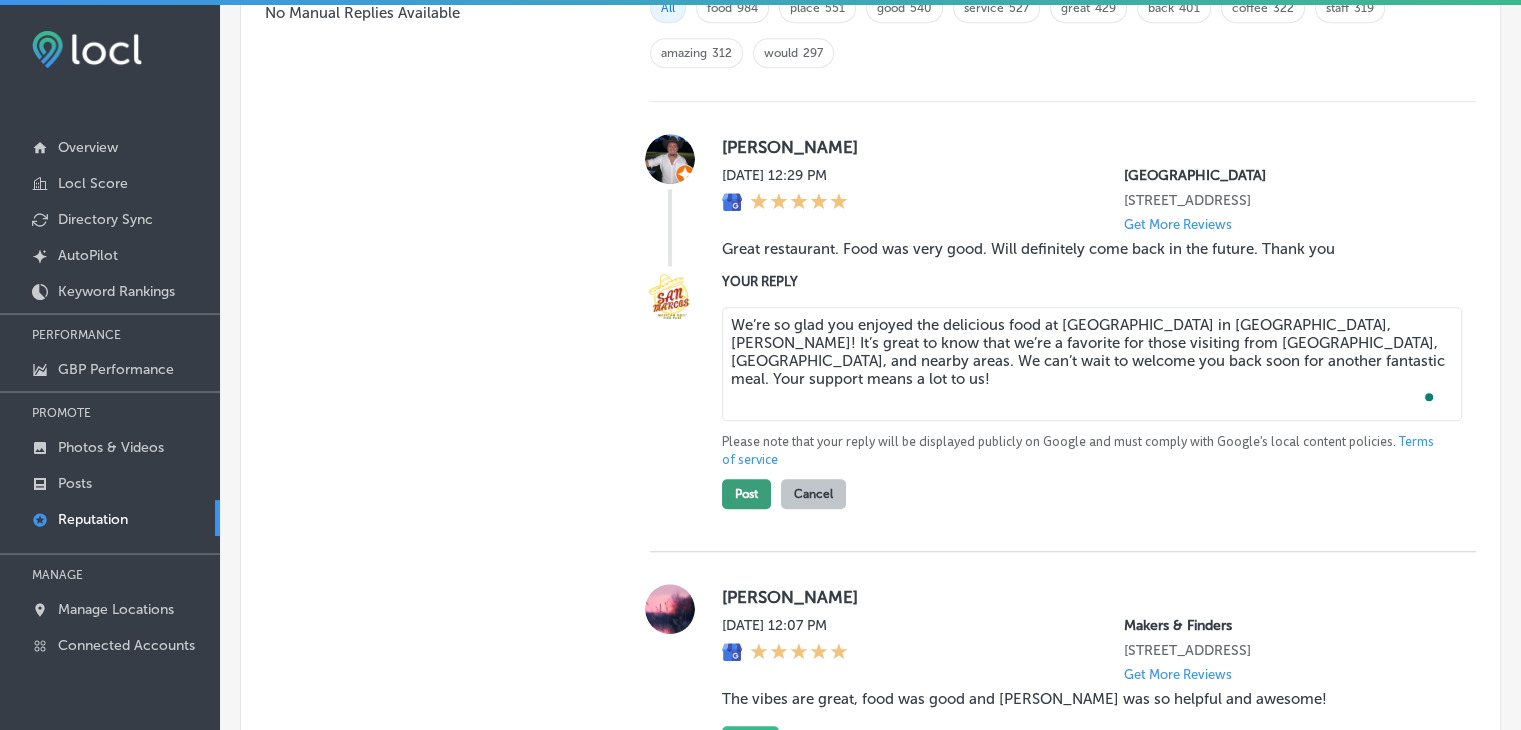type on "We’re so glad you enjoyed the delicious food at [GEOGRAPHIC_DATA] in [GEOGRAPHIC_DATA], [PERSON_NAME]! It’s great to know that we’re a favorite for those visiting from [GEOGRAPHIC_DATA], [GEOGRAPHIC_DATA], and nearby areas. We can’t wait to welcome you back soon for another fantastic meal. Your support means a lot to us!" 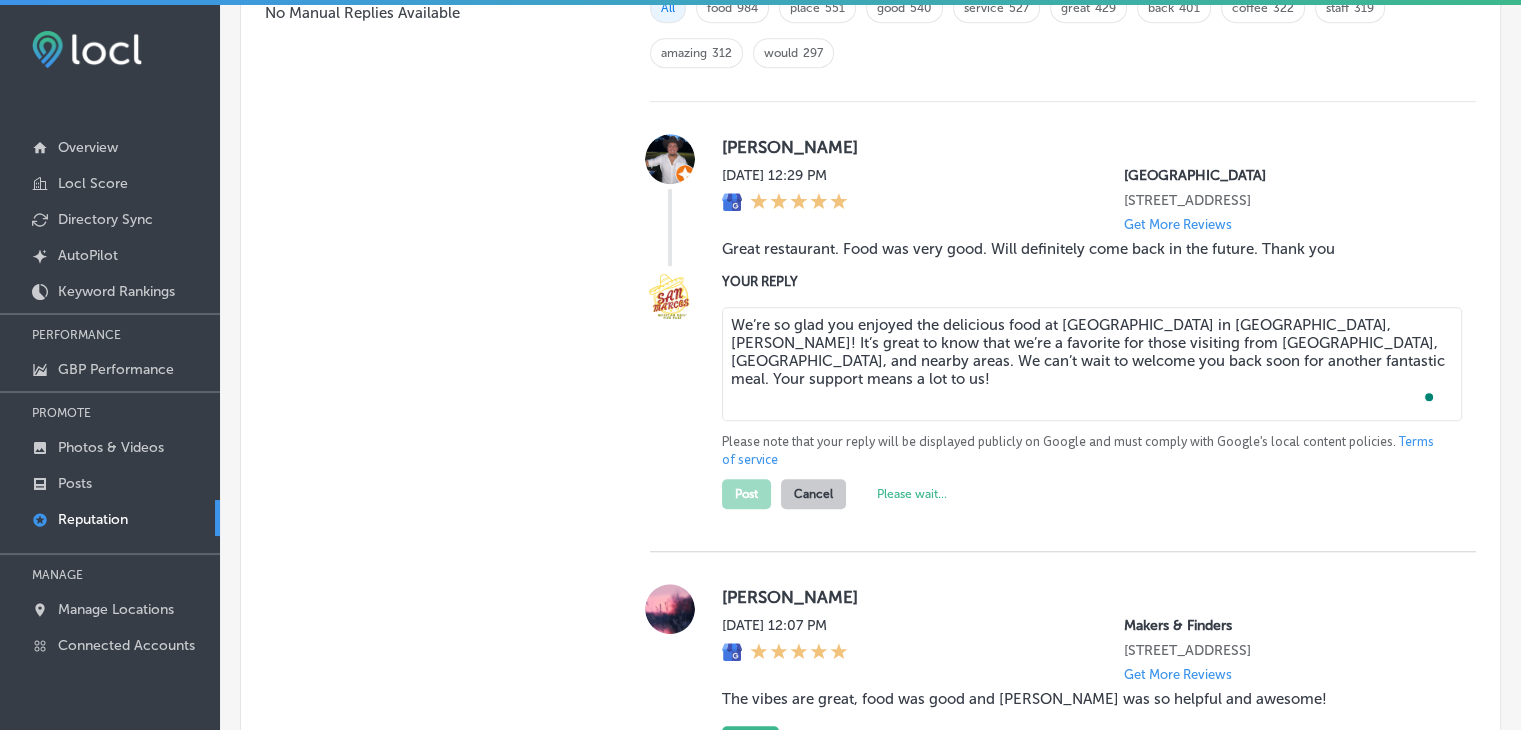 type on "x" 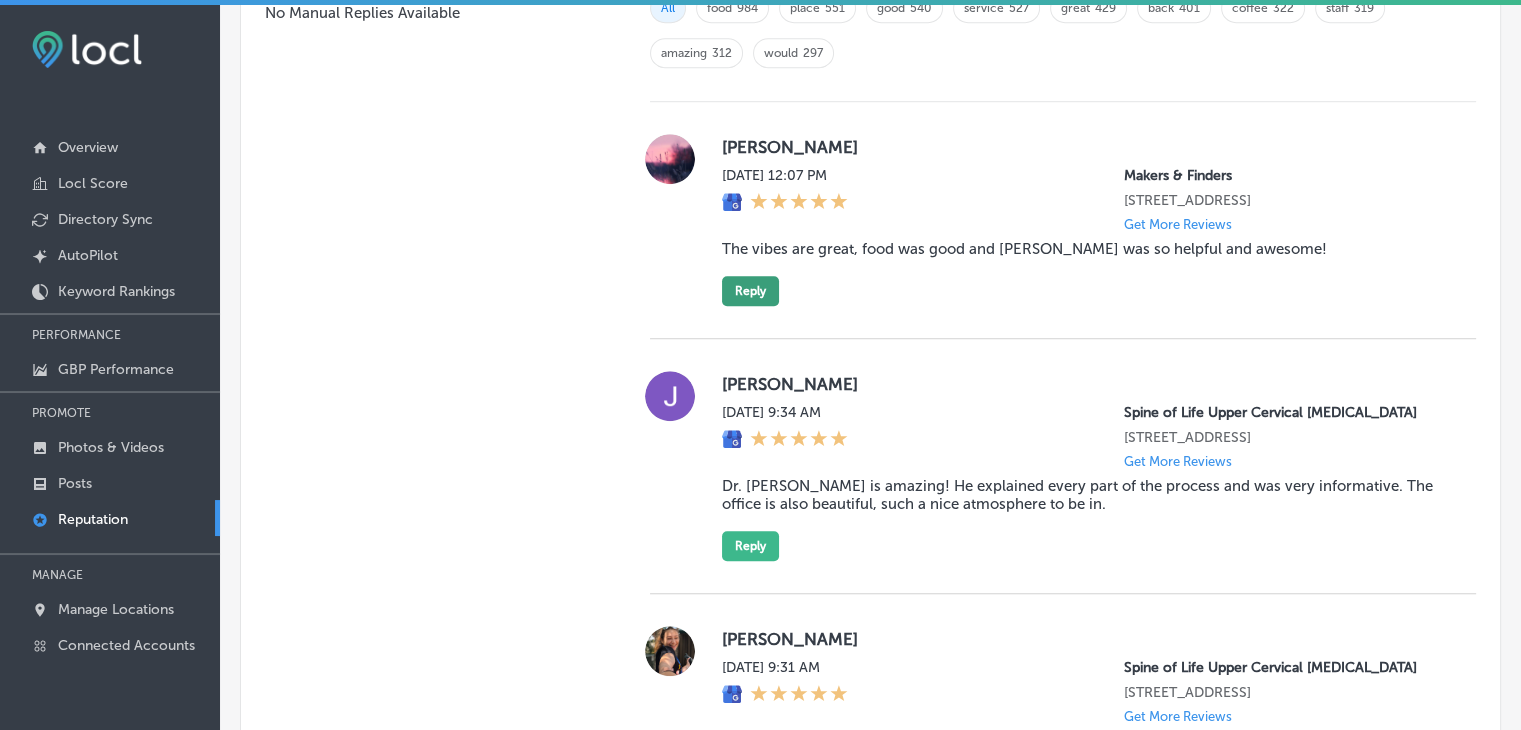 click on "Reply" at bounding box center (750, 291) 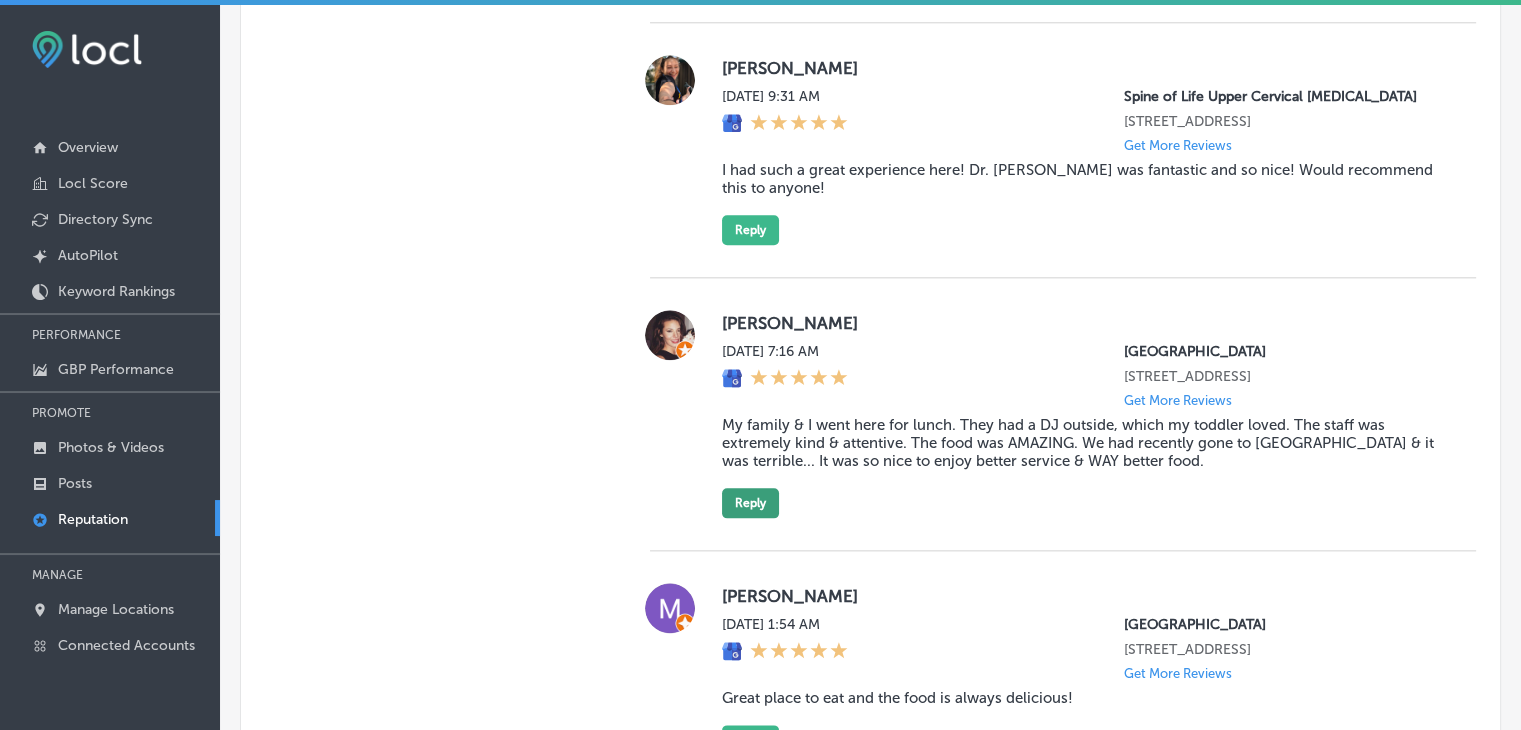 click on "Reply" at bounding box center (750, 503) 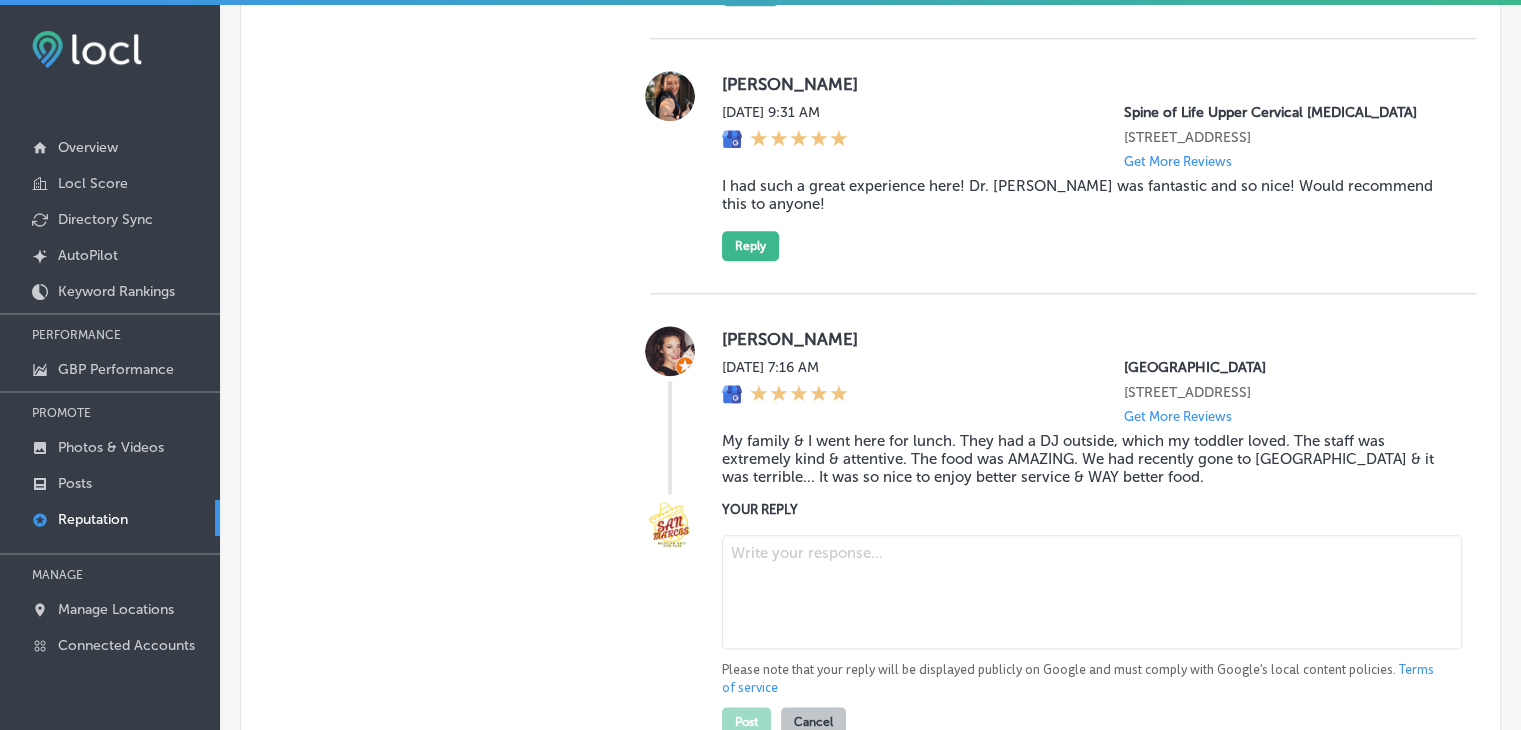 scroll, scrollTop: 2263, scrollLeft: 0, axis: vertical 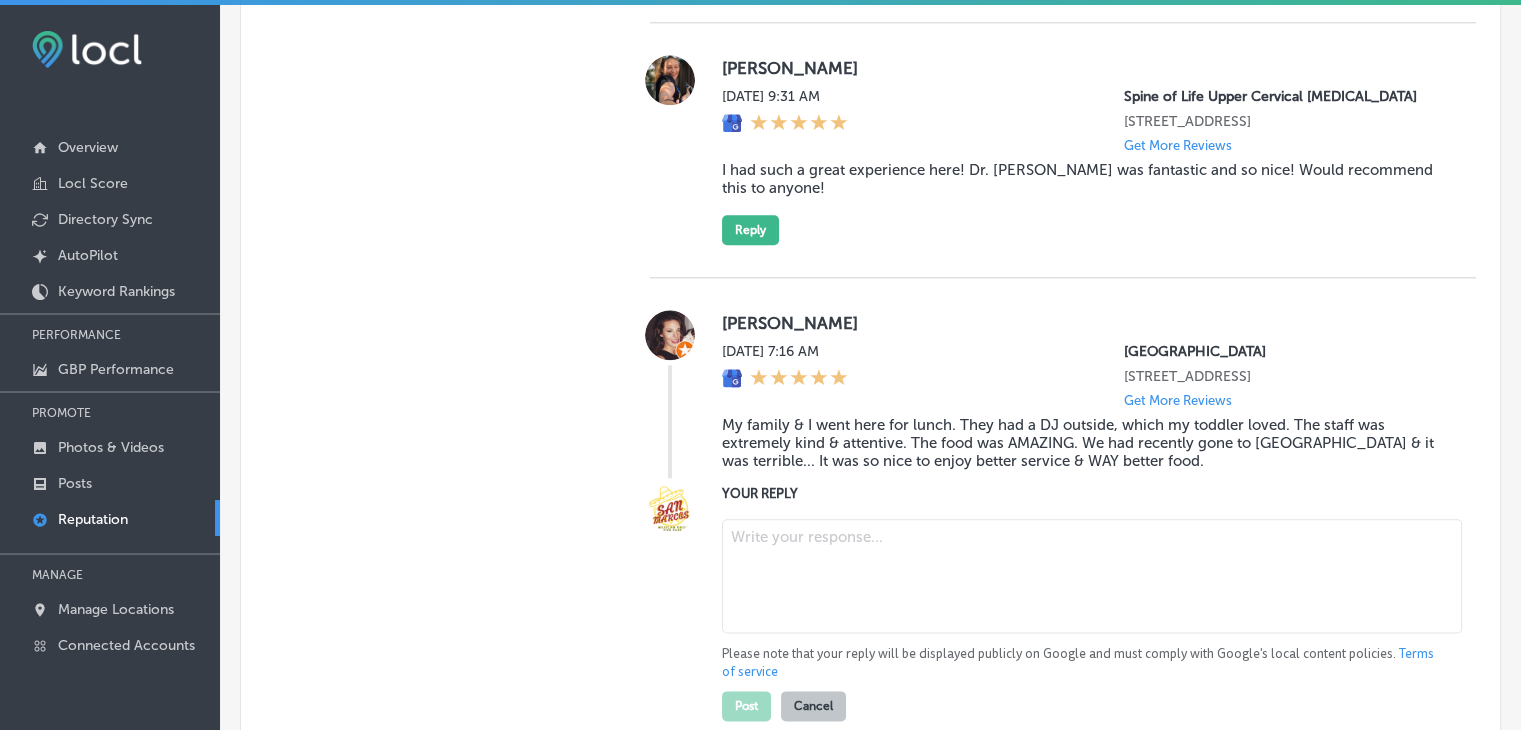 click at bounding box center [1092, 576] 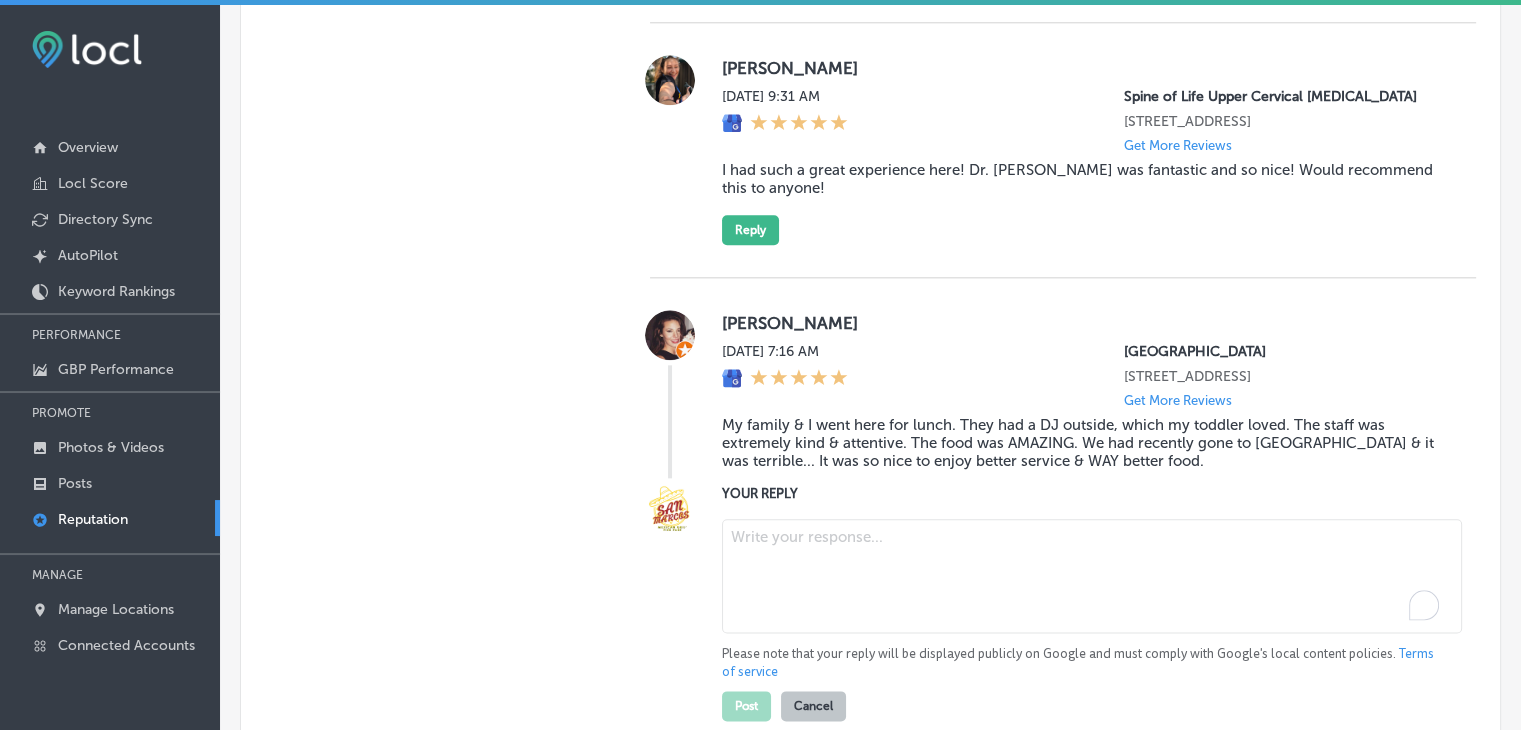 paste on "It’s great to hear that your family had a memorable time at [GEOGRAPHIC_DATA] in [GEOGRAPHIC_DATA], [GEOGRAPHIC_DATA]! We’re especially grateful for guests who travel from areas like [PERSON_NAME][GEOGRAPHIC_DATA] and [GEOGRAPHIC_DATA] to enjoy our food and service. We hope to see you and your family again soon for more fun and amazing meals!" 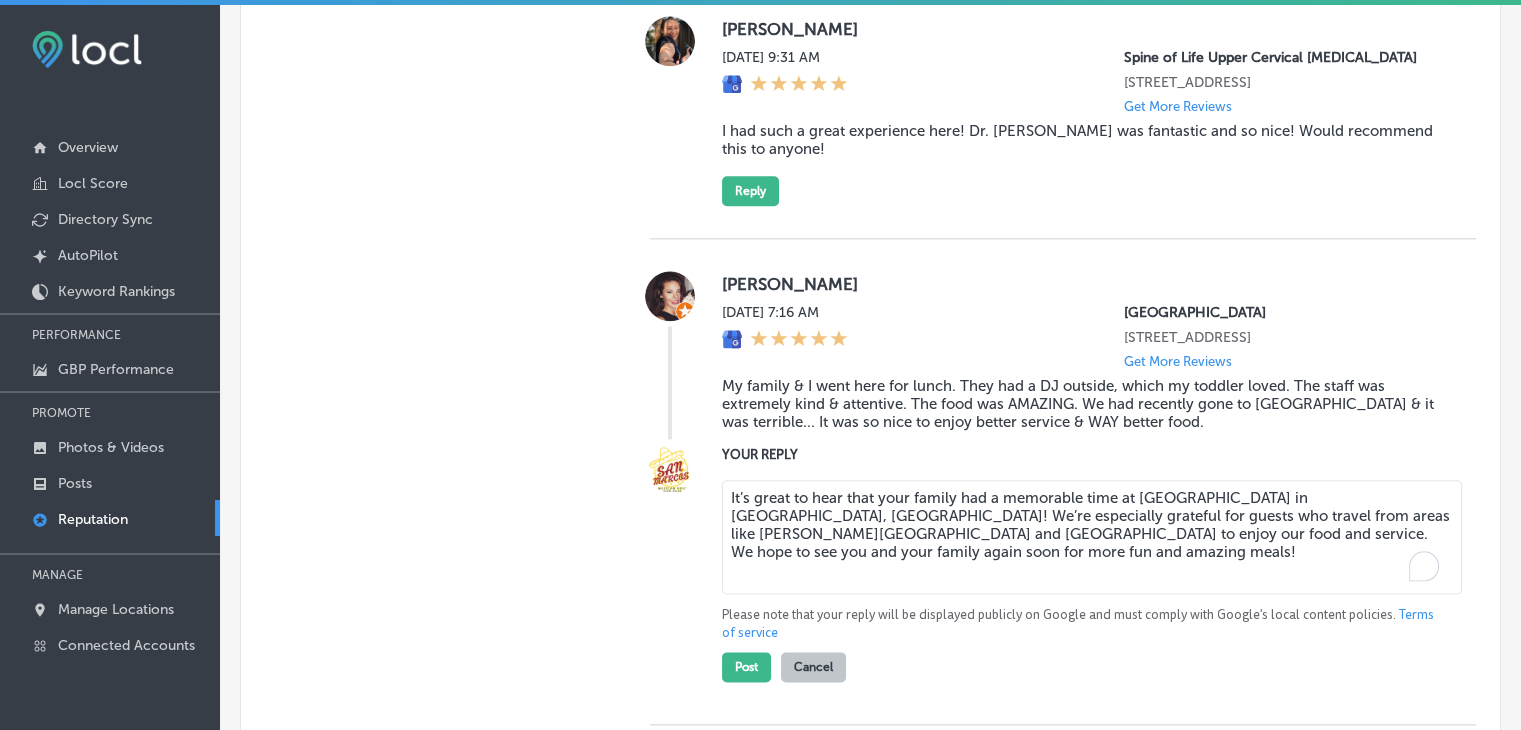 scroll, scrollTop: 2363, scrollLeft: 0, axis: vertical 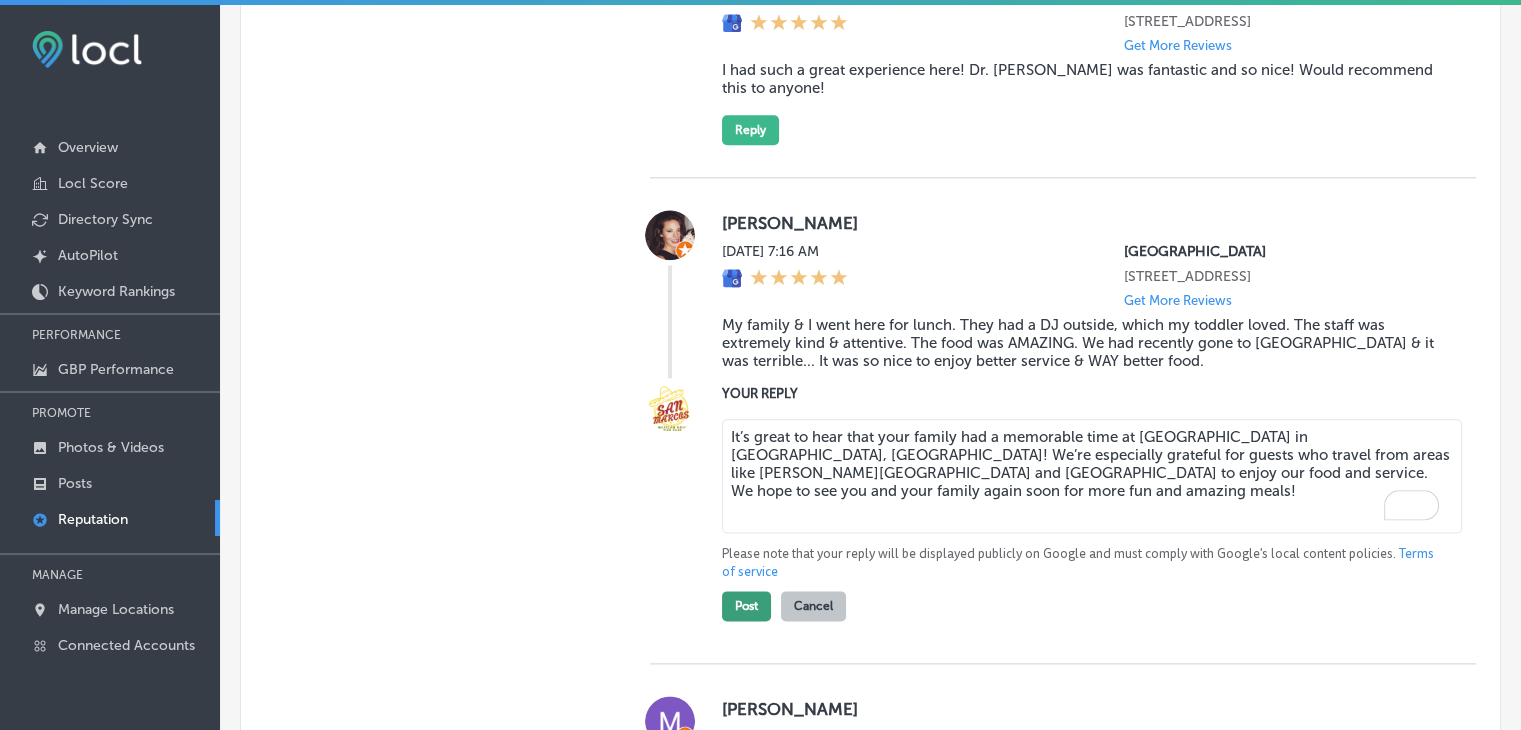 type on "It’s great to hear that your family had a memorable time at [GEOGRAPHIC_DATA] in [GEOGRAPHIC_DATA], [GEOGRAPHIC_DATA]! We’re especially grateful for guests who travel from areas like [PERSON_NAME][GEOGRAPHIC_DATA] and [GEOGRAPHIC_DATA] to enjoy our food and service. We hope to see you and your family again soon for more fun and amazing meals!" 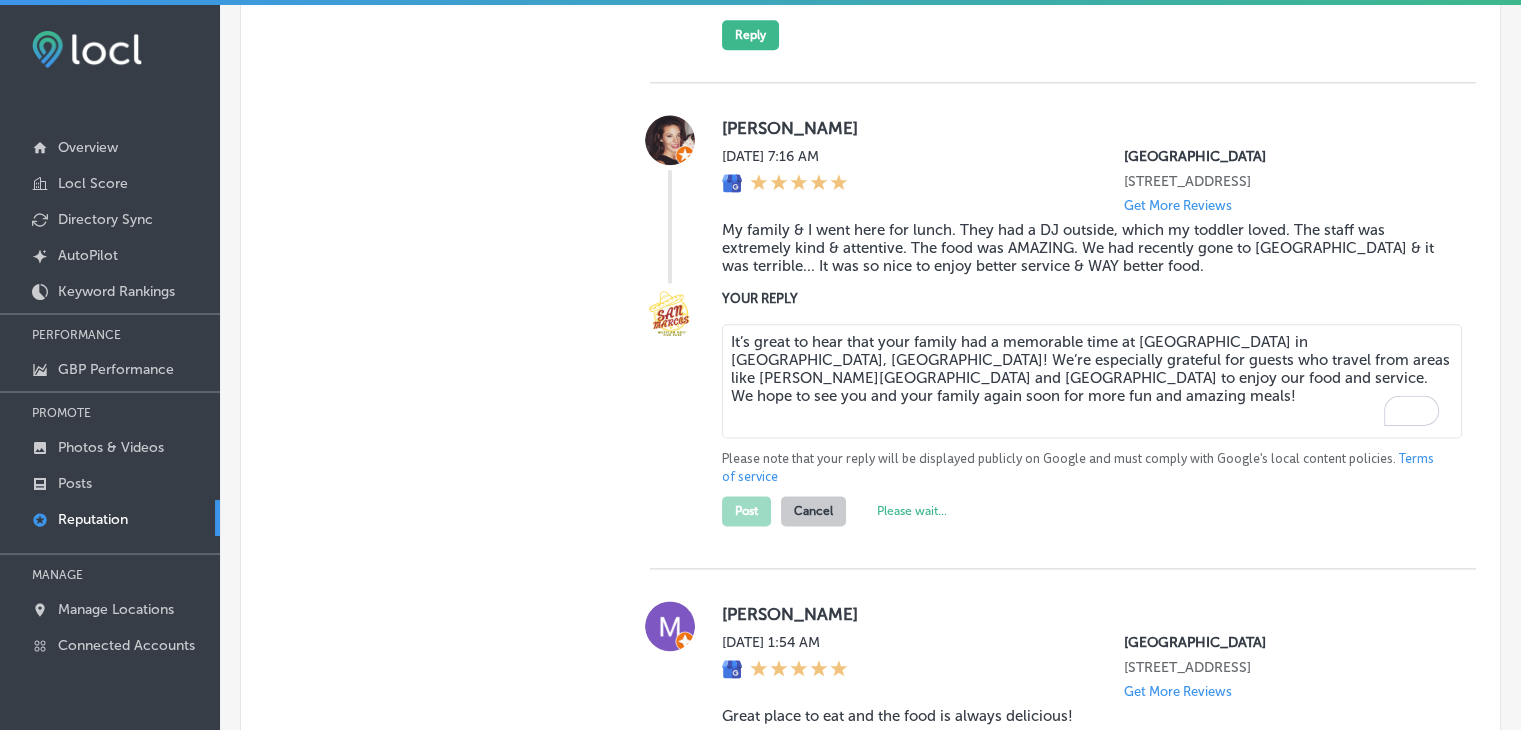 scroll, scrollTop: 2663, scrollLeft: 0, axis: vertical 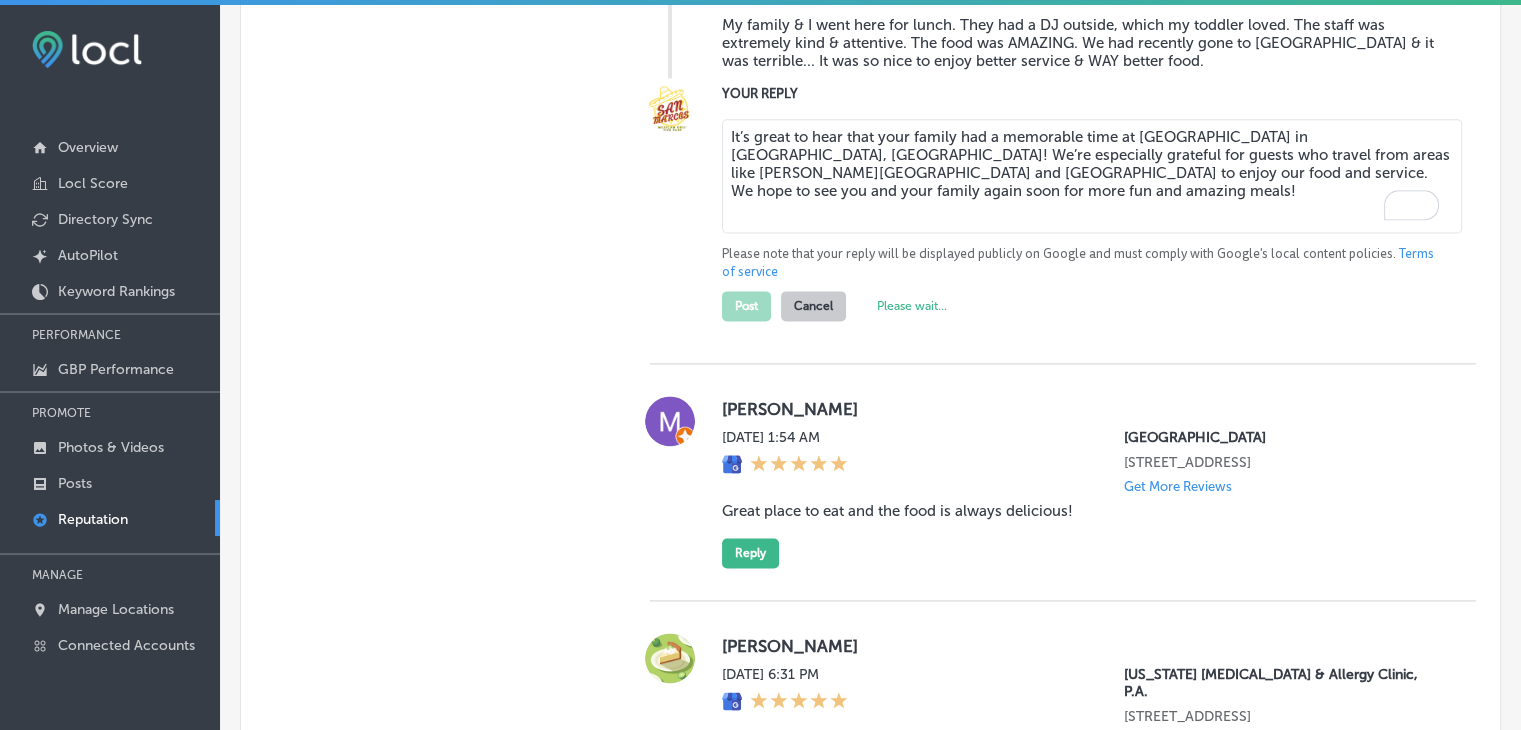 type on "x" 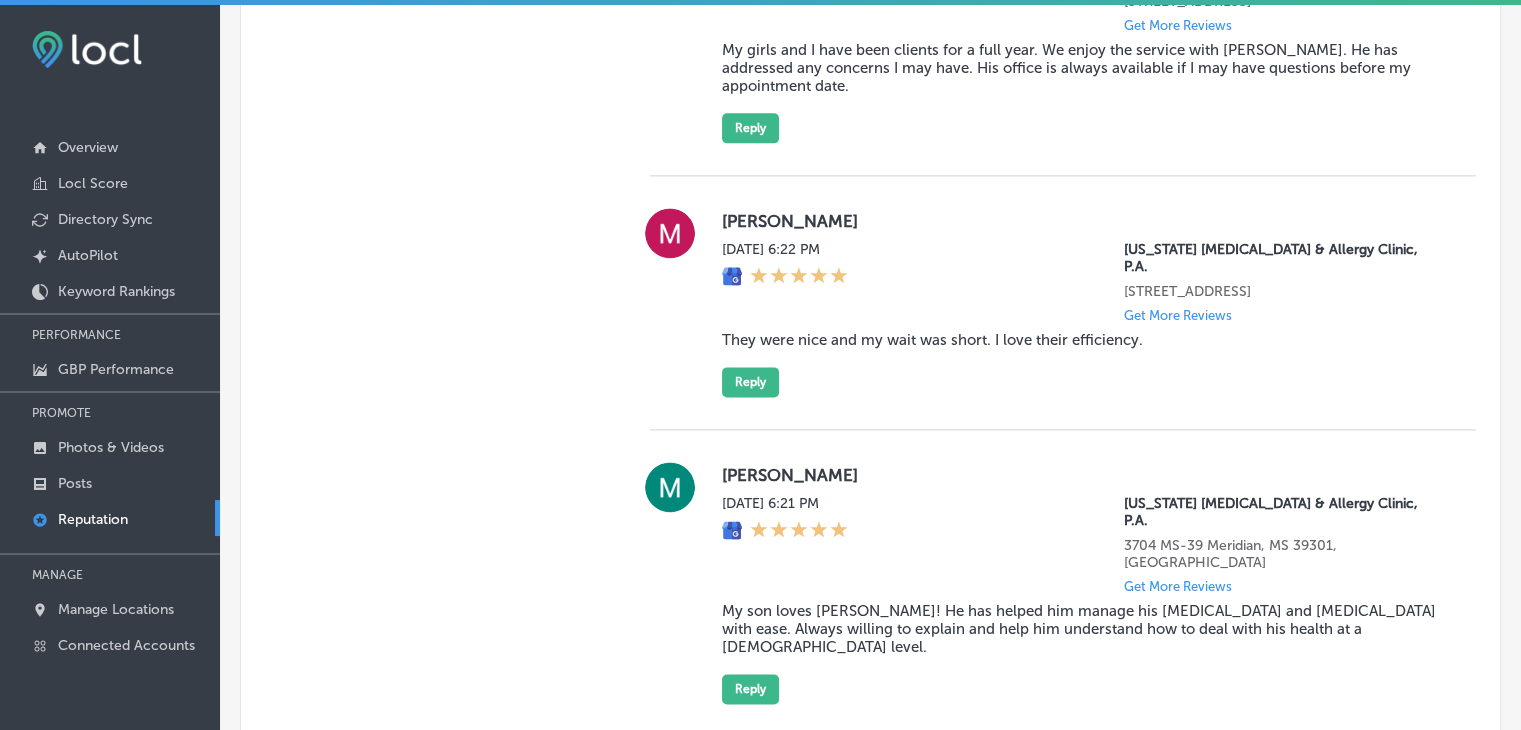 scroll, scrollTop: 2033, scrollLeft: 0, axis: vertical 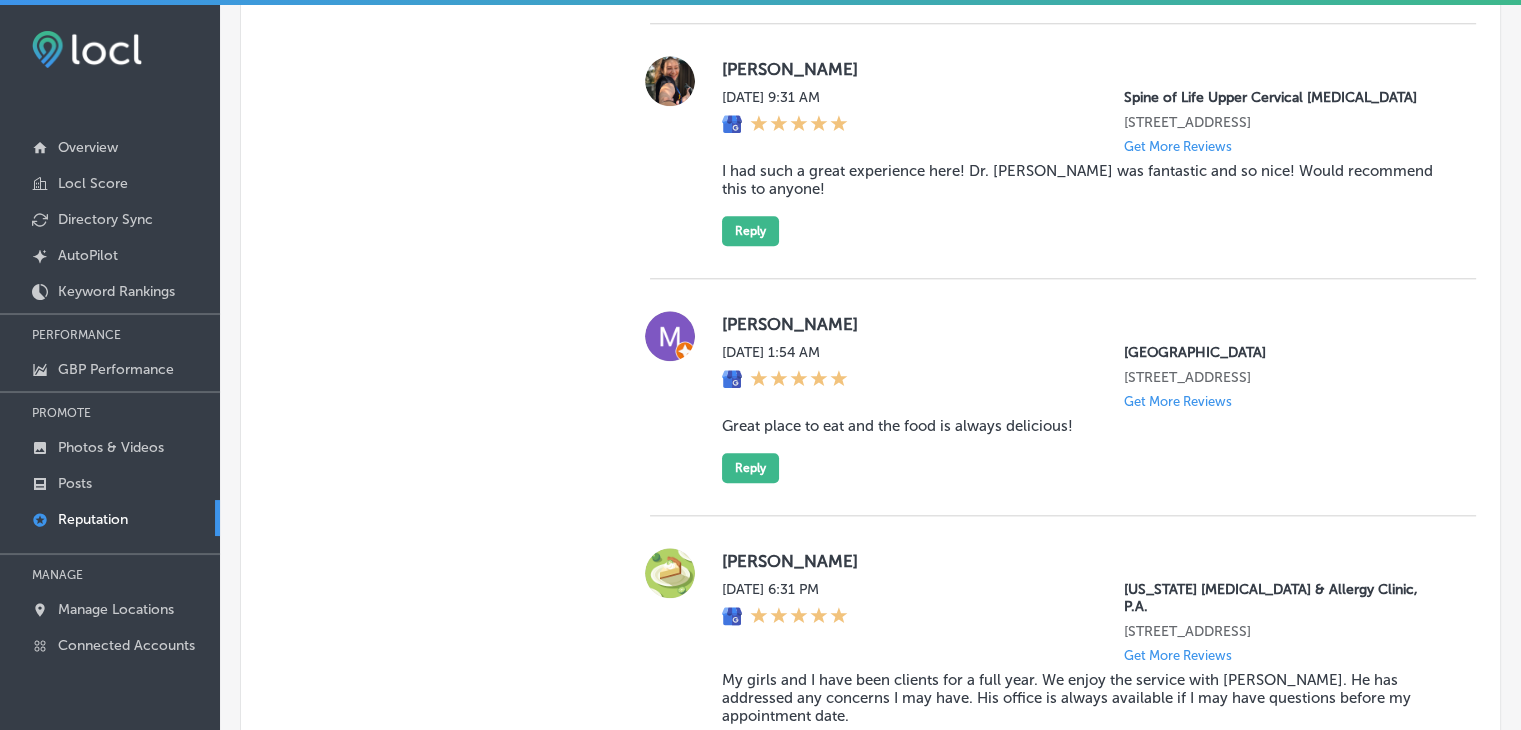 drag, startPoint x: 724, startPoint y: 496, endPoint x: 757, endPoint y: 468, distance: 43.27817 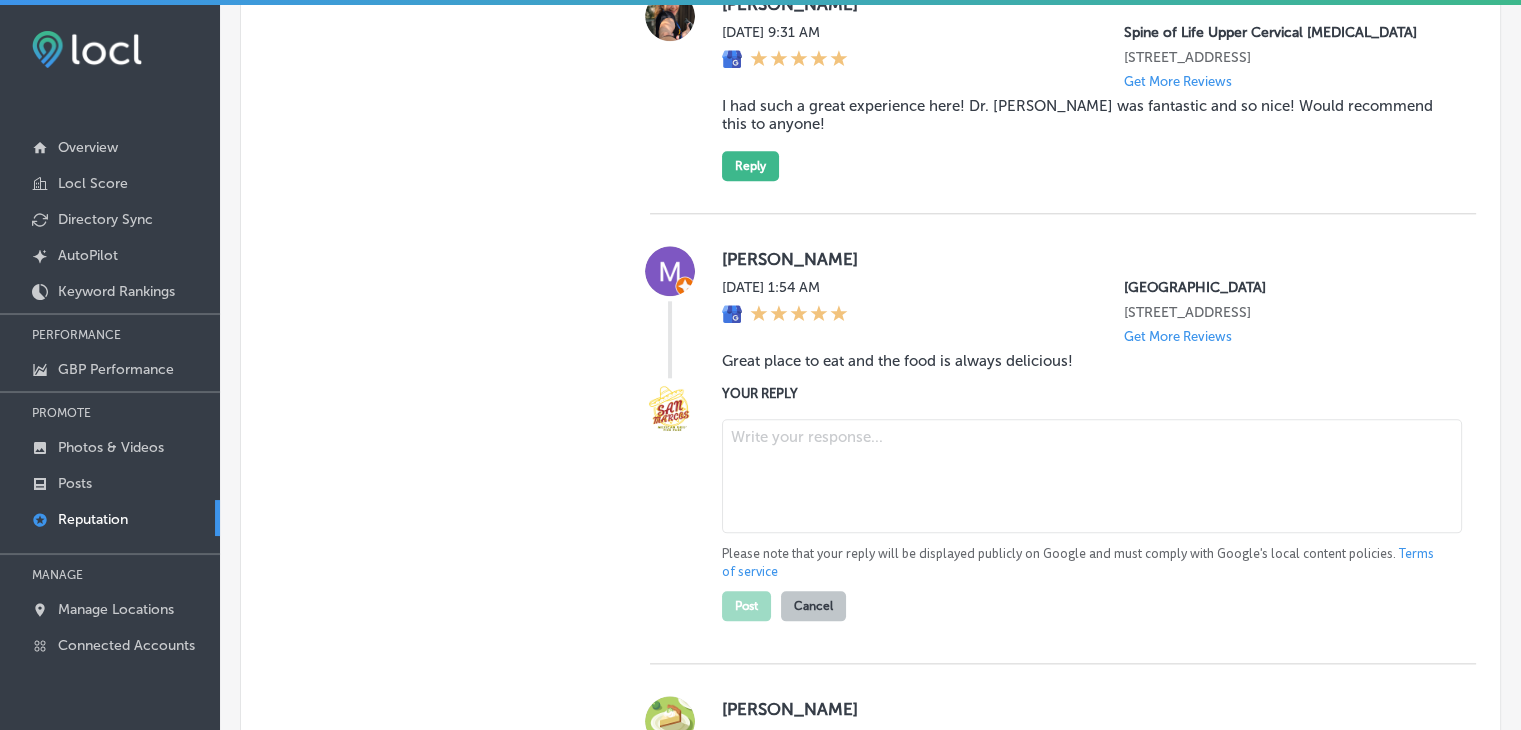 scroll, scrollTop: 2133, scrollLeft: 0, axis: vertical 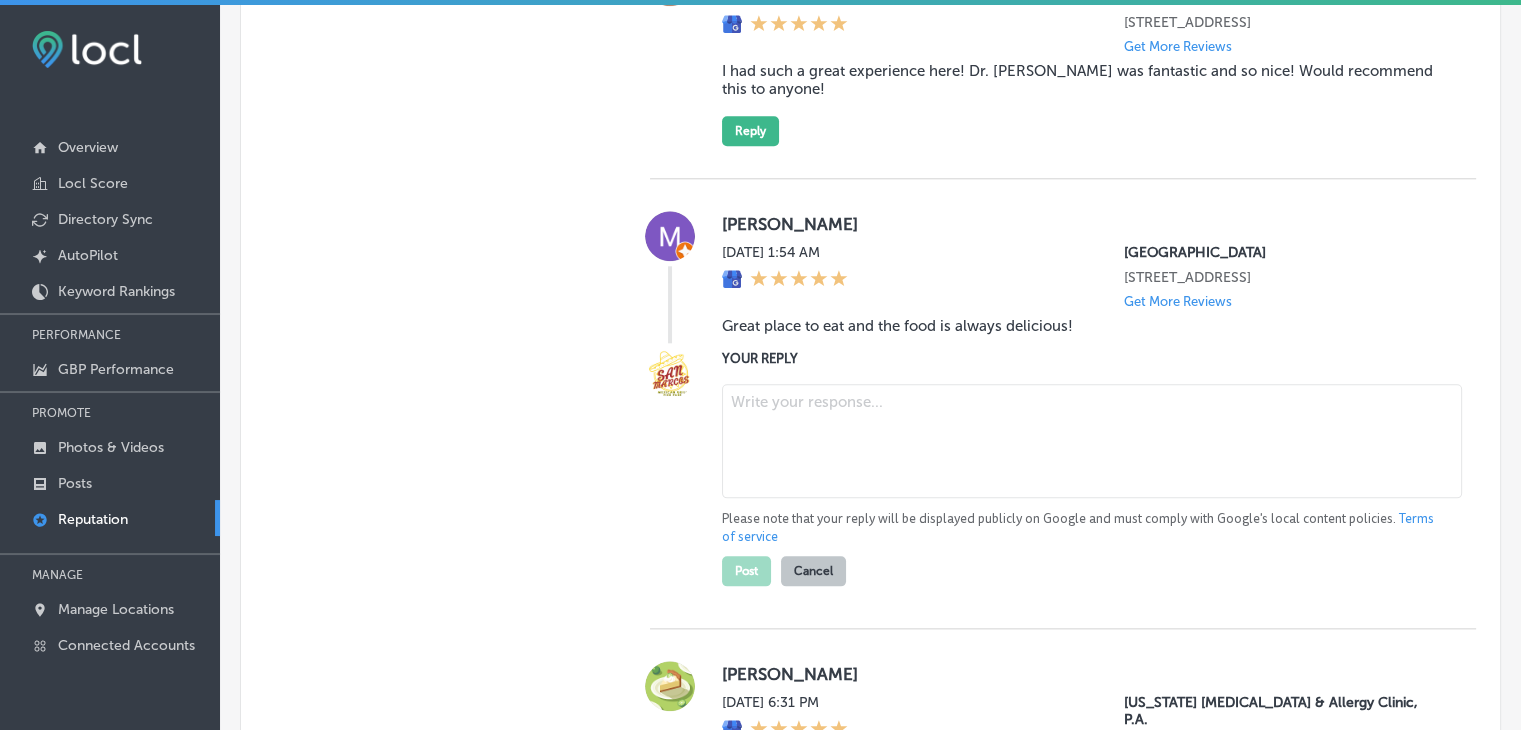 click at bounding box center [1092, 441] 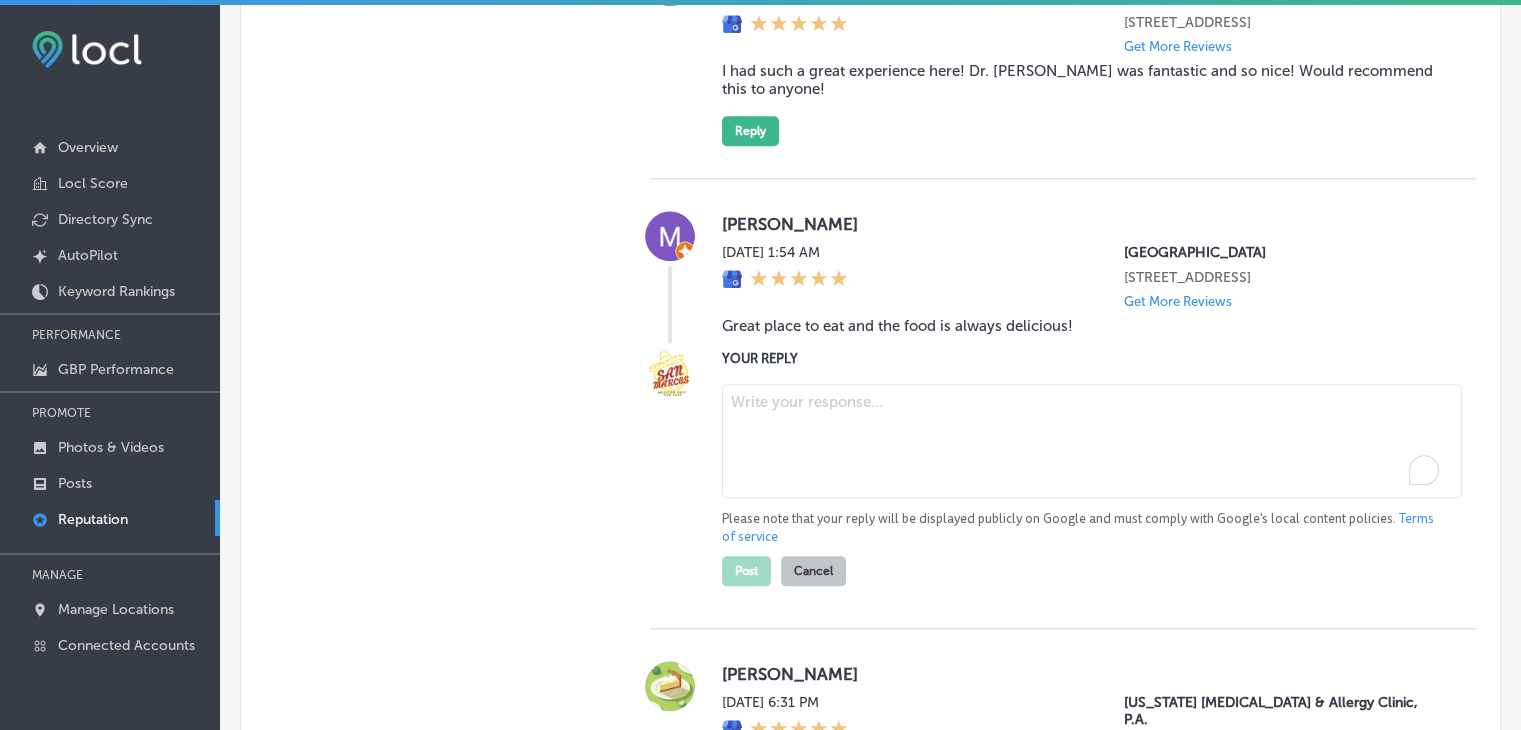 paste on "We’re so happy you enjoy visiting [GEOGRAPHIC_DATA], Missy! We appreciate customers who make the trip from [PERSON_NAME][GEOGRAPHIC_DATA], [GEOGRAPHIC_DATA], and beyond to enjoy our delicious food. We can’t wait to welcome you back for more of your favorites and to provide you with another excellent dining experience!" 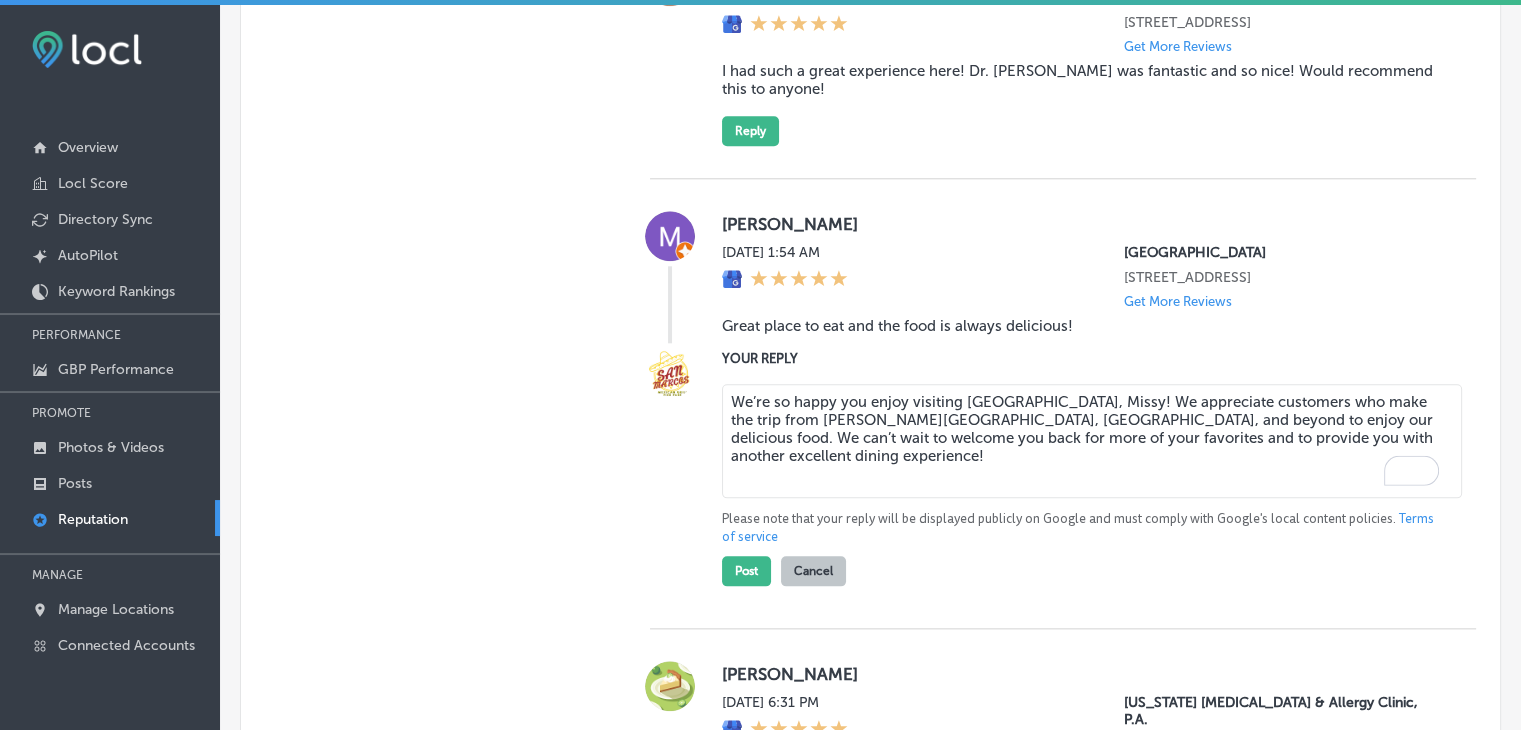 scroll, scrollTop: 2233, scrollLeft: 0, axis: vertical 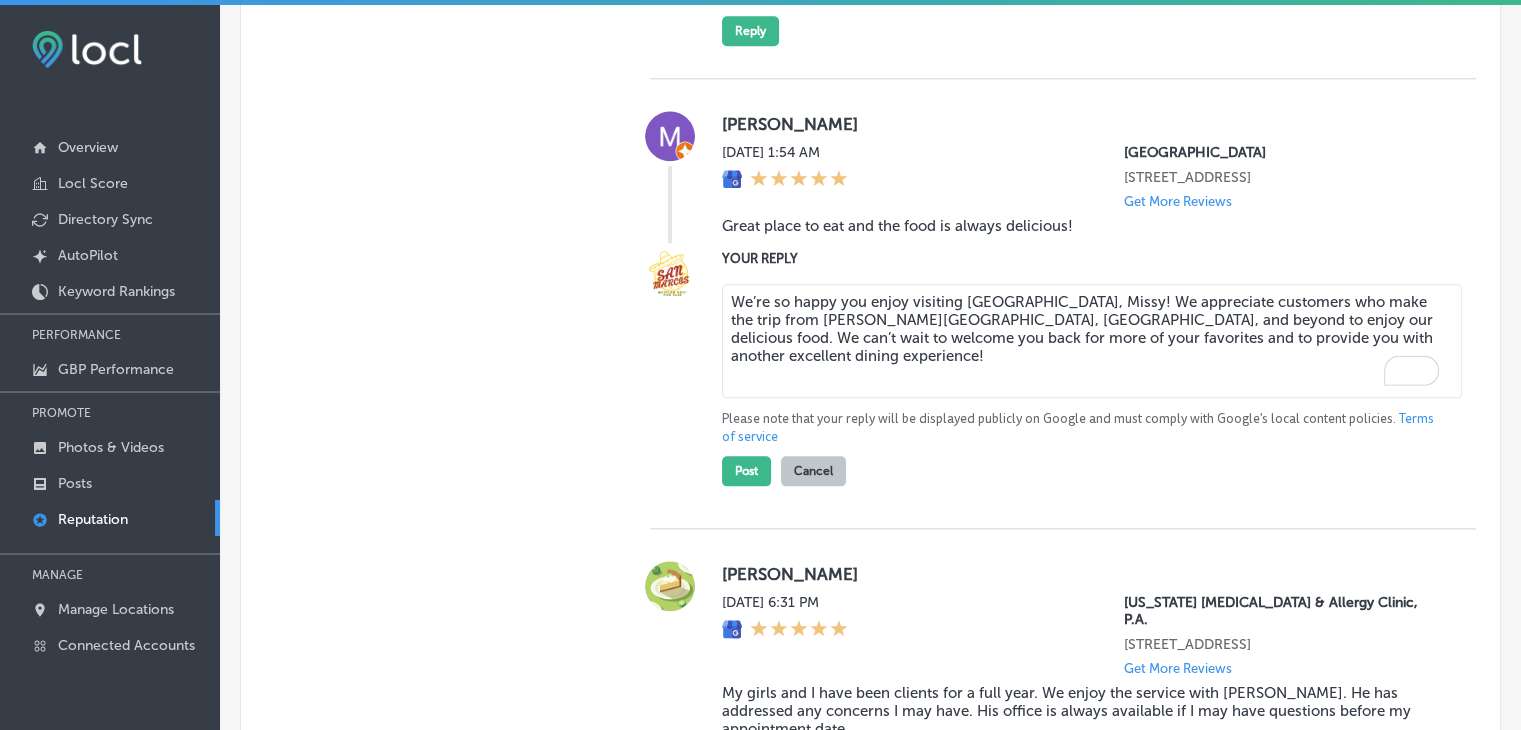 click on "We’re so happy you enjoy visiting [GEOGRAPHIC_DATA], Missy! We appreciate customers who make the trip from [PERSON_NAME][GEOGRAPHIC_DATA], [GEOGRAPHIC_DATA], and beyond to enjoy our delicious food. We can’t wait to welcome you back for more of your favorites and to provide you with another excellent dining experience!" at bounding box center [1092, 341] 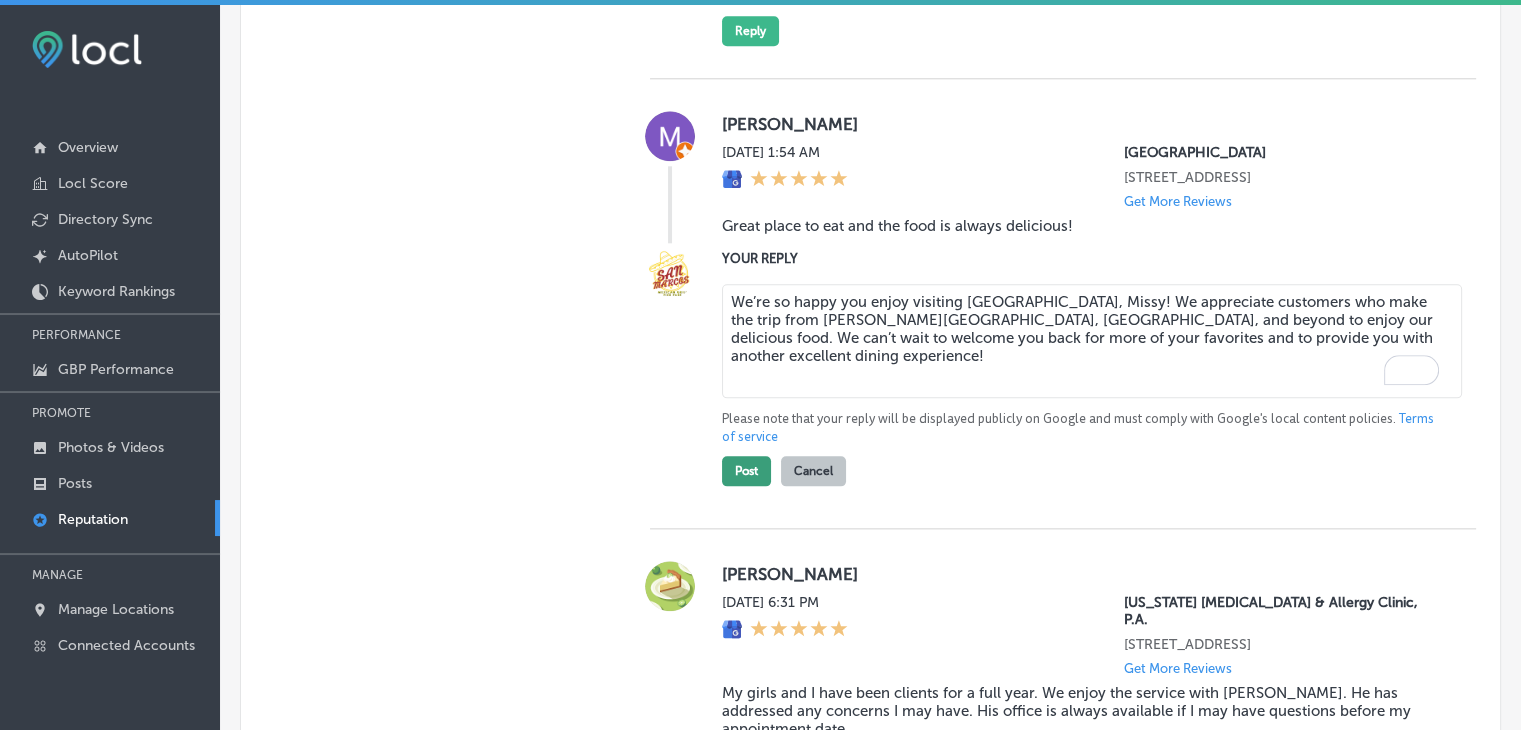 type on "We’re so happy you enjoy visiting [GEOGRAPHIC_DATA], Missy! We appreciate customers who make the trip from [PERSON_NAME][GEOGRAPHIC_DATA], [GEOGRAPHIC_DATA], and beyond to enjoy our delicious food. We can’t wait to welcome you back for more of your favorites and to provide you with another excellent dining experience!" 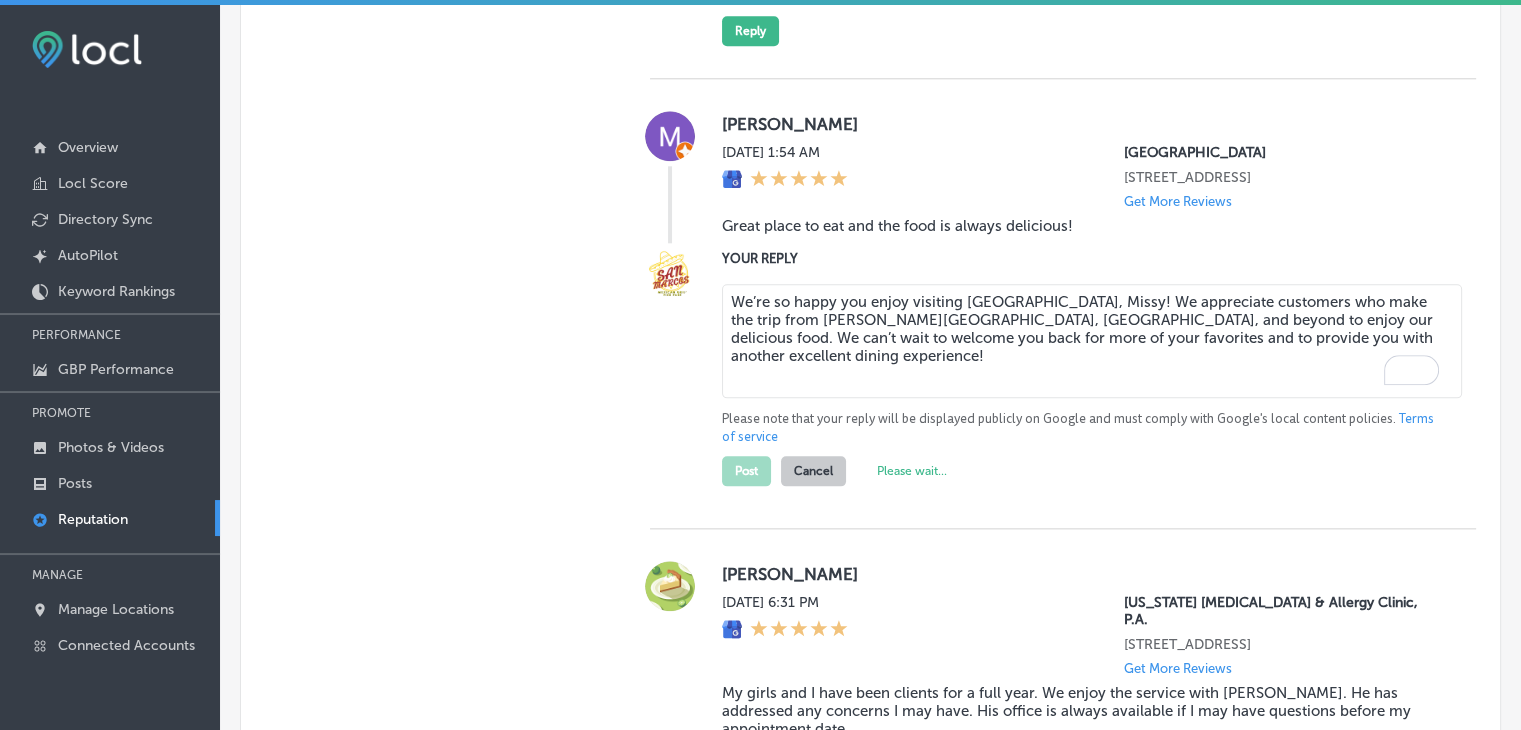 type on "x" 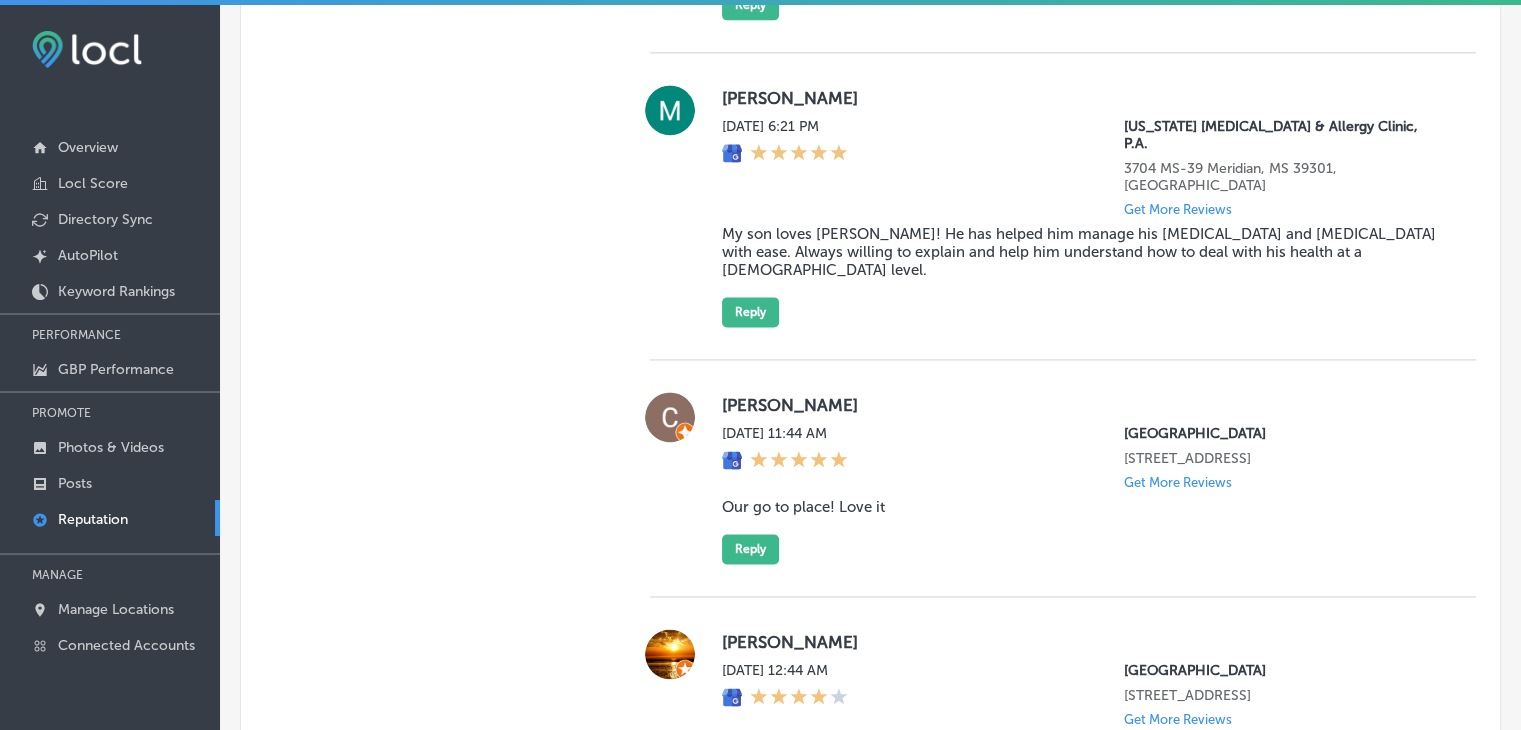 scroll, scrollTop: 3003, scrollLeft: 0, axis: vertical 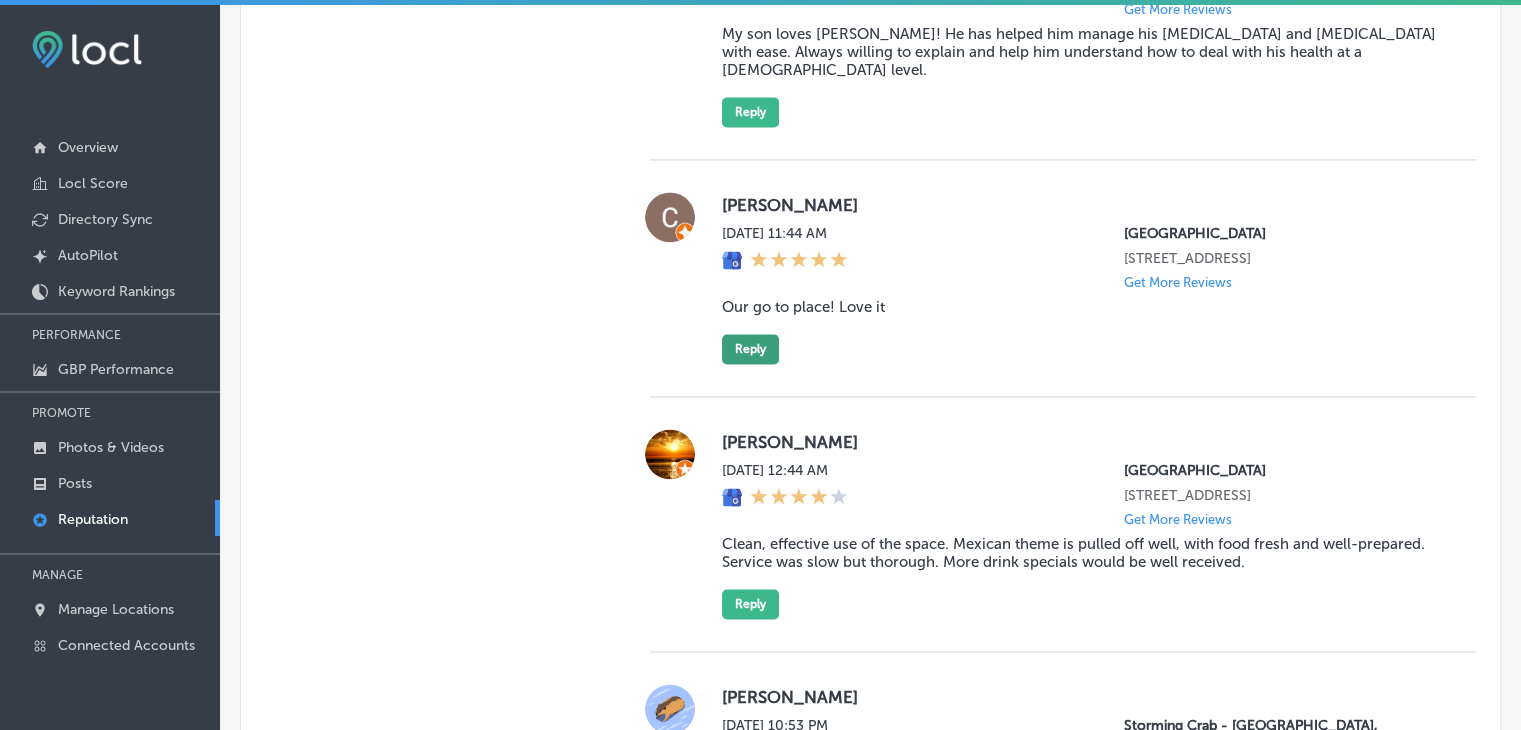 click on "Reply" at bounding box center [750, 349] 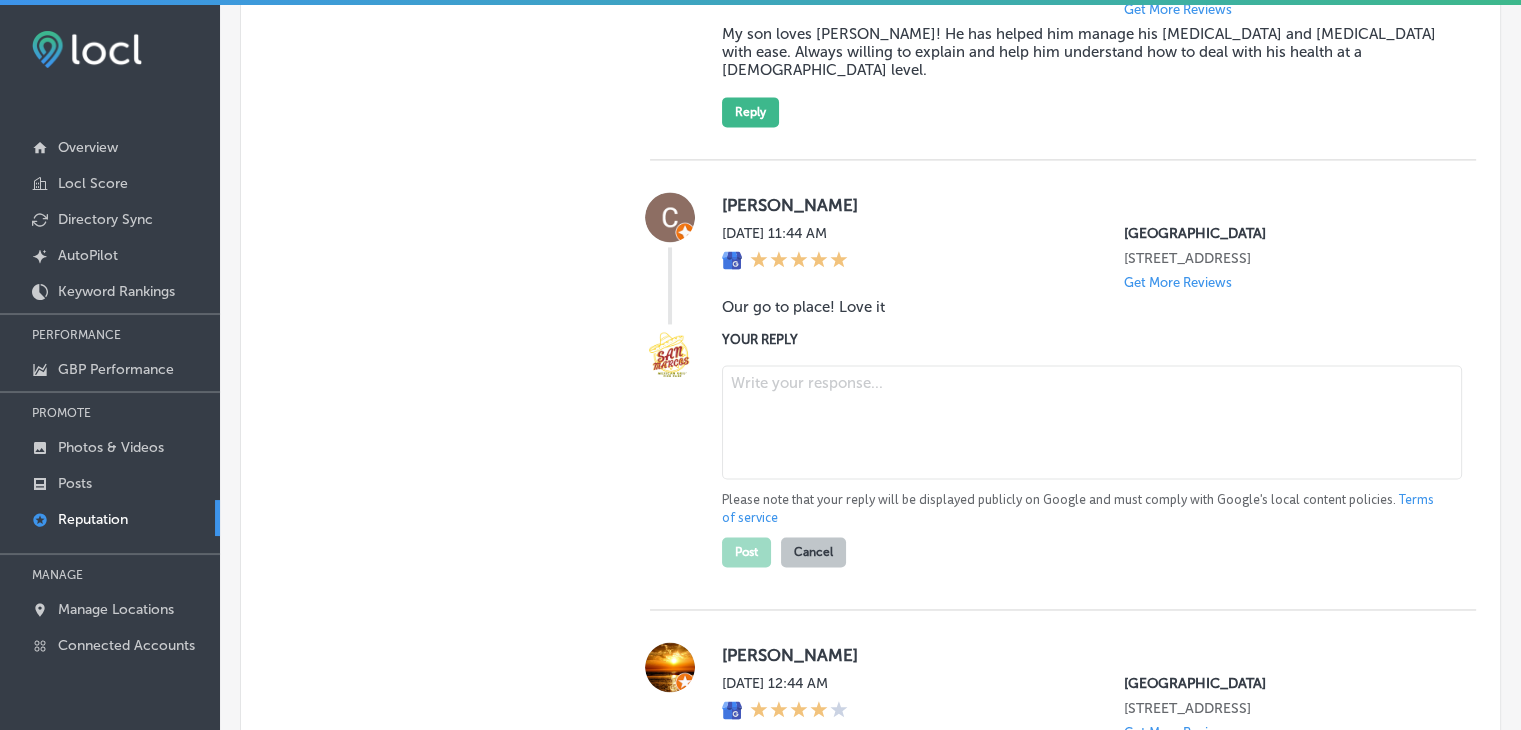 click at bounding box center [1092, 422] 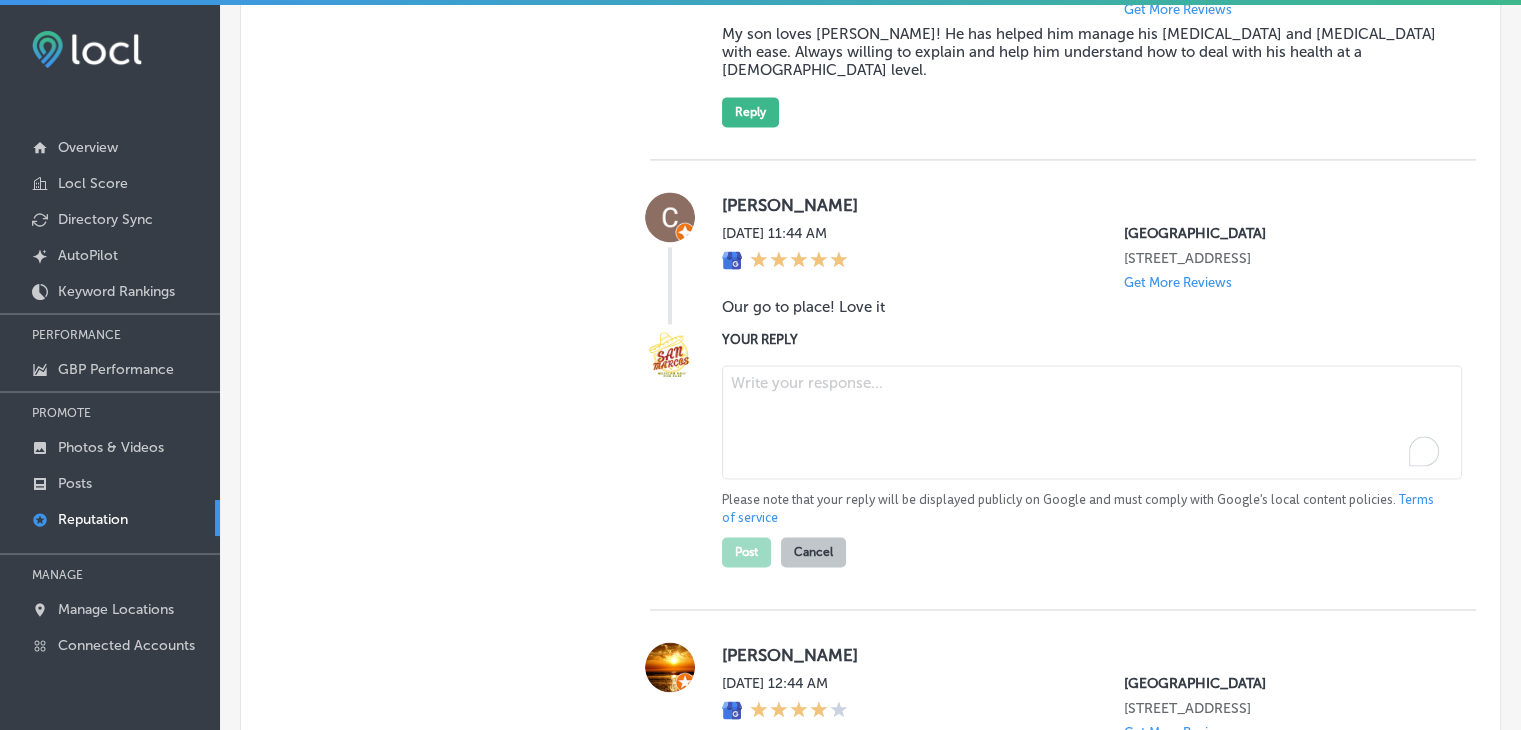 paste on "It’s always a pleasure to hear that we’re your go-to place, [PERSON_NAME]! We’re thrilled that you continue to enjoy the delicious Mexican food and service at [GEOGRAPHIC_DATA] in [GEOGRAPHIC_DATA], and we’re grateful for guests who visit us from [GEOGRAPHIC_DATA], [PERSON_NAME][GEOGRAPHIC_DATA], and nearby communities. We look forward to serving you again soon!" 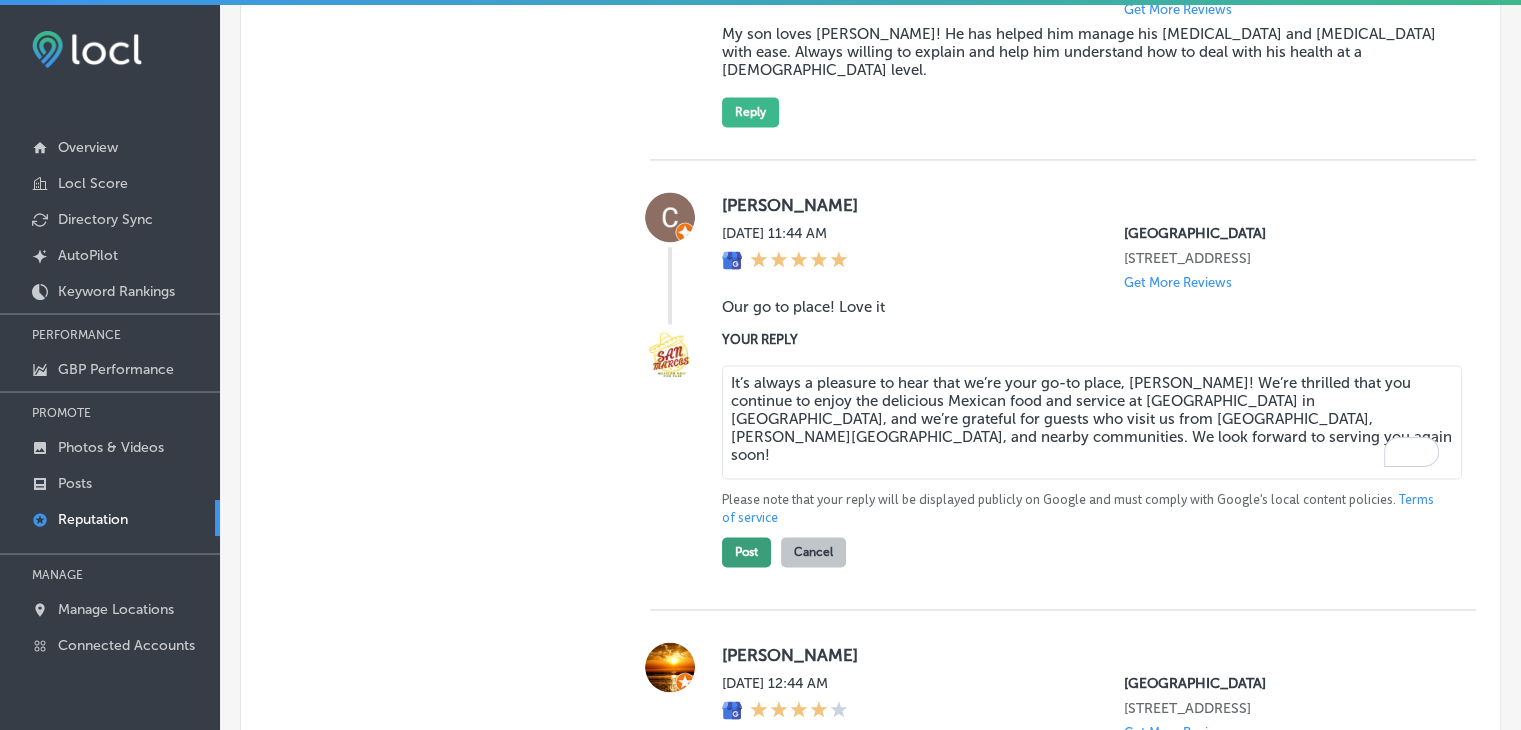 type on "It’s always a pleasure to hear that we’re your go-to place, [PERSON_NAME]! We’re thrilled that you continue to enjoy the delicious Mexican food and service at [GEOGRAPHIC_DATA] in [GEOGRAPHIC_DATA], and we’re grateful for guests who visit us from [GEOGRAPHIC_DATA], [PERSON_NAME][GEOGRAPHIC_DATA], and nearby communities. We look forward to serving you again soon!" 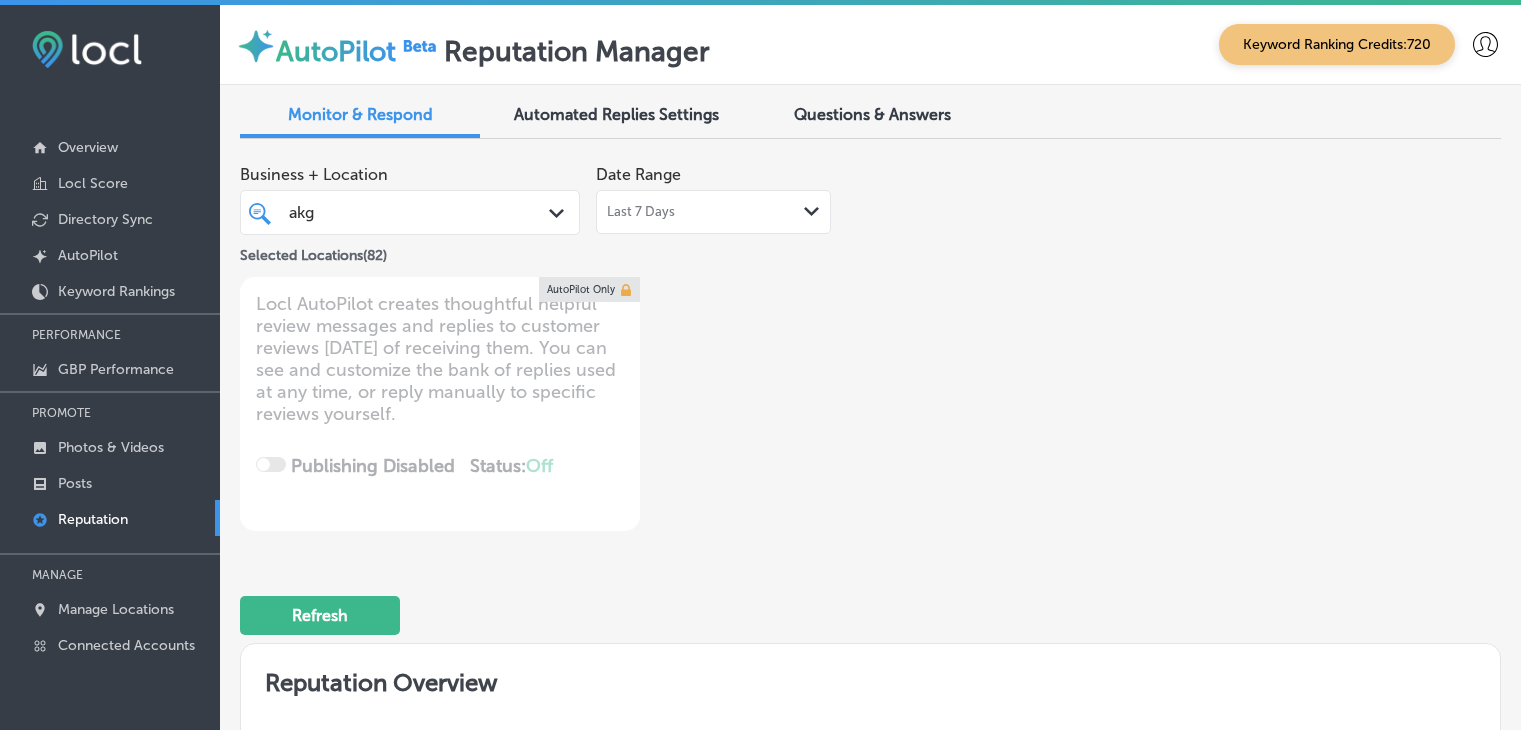 scroll, scrollTop: 0, scrollLeft: 0, axis: both 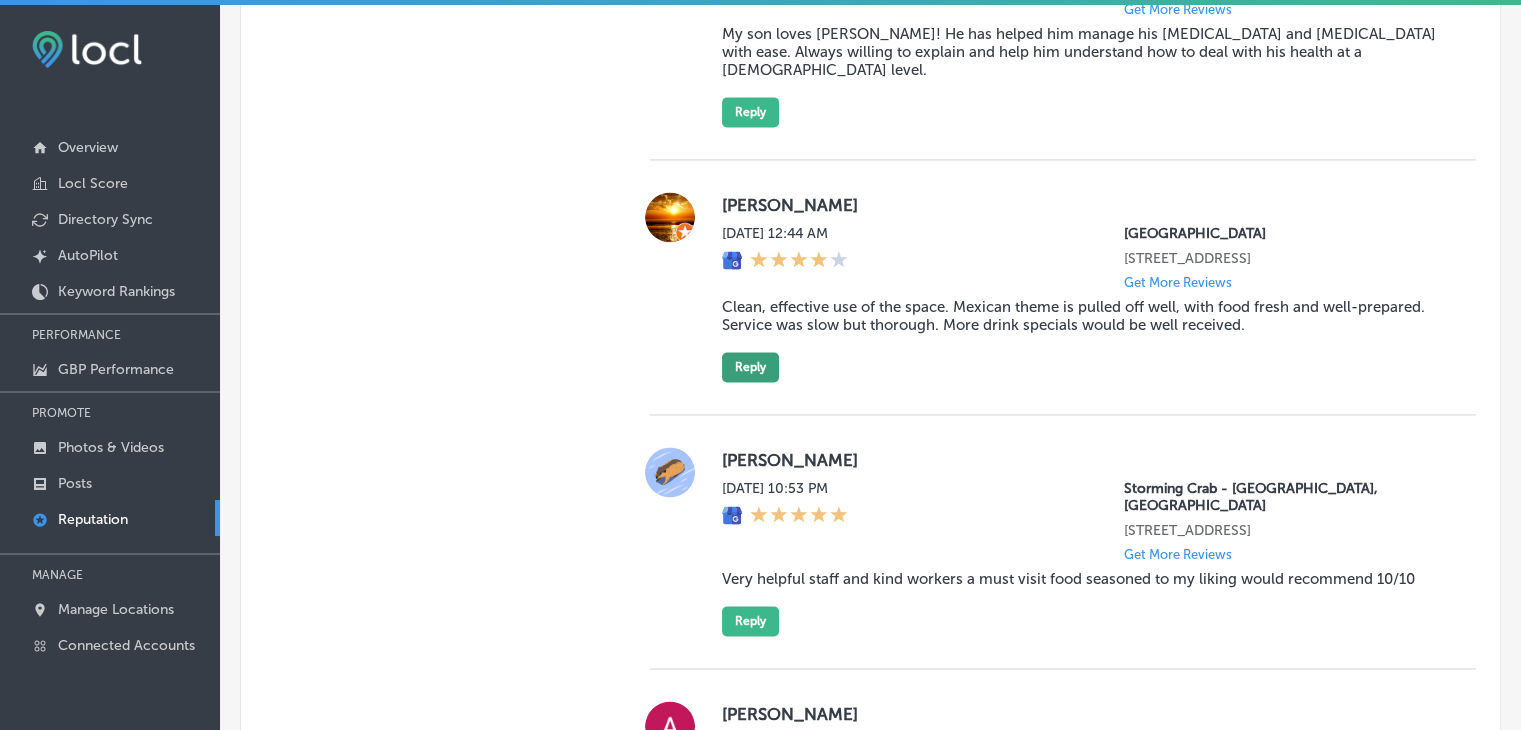 click on "Reply" at bounding box center (750, 367) 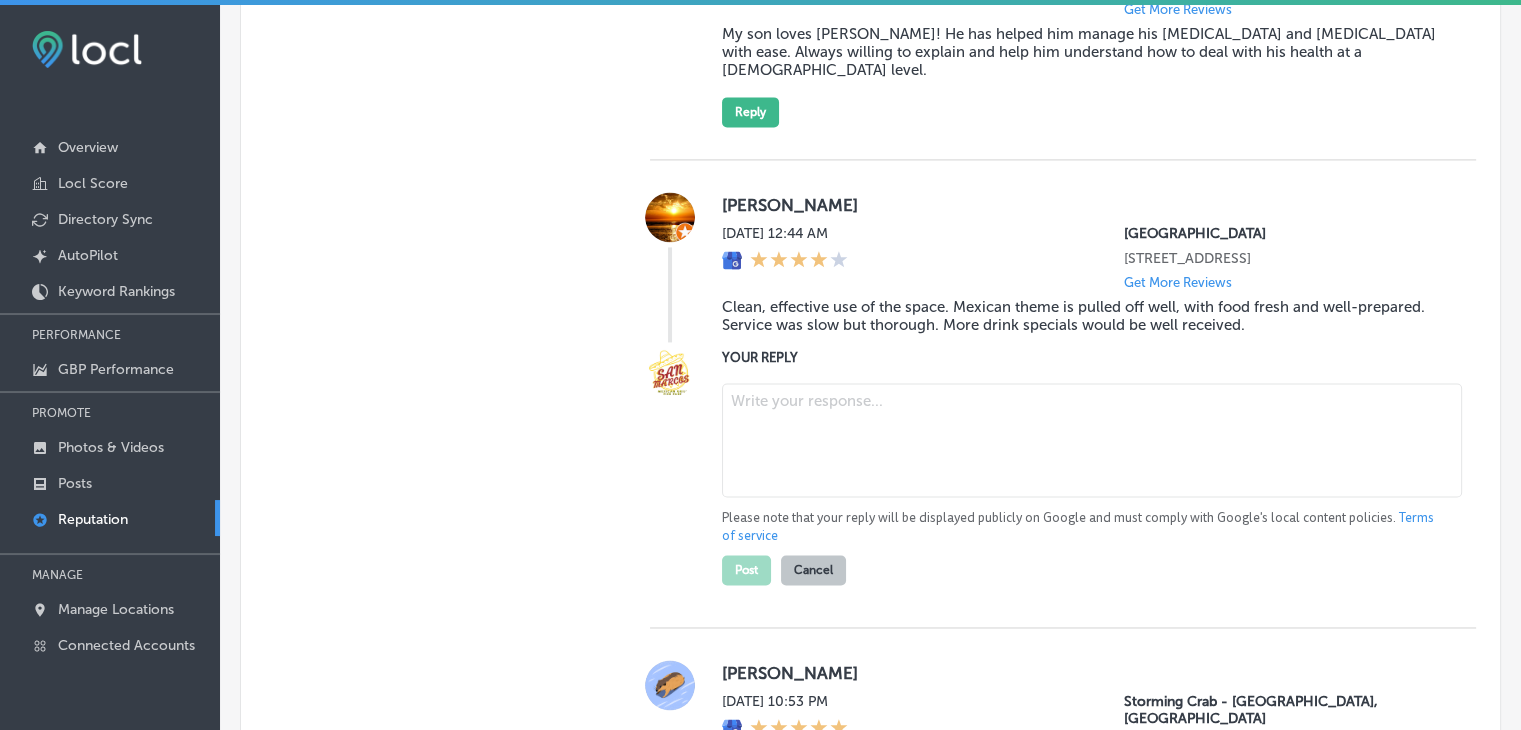 click at bounding box center [1092, 440] 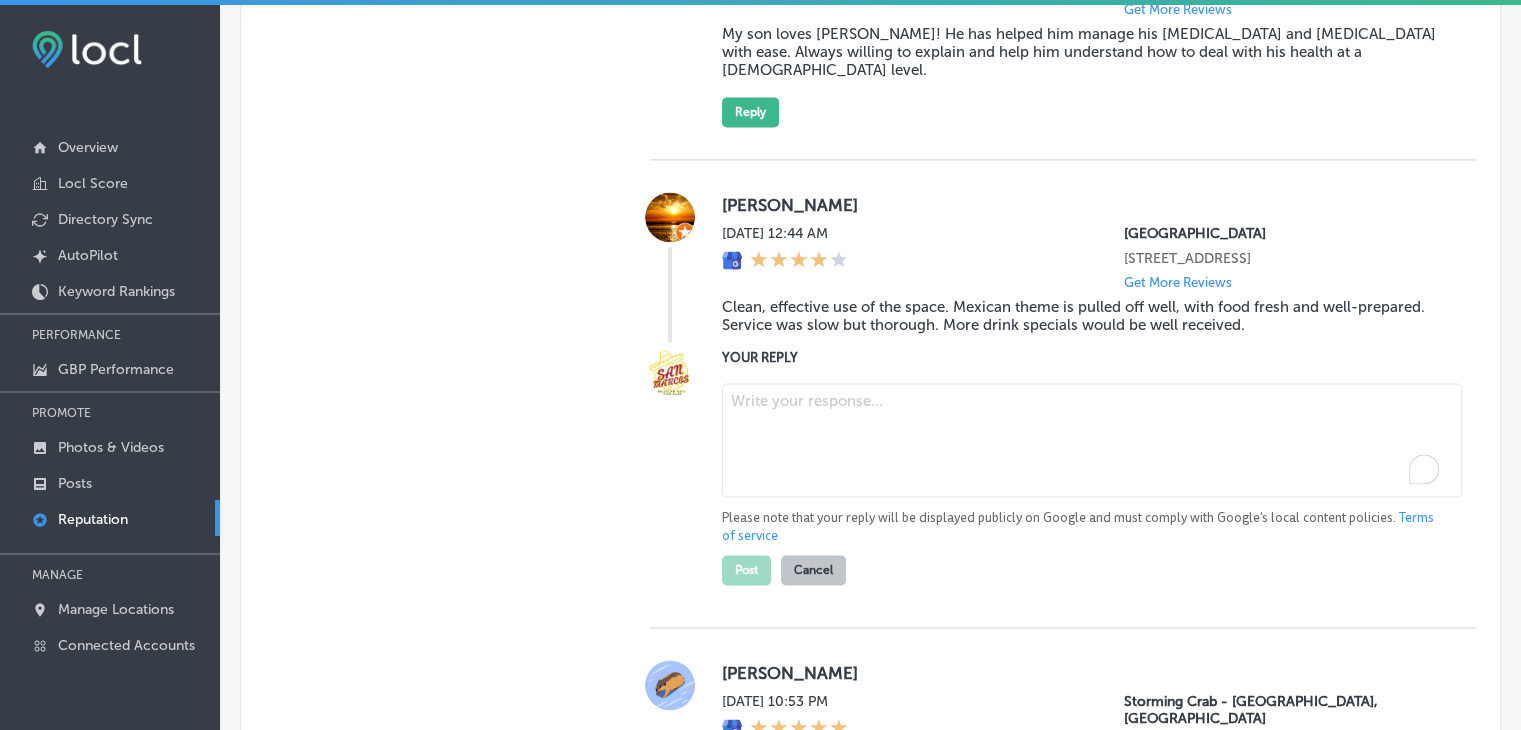 paste on "We’re glad you enjoyed the clean environment and well-prepared food at San Marcos Mexican Grill Pier Park in Panama City Beach, Paul! It’s wonderful to know that guests from Vernon, Calloway, and surrounding areas choose us for their dining experience. We apologize for the slower service and are actively working to improve. We appreciate your feedback on drink specials, and we’re excited to have you back for an even better experience next time!" 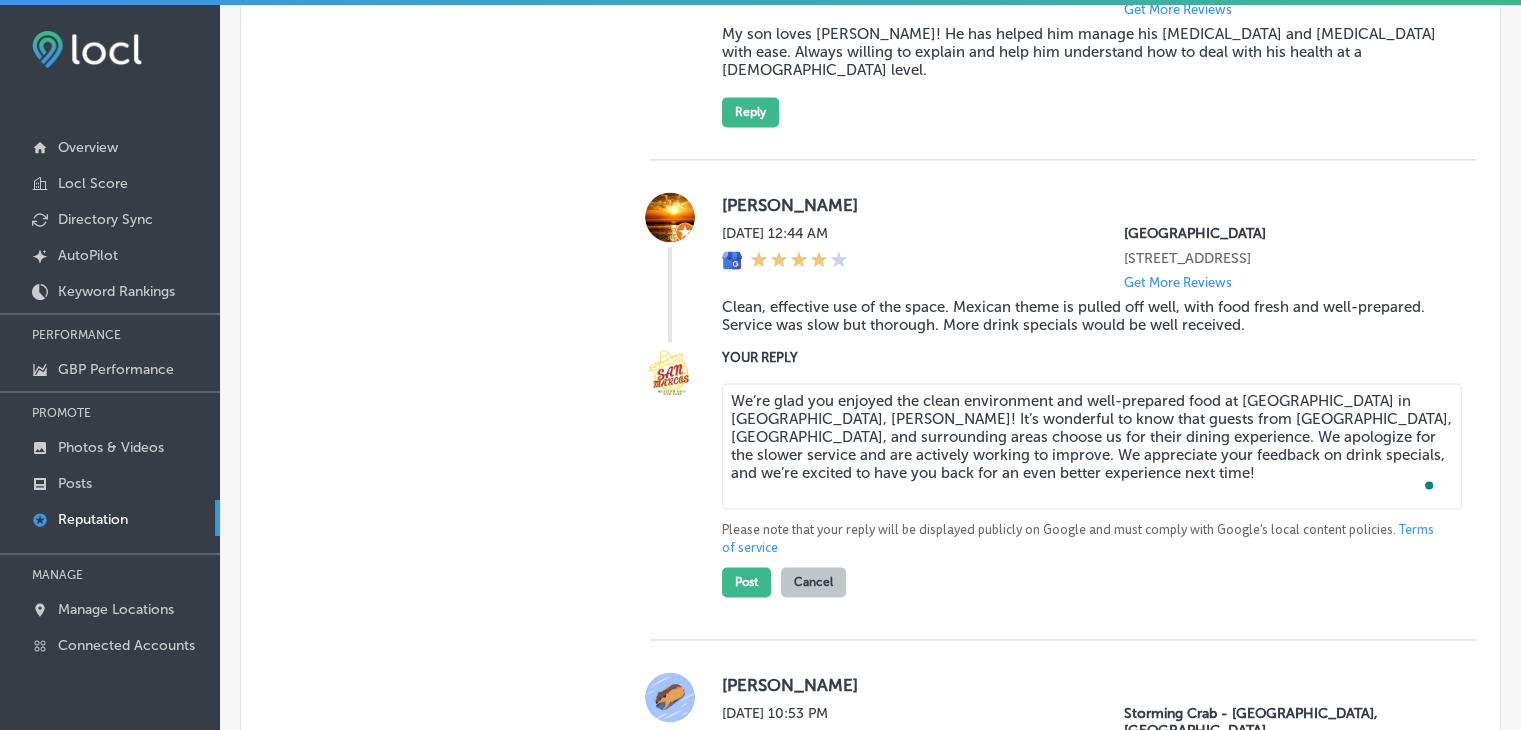 type on "We’re glad you enjoyed the clean environment and well-prepared food at San Marcos Mexican Grill Pier Park in Panama City Beach, Paul! It’s wonderful to know that guests from Vernon, Calloway, and surrounding areas choose us for their dining experience. We apologize for the slower service and are actively working to improve. We appreciate your feedback on drink specials, and we’re excited to have you back for an even better experience next time!" 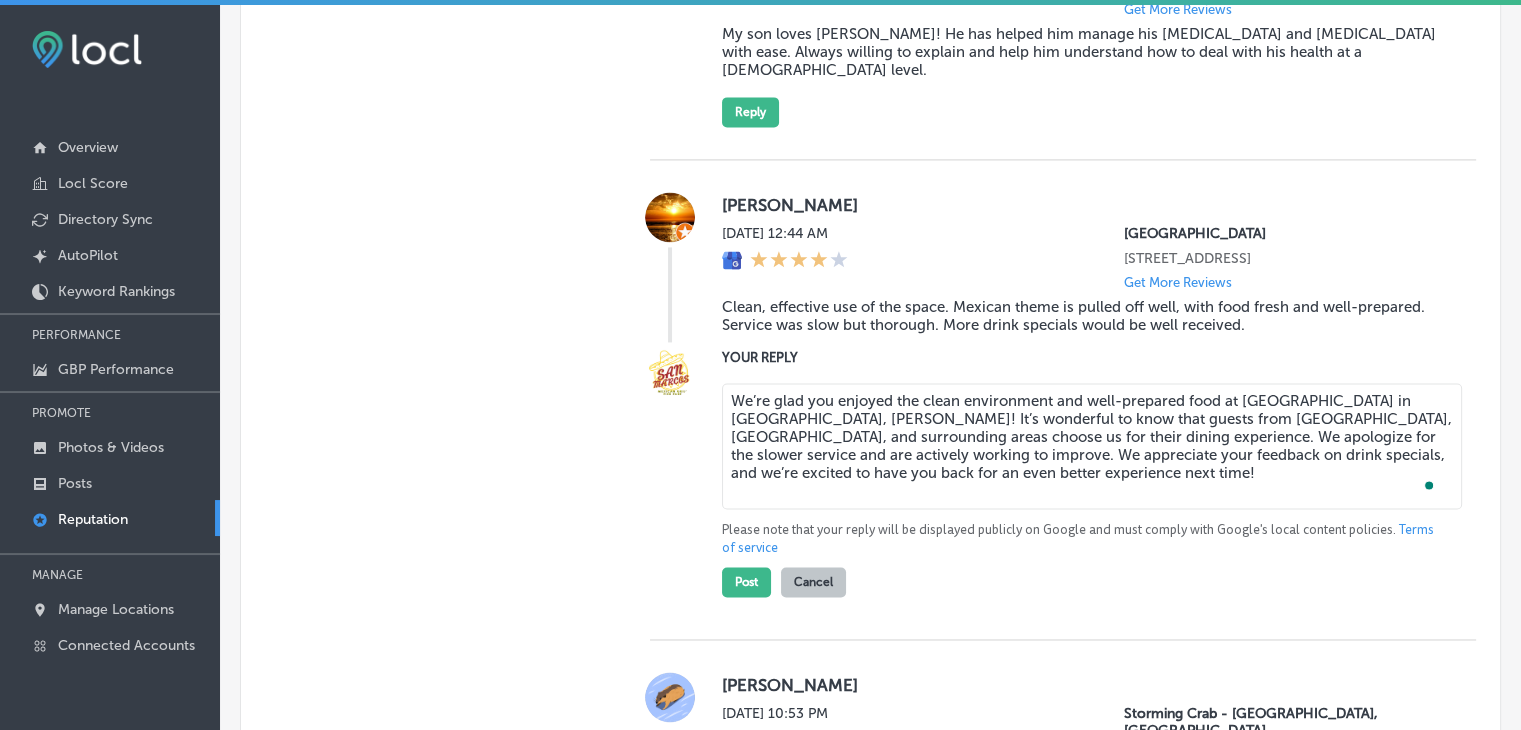 click on "Post Cancel" at bounding box center (784, 577) 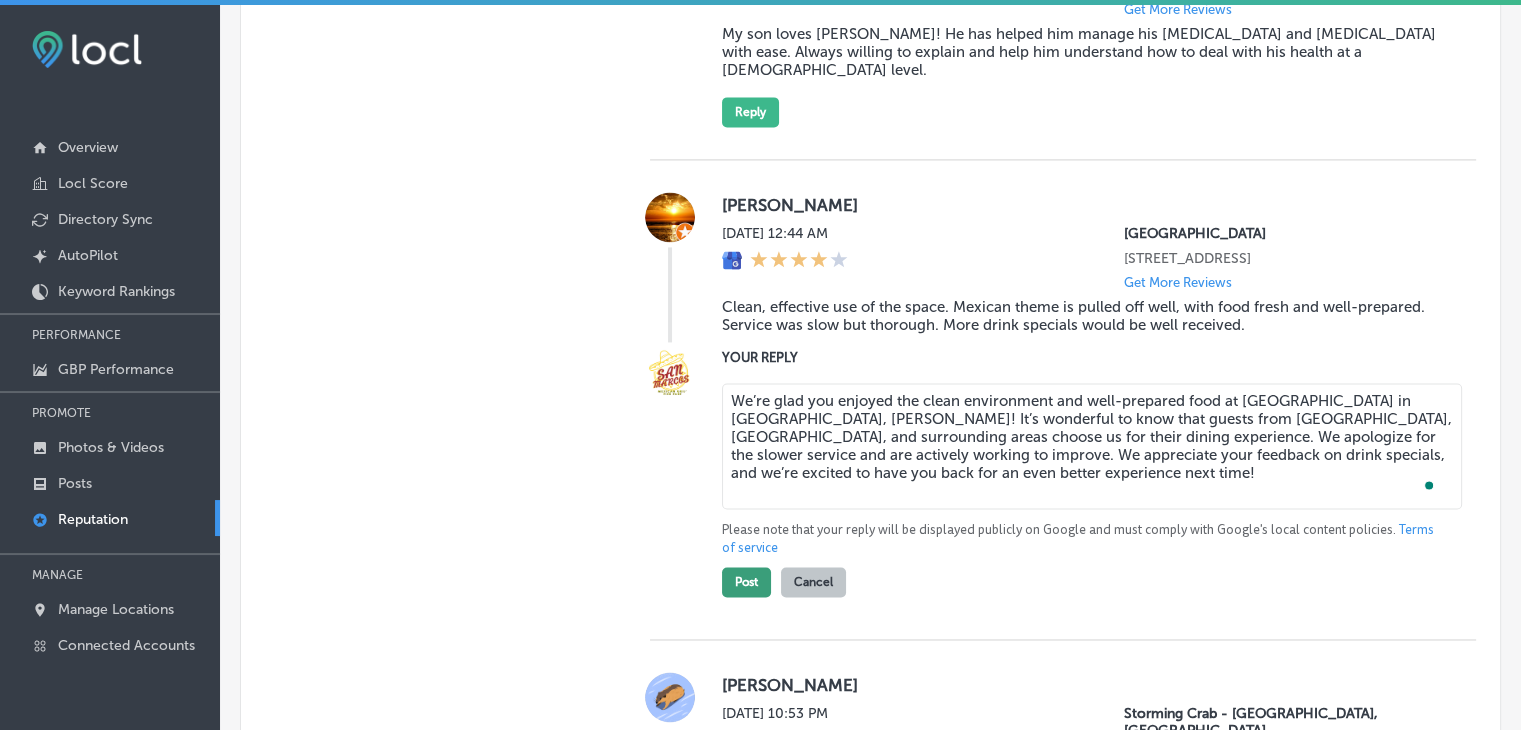 click on "Post" at bounding box center (746, 582) 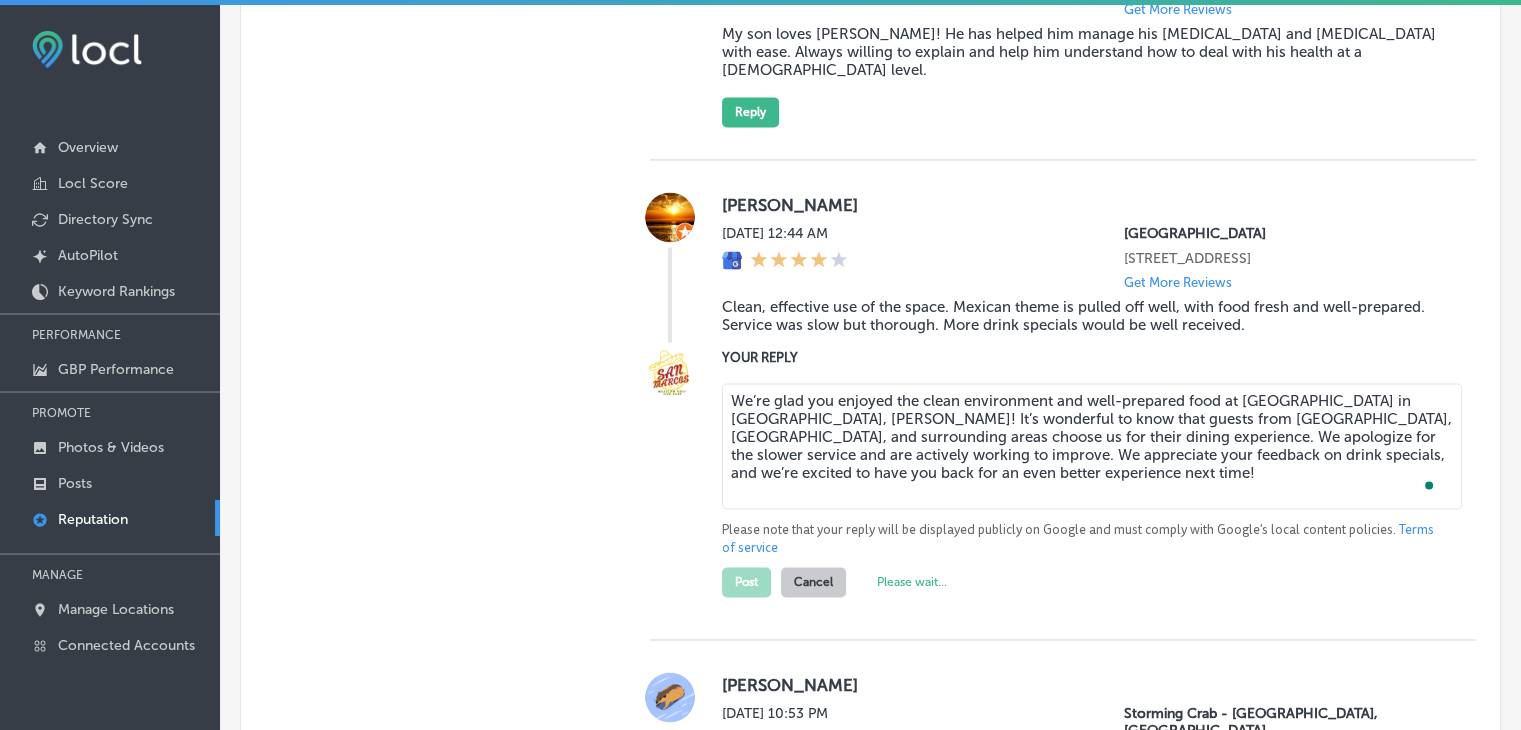 type on "x" 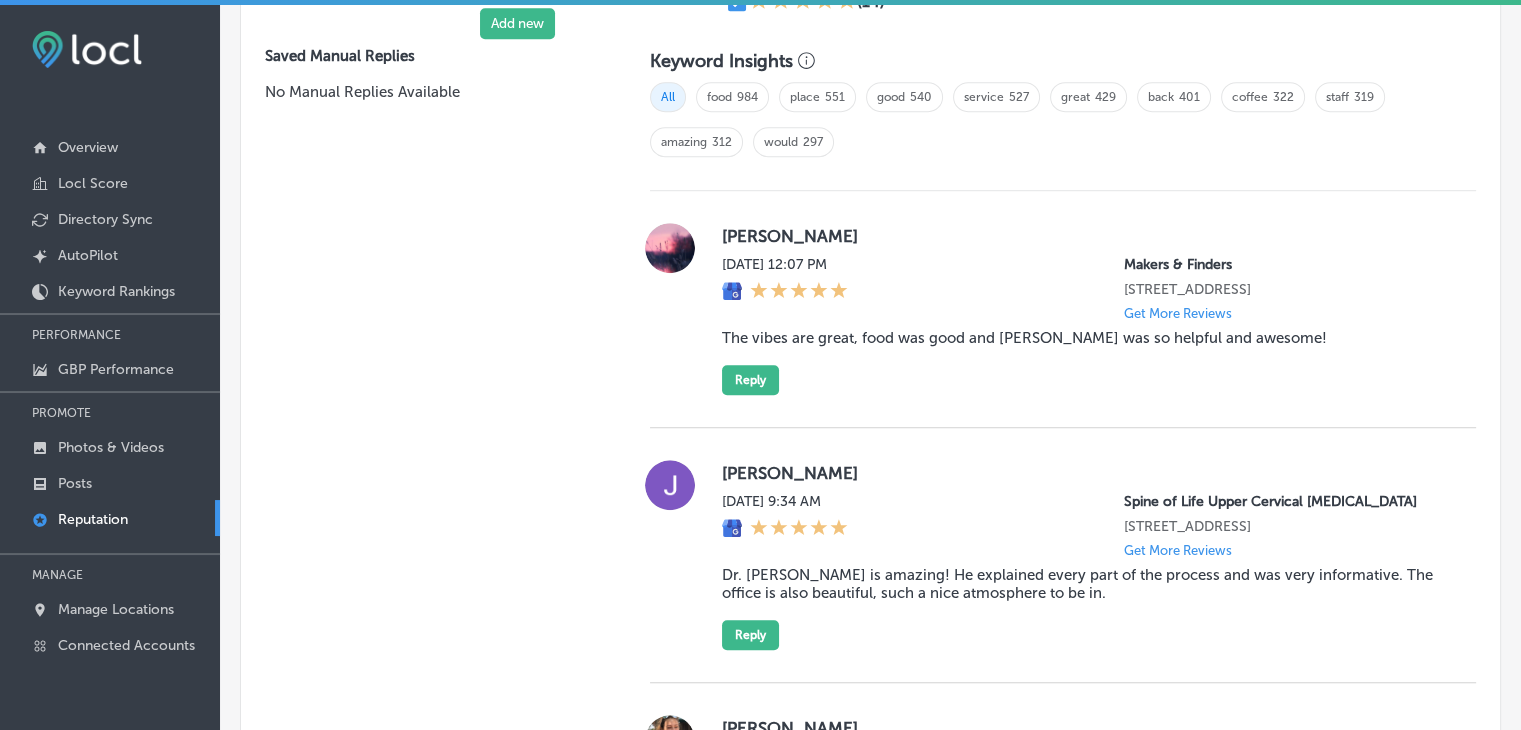 scroll, scrollTop: 1361, scrollLeft: 0, axis: vertical 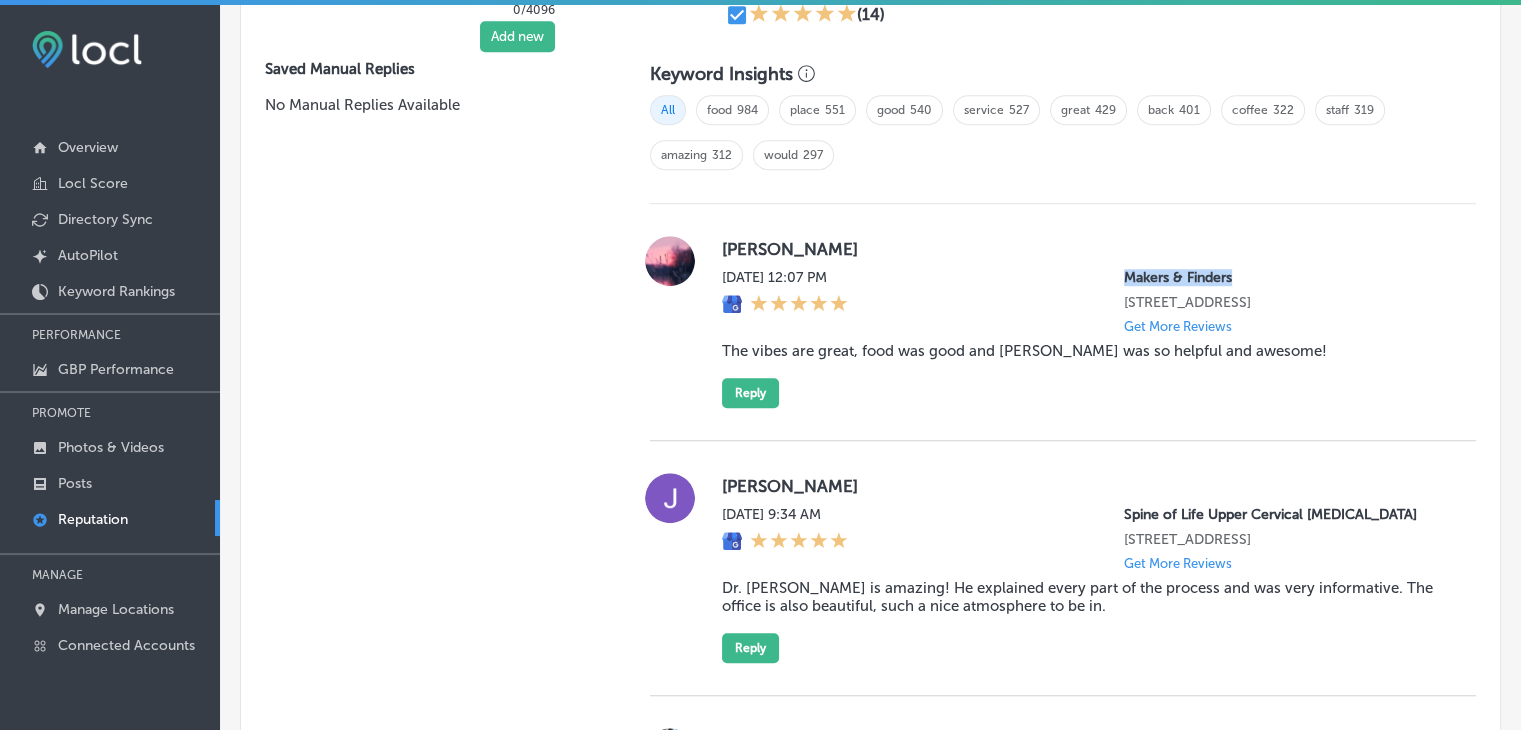 drag, startPoint x: 1108, startPoint y: 270, endPoint x: 1238, endPoint y: 269, distance: 130.00385 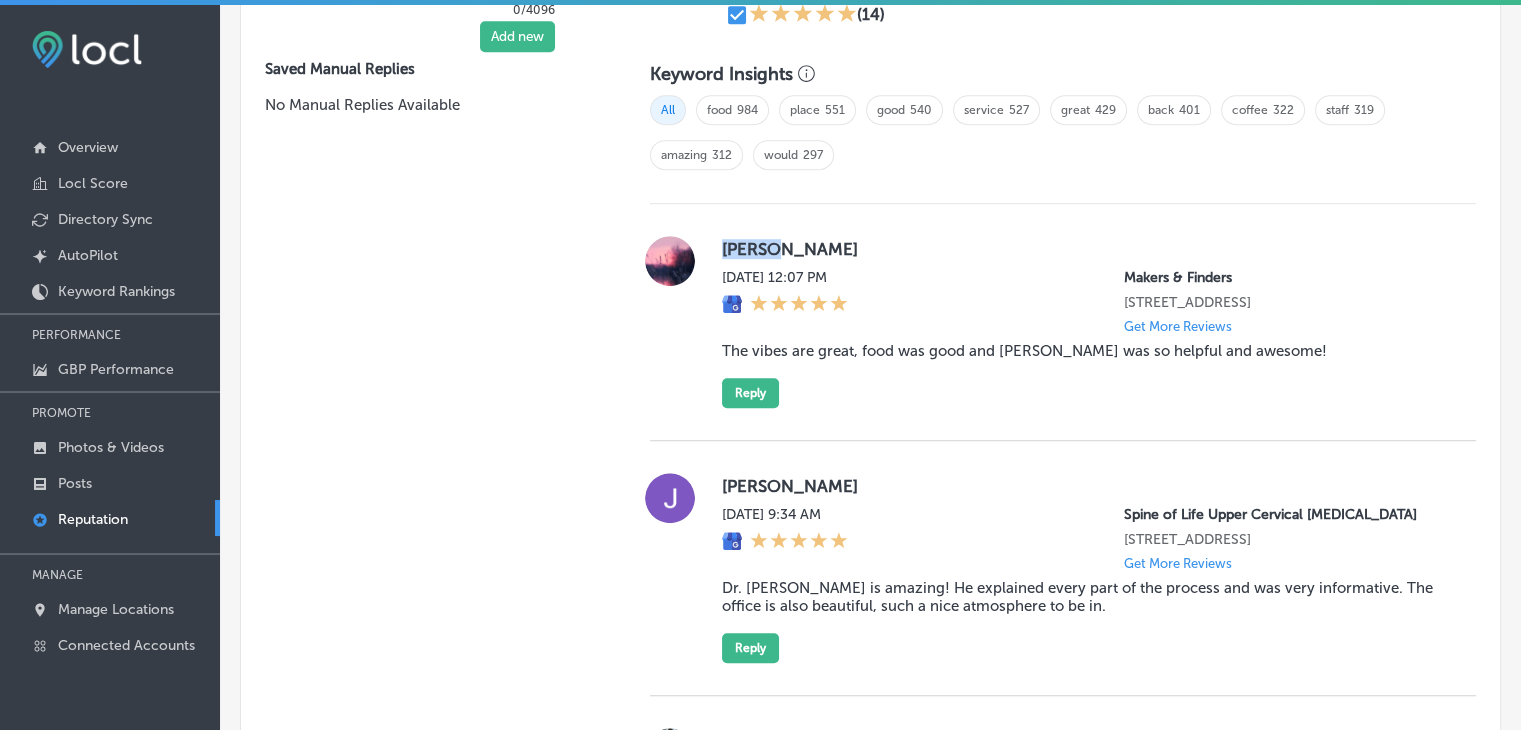 drag, startPoint x: 717, startPoint y: 245, endPoint x: 774, endPoint y: 245, distance: 57 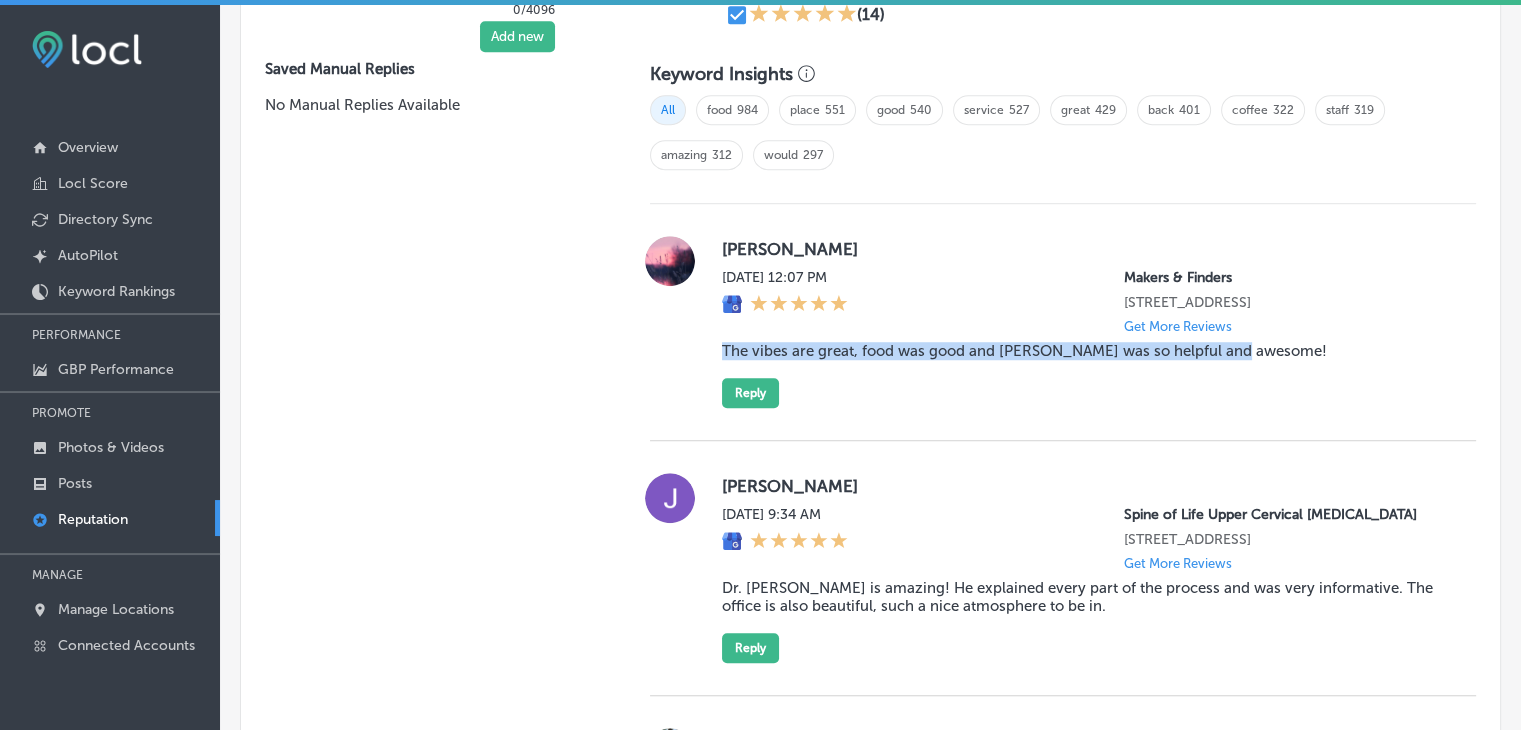 drag, startPoint x: 720, startPoint y: 361, endPoint x: 1240, endPoint y: 379, distance: 520.31146 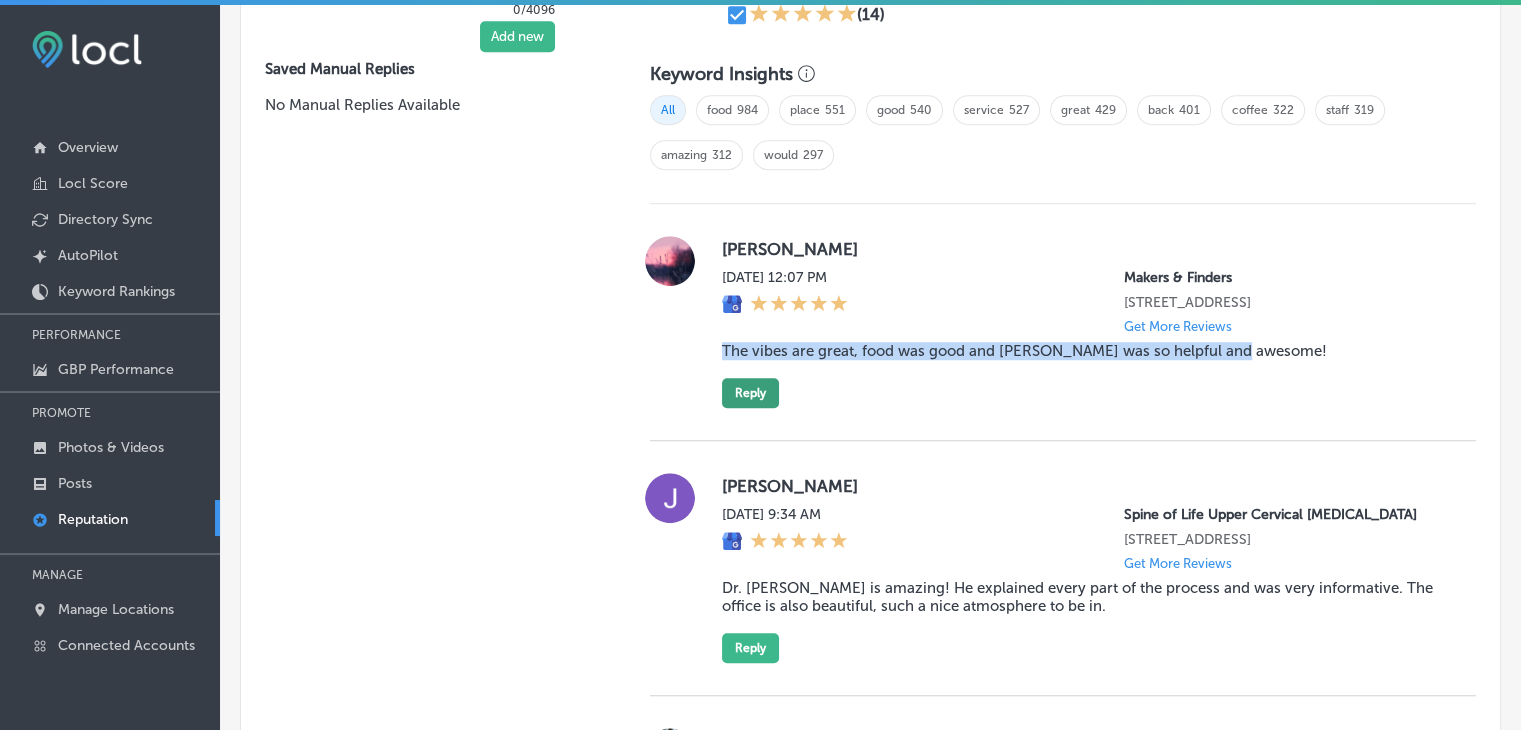 click on "Reply" at bounding box center (750, 393) 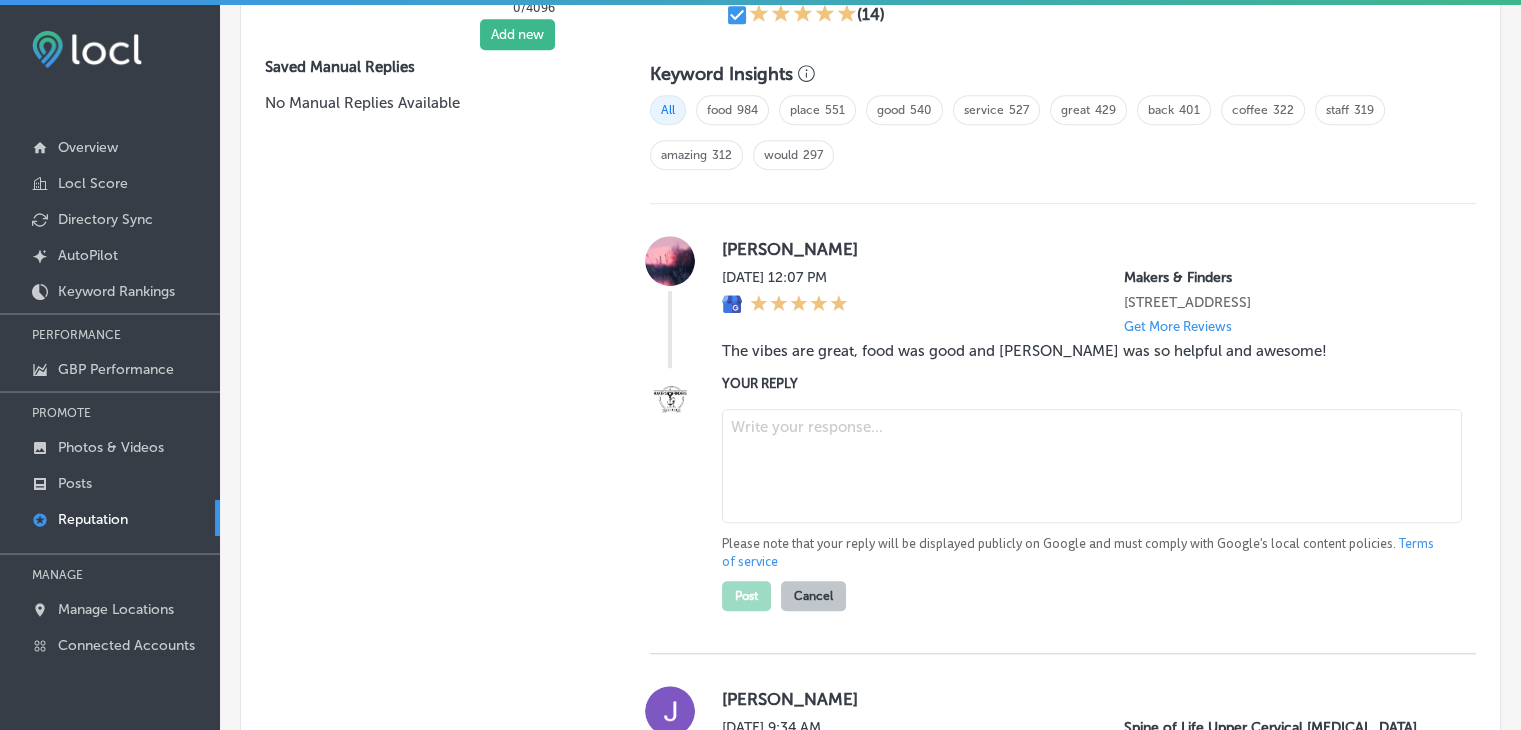 click at bounding box center (1083, 468) 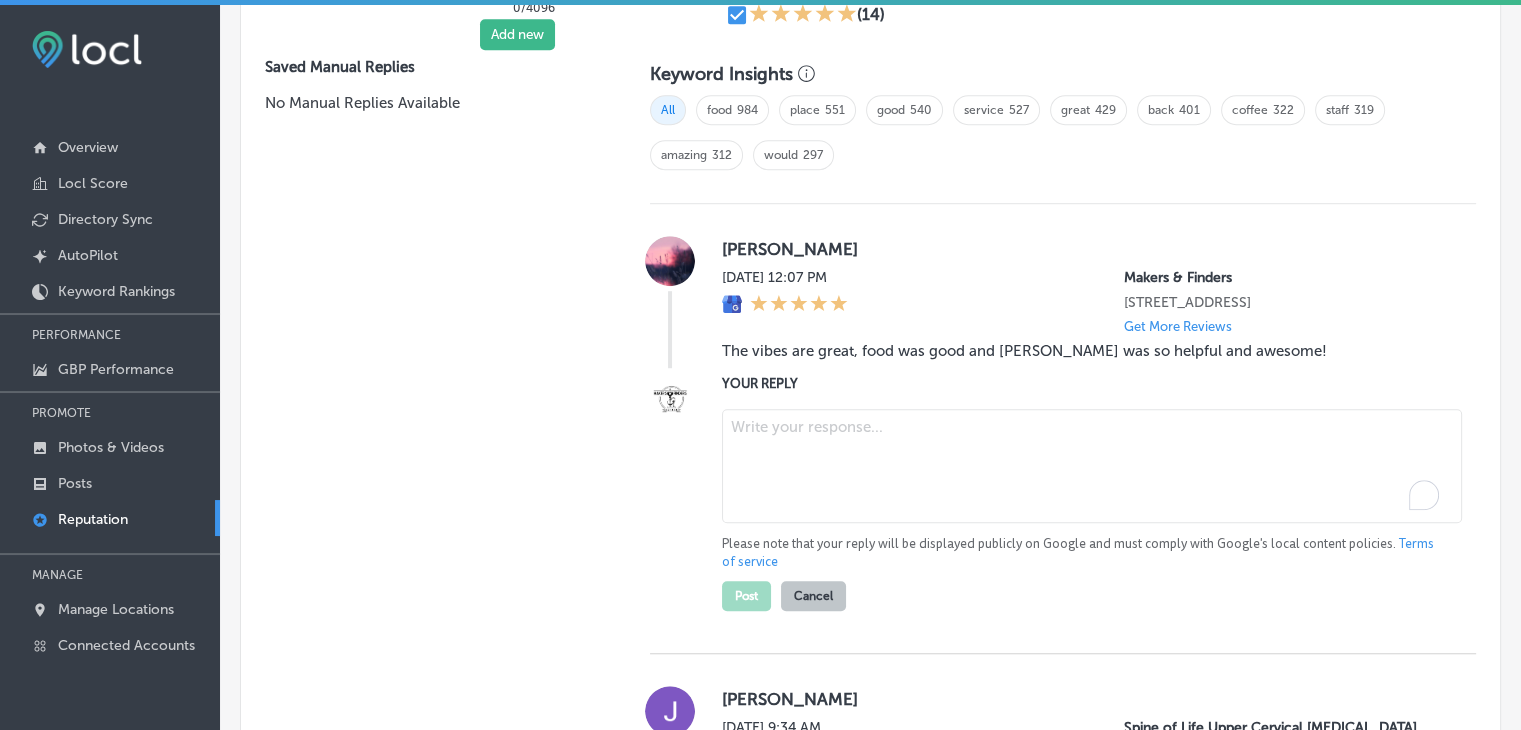 paste on "We’re so glad to hear that you enjoyed the great vibes, delicious food, and exceptional service from Eric, Andrea! We’re grateful for guests like you who choose Makers & Finders, whether you're visiting from Las Vegas, Paradise, or nearby areas. We look forward to welcoming you back for another fantastic experience soon!" 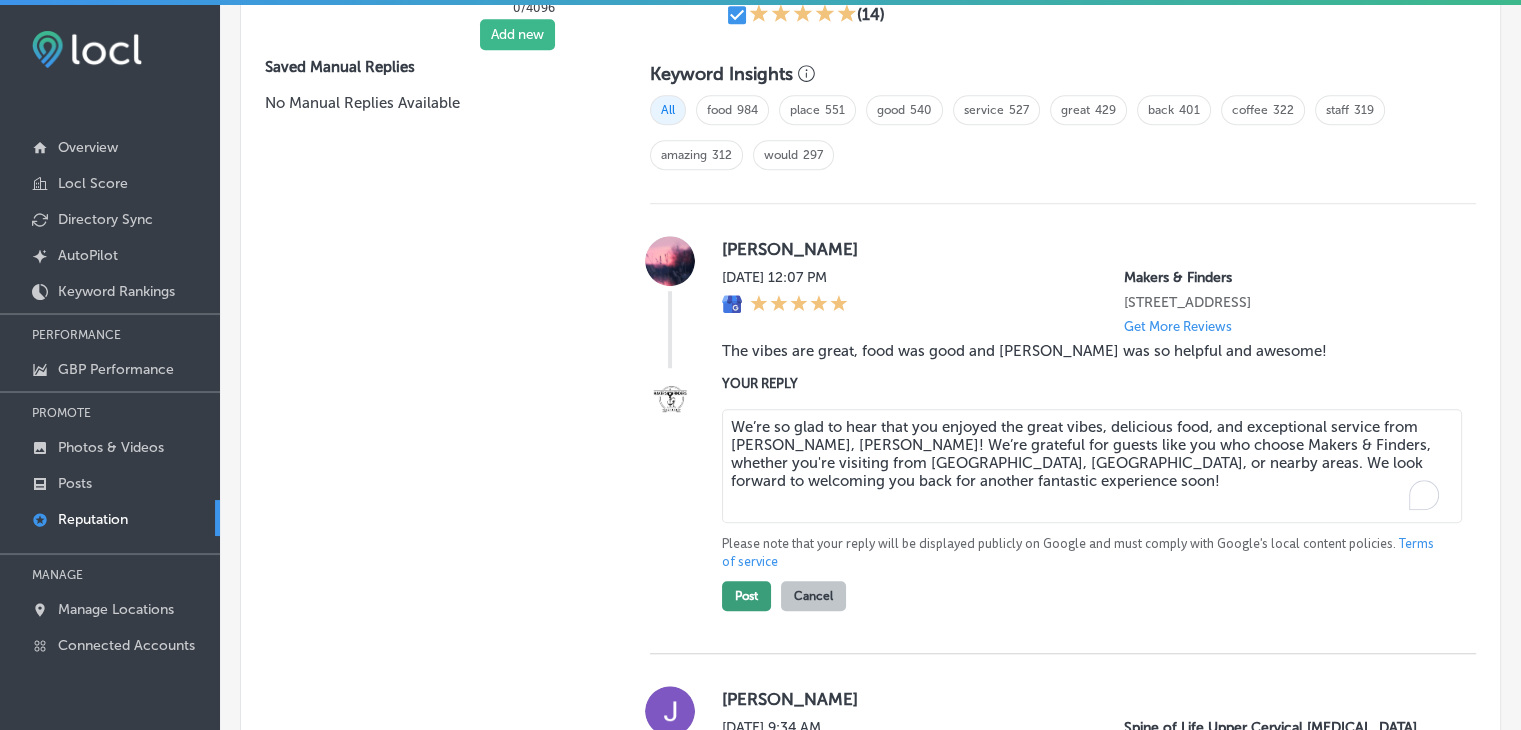 type on "We’re so glad to hear that you enjoyed the great vibes, delicious food, and exceptional service from Eric, Andrea! We’re grateful for guests like you who choose Makers & Finders, whether you're visiting from Las Vegas, Paradise, or nearby areas. We look forward to welcoming you back for another fantastic experience soon!" 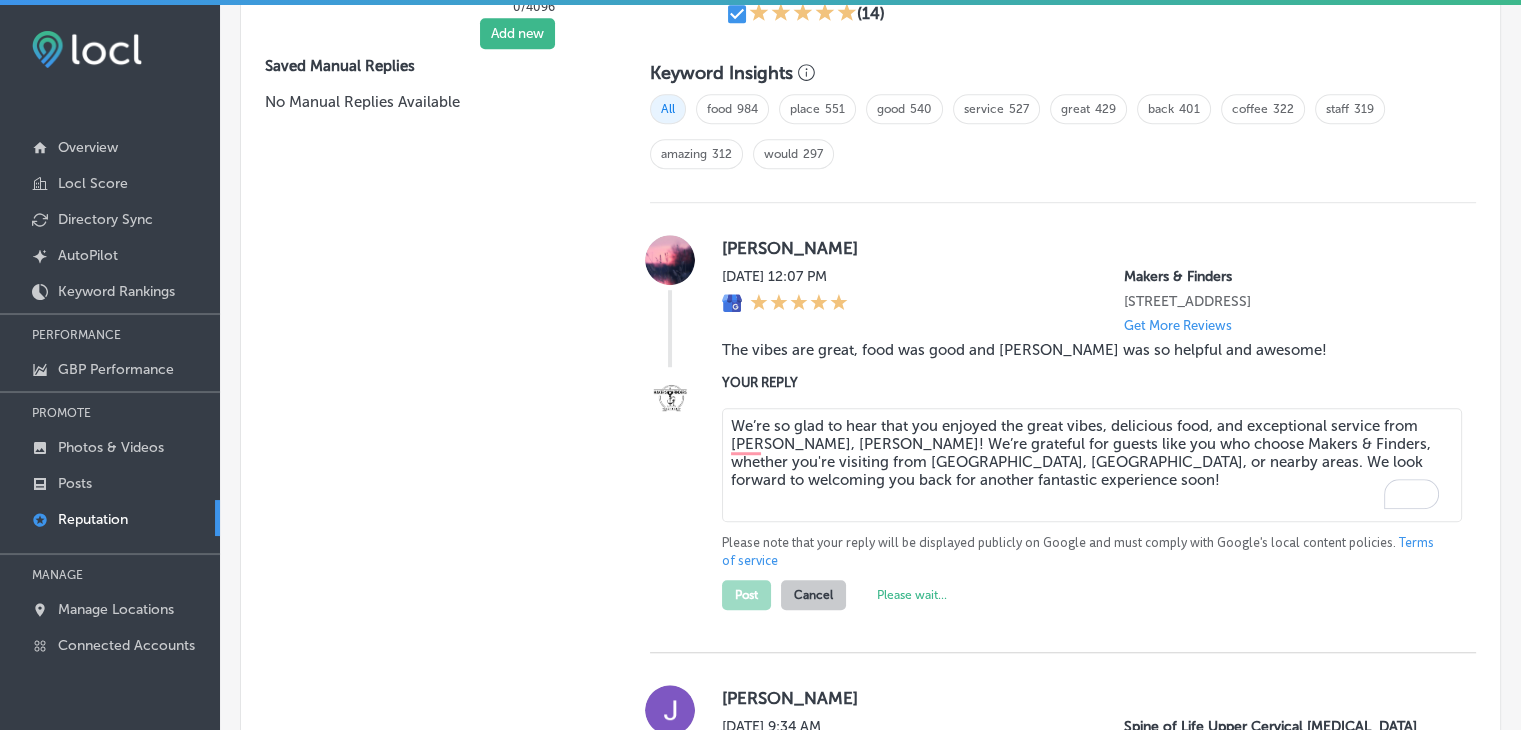 scroll, scrollTop: 1361, scrollLeft: 0, axis: vertical 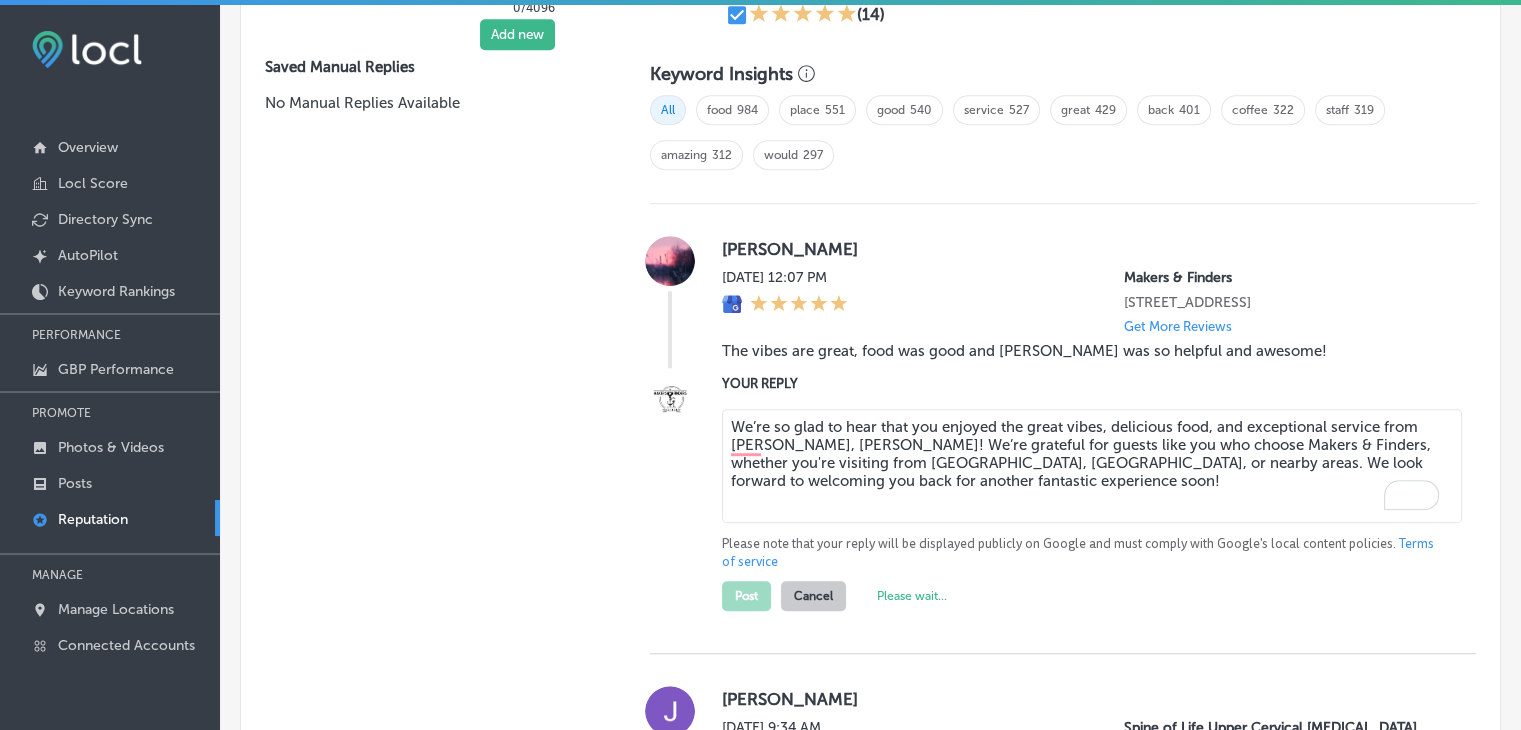 type on "x" 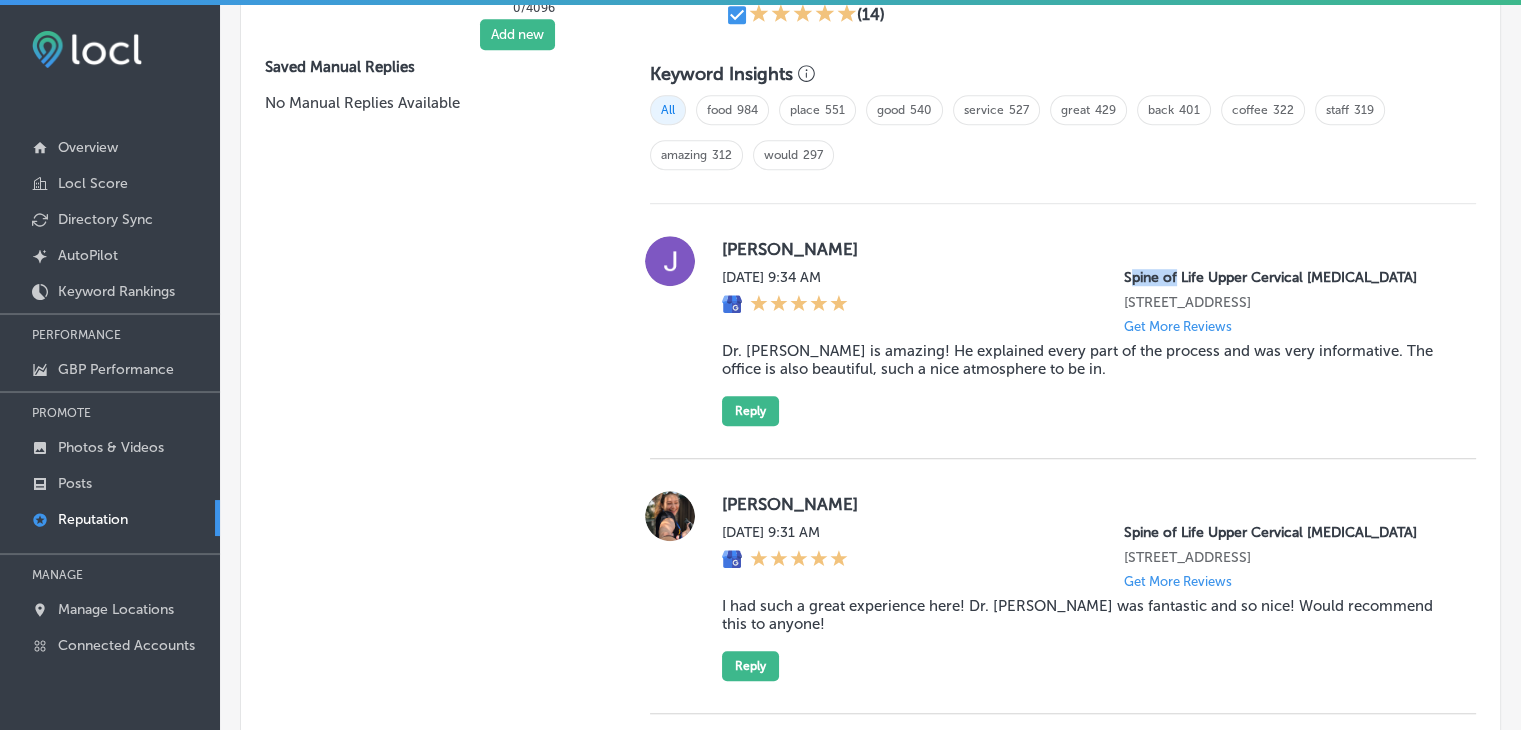 drag, startPoint x: 1112, startPoint y: 273, endPoint x: 1163, endPoint y: 273, distance: 51 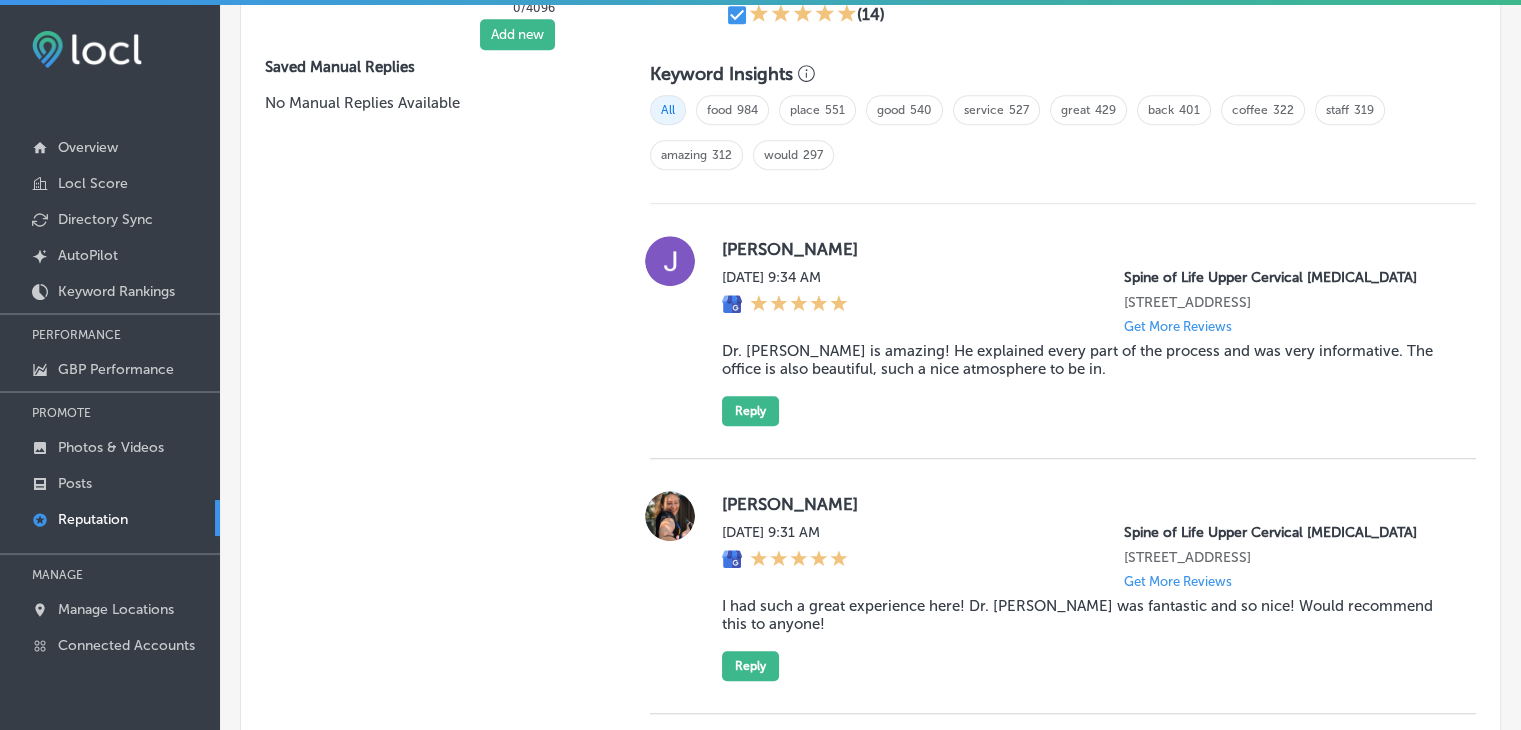 click on "Sat, Jul 12, 2025 9:34 AM Spine of Life Upper Cervical Chiropractic 2225 A1A S Suite A1 St. Augustine, FL 32080, US Get More Reviews" at bounding box center [1083, 301] 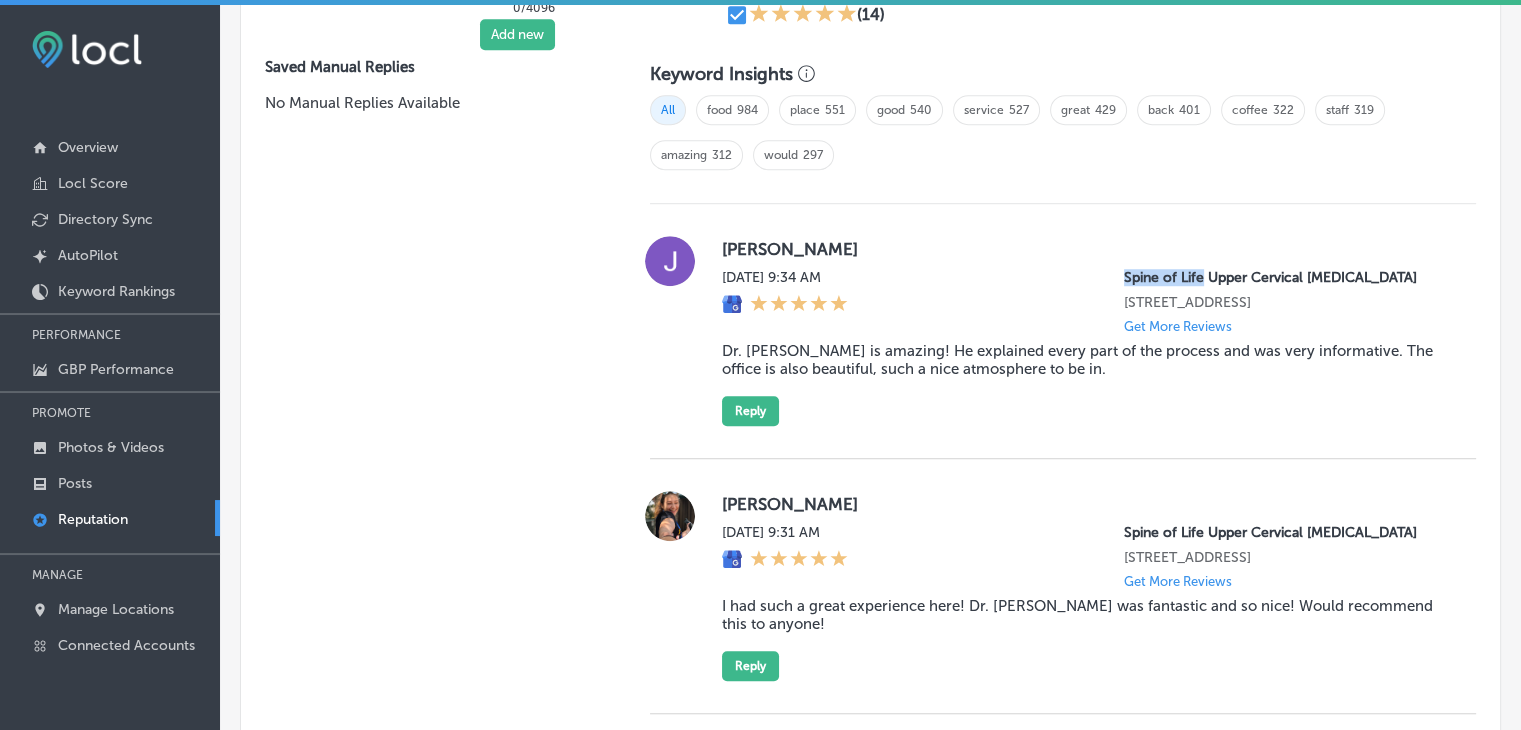 drag, startPoint x: 1112, startPoint y: 278, endPoint x: 1188, endPoint y: 275, distance: 76.05919 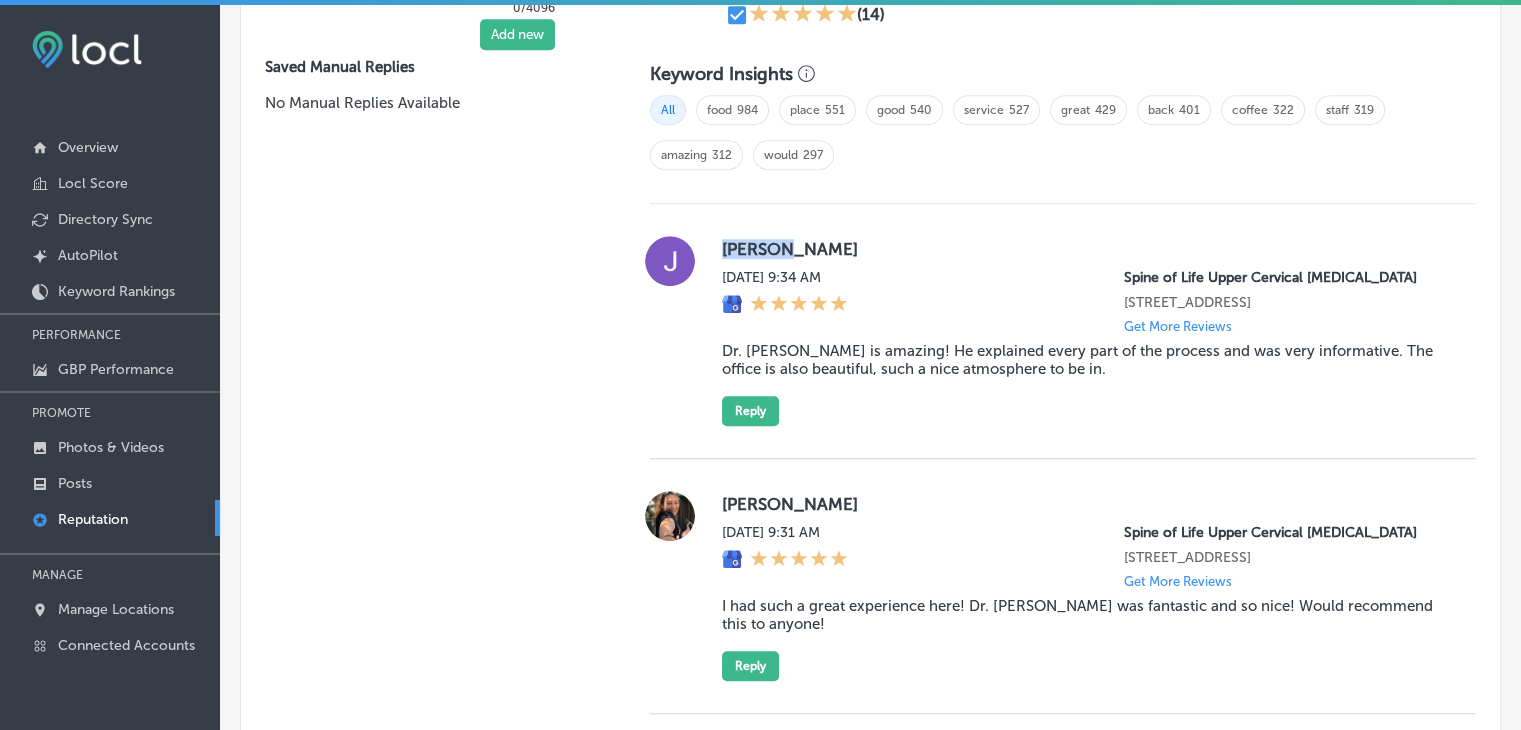 drag, startPoint x: 714, startPoint y: 251, endPoint x: 770, endPoint y: 247, distance: 56.142673 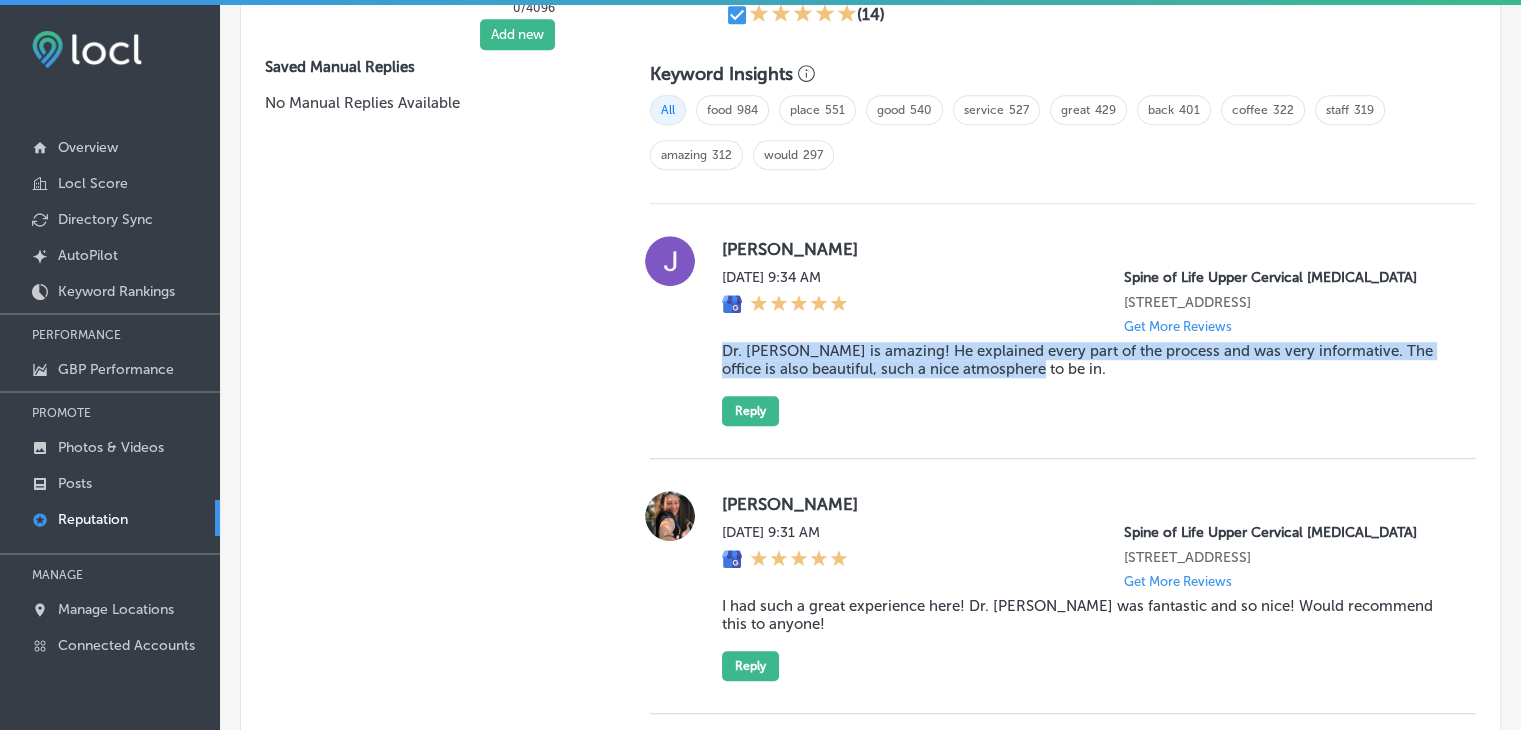 drag, startPoint x: 1047, startPoint y: 386, endPoint x: 719, endPoint y: 337, distance: 331.63986 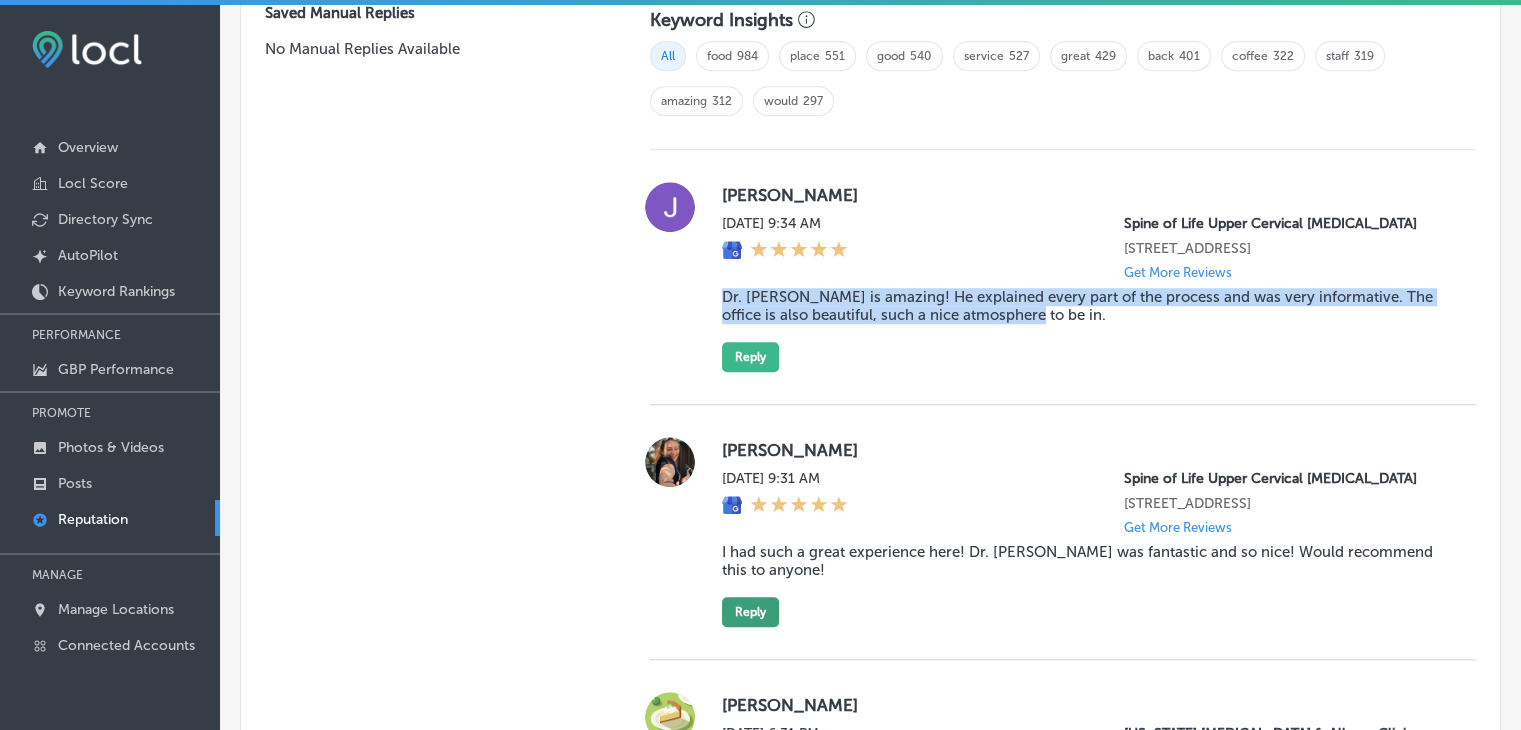 scroll, scrollTop: 1461, scrollLeft: 0, axis: vertical 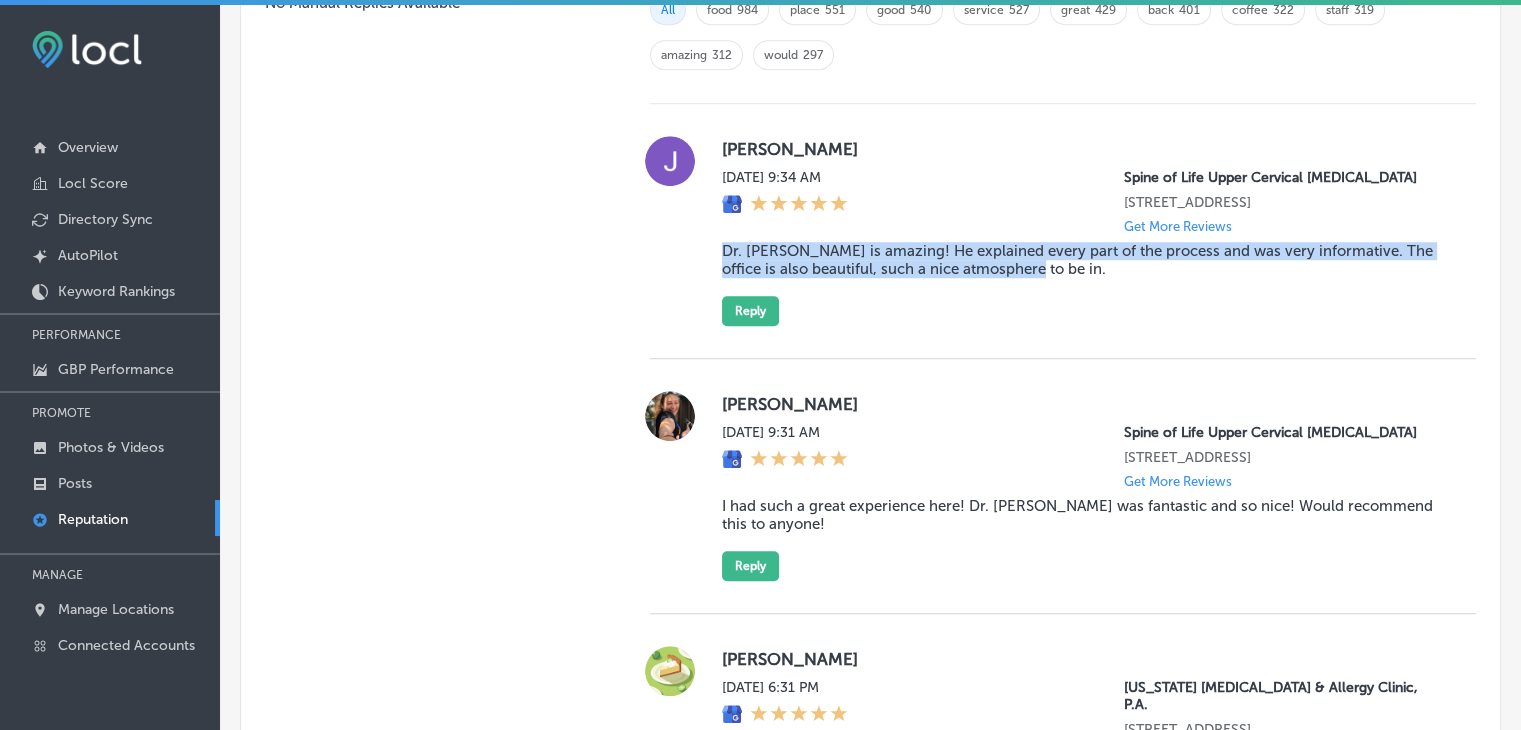 click on "Shaina Steir   Sat, Jul 12, 2025 9:31 AM Spine of Life Upper Cervical Chiropractic 2225 A1A S Suite A1 St. Augustine, FL 32080, US Get More Reviews I had such a great experience here! Dr. Ben was fantastic and so nice! Would recommend this to anyone! Reply" at bounding box center (1083, 486) 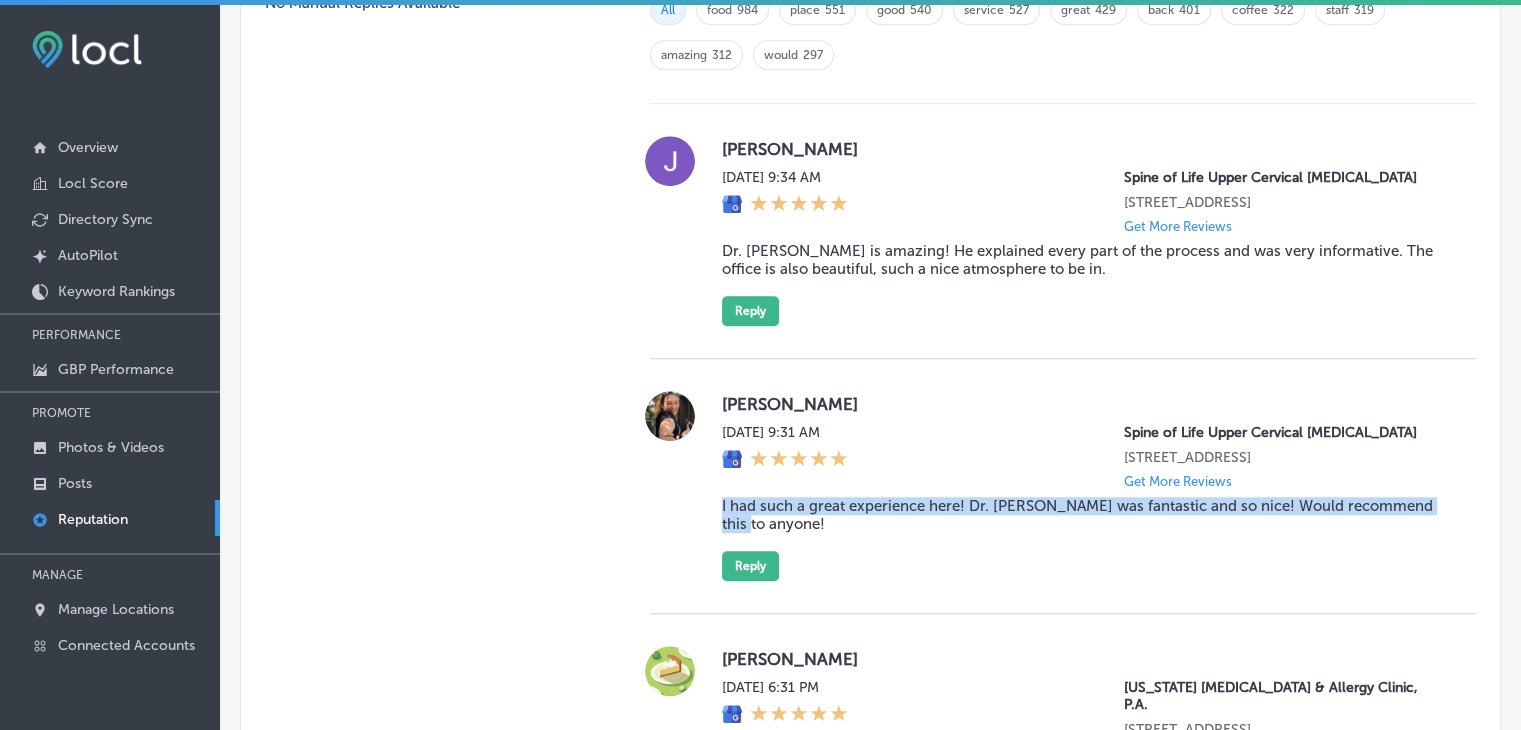 drag, startPoint x: 713, startPoint y: 497, endPoint x: 811, endPoint y: 521, distance: 100.89599 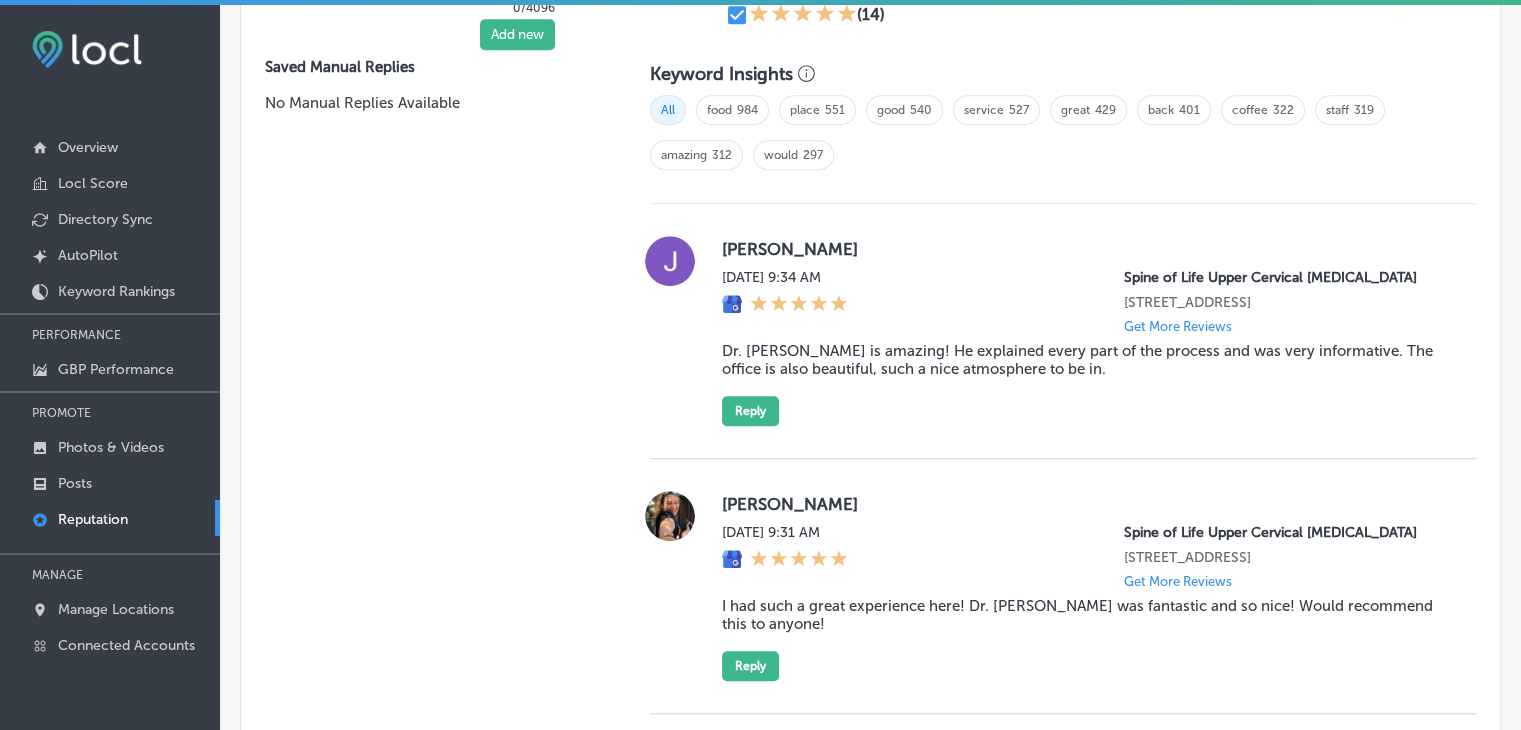drag, startPoint x: 735, startPoint y: 424, endPoint x: 739, endPoint y: 443, distance: 19.416489 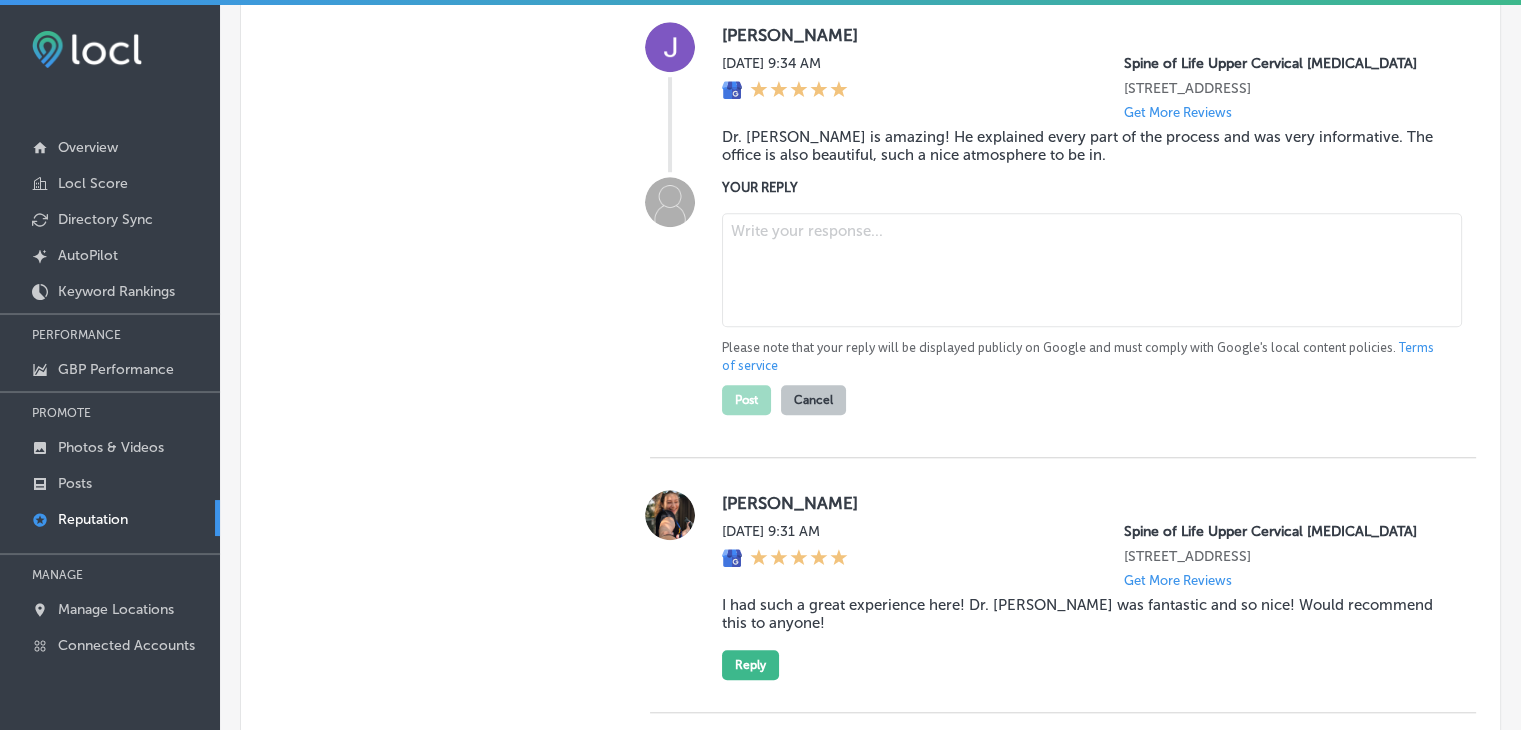 click on "Shaina Steir   Sat, Jul 12, 2025 9:31 AM Spine of Life Upper Cervical Chiropractic 2225 A1A S Suite A1 St. Augustine, FL 32080, US Get More Reviews I had such a great experience here! Dr. Ben was fantastic and so nice! Would recommend this to anyone! Reply" at bounding box center (1083, 585) 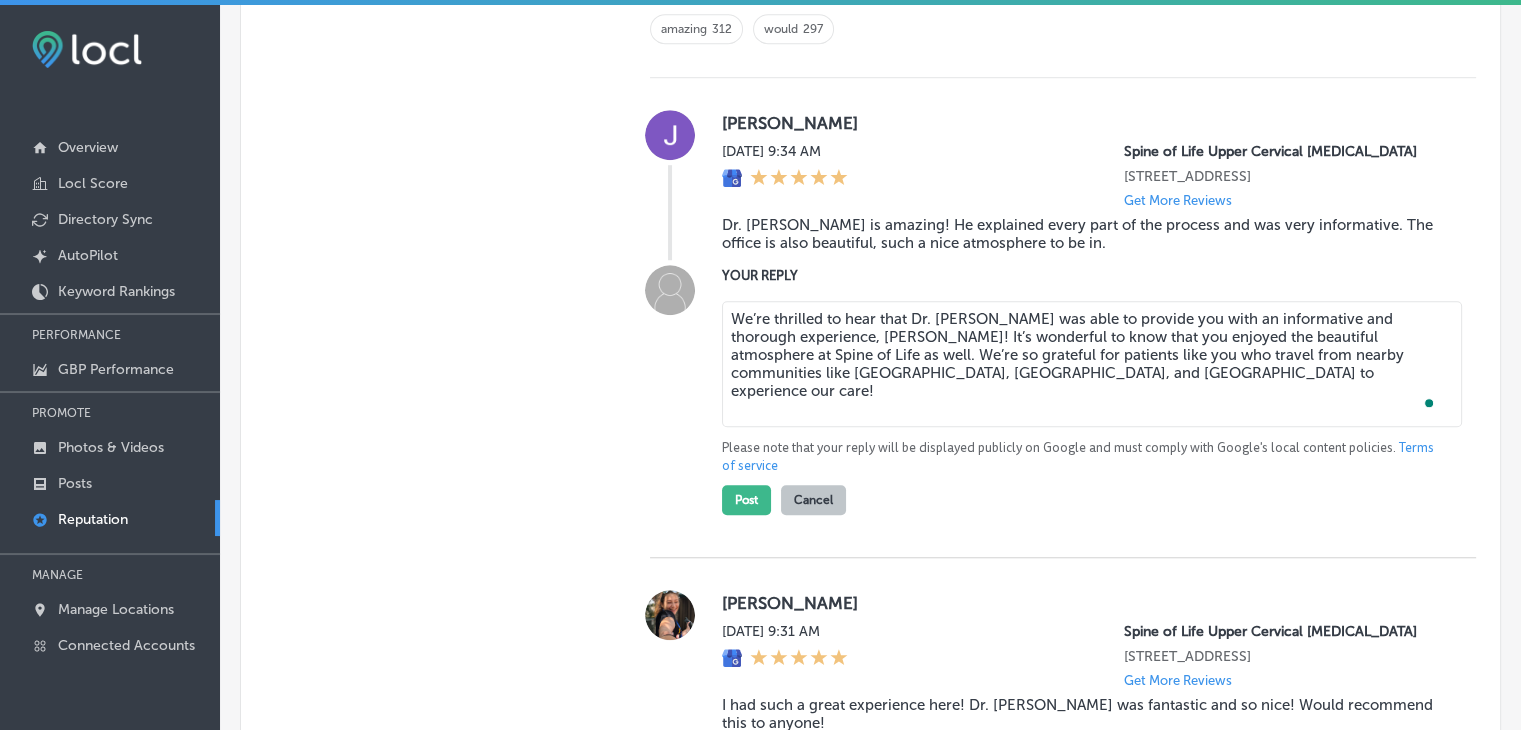 scroll, scrollTop: 1475, scrollLeft: 0, axis: vertical 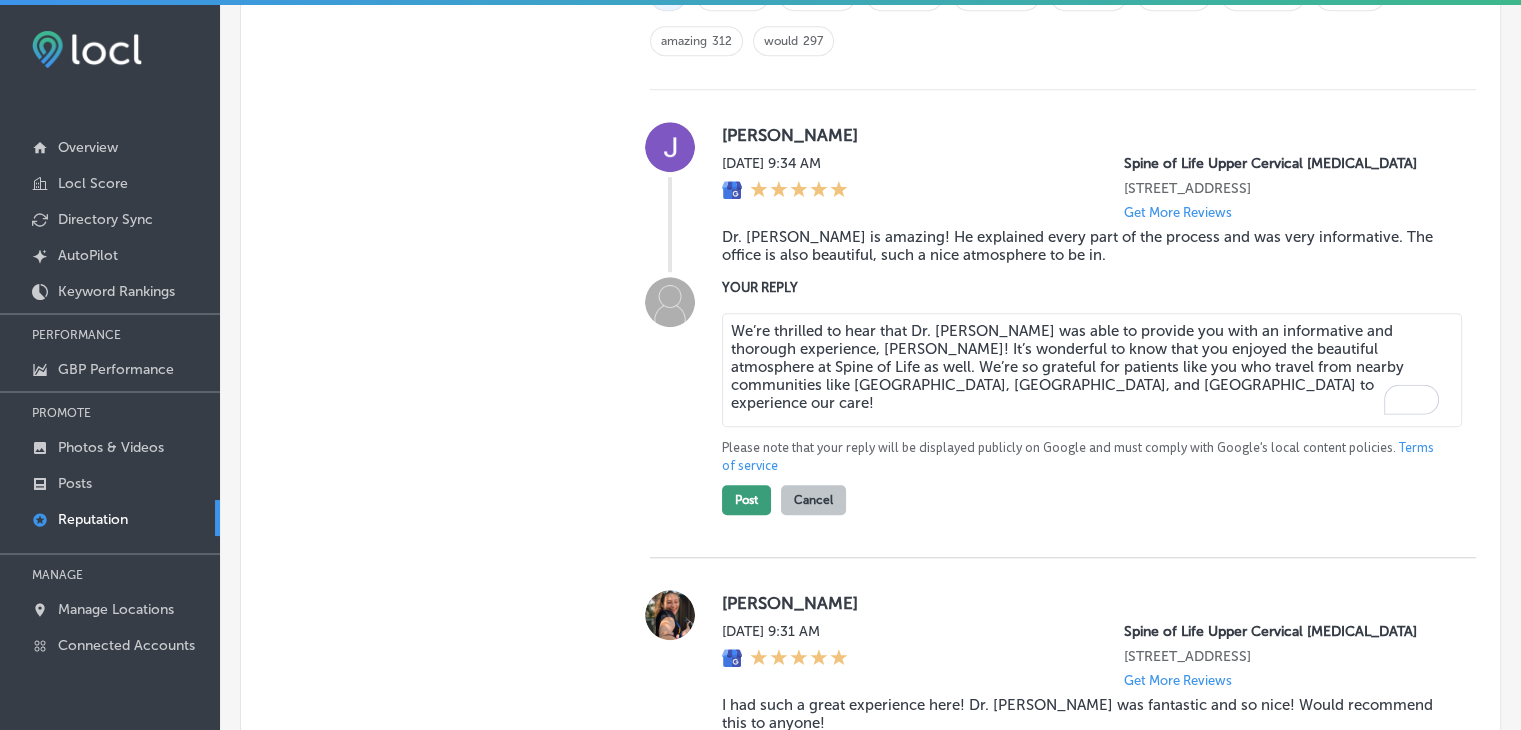 type on "We’re thrilled to hear that Dr. Ben was able to provide you with an informative and thorough experience, Jessica! It’s wonderful to know that you enjoyed the beautiful atmosphere at Spine of Life as well. We’re so grateful for patients like you who travel from nearby communities like St. Augustine, Palm Coast, and Jacksonville Beach to experience our care!" 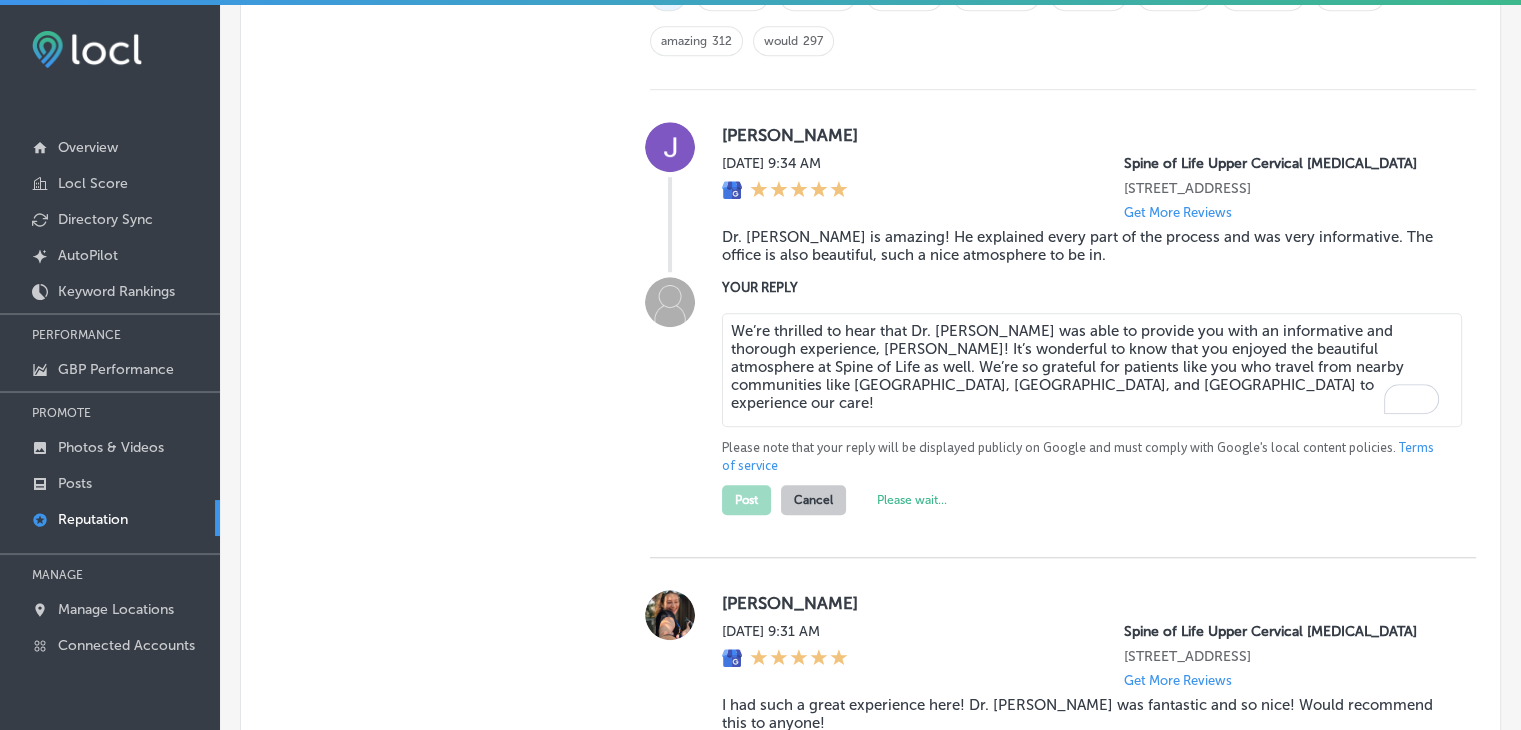 type on "x" 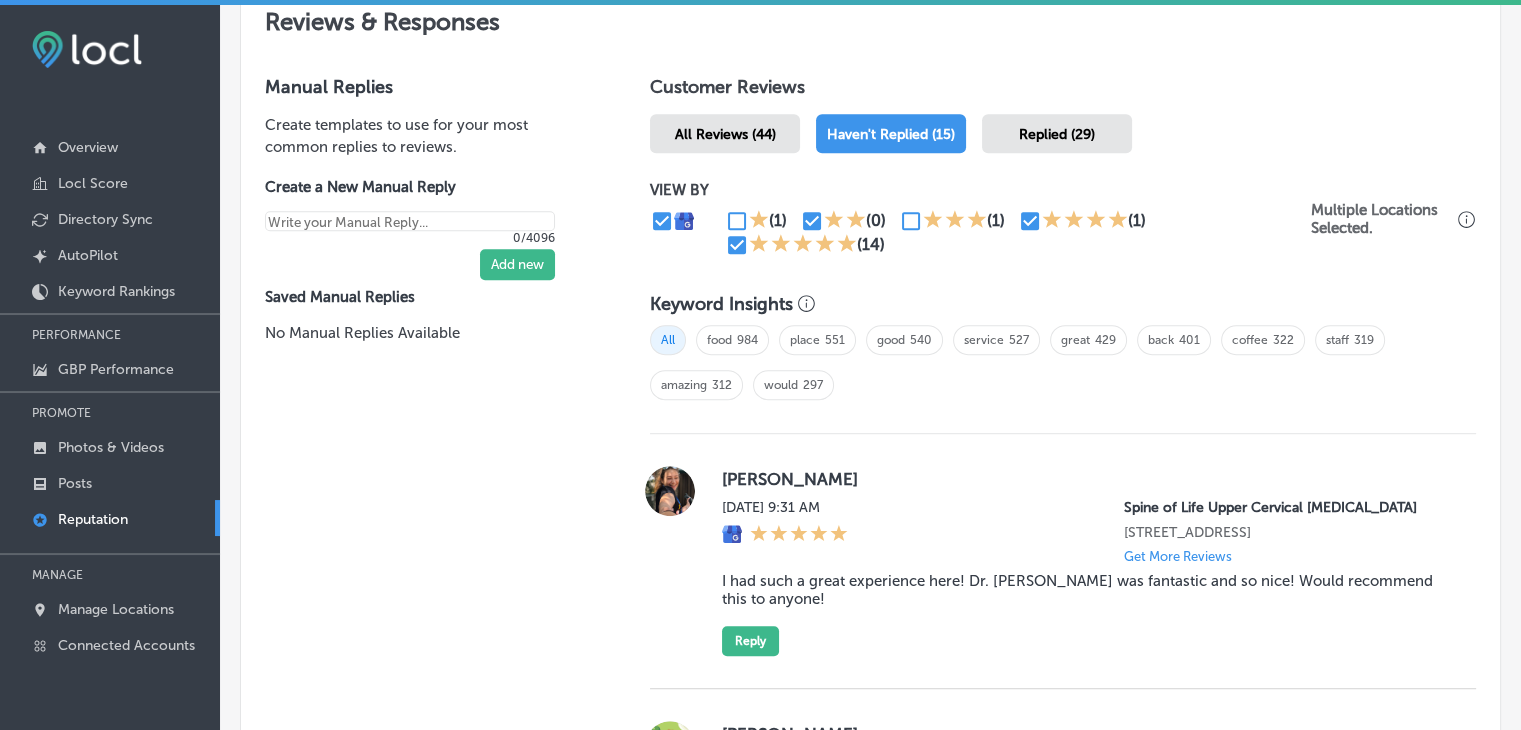 scroll, scrollTop: 1404, scrollLeft: 0, axis: vertical 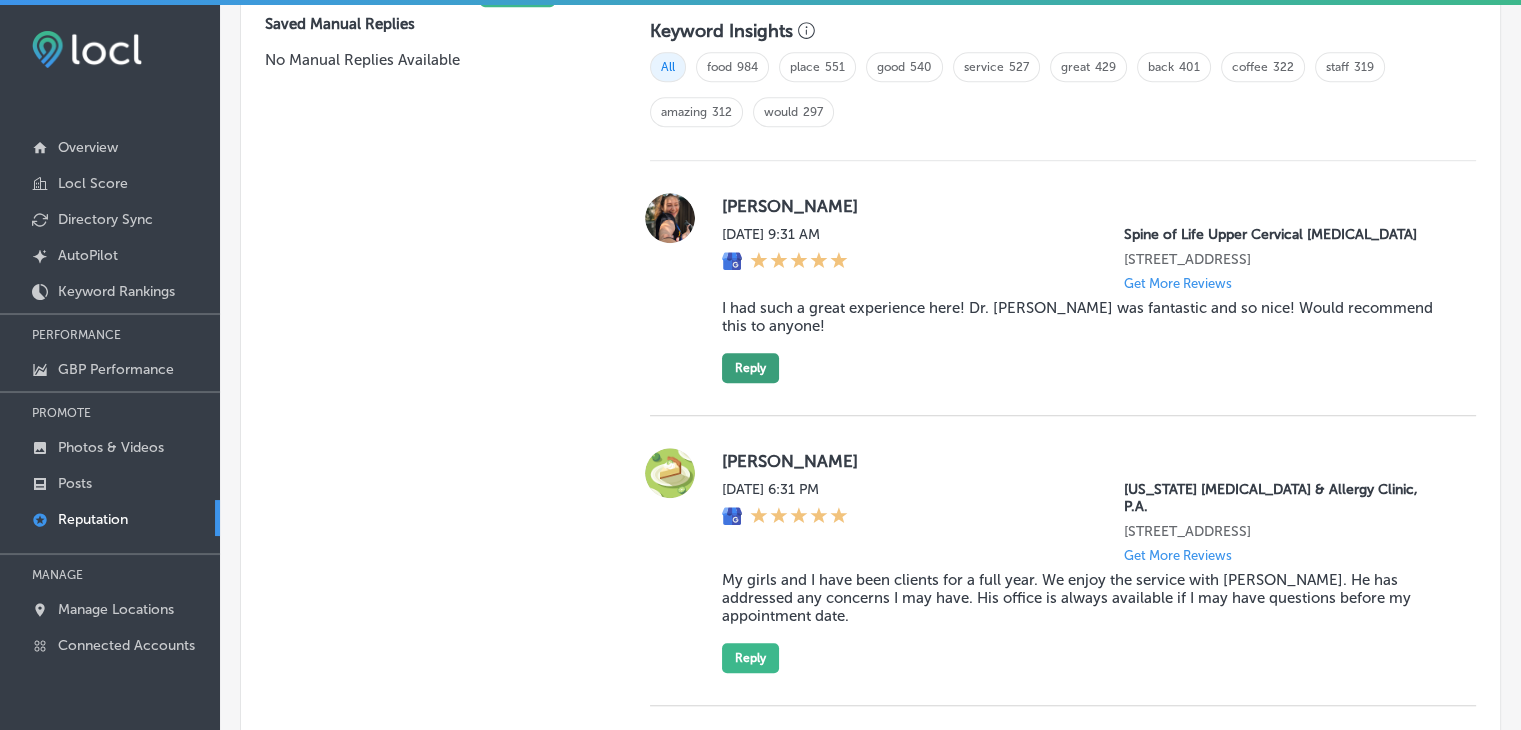 click on "Reply" at bounding box center [750, 368] 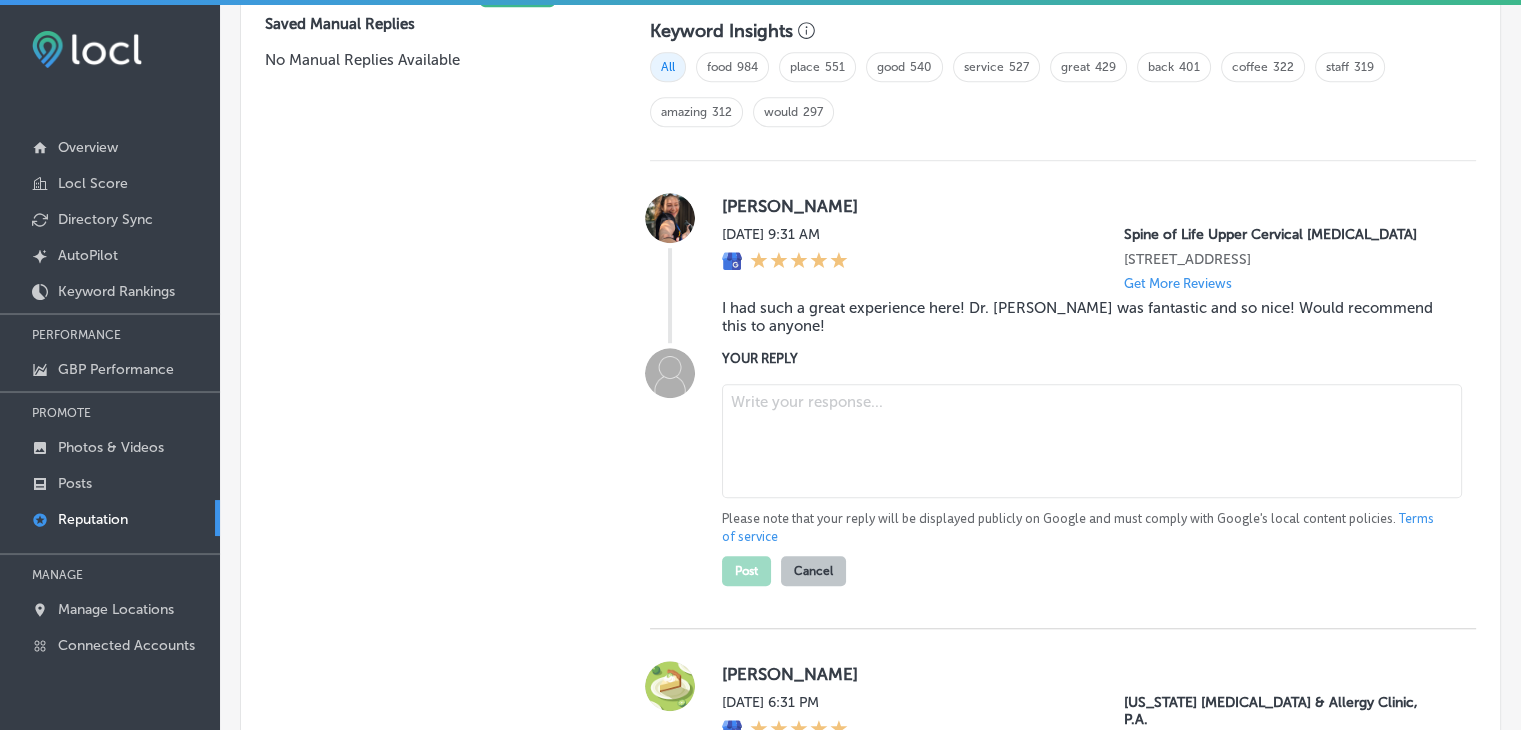click at bounding box center [1092, 441] 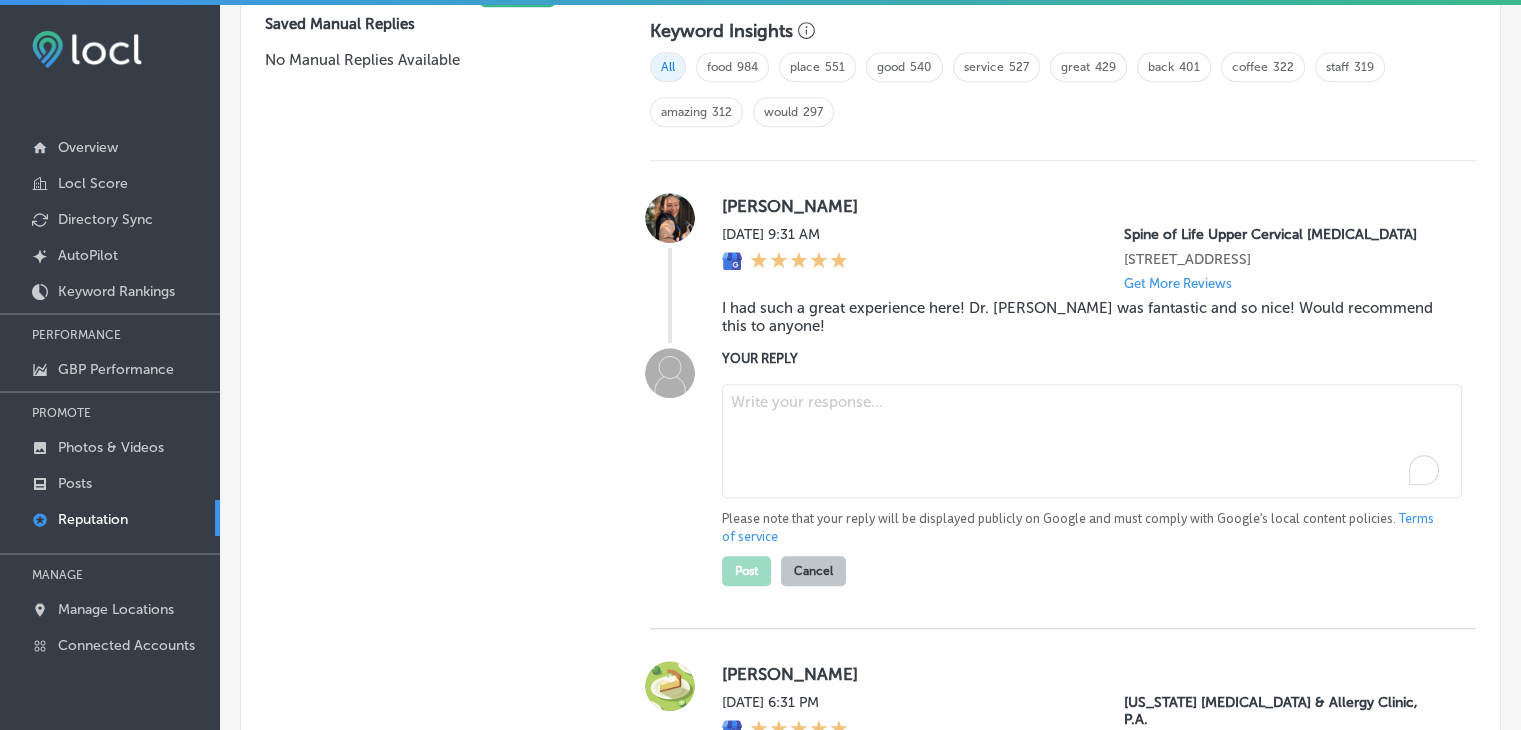 paste on "Thank you for your kind words, Shaina! We’re so happy to hear that you had a fantastic experience with Dr. Ben at Spine of Life. It means a lot to us that you traveled from St. Augustine, Palm Coast, or other nearby areas to trust us with your care. We look forward to seeing you again!" 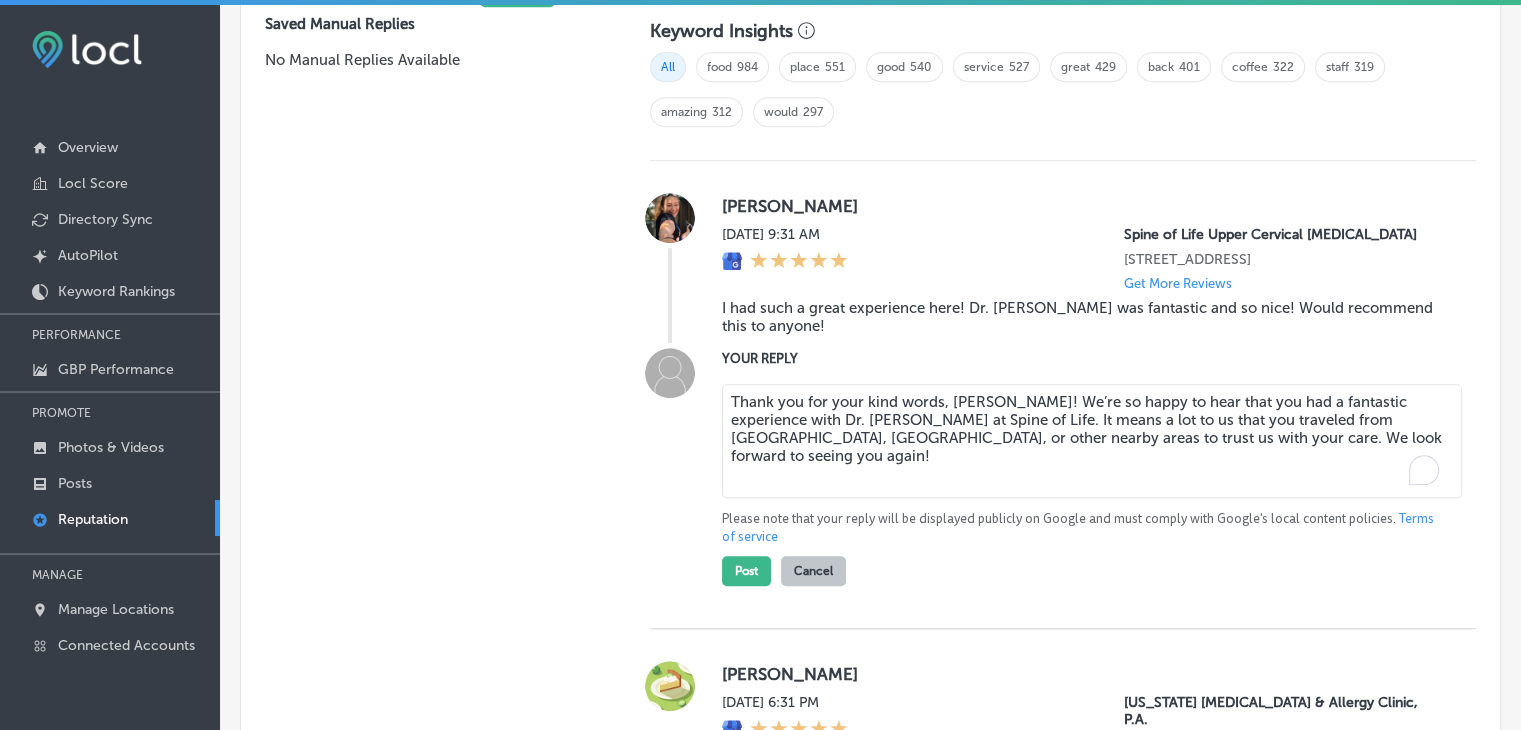type on "Thank you for your kind words, Shaina! We’re so happy to hear that you had a fantastic experience with Dr. Ben at Spine of Life. It means a lot to us that you traveled from St. Augustine, Palm Coast, or other nearby areas to trust us with your care. We look forward to seeing you again!" 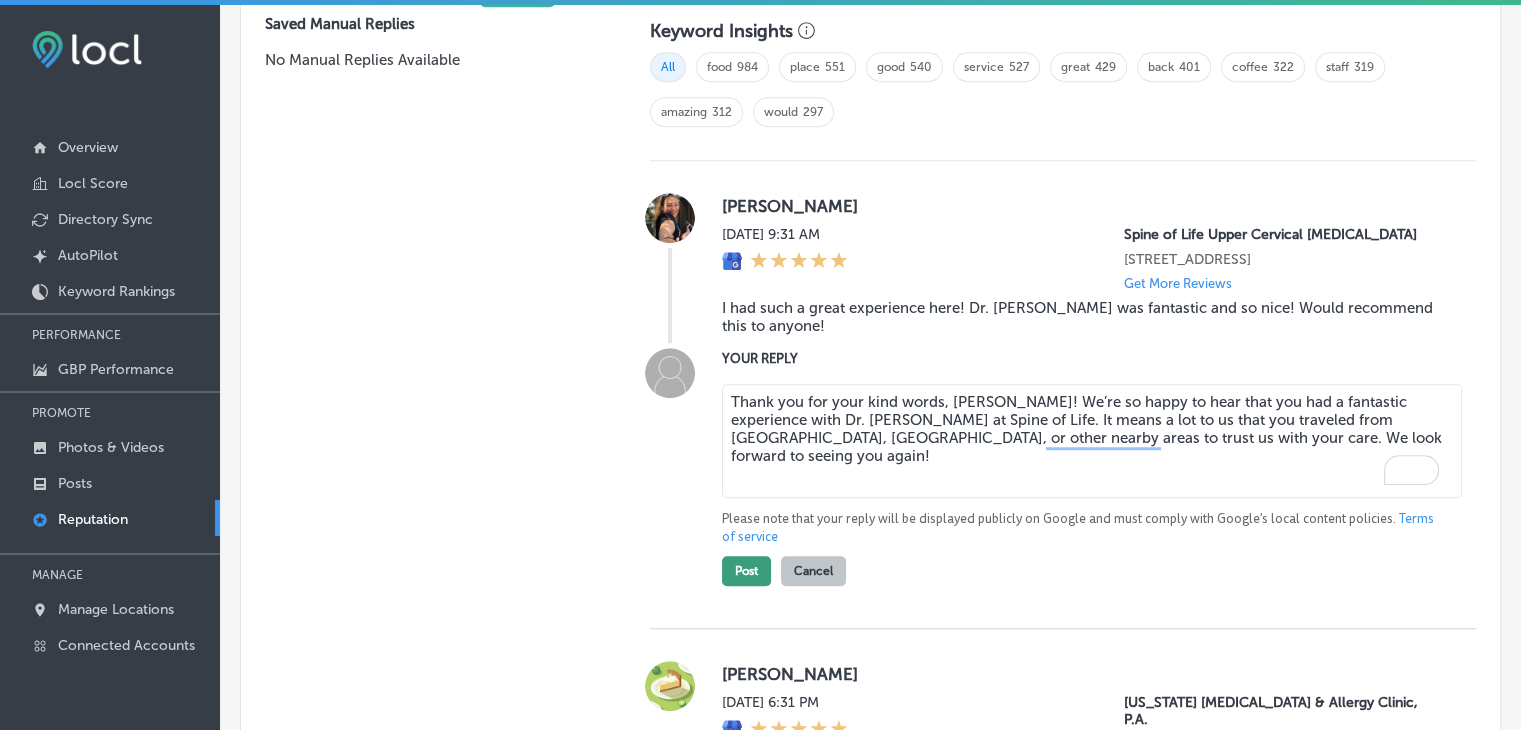 click on "Post" at bounding box center (746, 571) 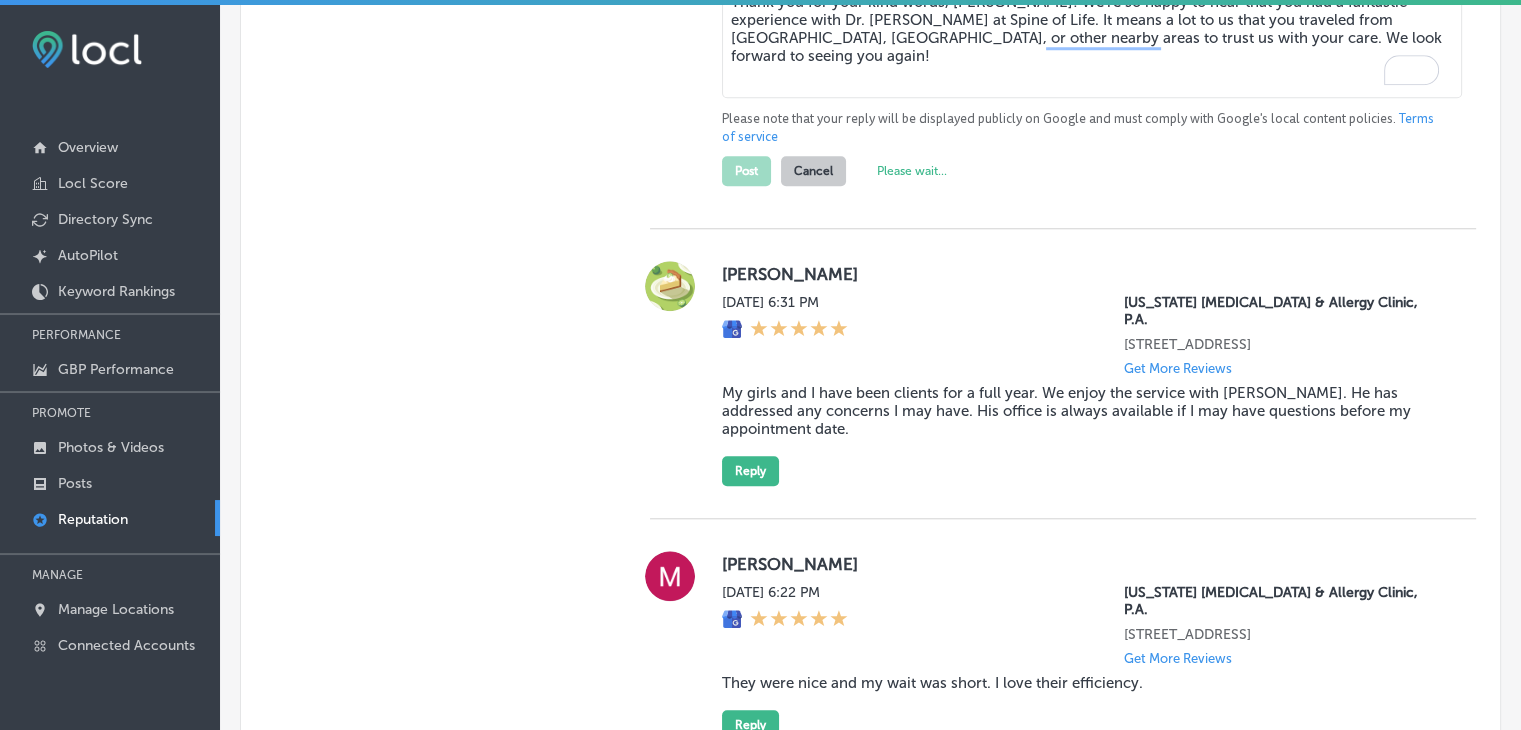 type on "x" 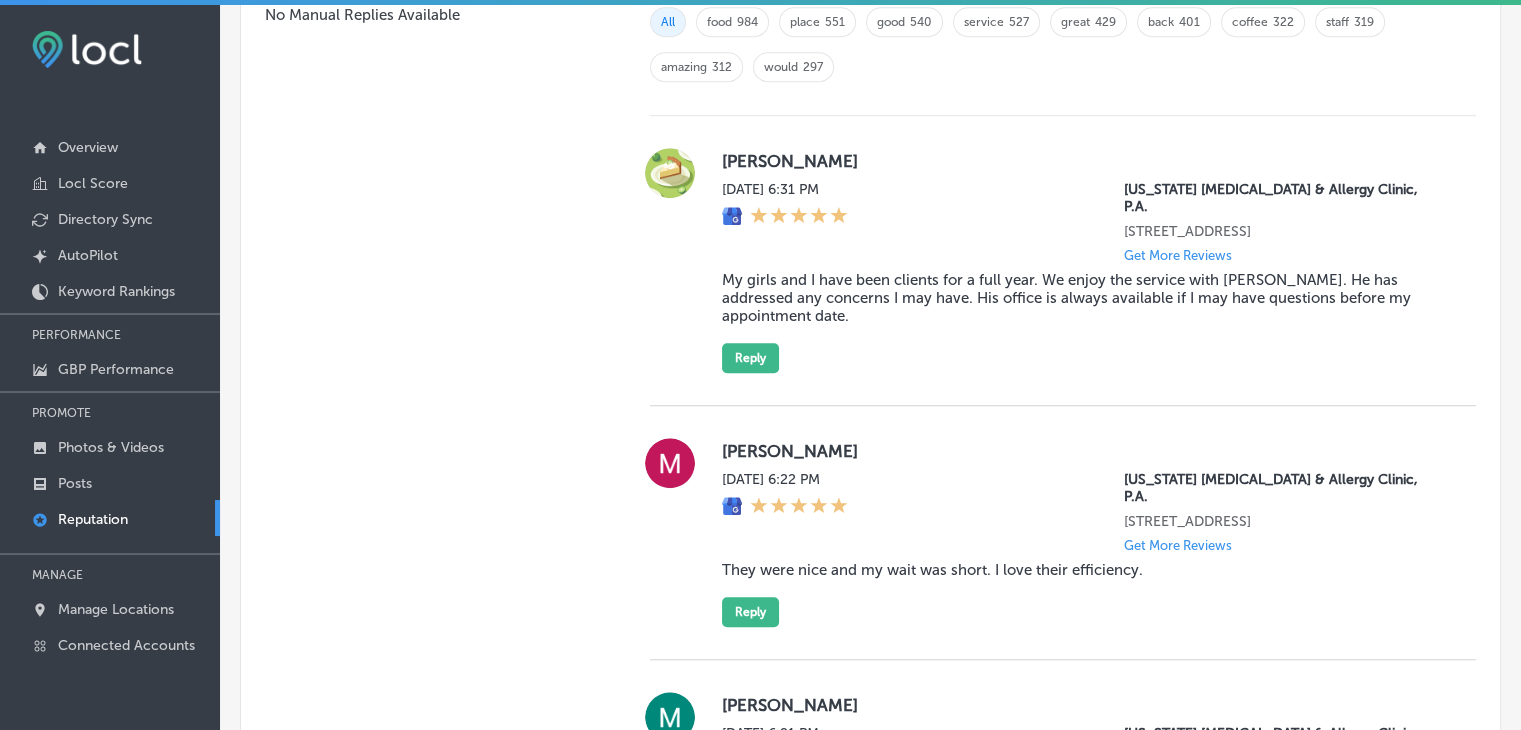 scroll, scrollTop: 1404, scrollLeft: 0, axis: vertical 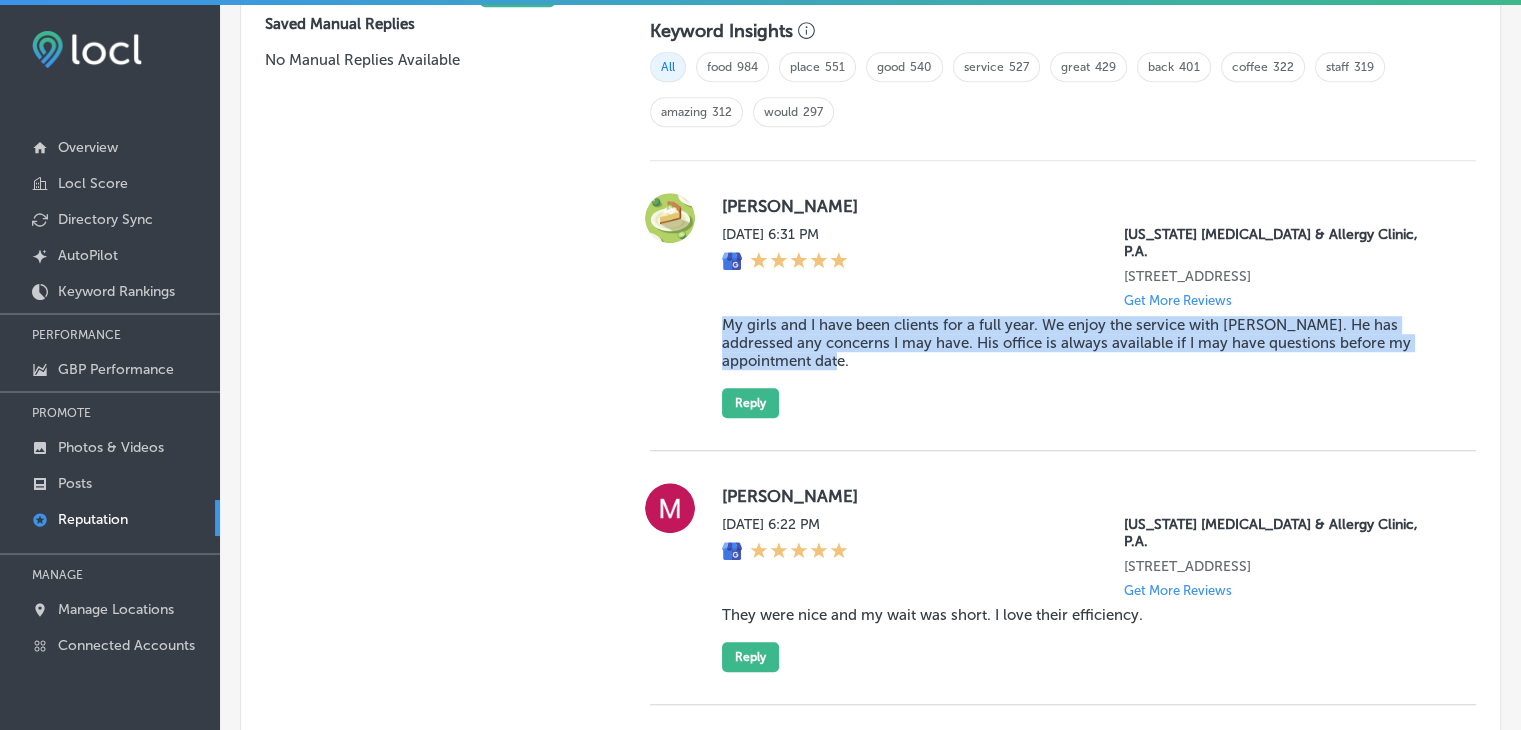 drag, startPoint x: 723, startPoint y: 304, endPoint x: 778, endPoint y: 358, distance: 77.07788 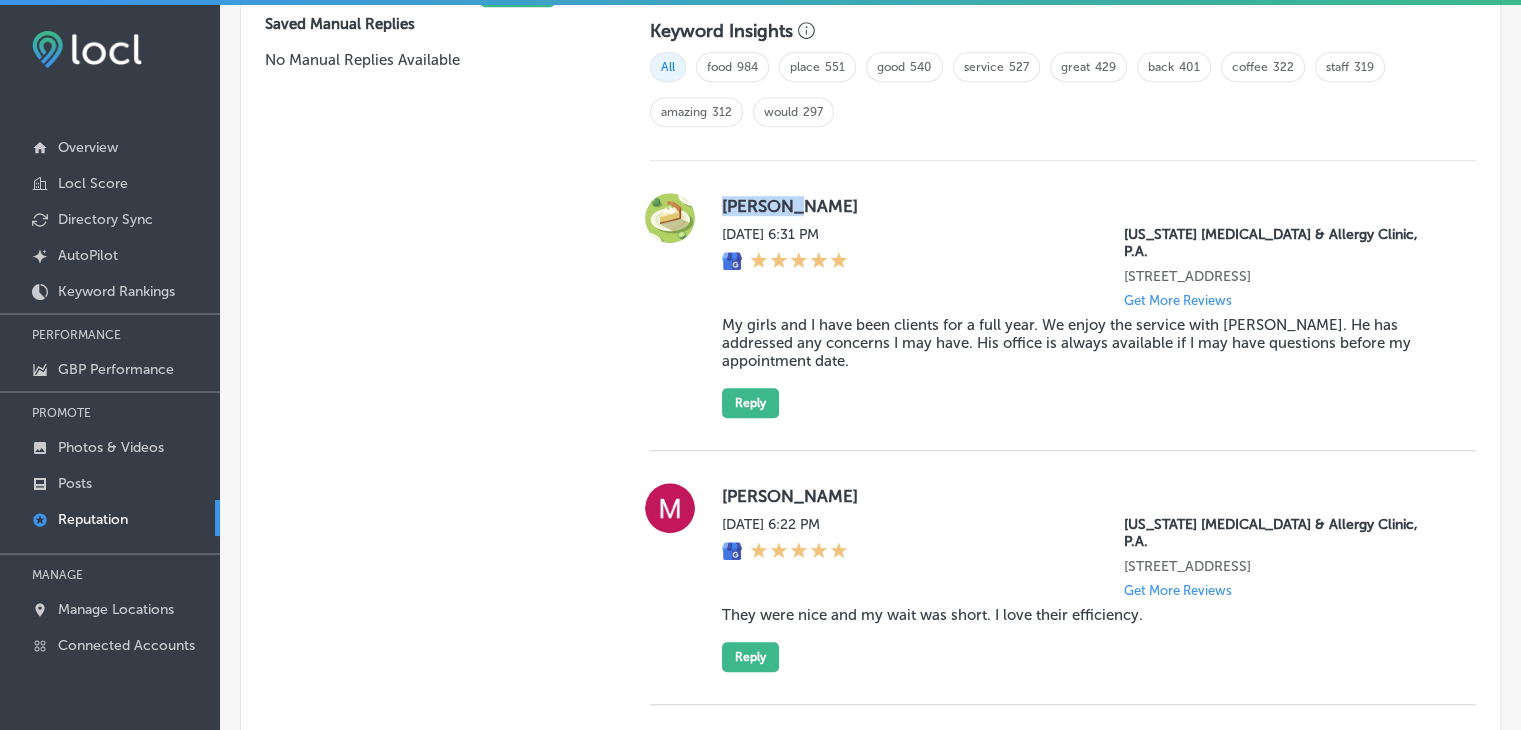 drag, startPoint x: 715, startPoint y: 203, endPoint x: 780, endPoint y: 207, distance: 65.12296 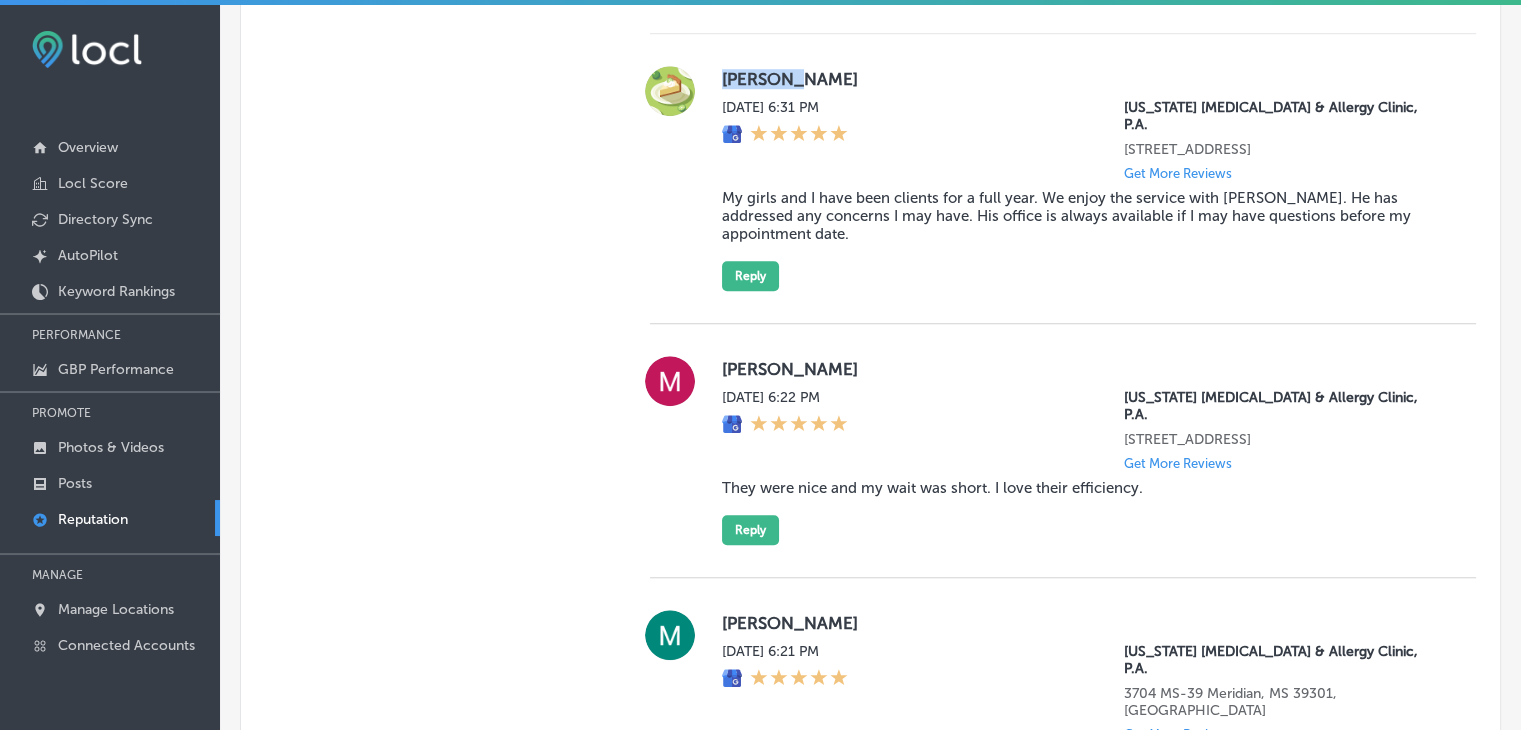 scroll, scrollTop: 1604, scrollLeft: 0, axis: vertical 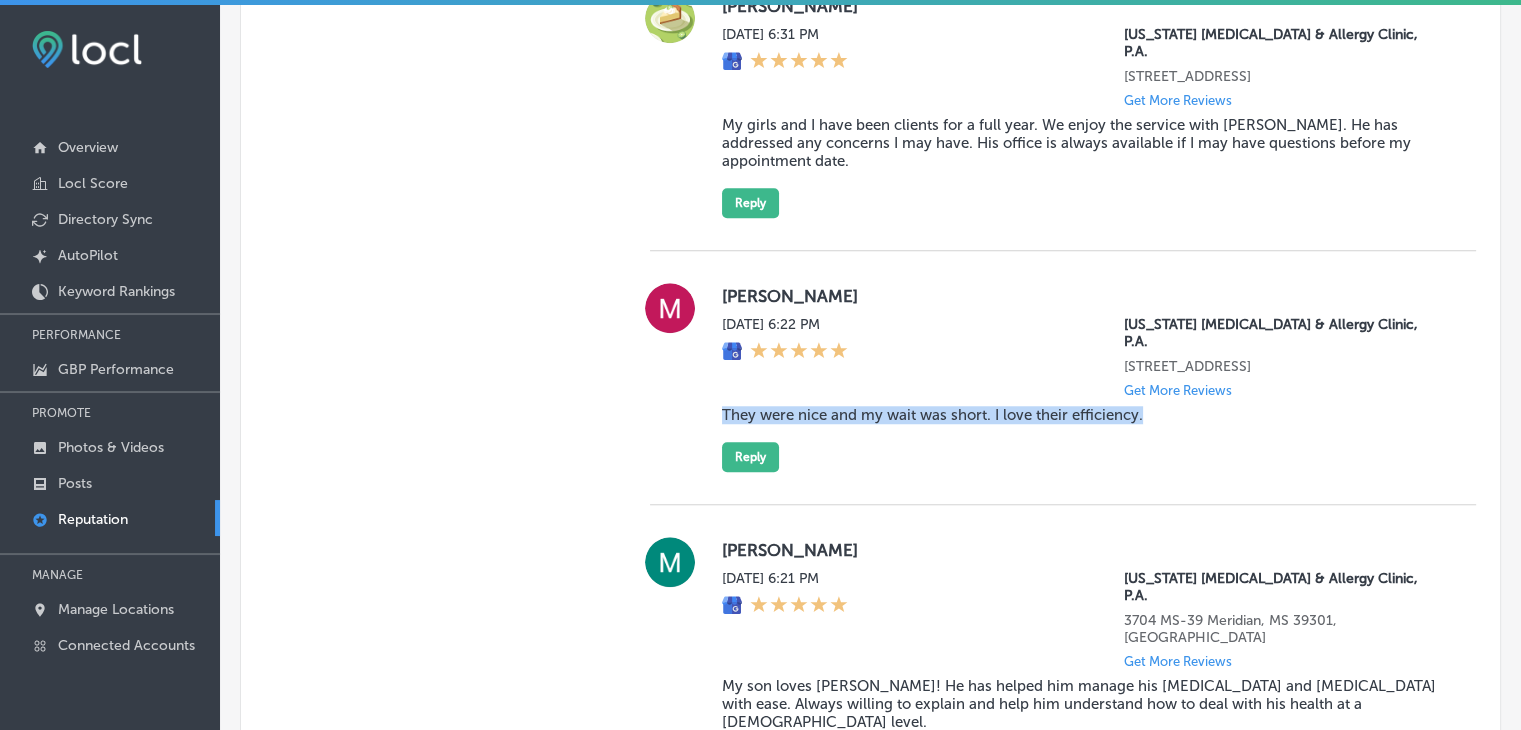 drag, startPoint x: 718, startPoint y: 378, endPoint x: 1153, endPoint y: 419, distance: 436.92792 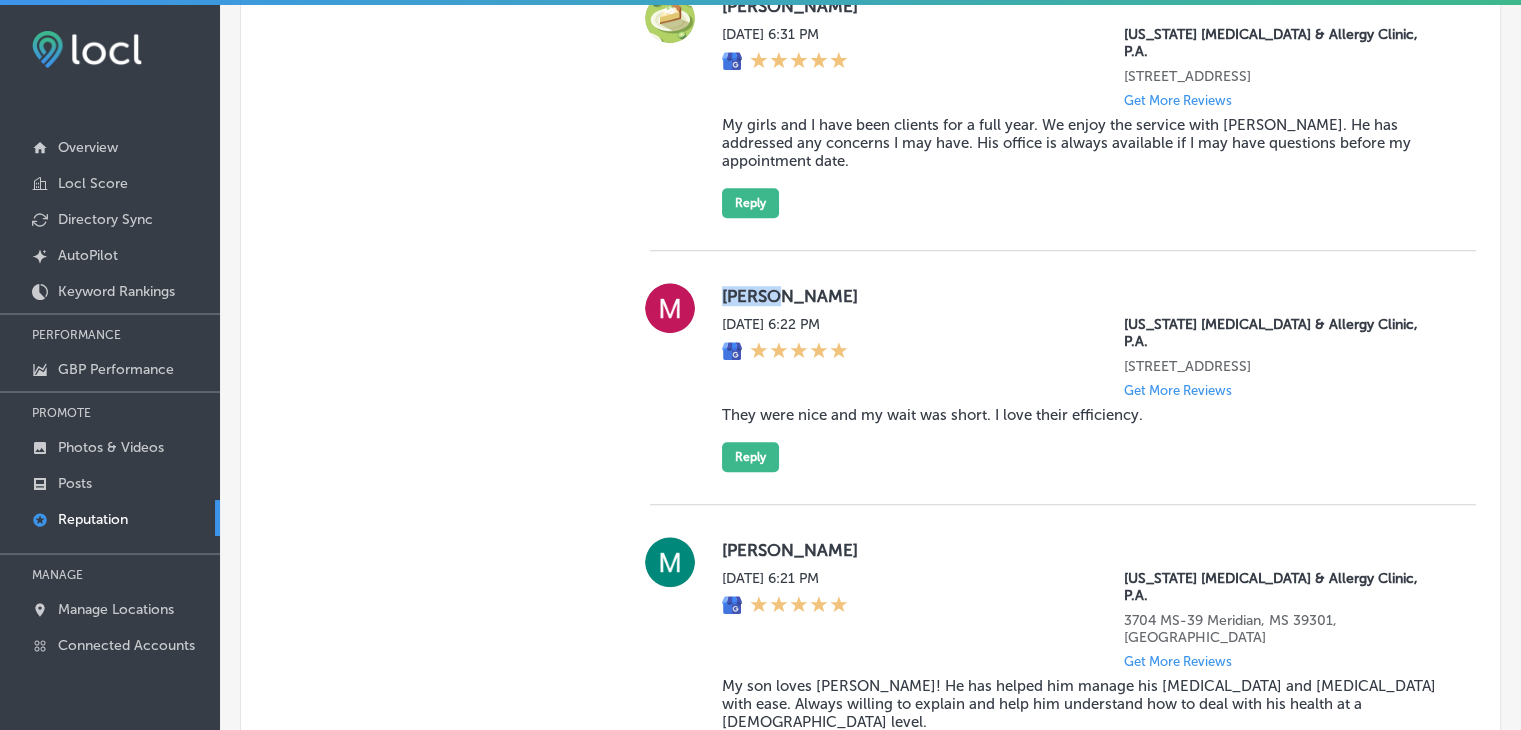 drag, startPoint x: 723, startPoint y: 273, endPoint x: 769, endPoint y: 278, distance: 46.270943 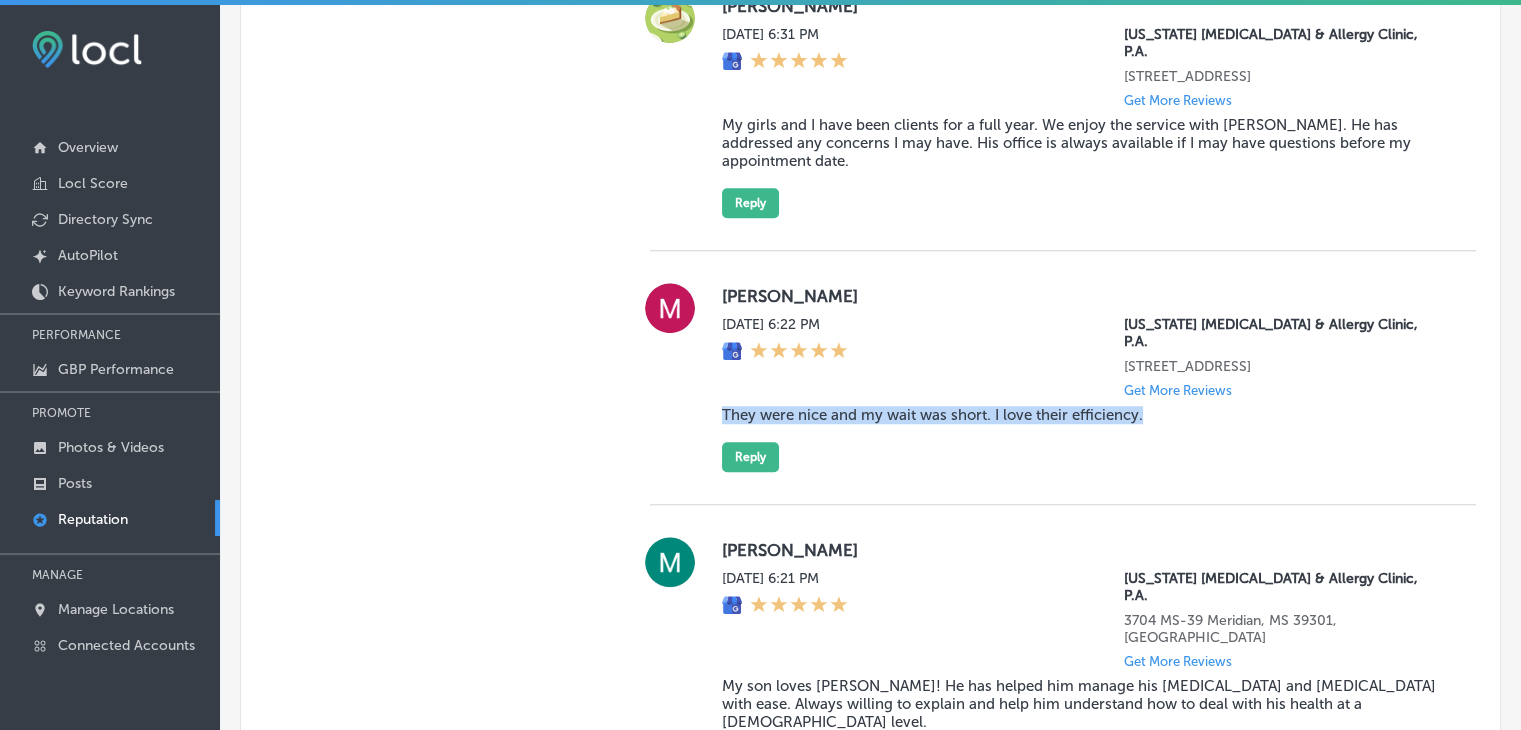 drag, startPoint x: 716, startPoint y: 378, endPoint x: 1157, endPoint y: 385, distance: 441.05554 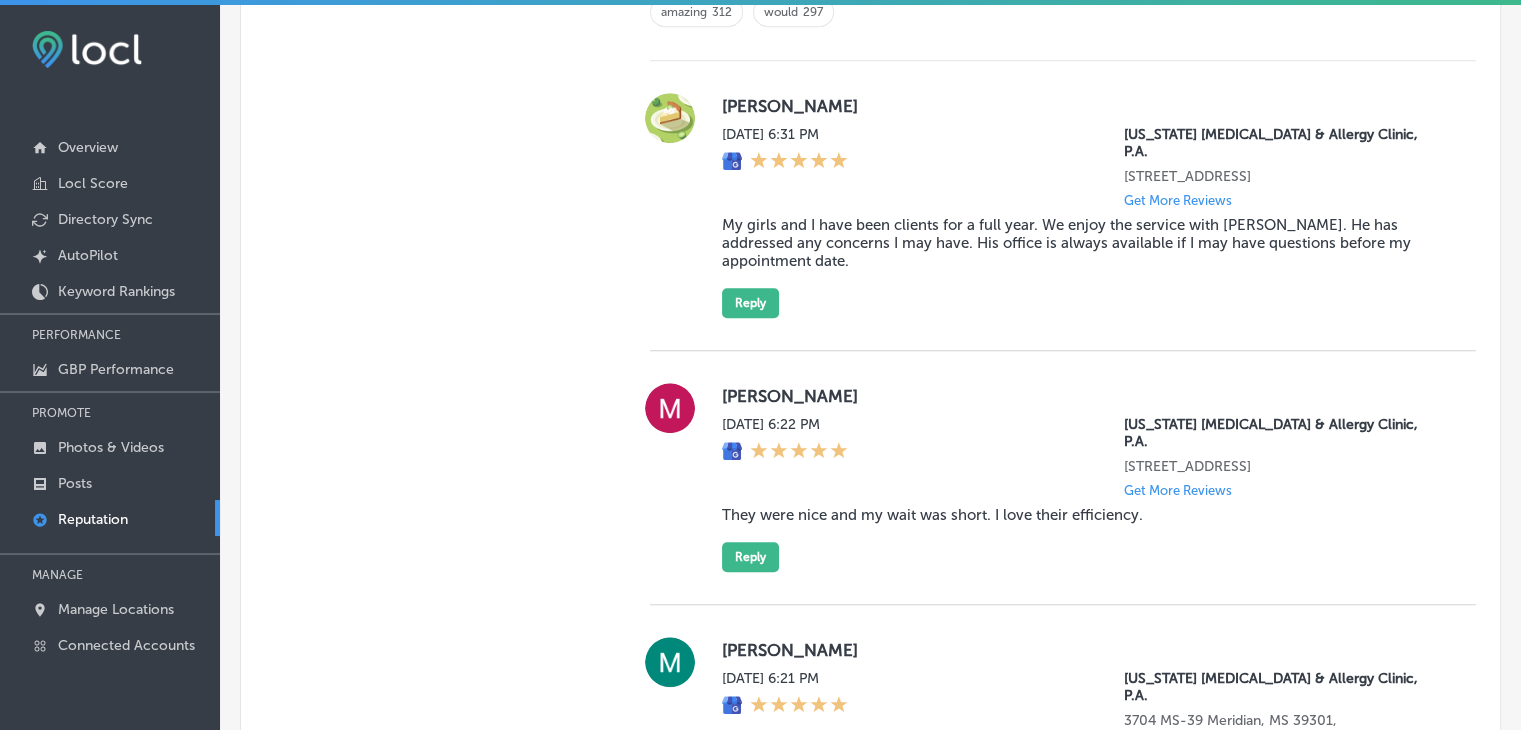 click on "My girls and I have been clients for a full year. We enjoy the service with [PERSON_NAME]. He has addressed any concerns I may have. His office is always available if I may have questions before my appointment date." at bounding box center (1083, 243) 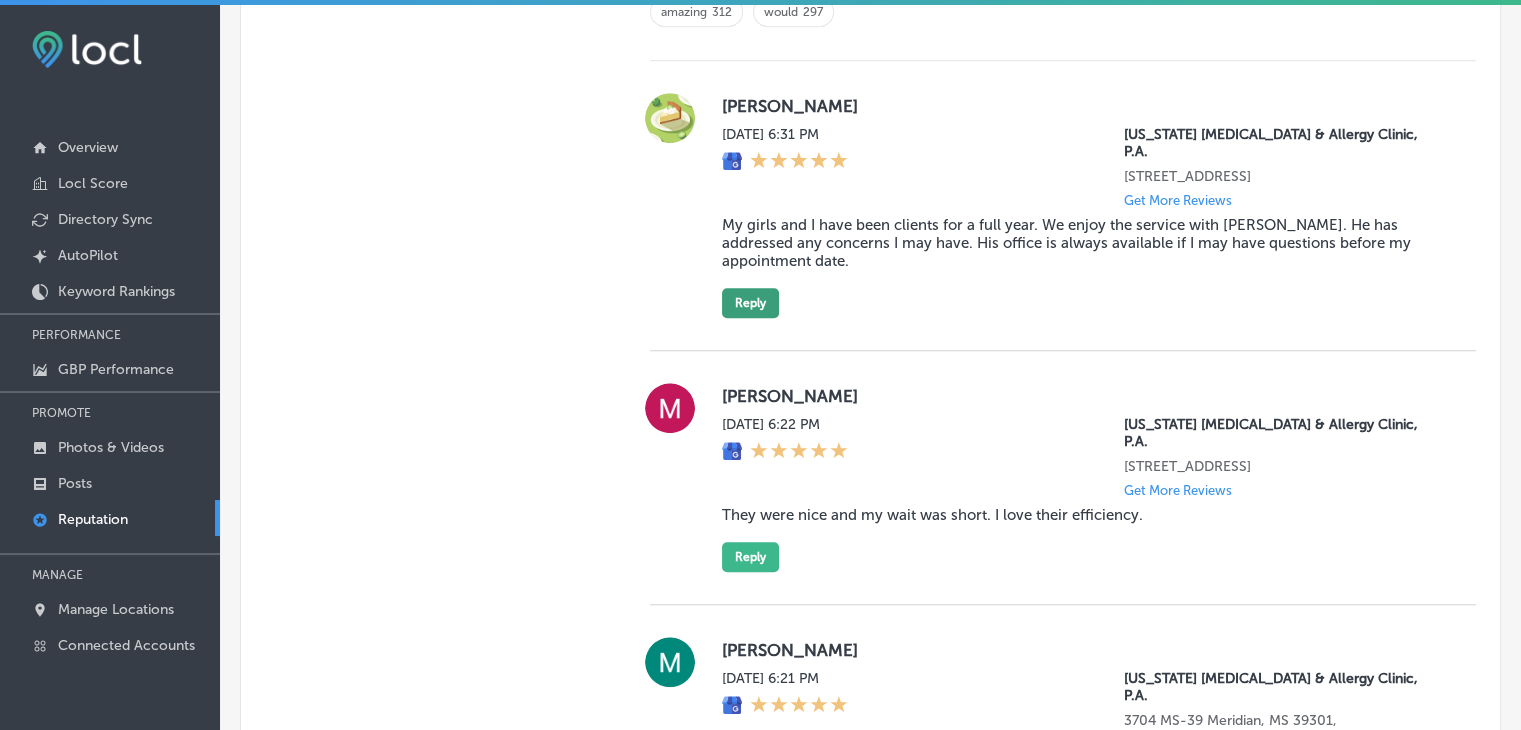 click on "Reply" at bounding box center [750, 303] 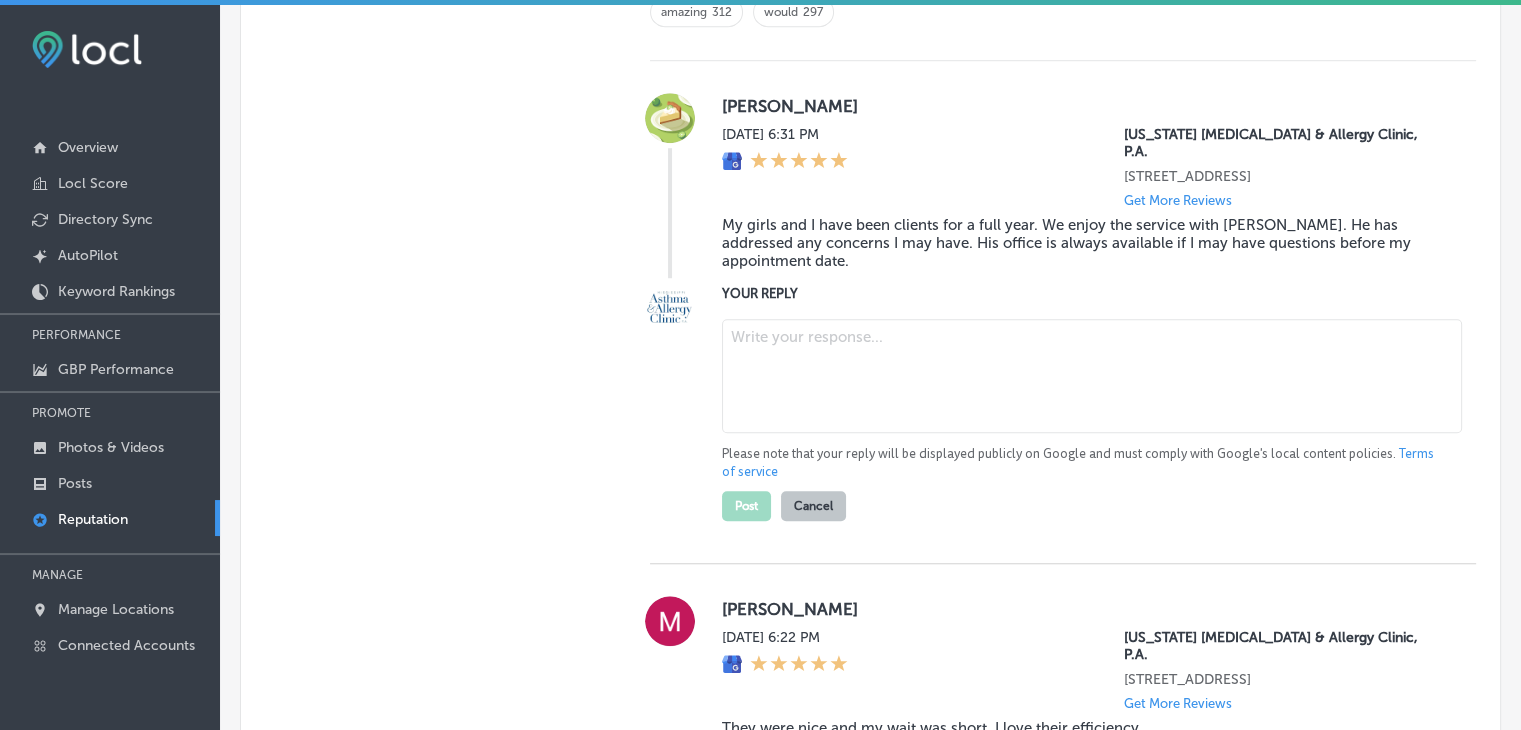 click at bounding box center (1092, 376) 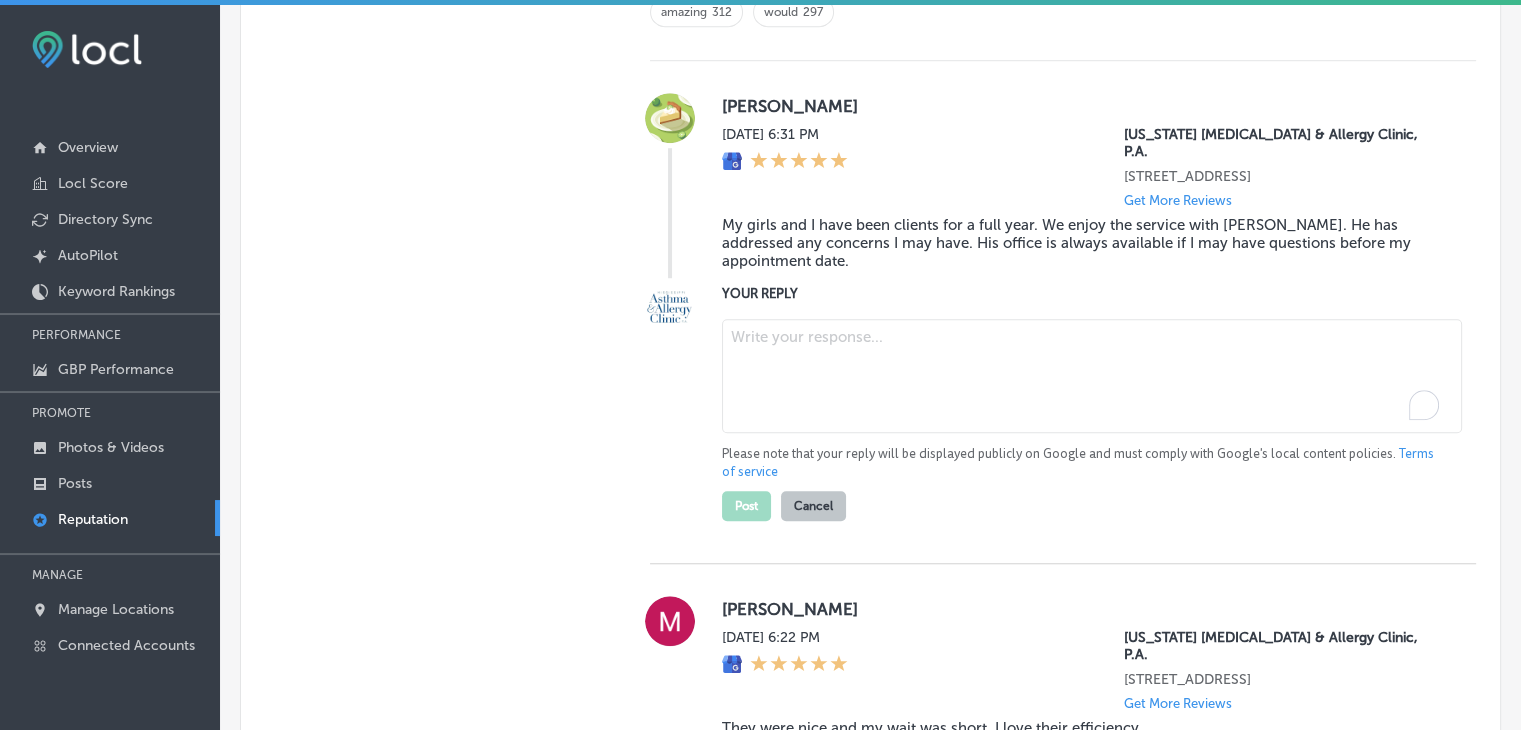 paste on "We’re so glad to hear that you and your girls have had a great experience with Dr. Walcott at Mississippi Asthma & Allergy Clinic in Oxford. It’s wonderful to know that we’ve been able to address your concerns and provide you with the care you need. We truly appreciate patients like you who travel from Taylor and surrounding areas for their visits." 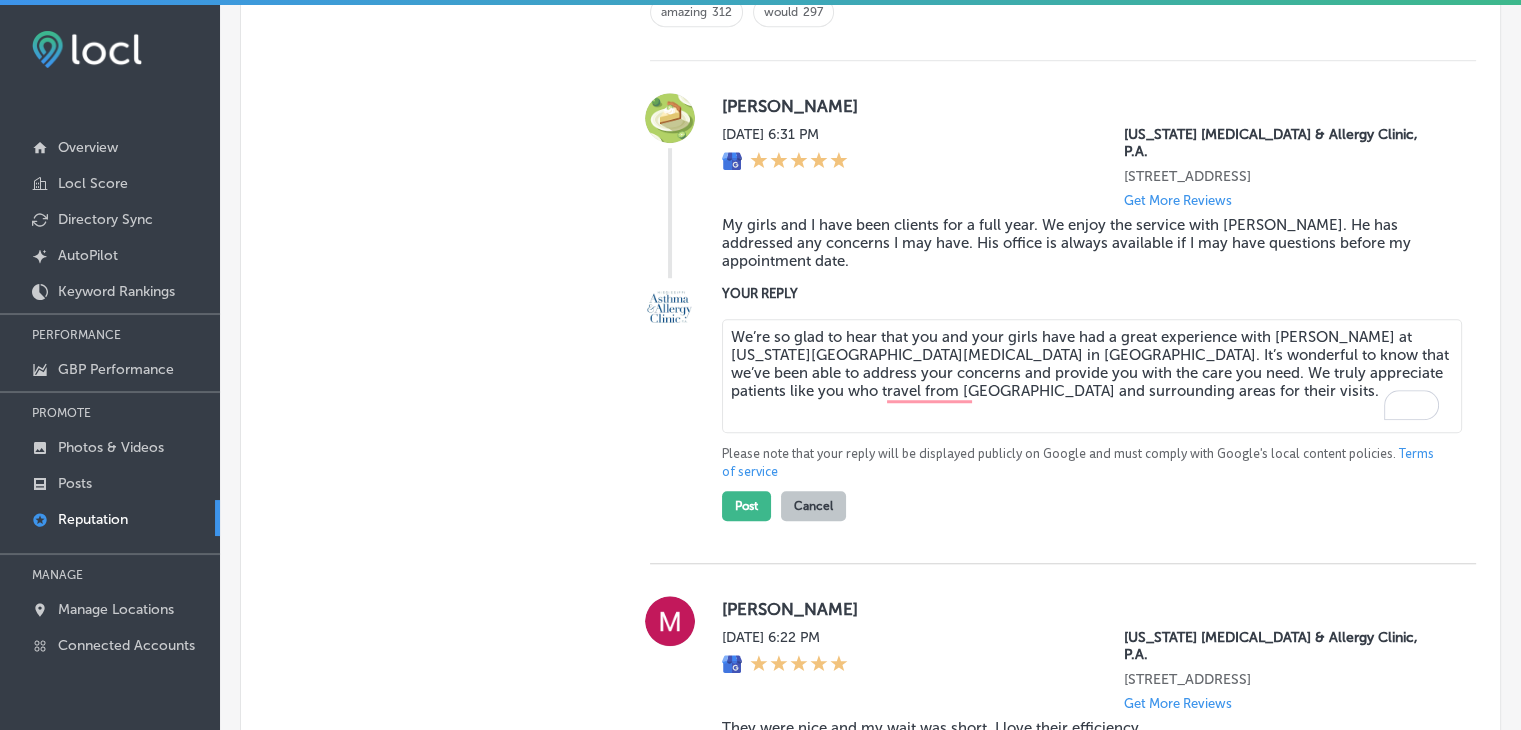 click on "We’re so glad to hear that you and your girls have had a great experience with Dr. Walcott at Mississippi Asthma & Allergy Clinic in Oxford. It’s wonderful to know that we’ve been able to address your concerns and provide you with the care you need. We truly appreciate patients like you who travel from Taylor and surrounding areas for their visits." at bounding box center [1092, 376] 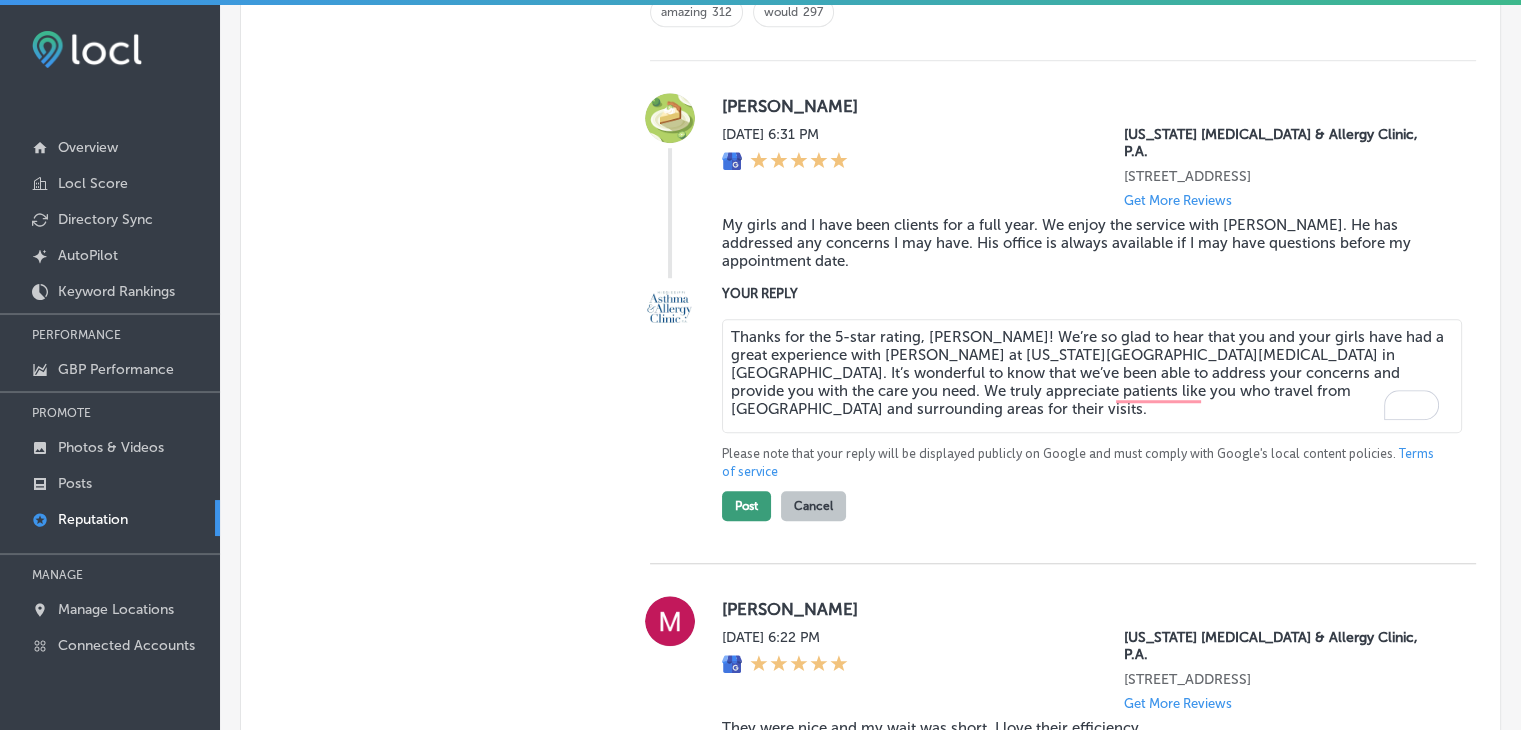 type on "Thanks for the 5-star rating, Shareika! We’re so glad to hear that you and your girls have had a great experience with Dr. Walcott at Mississippi Asthma & Allergy Clinic in Oxford. It’s wonderful to know that we’ve been able to address your concerns and provide you with the care you need. We truly appreciate patients like you who travel from Taylor and surrounding areas for their visits." 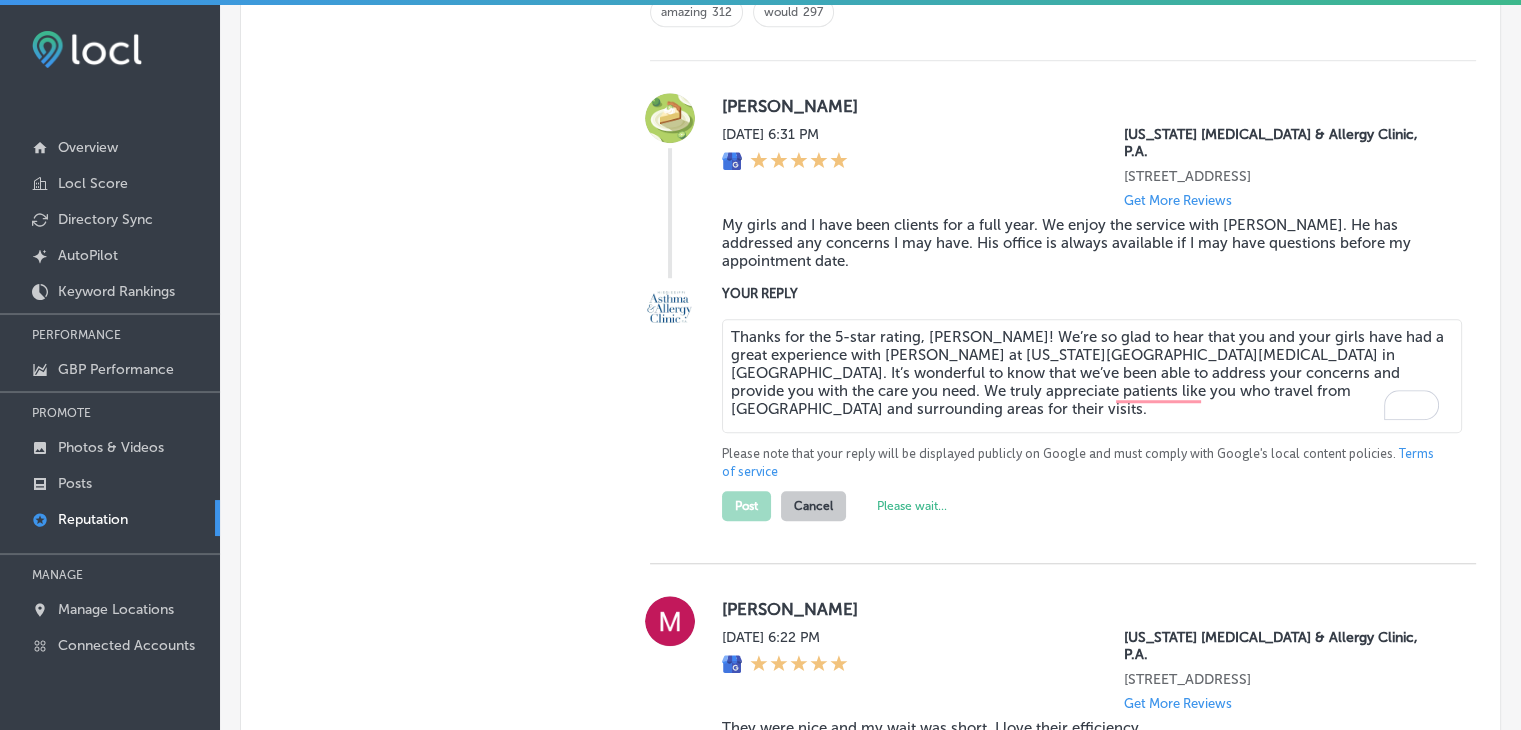 type on "x" 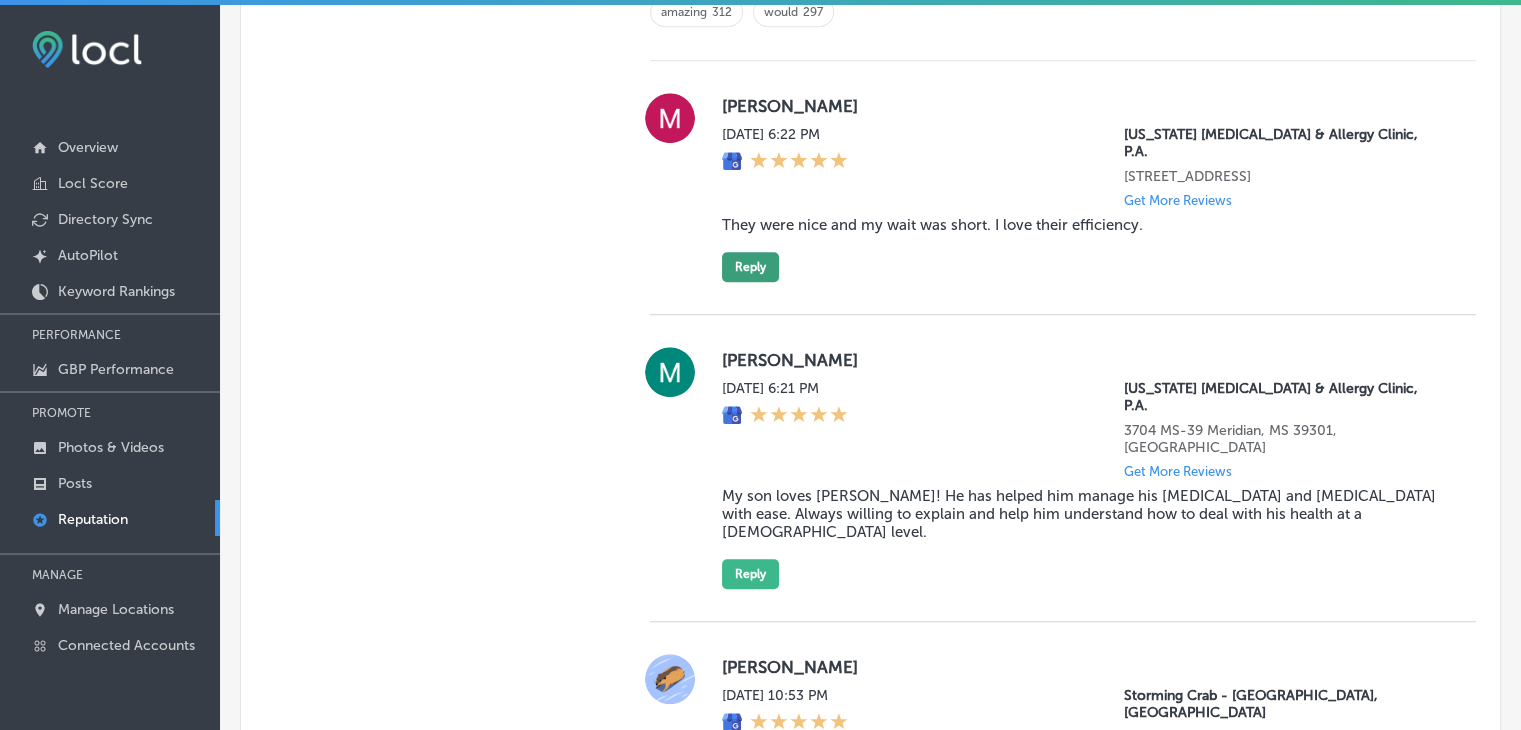 click on "Reply" at bounding box center (750, 267) 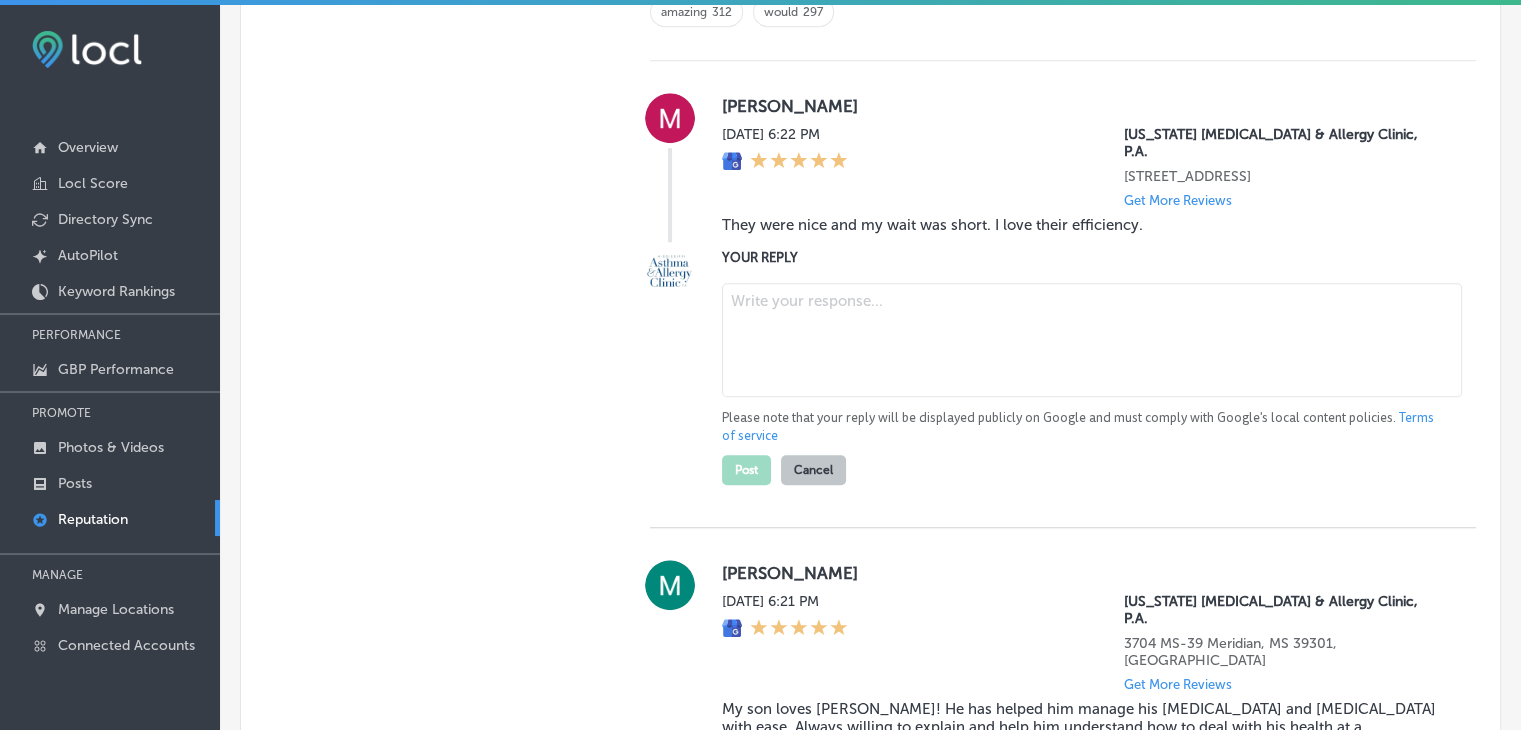 click at bounding box center [1092, 340] 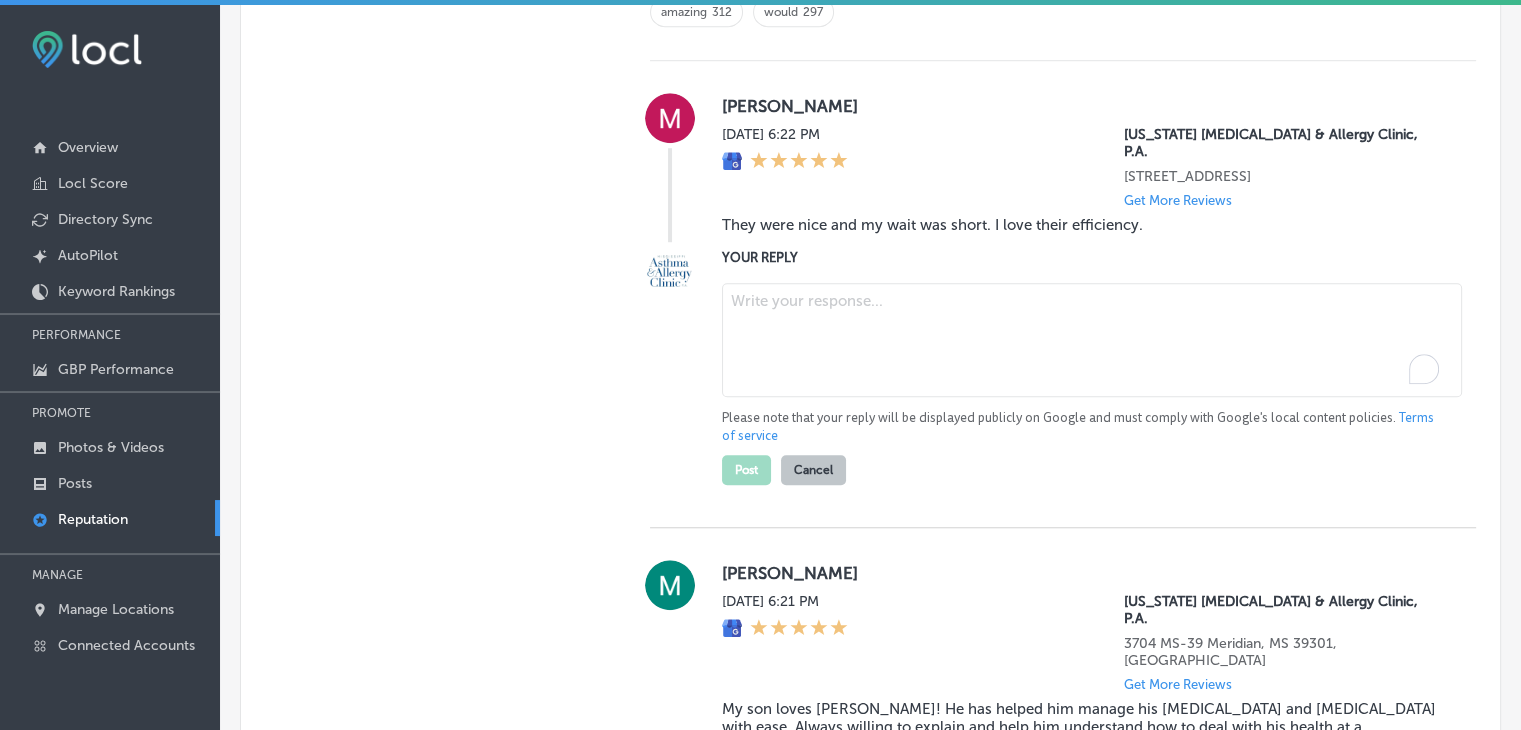 paste on "It’s great to hear that you had a smooth and efficient experience at Mississippi Asthma & Allergy Clinic in Oxford! We strive to make every visit as quick and easy as possible, and we’re happy to hear that reflected in your time with us. We’re grateful for your visit and look forward to continuing to support you and others from nearby communities like Pontotoc." 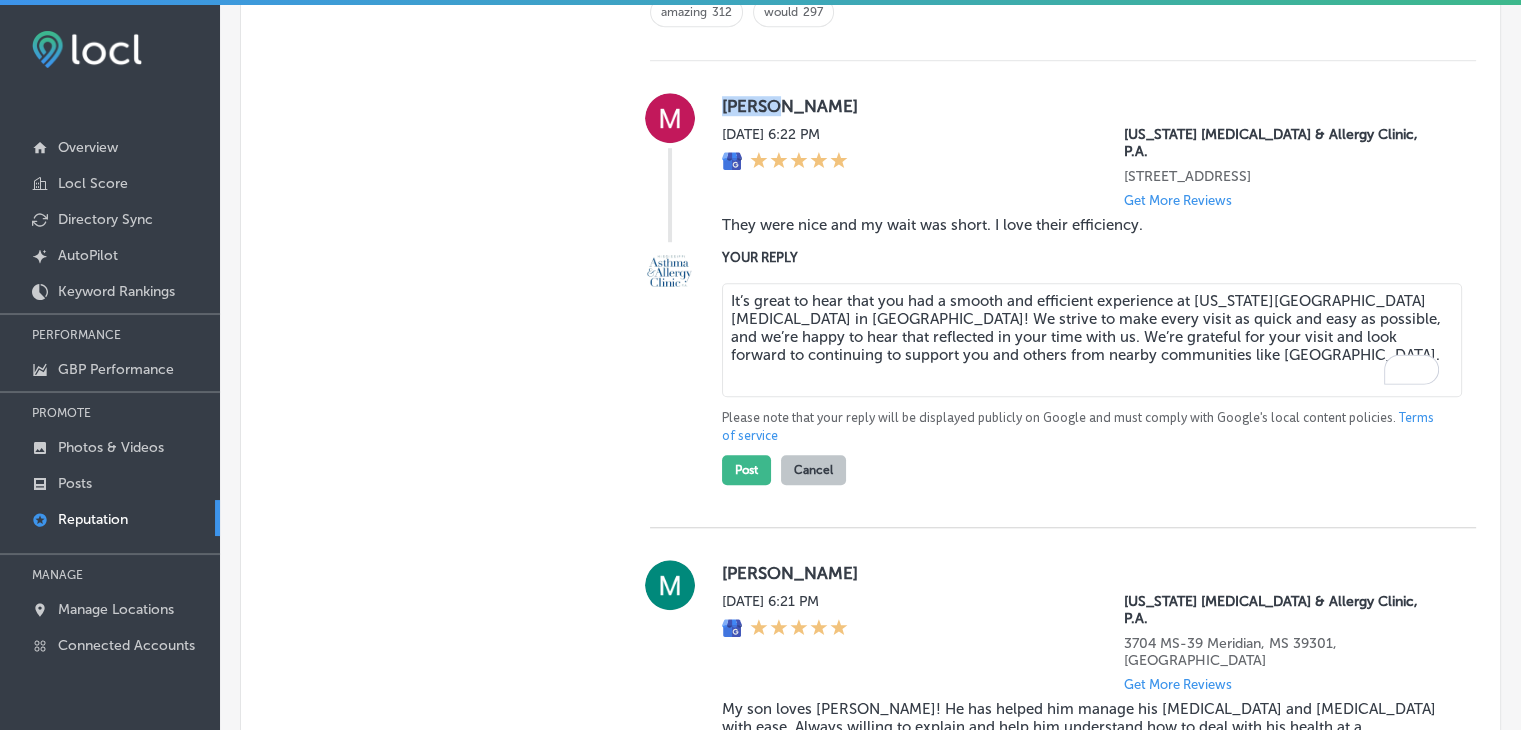 drag, startPoint x: 716, startPoint y: 93, endPoint x: 772, endPoint y: 113, distance: 59.464275 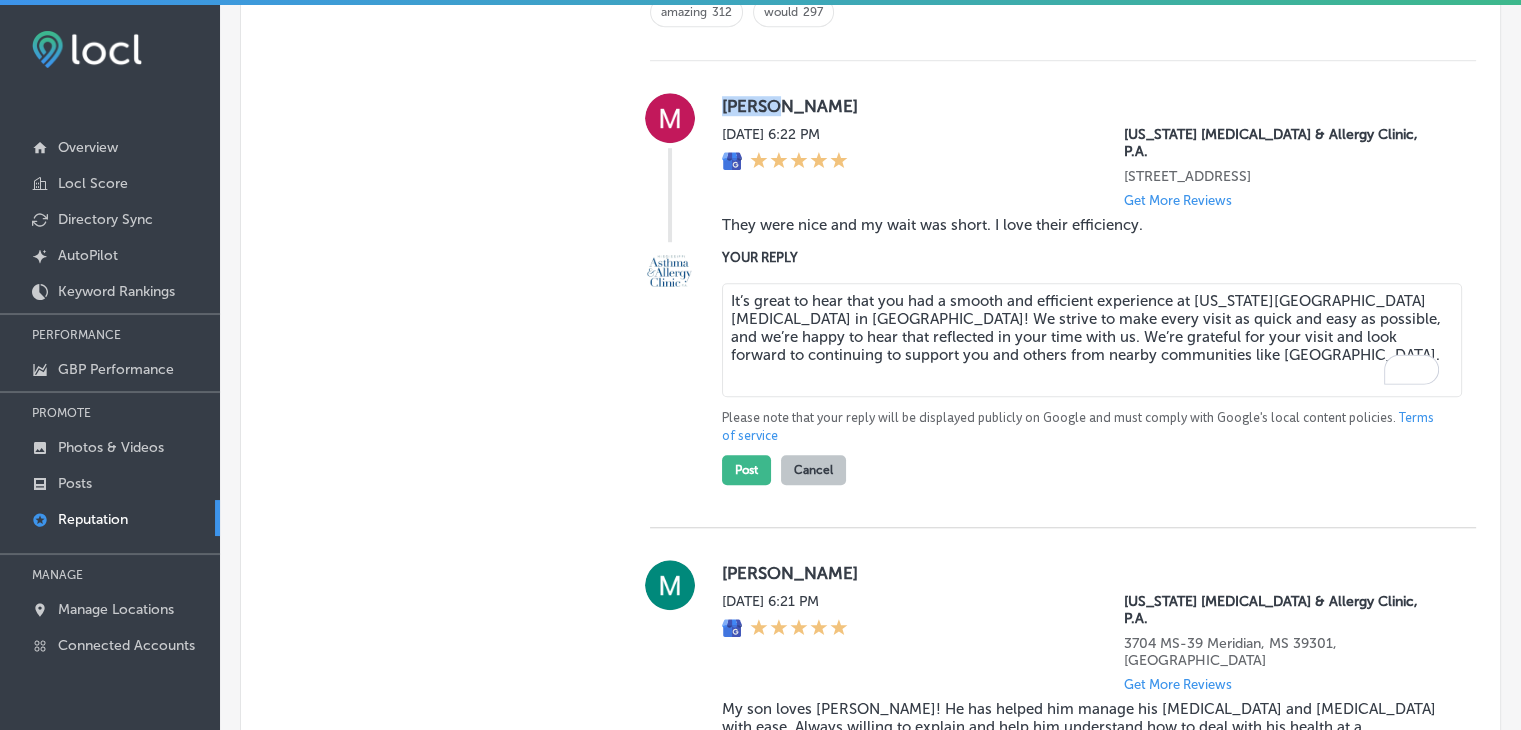 click on "Martha Jenkins   Fri, Jul 11, 2025 6:22 PM Mississippi Asthma & Allergy Clinic, P.A. 1190 South 18th Street Oxford, MS 38655, US Get More Reviews They were nice and my wait was short. I love their efficiency." at bounding box center (1083, 167) 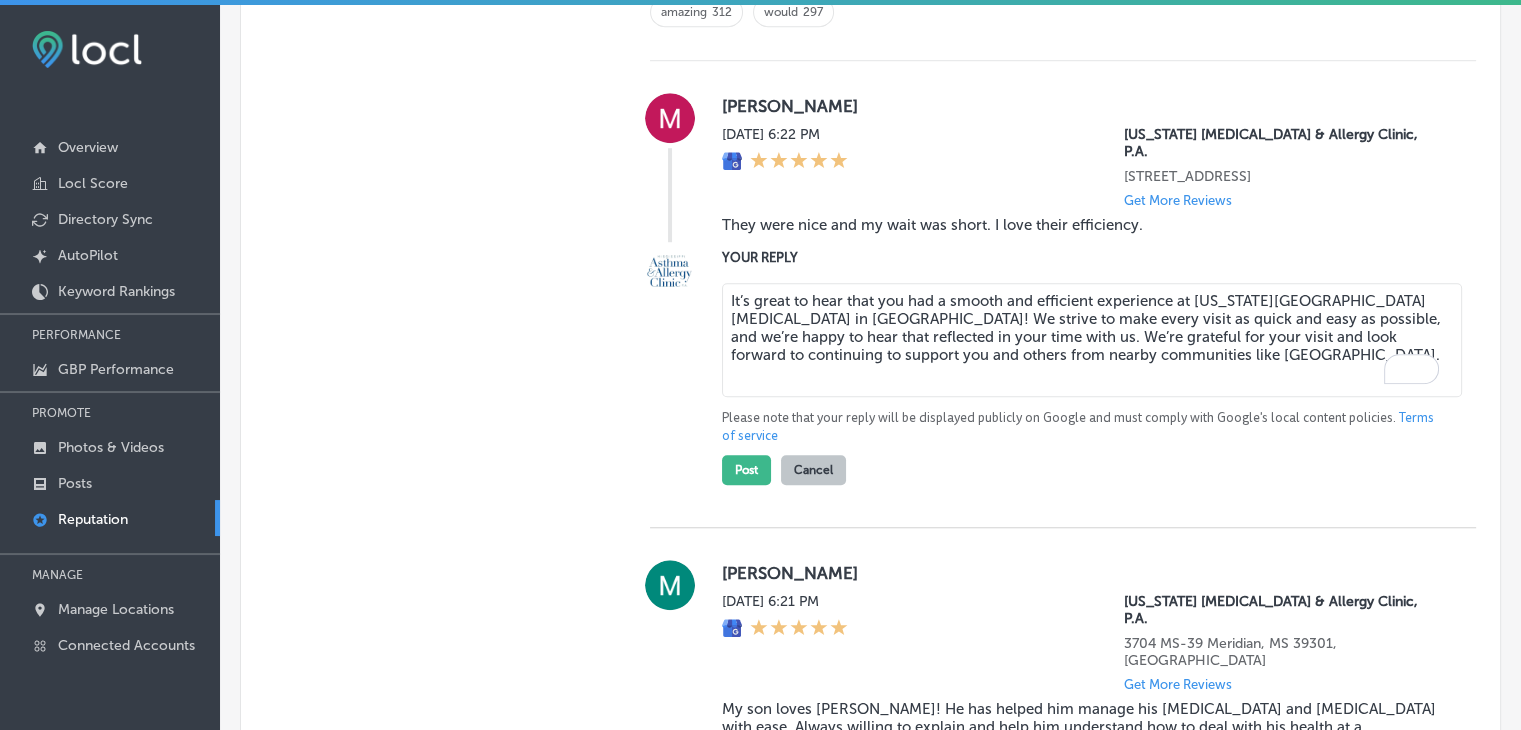 click on "It’s great to hear that you had a smooth and efficient experience at Mississippi Asthma & Allergy Clinic in Oxford! We strive to make every visit as quick and easy as possible, and we’re happy to hear that reflected in your time with us. We’re grateful for your visit and look forward to continuing to support you and others from nearby communities like Pontotoc." at bounding box center [1092, 340] 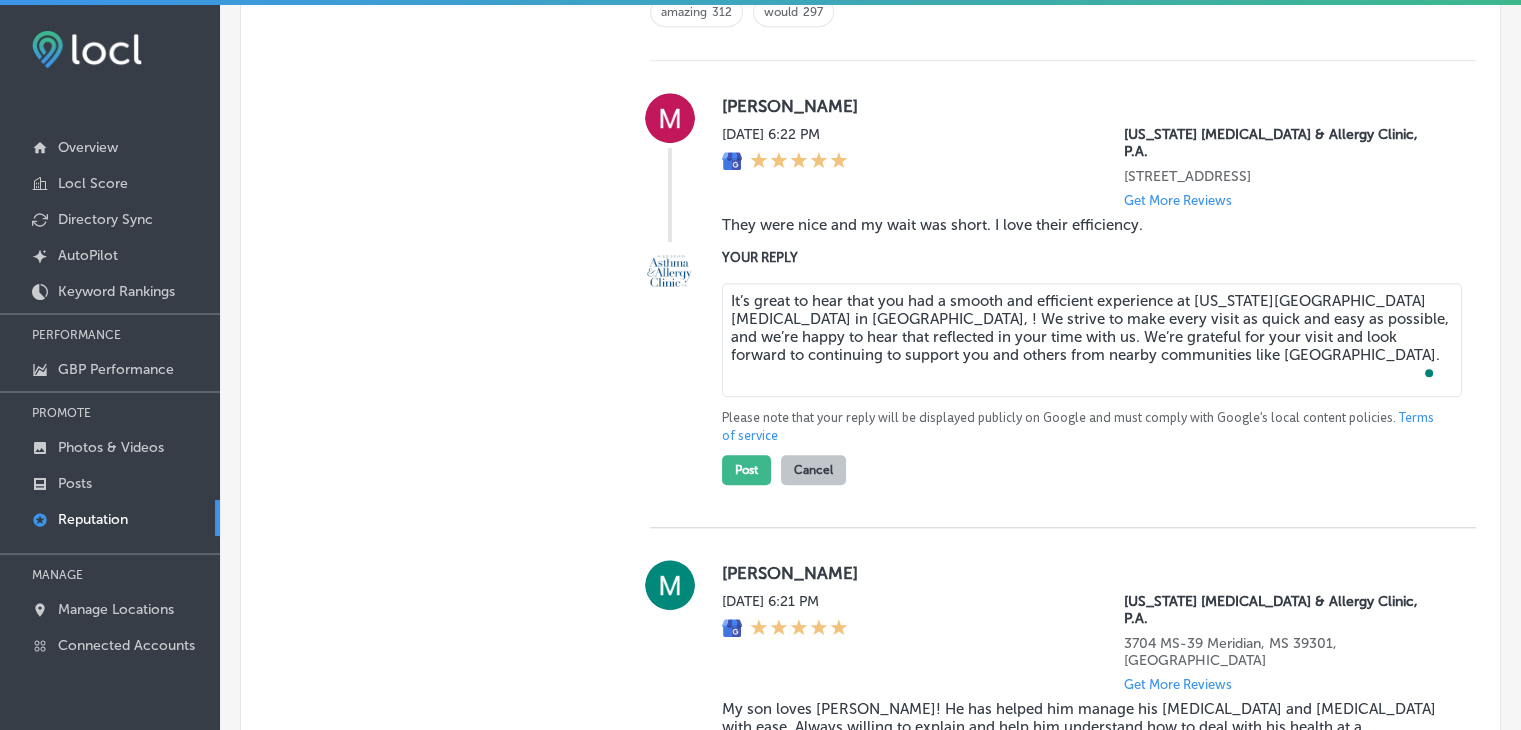 paste on "Martha" 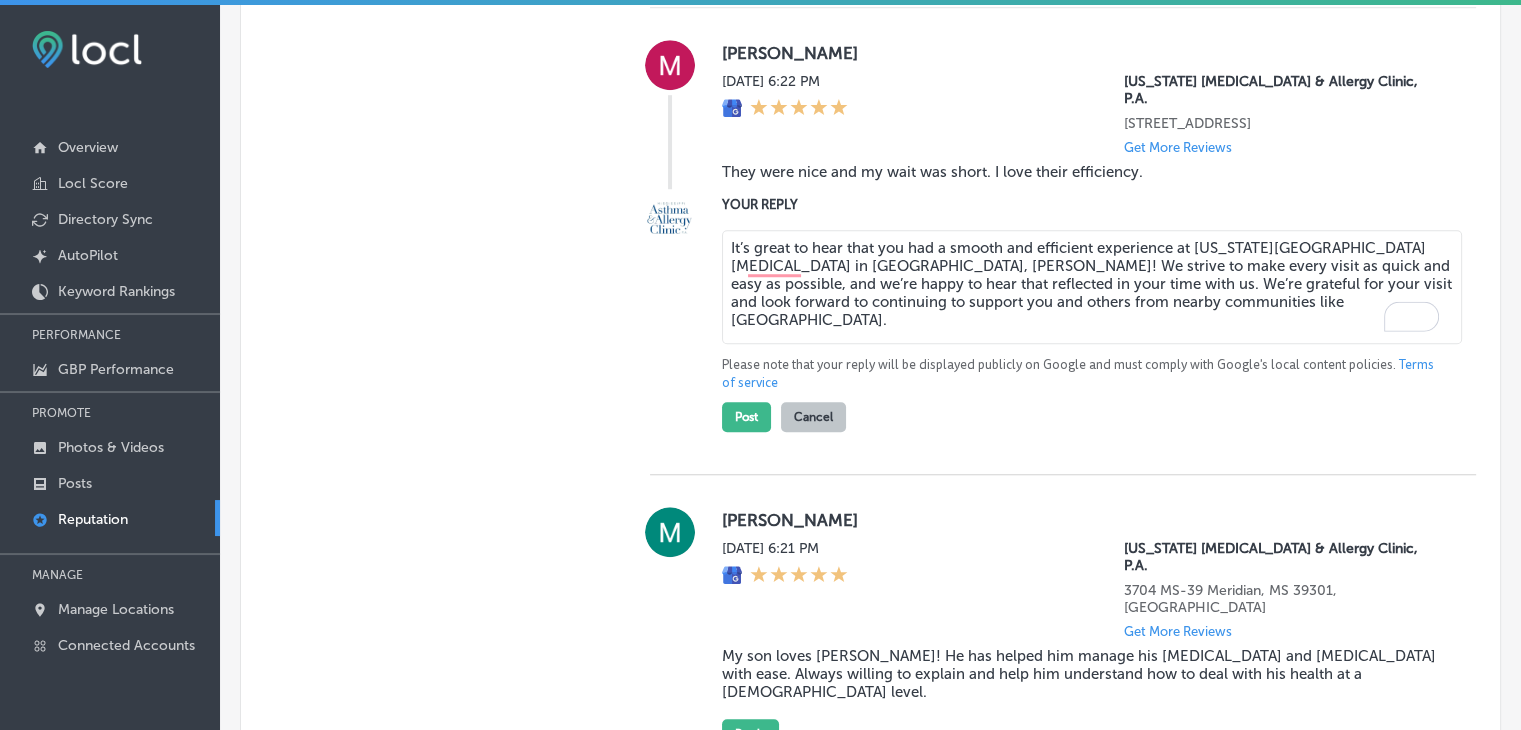 scroll, scrollTop: 1604, scrollLeft: 0, axis: vertical 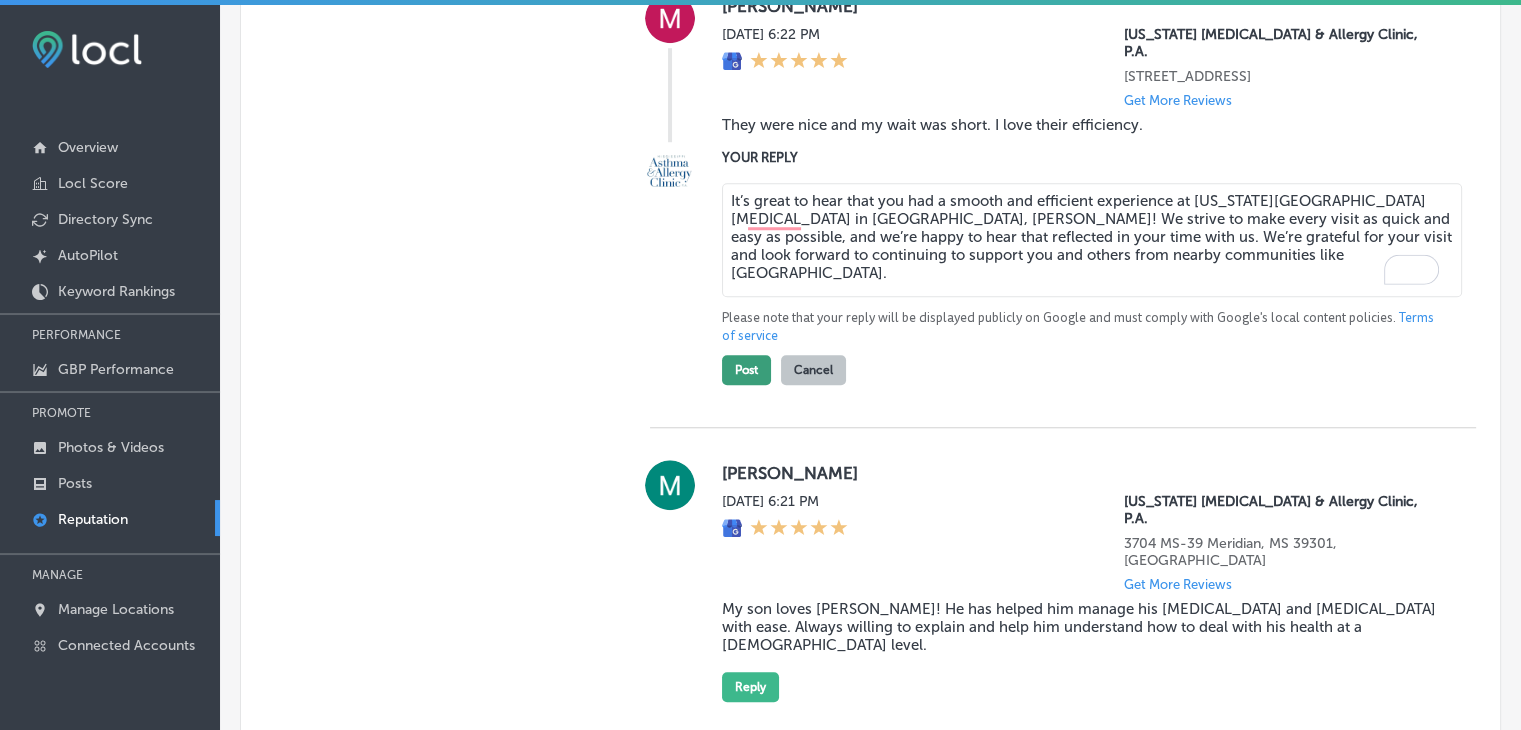 type on "It’s great to hear that you had a smooth and efficient experience at Mississippi Asthma & Allergy Clinic in Oxford, Martha! We strive to make every visit as quick and easy as possible, and we’re happy to hear that reflected in your time with us. We’re grateful for your visit and look forward to continuing to support you and others from nearby communities like Pontotoc." 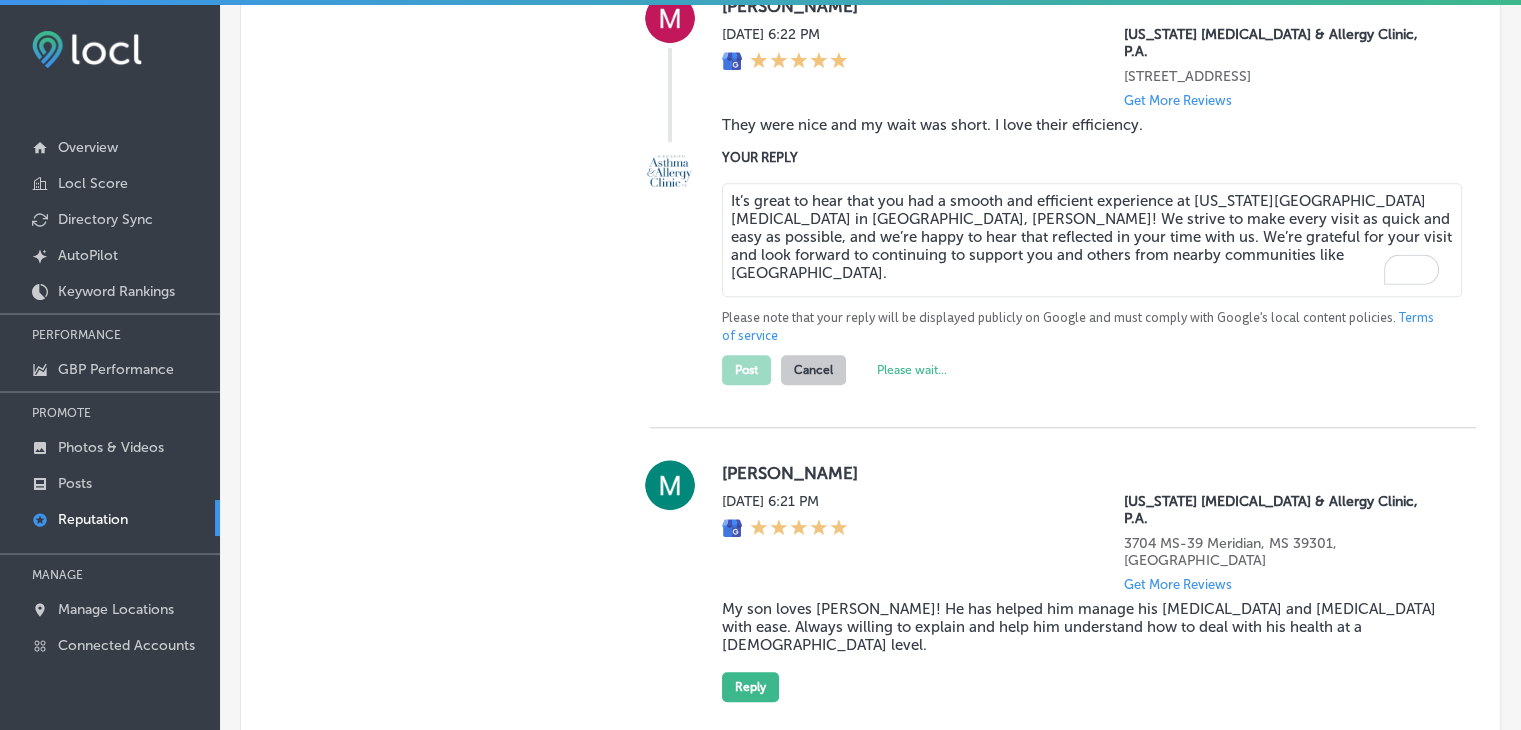 type on "x" 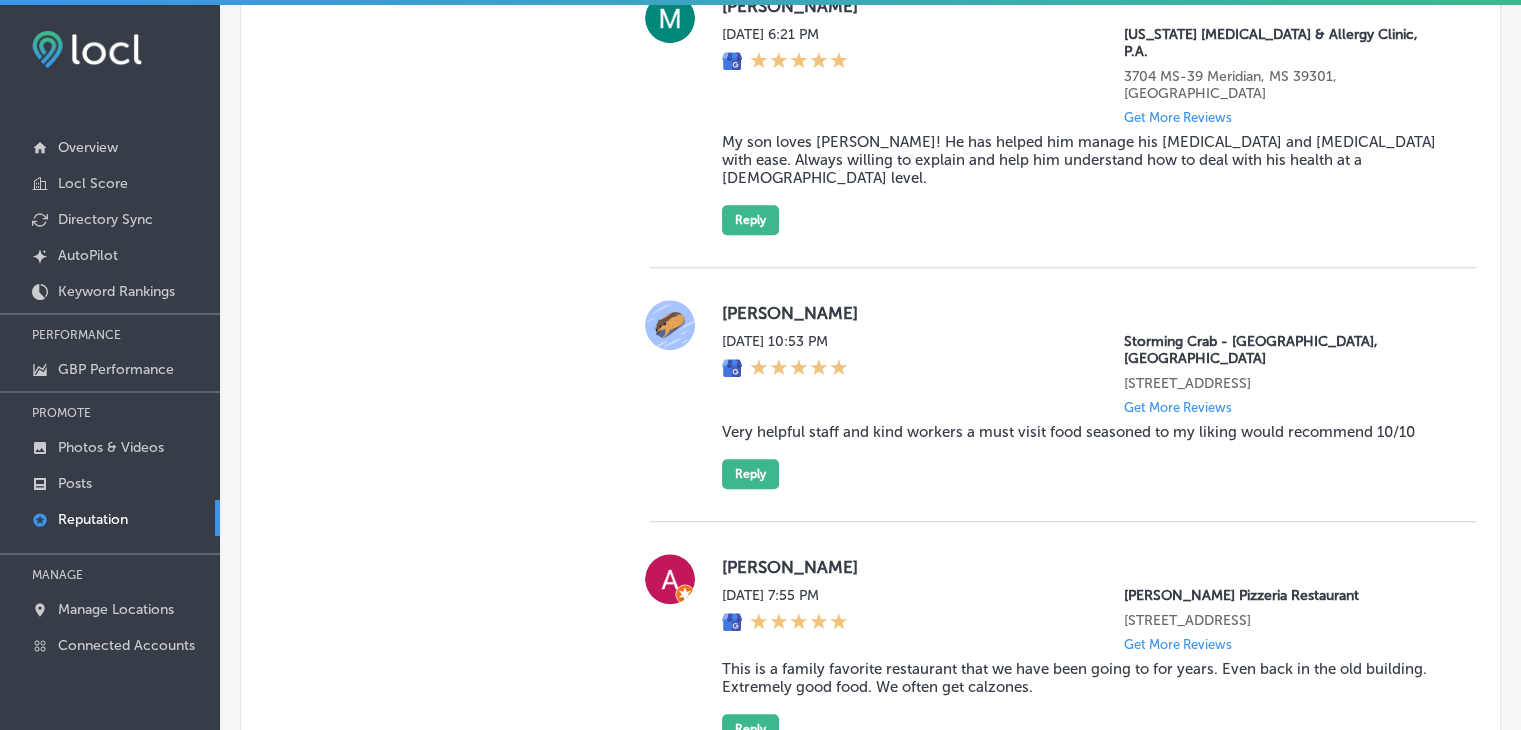 scroll, scrollTop: 1404, scrollLeft: 0, axis: vertical 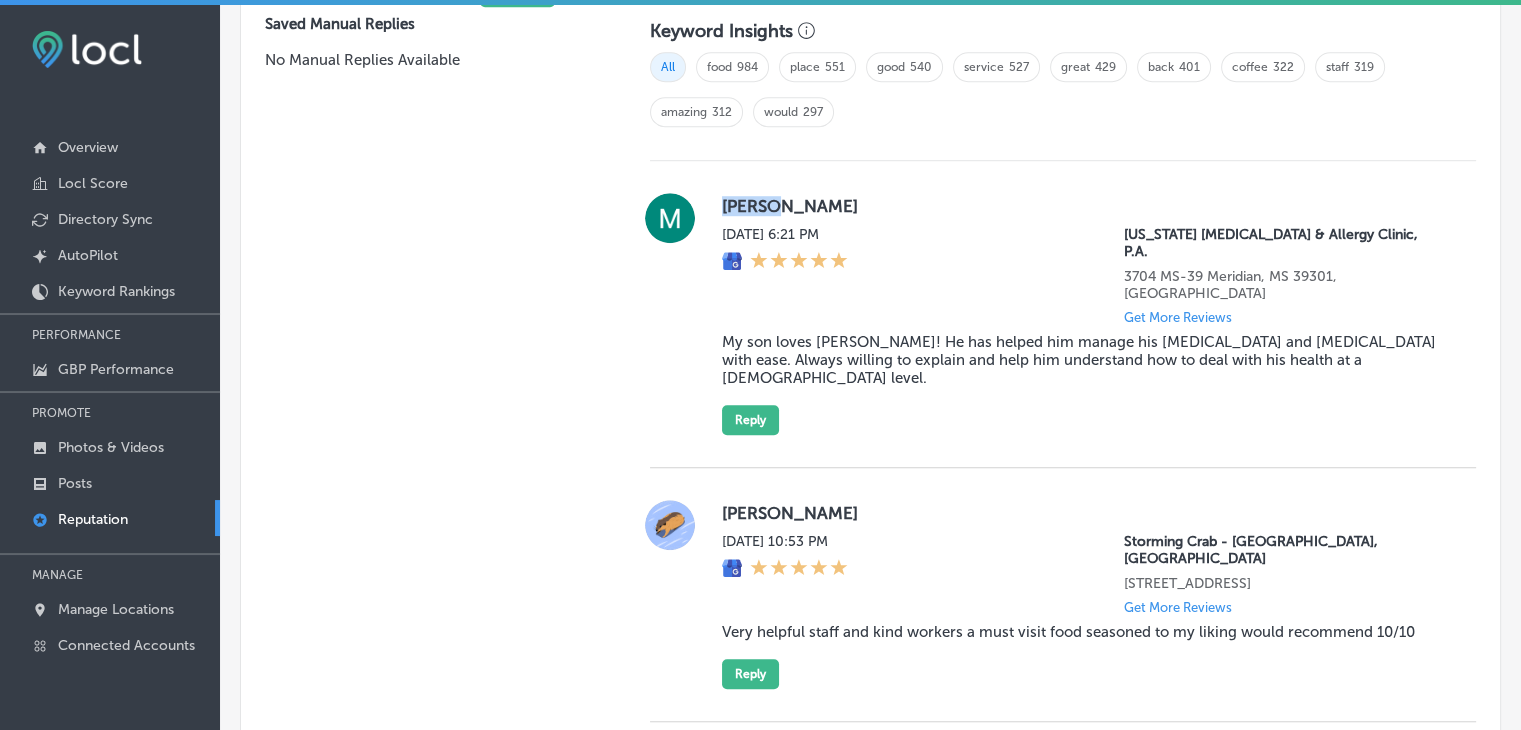 drag, startPoint x: 737, startPoint y: 201, endPoint x: 772, endPoint y: 205, distance: 35.22783 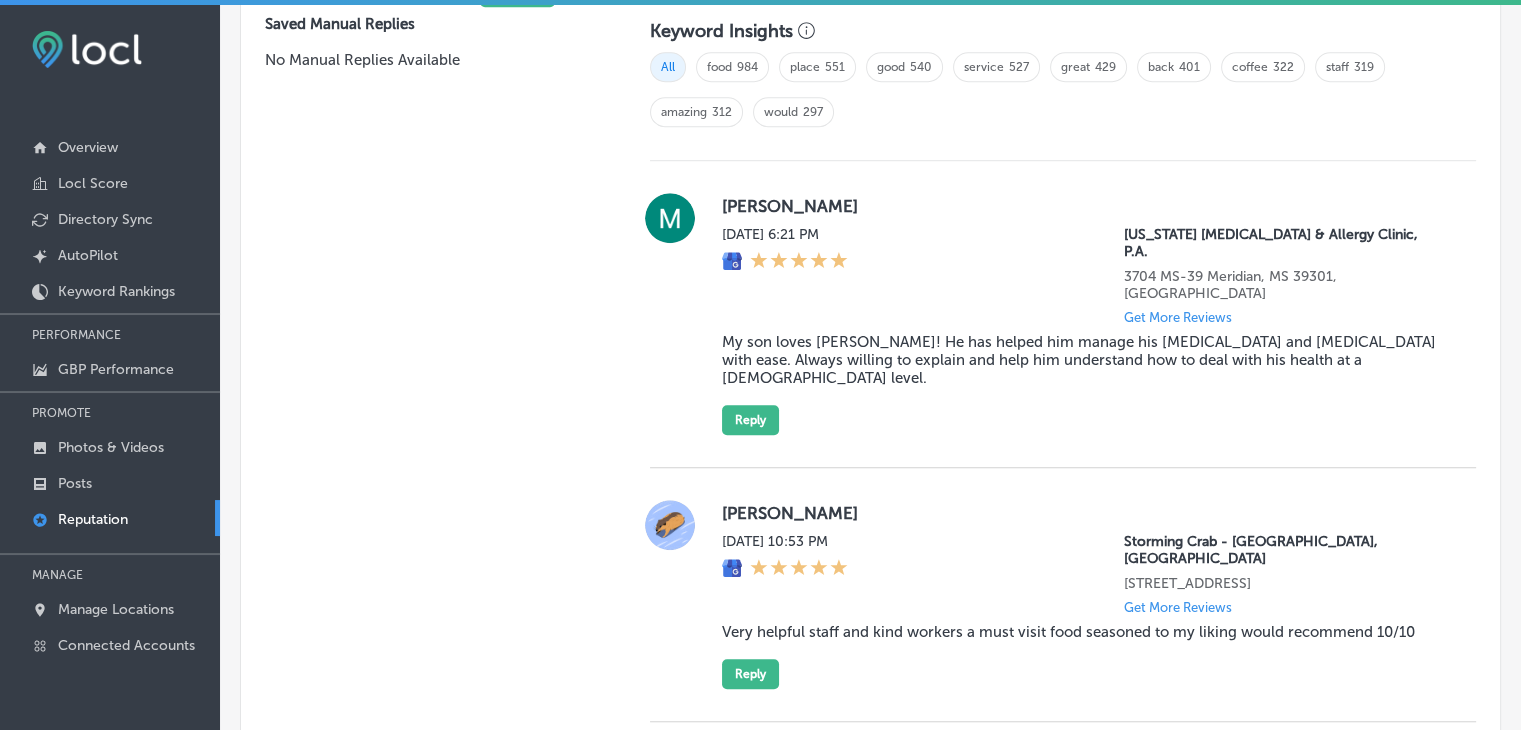 click on "My son loves [PERSON_NAME]! He has helped him manage his [MEDICAL_DATA] and [MEDICAL_DATA] with ease. Always willing to explain and help him understand how to deal with his health at a [DEMOGRAPHIC_DATA] level." at bounding box center [1083, 360] 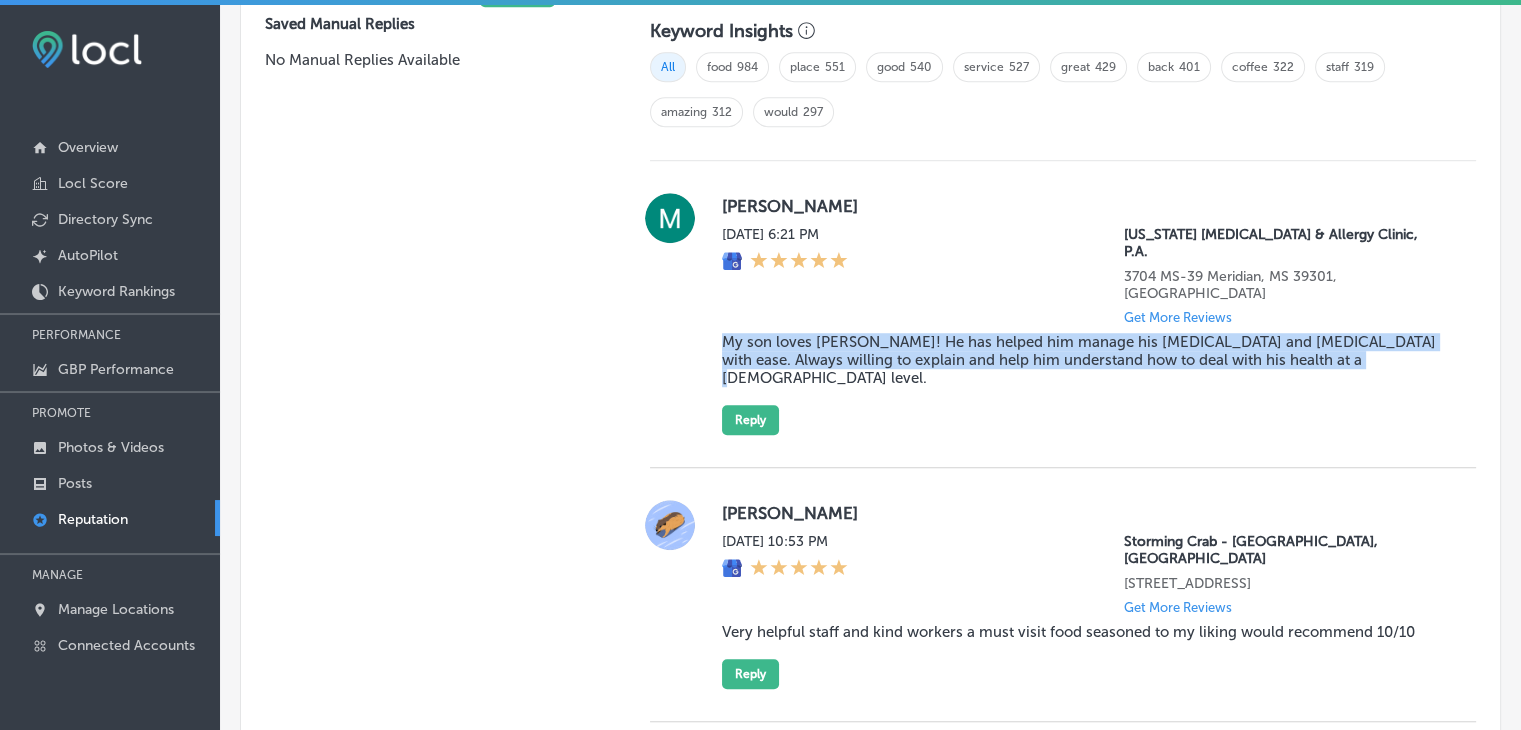 drag, startPoint x: 714, startPoint y: 300, endPoint x: 1426, endPoint y: 325, distance: 712.4388 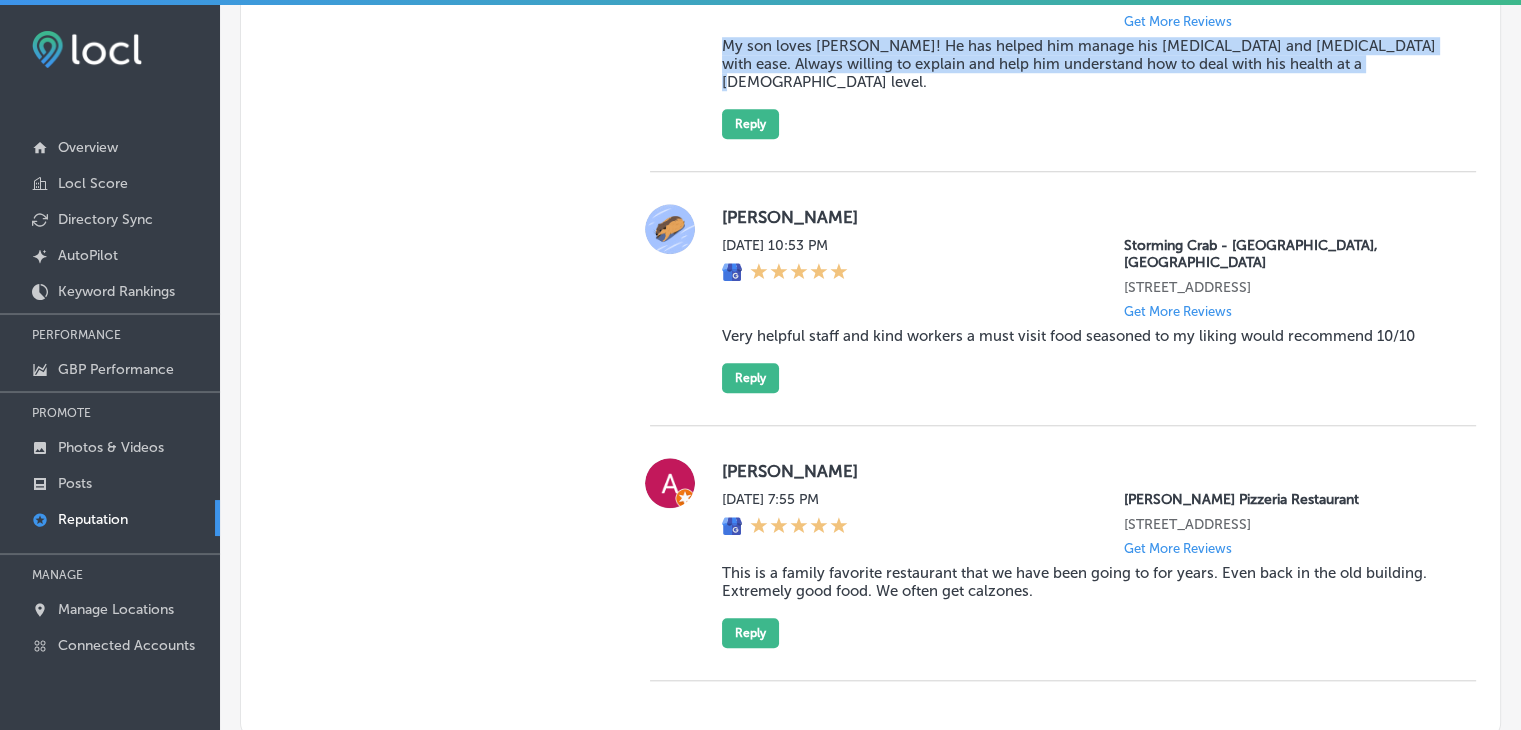 scroll, scrollTop: 1704, scrollLeft: 0, axis: vertical 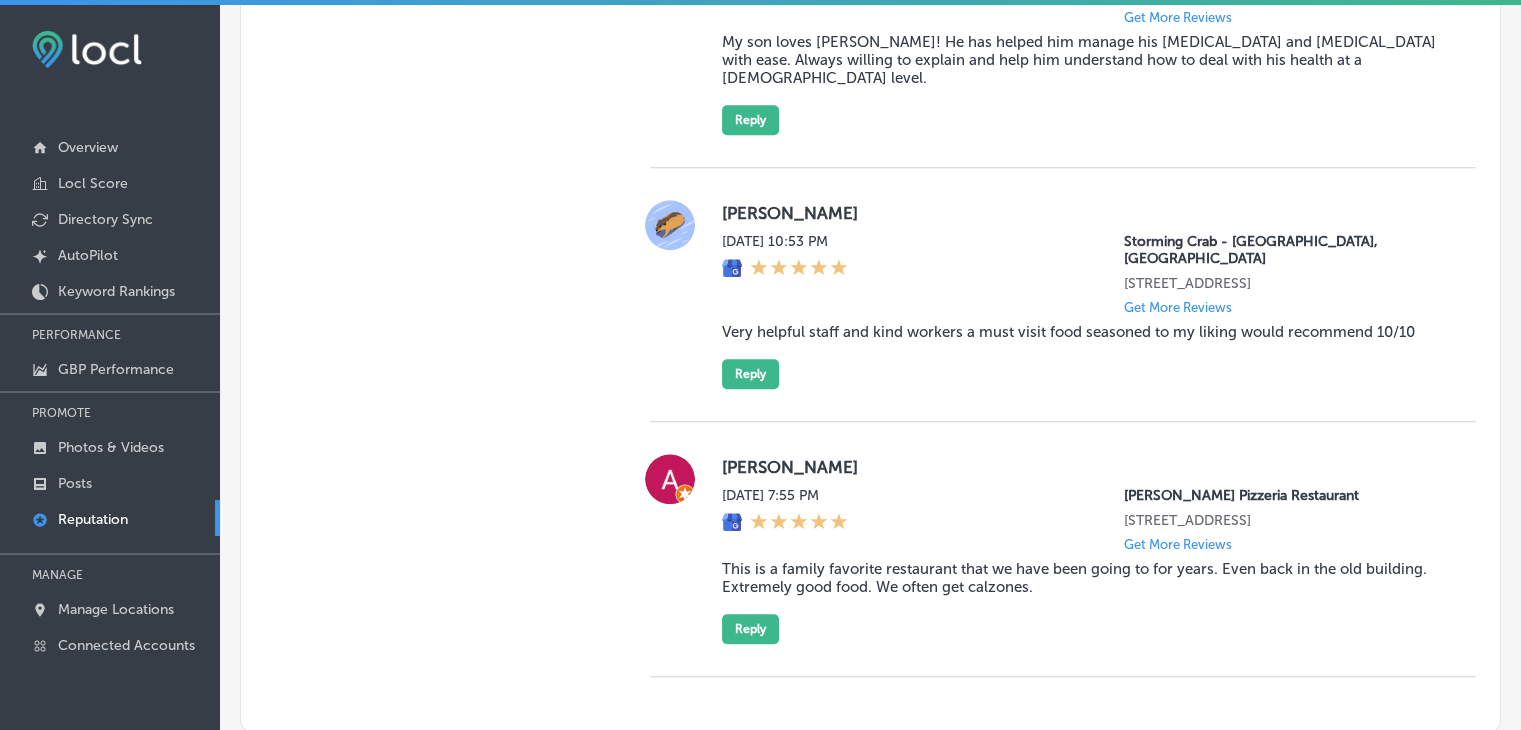click on "This is a family favorite restaurant that we have been going to for years. Even back in the old building. Extremely good food. We often get calzones." at bounding box center [1083, 578] 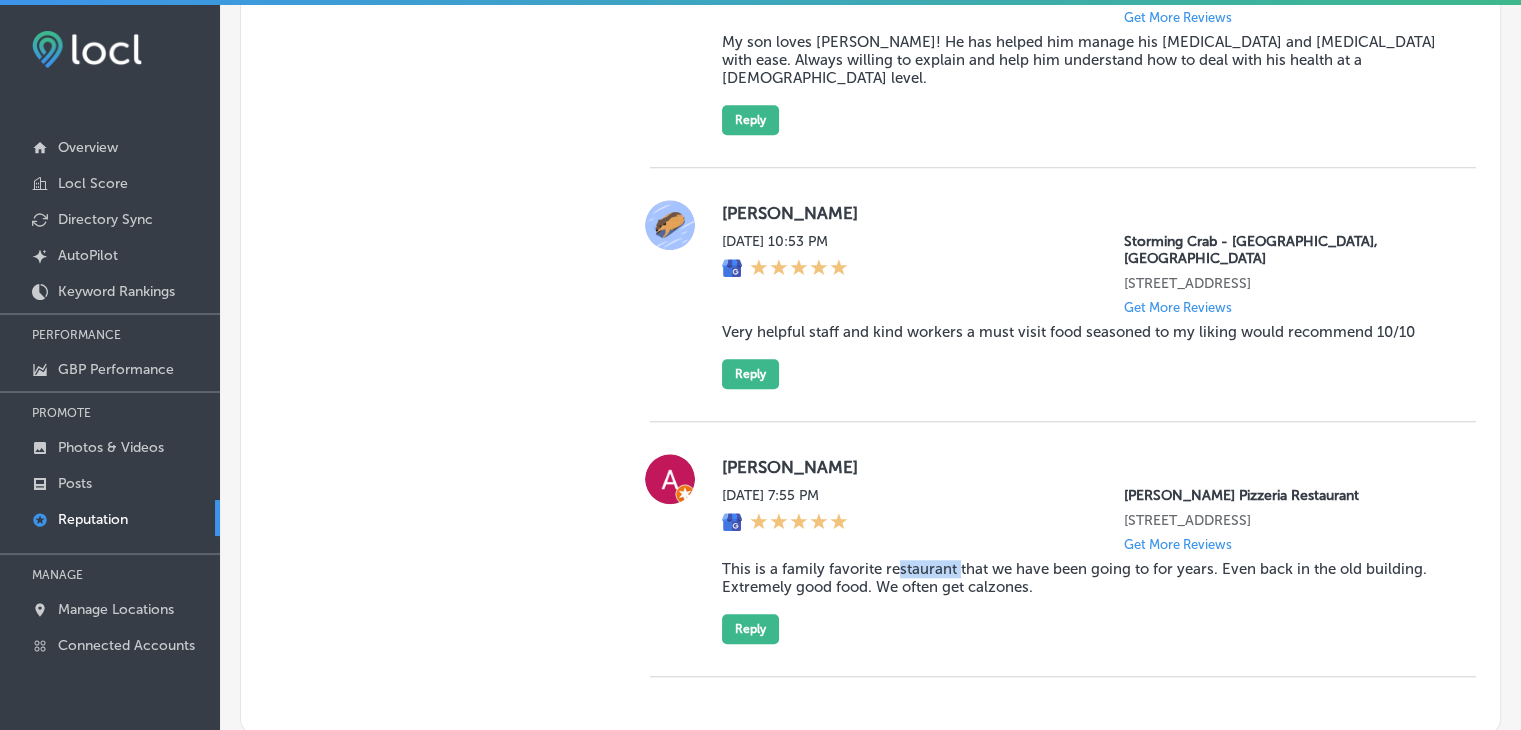 drag, startPoint x: 888, startPoint y: 499, endPoint x: 1012, endPoint y: 510, distance: 124.486946 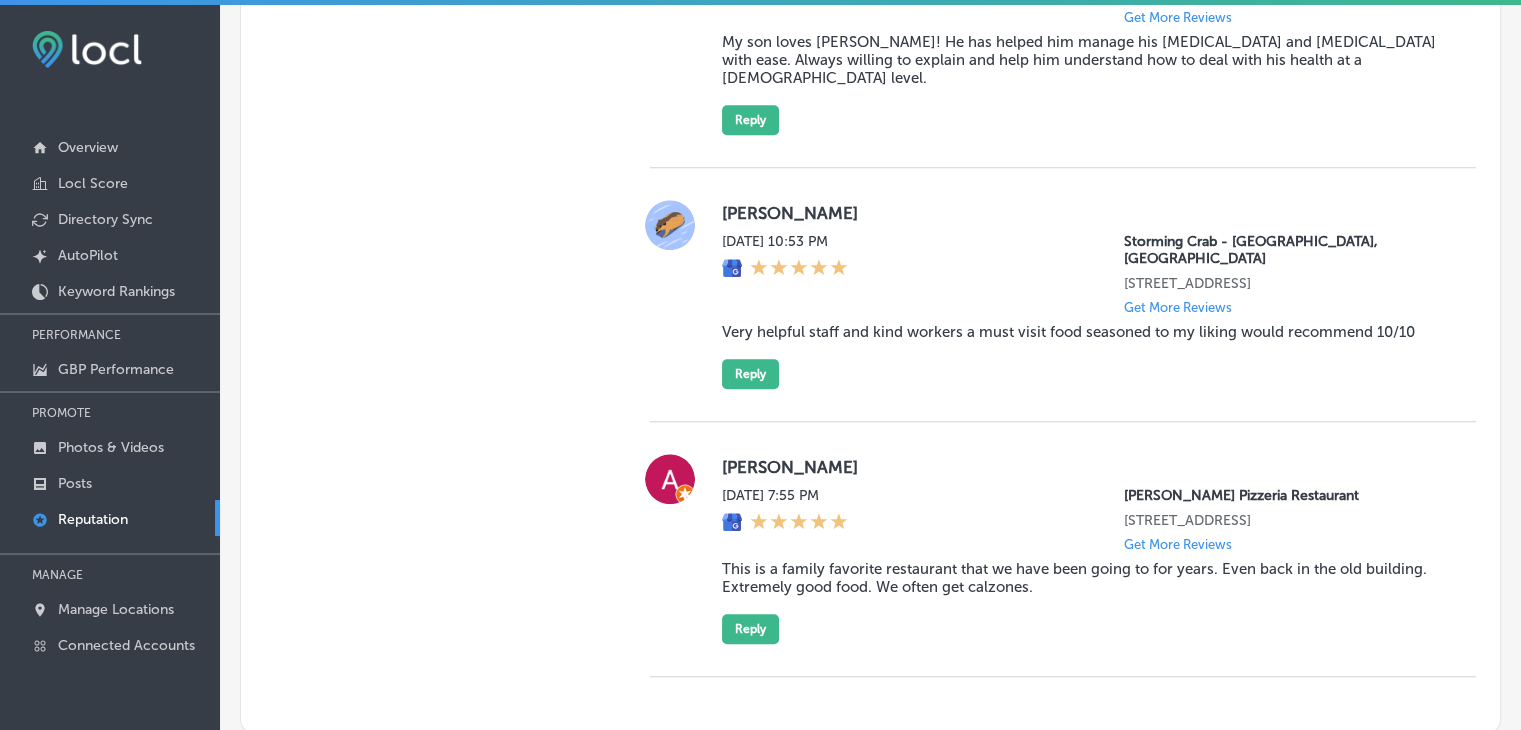 click on "Alex W   Tue, Jul 8, 2025 7:55 PM Polito's Pizzeria Restaurant 401 N Hickory Rd South Bend, IN 46615, US Get More Reviews This is a family favorite restaurant that we have been going to for years. Even back in the old building. Extremely good food. We often get calzones. Reply" at bounding box center [1083, 549] 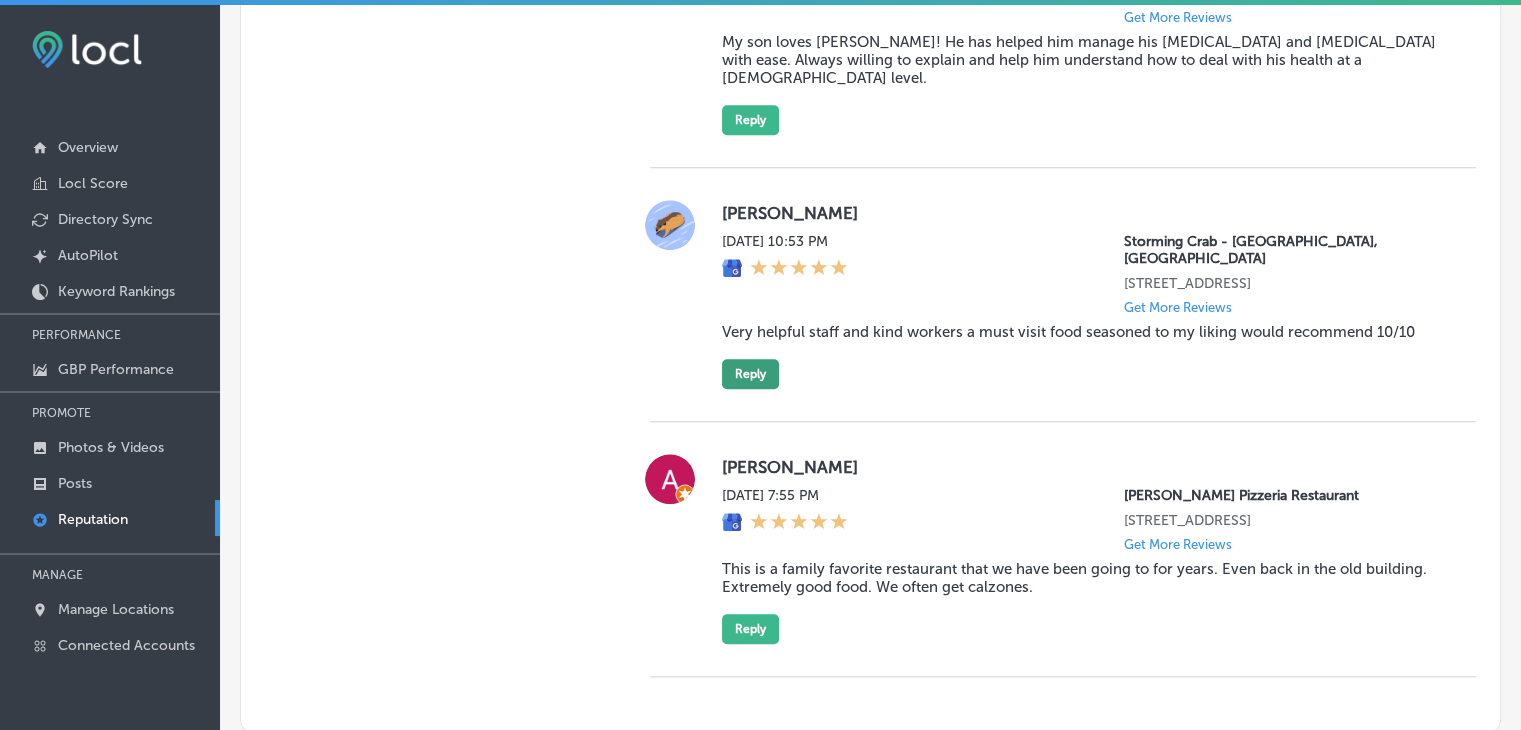click on "Reply" at bounding box center [750, 374] 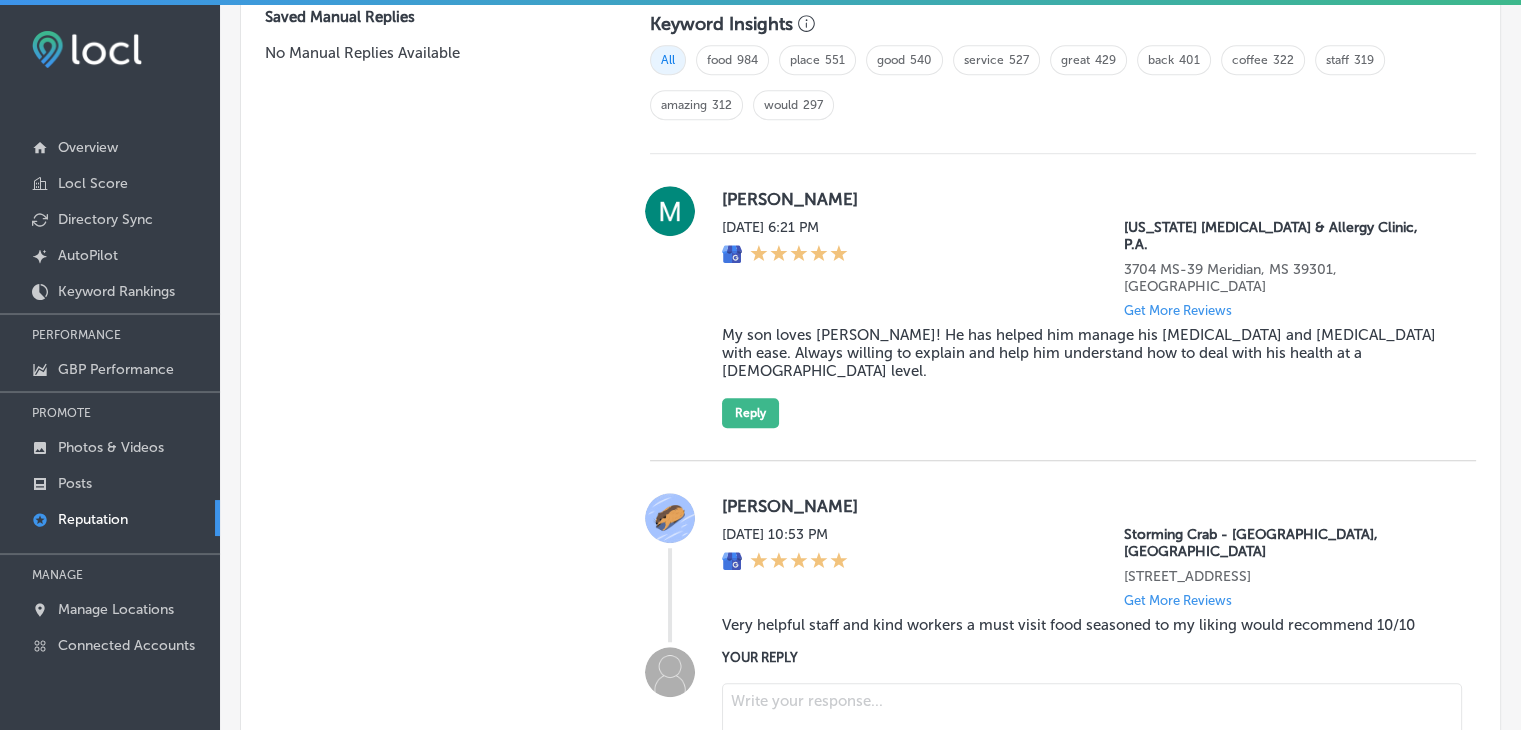 scroll, scrollTop: 1404, scrollLeft: 0, axis: vertical 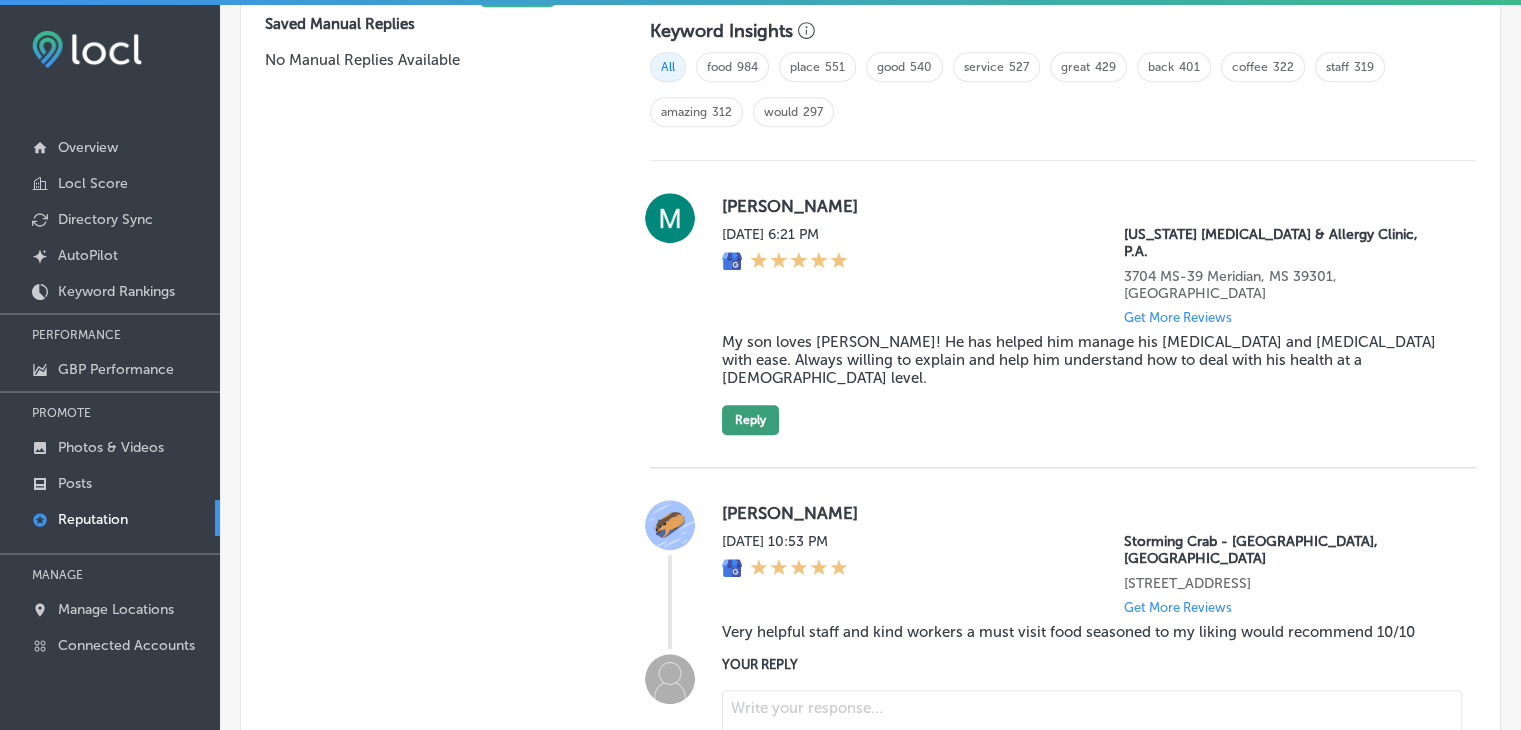 click on "Reply" at bounding box center [750, 420] 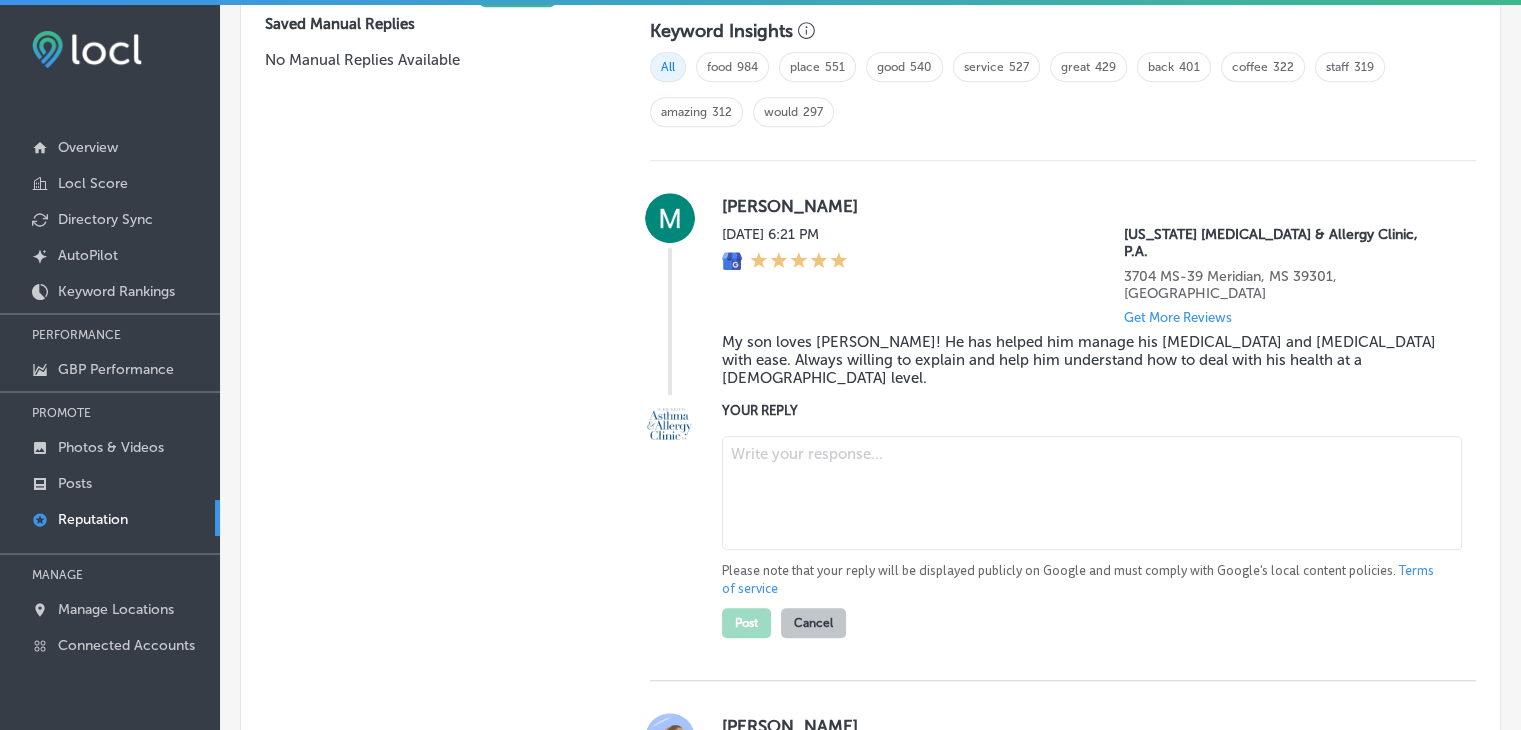 click at bounding box center [1092, 493] 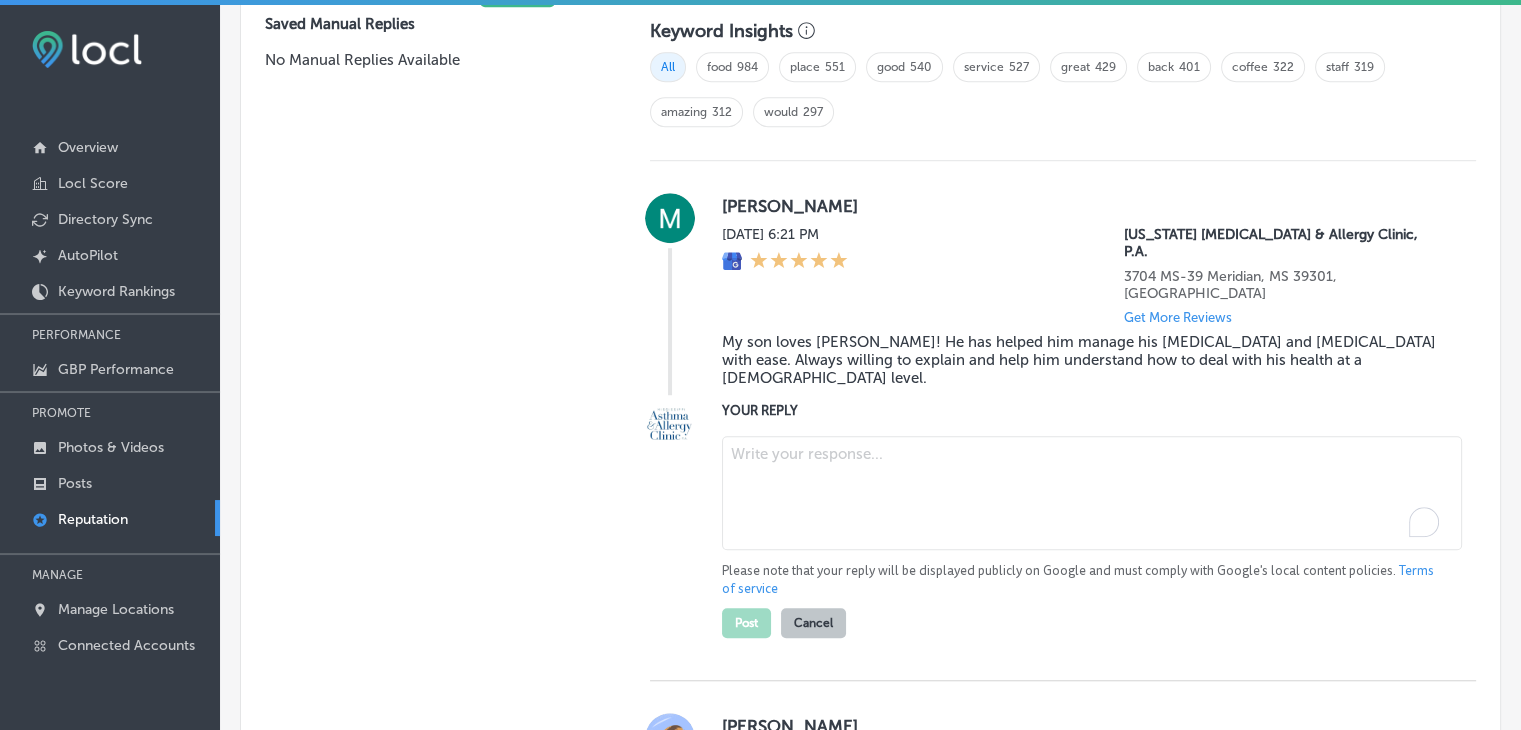 paste on "We’re so glad to hear that Dr. LeBlanc has been able to make your son feel comfortable while managing his asthma and allergies. It's great that he’s able to explain things in a way that’s easy to understand for a 7-year-old! We truly appreciate your trust in us and are proud to serve families in Meridian, Lauderdale, and Collinsville. Let us know if you need anything else!" 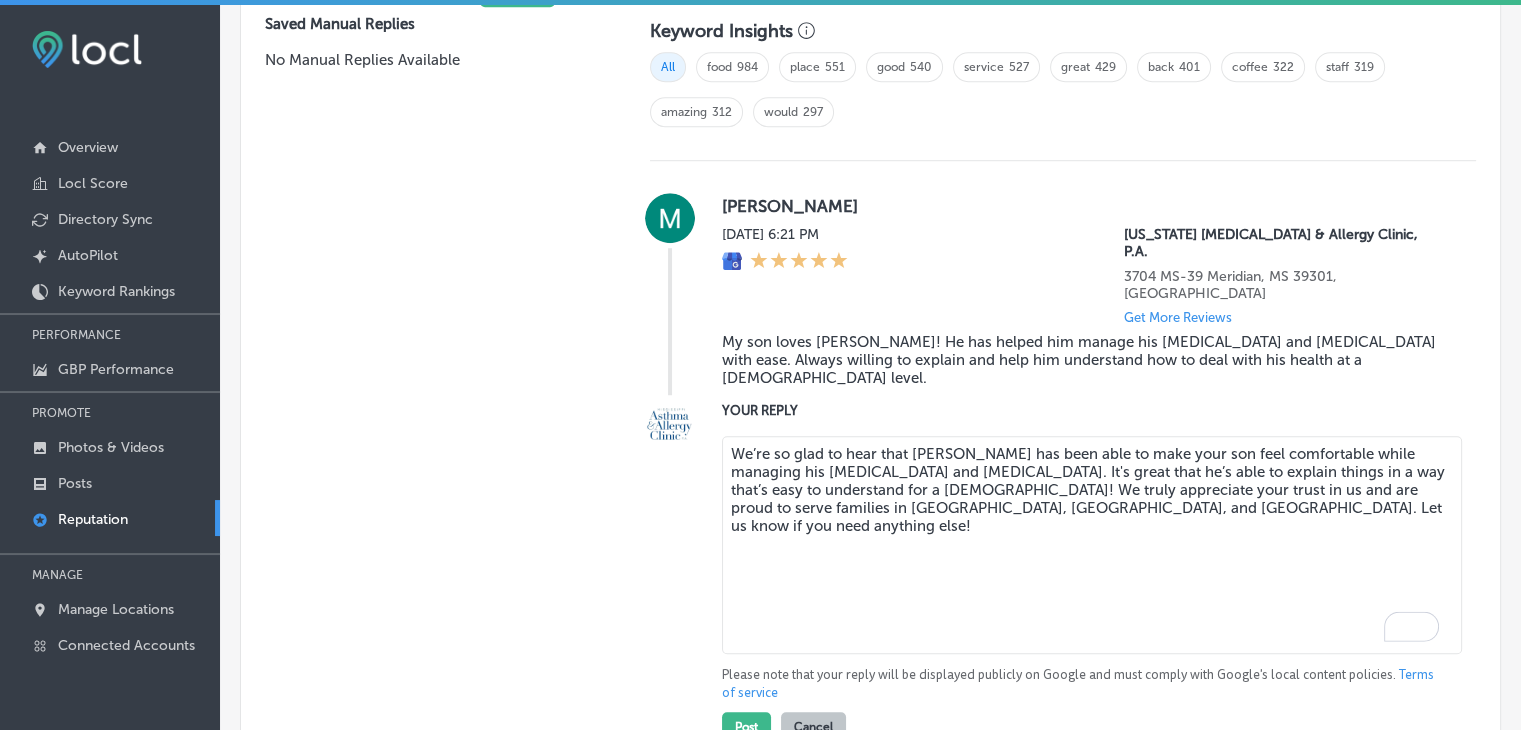 drag, startPoint x: 820, startPoint y: 486, endPoint x: 852, endPoint y: 636, distance: 153.37535 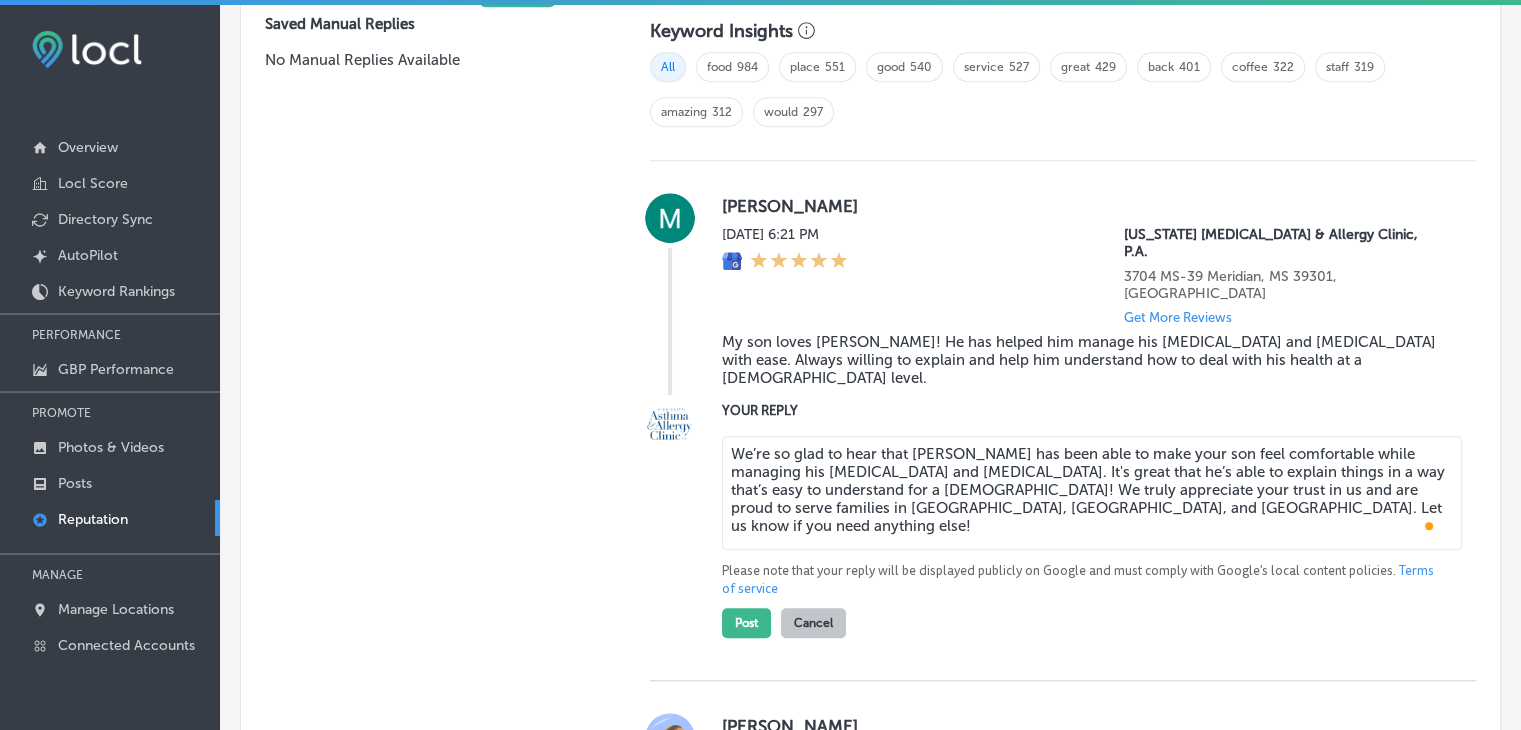 click on "We’re so glad to hear that Dr. LeBlanc has been able to make your son feel comfortable while managing his asthma and allergies. It's great that he’s able to explain things in a way that’s easy to understand for a 7-year-old! We truly appreciate your trust in us and are proud to serve families in Meridian, Lauderdale, and Collinsville. Let us know if you need anything else!" at bounding box center [1092, 493] 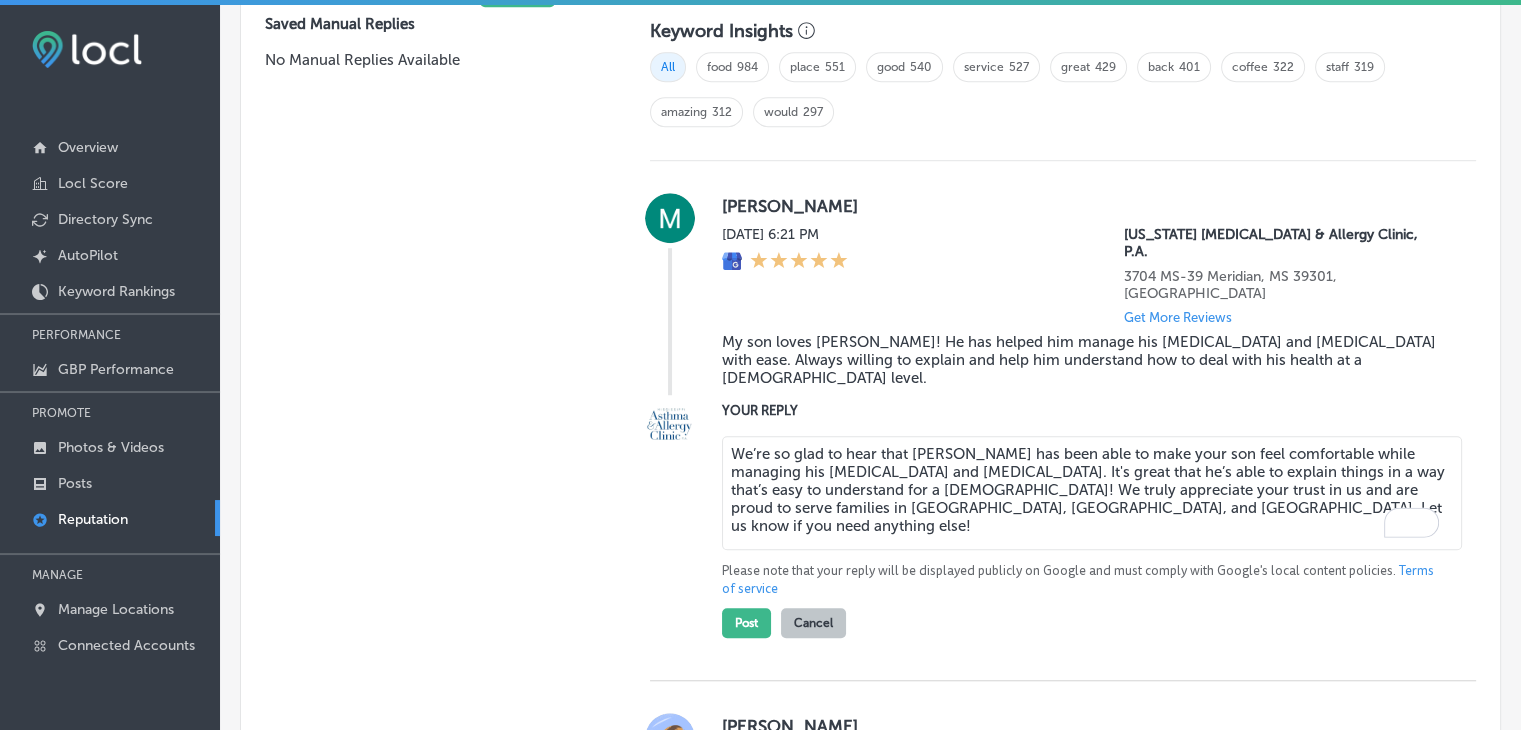 click on "We’re so glad to hear that Dr. LeBlanc has been able to make your son feel comfortable while managing his asthma and allergies. It's great that he’s able to explain things in a way that’s easy to understand for a 7-year-old! We truly appreciate your trust in us and are proud to serve families in Meridian, Lauderdale, and Collinsville. Let us know if you need anything else!" at bounding box center [1092, 493] 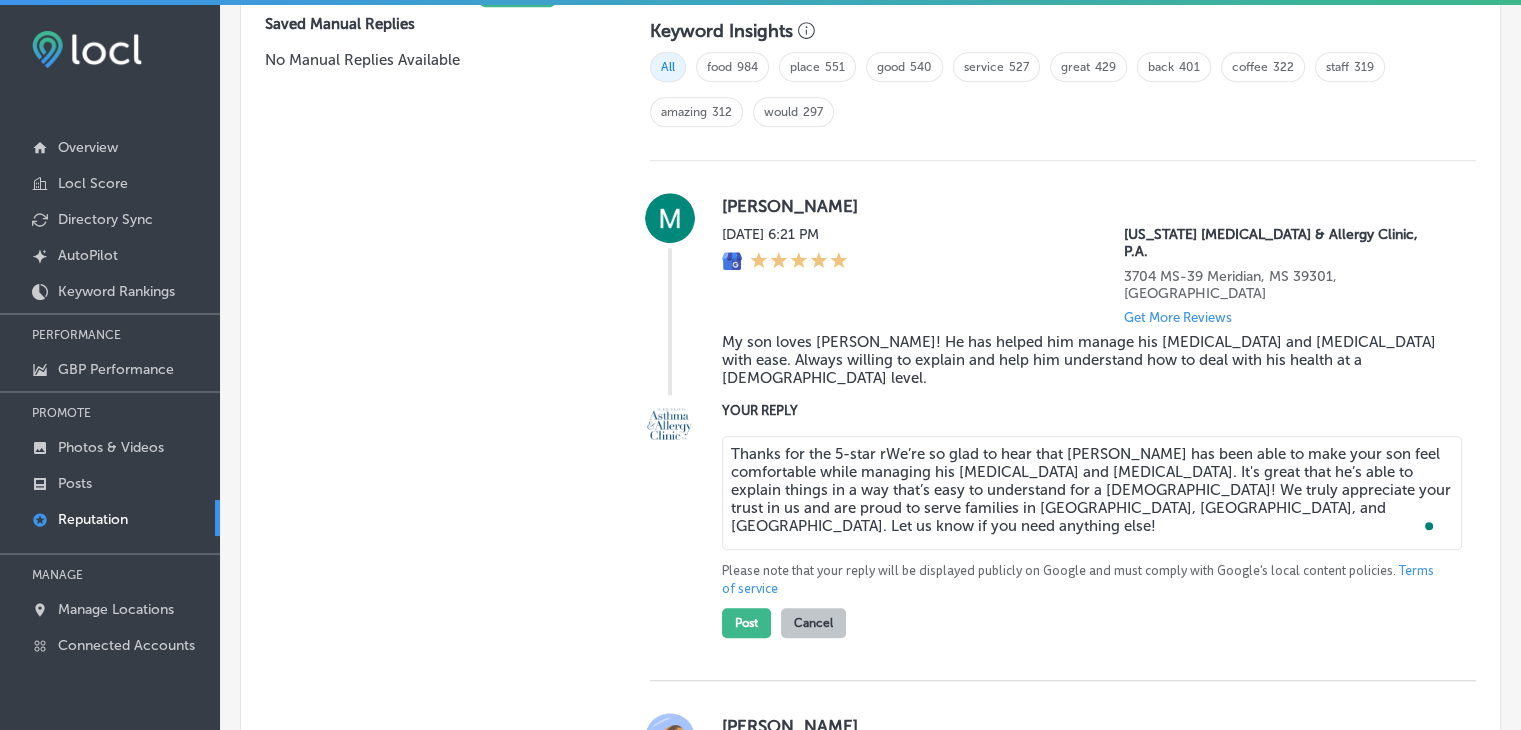 type on "Thanks for the 5-star raWe’re so glad to hear that Dr. LeBlanc has been able to make your son feel comfortable while managing his asthma and allergies. It's great that he’s able to explain things in a way that’s easy to understand for a 7-year-old! We truly appreciate your trust in us and are proud to serve families in Meridian, Lauderdale, and Collinsville. Let us know if you need anything else!" 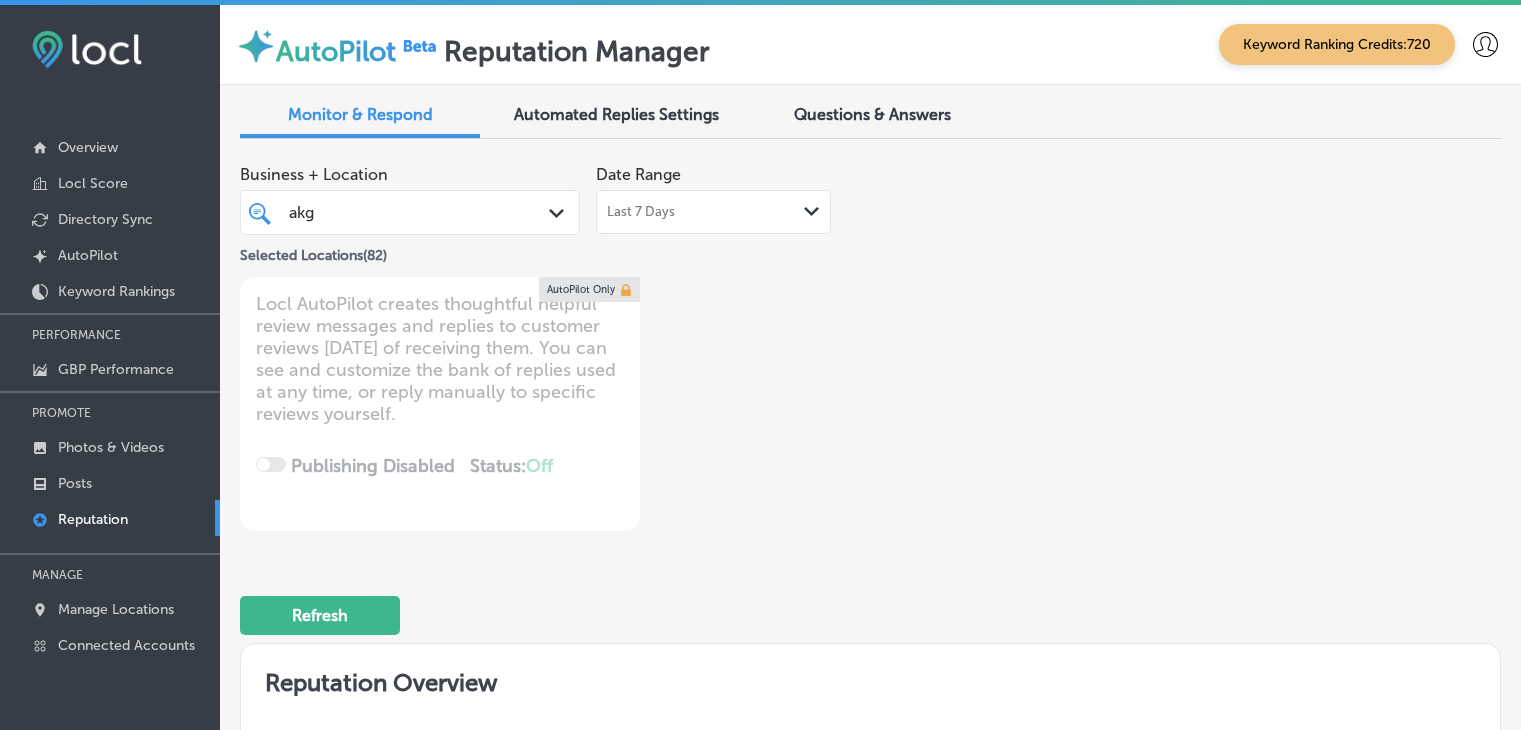 scroll, scrollTop: 0, scrollLeft: 0, axis: both 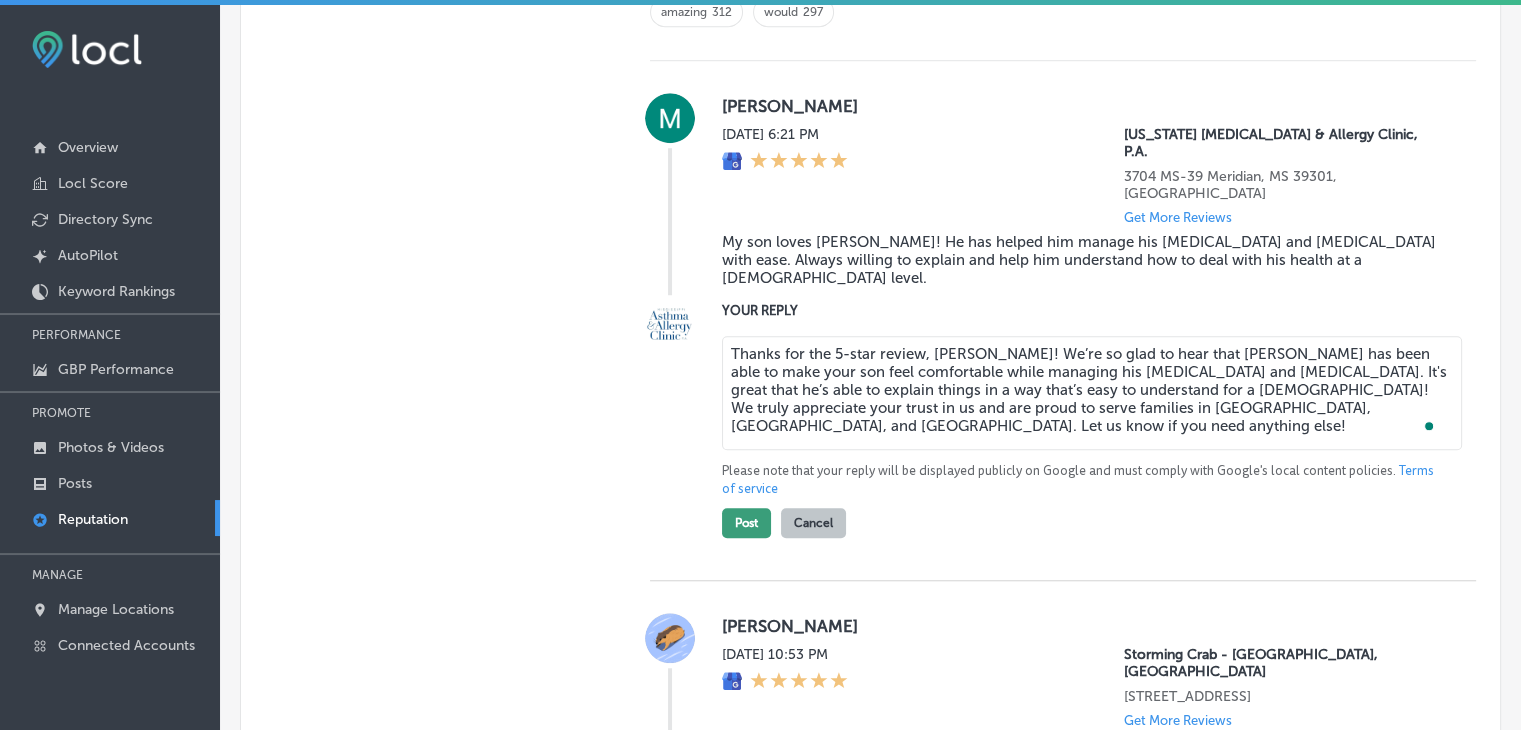 type on "Thanks for the 5-star review, Monica! We’re so glad to hear that Dr. LeBlanc has been able to make your son feel comfortable while managing his asthma and allergies. It's great that he’s able to explain things in a way that’s easy to understand for a 7-year-old! We truly appreciate your trust in us and are proud to serve families in Meridian, Lauderdale, and Collinsville. Let us know if you need anything else!" 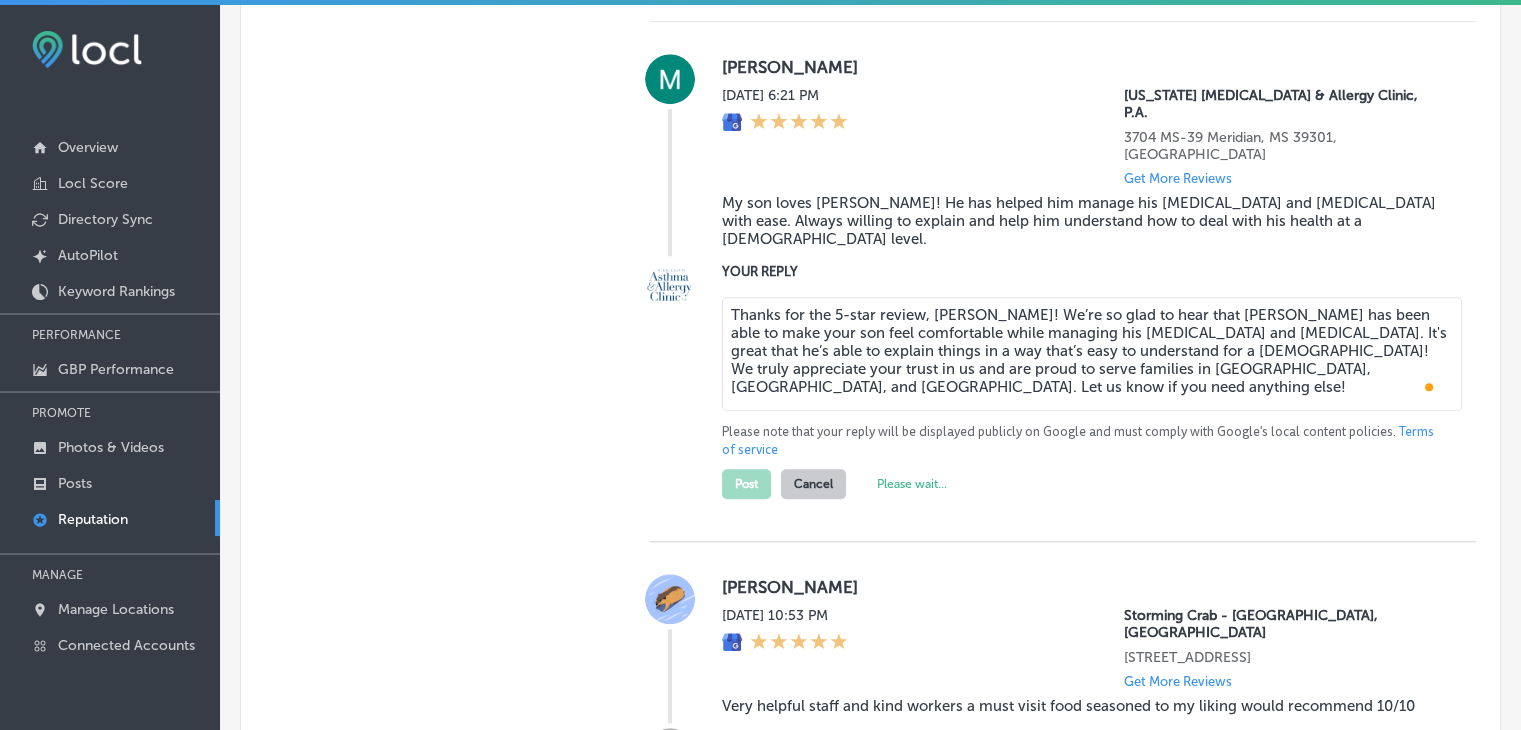 scroll, scrollTop: 1504, scrollLeft: 0, axis: vertical 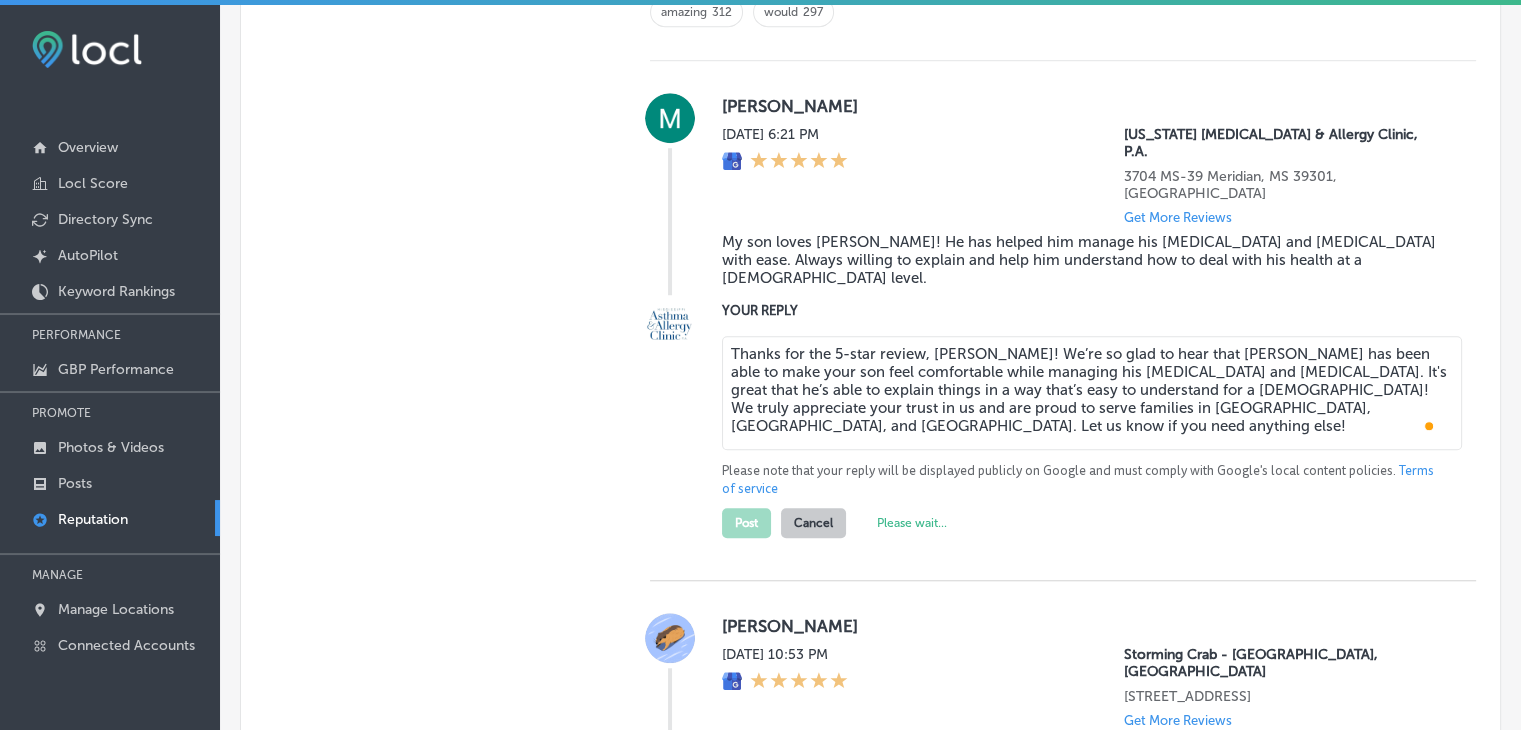 type on "x" 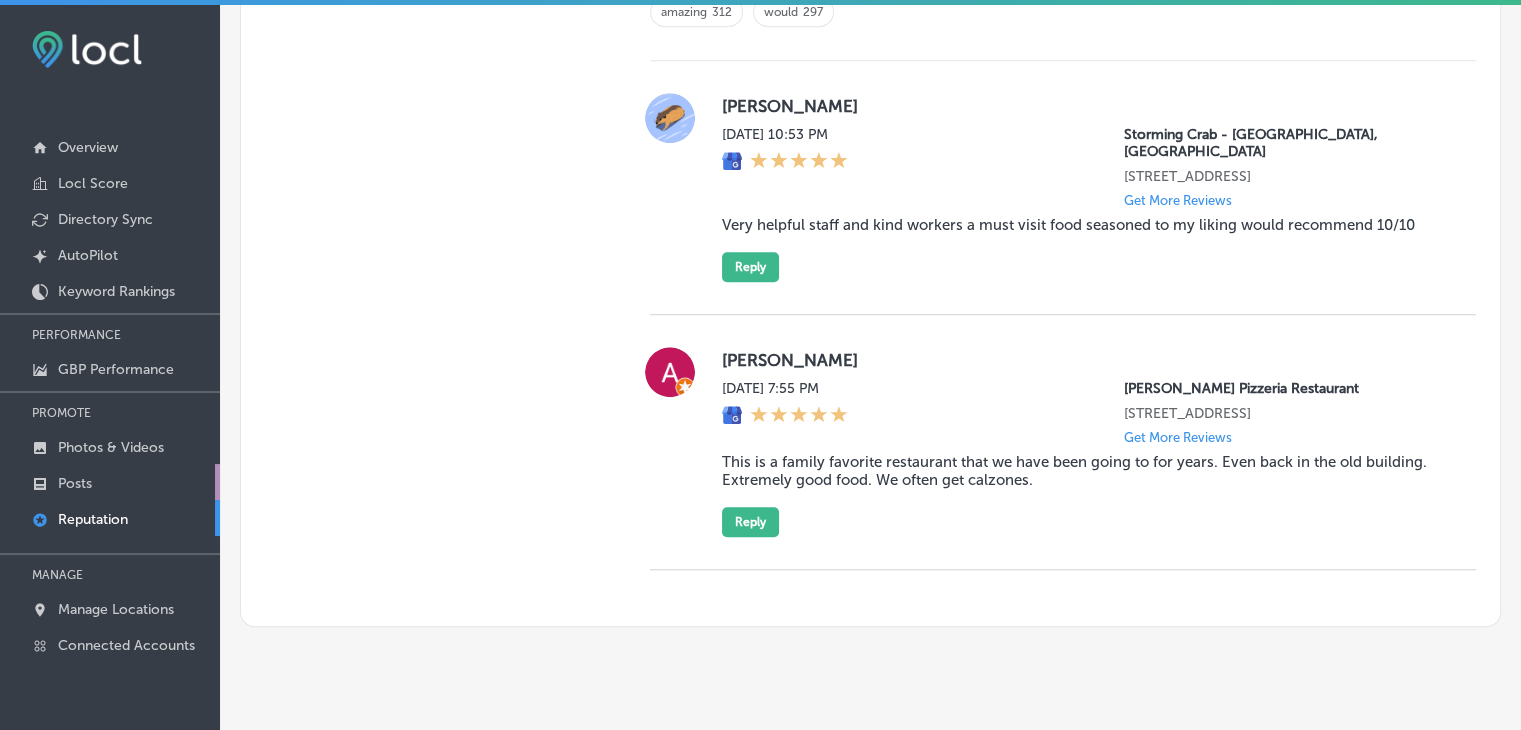 click on "Posts" at bounding box center [110, 482] 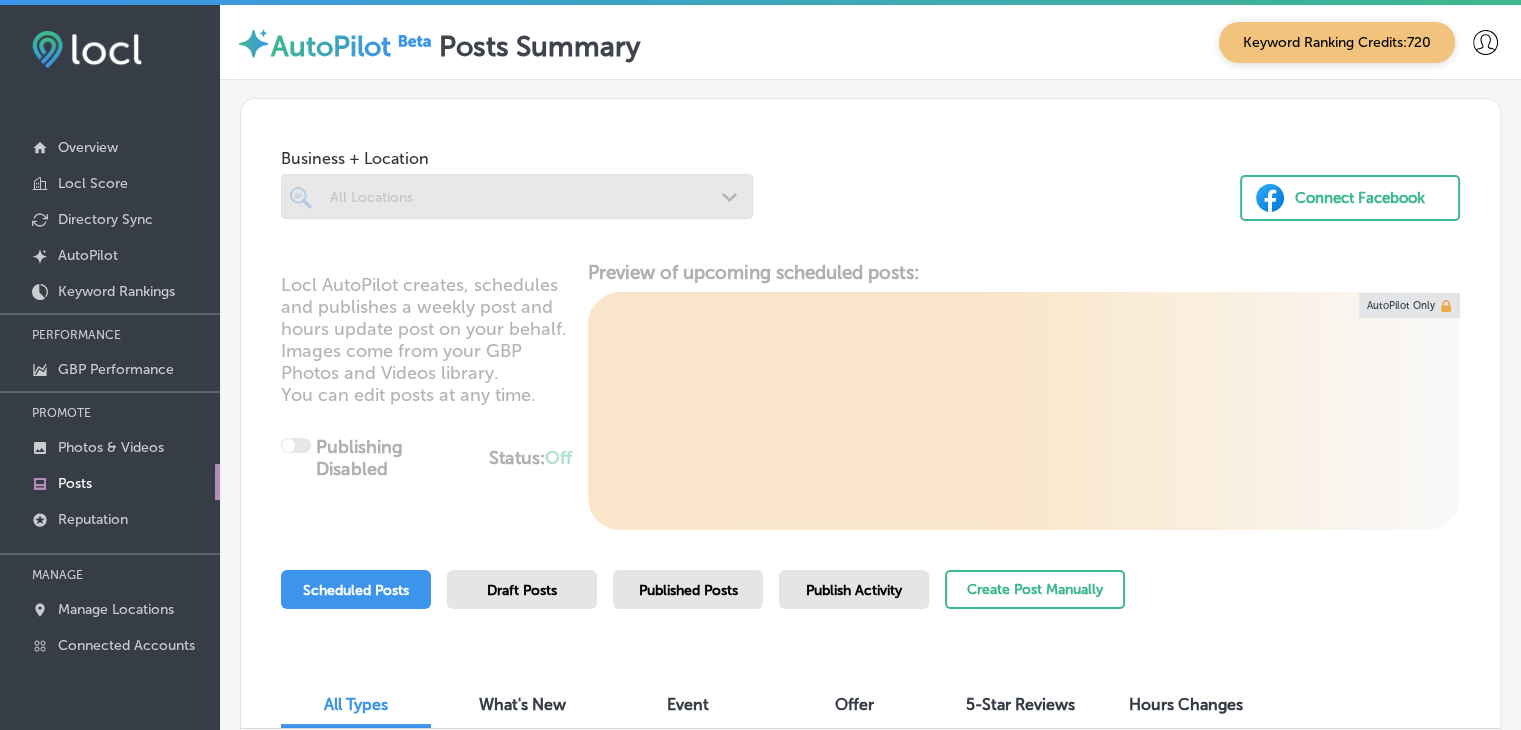 click on "Publish Activity" at bounding box center (854, 589) 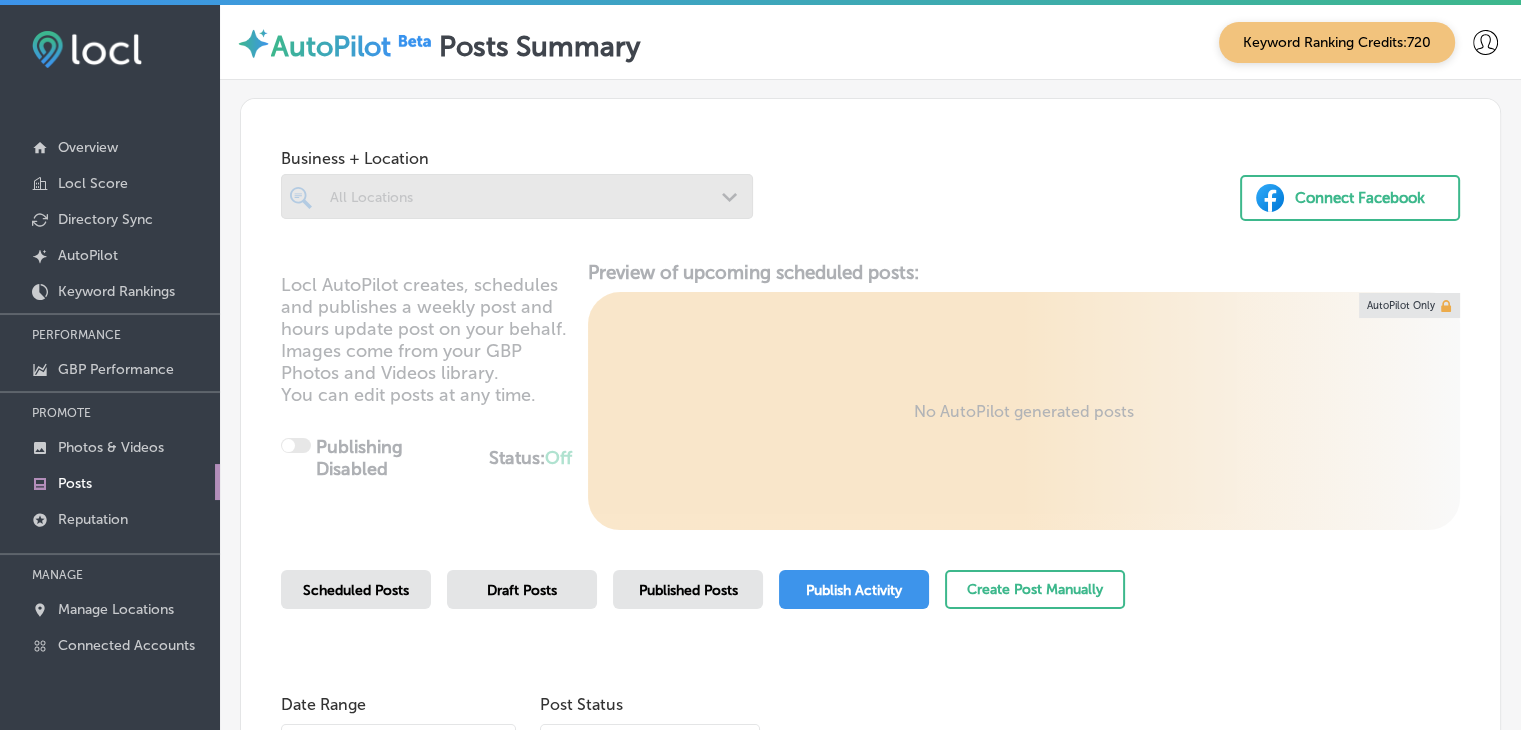 click on "Publish Activity" at bounding box center [854, 589] 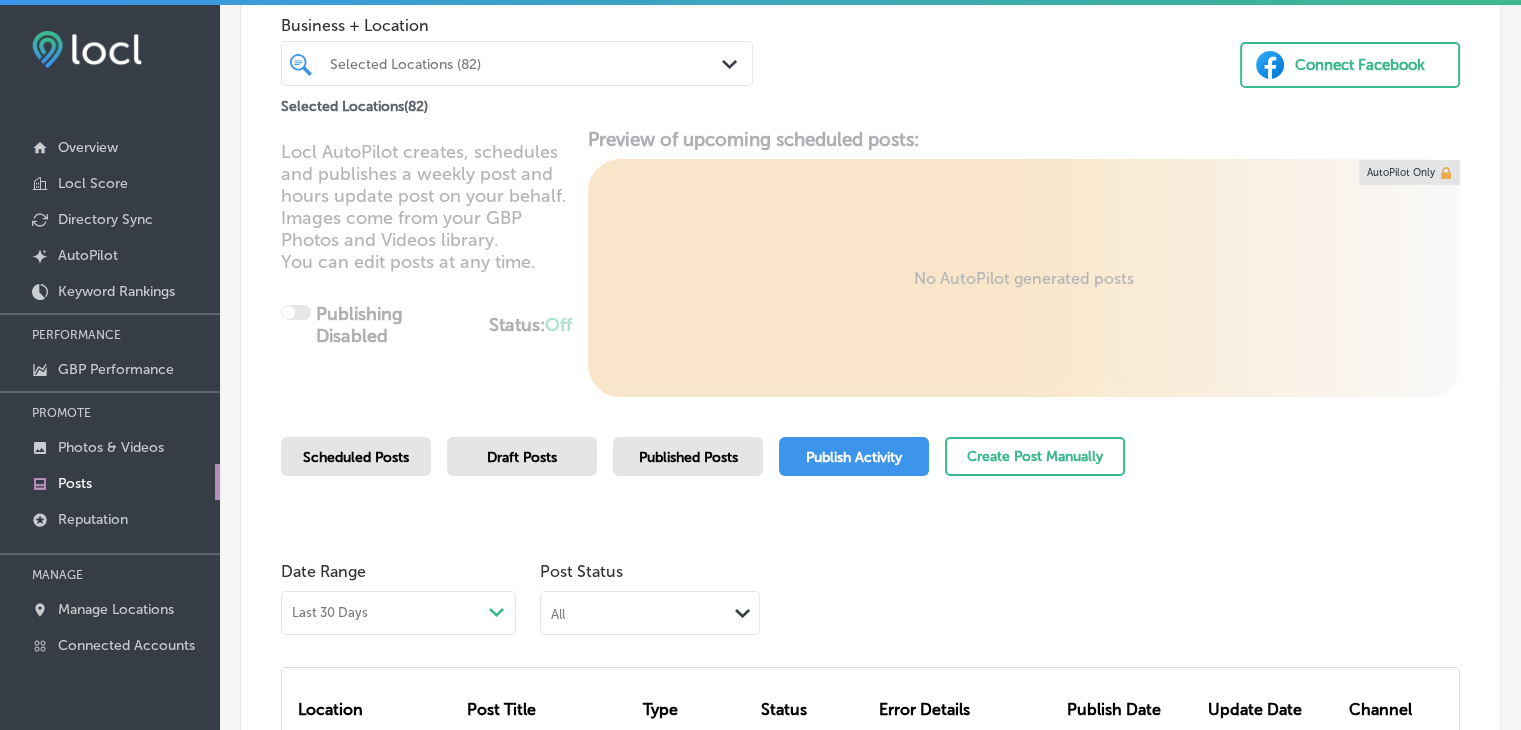 scroll, scrollTop: 300, scrollLeft: 0, axis: vertical 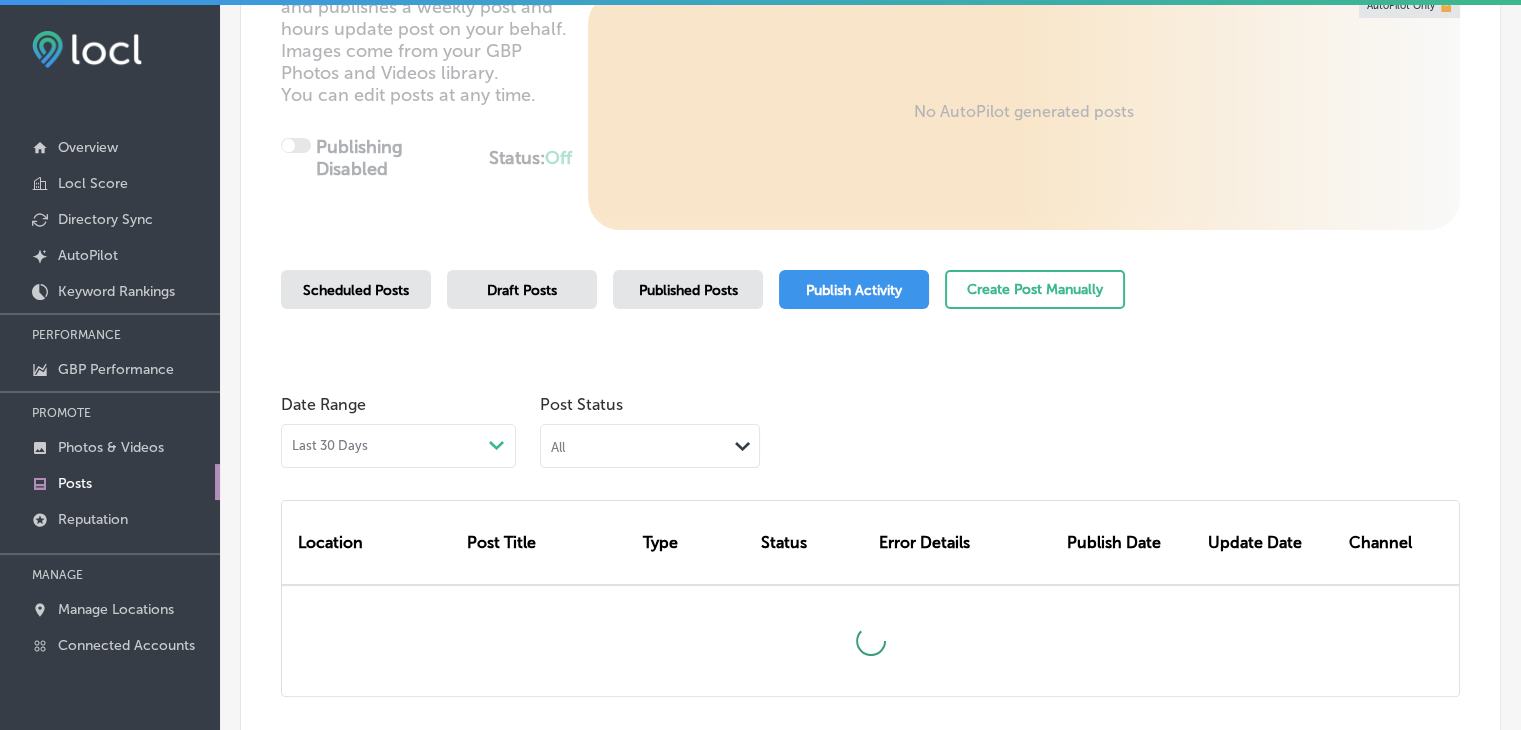 click on "All" at bounding box center [634, 445] 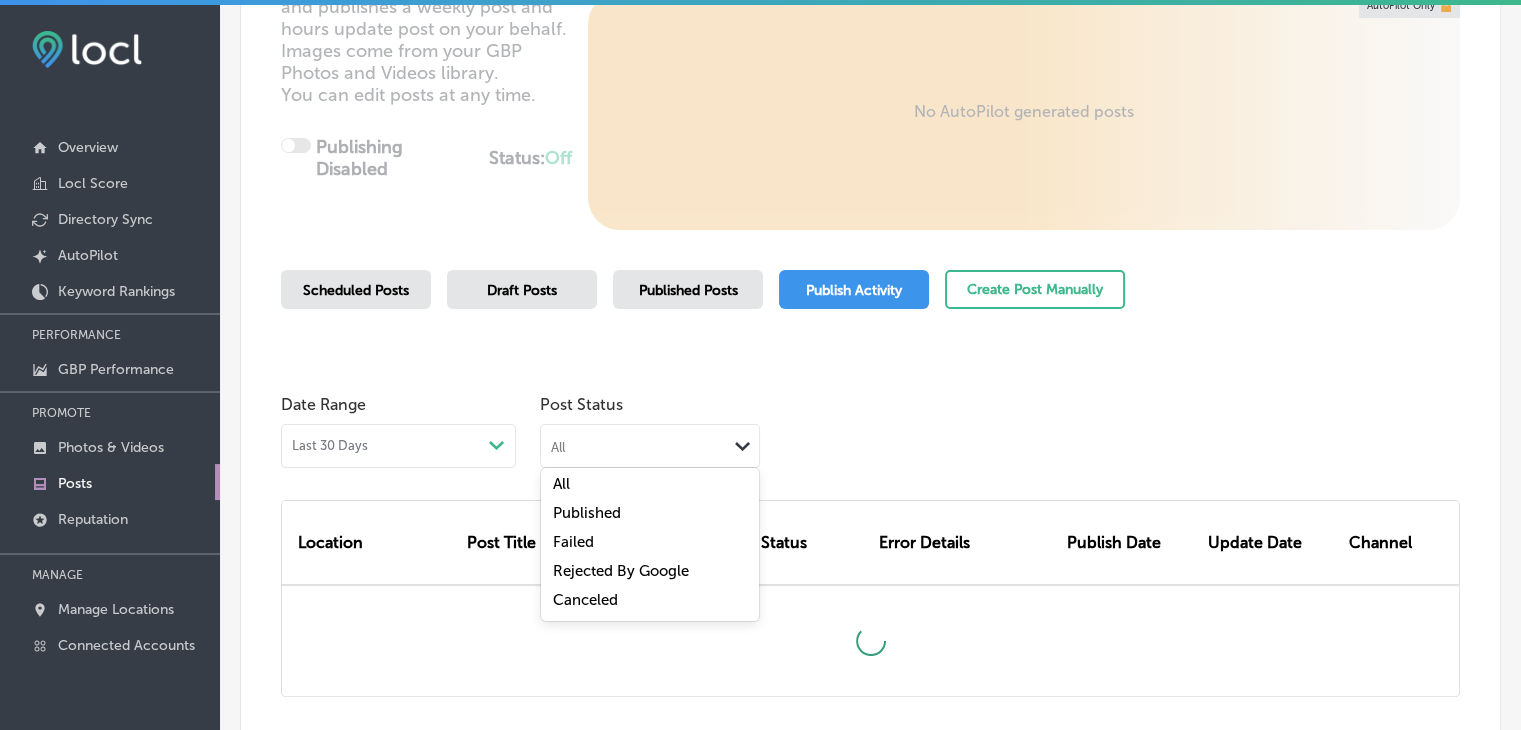 click on "Published" at bounding box center (587, 513) 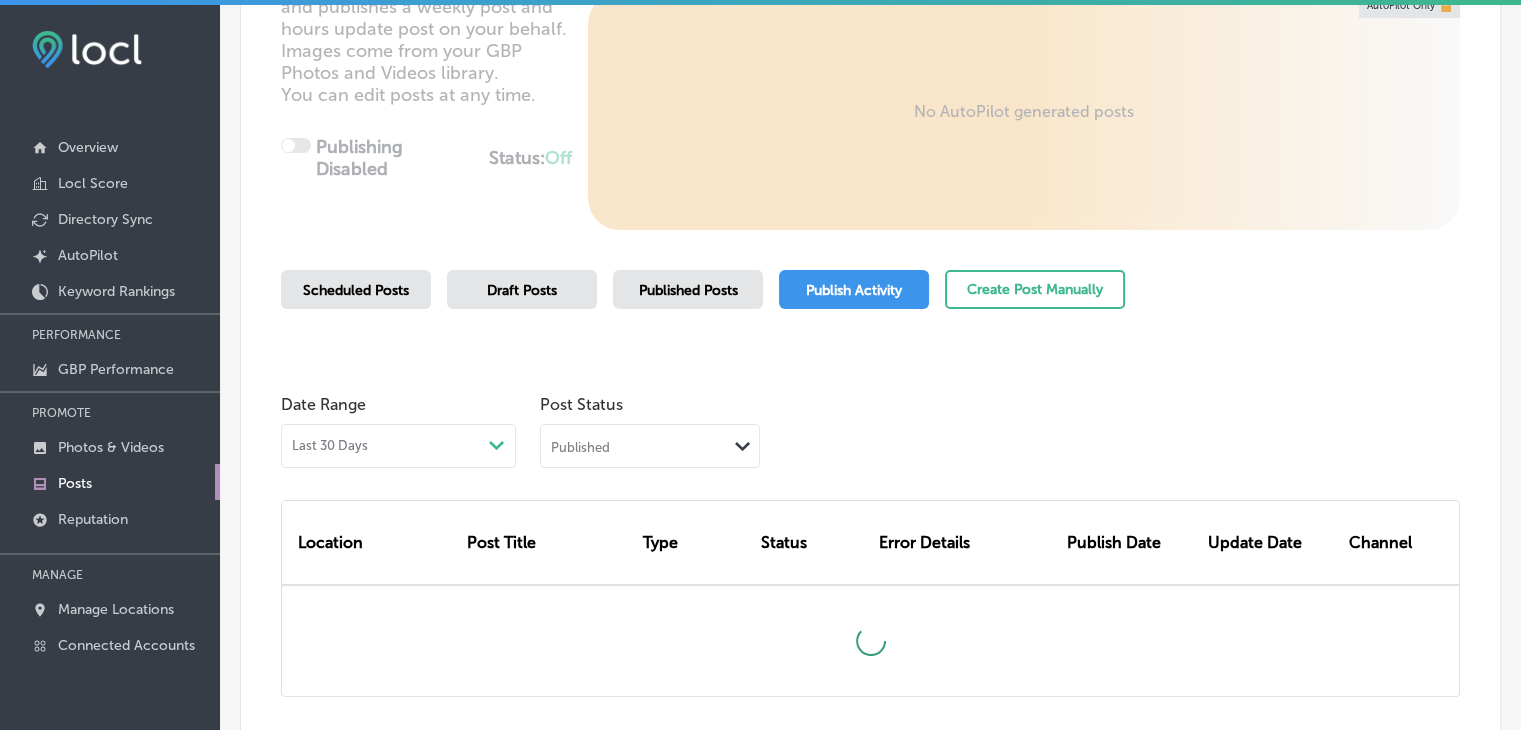 click on "Published" at bounding box center [634, 445] 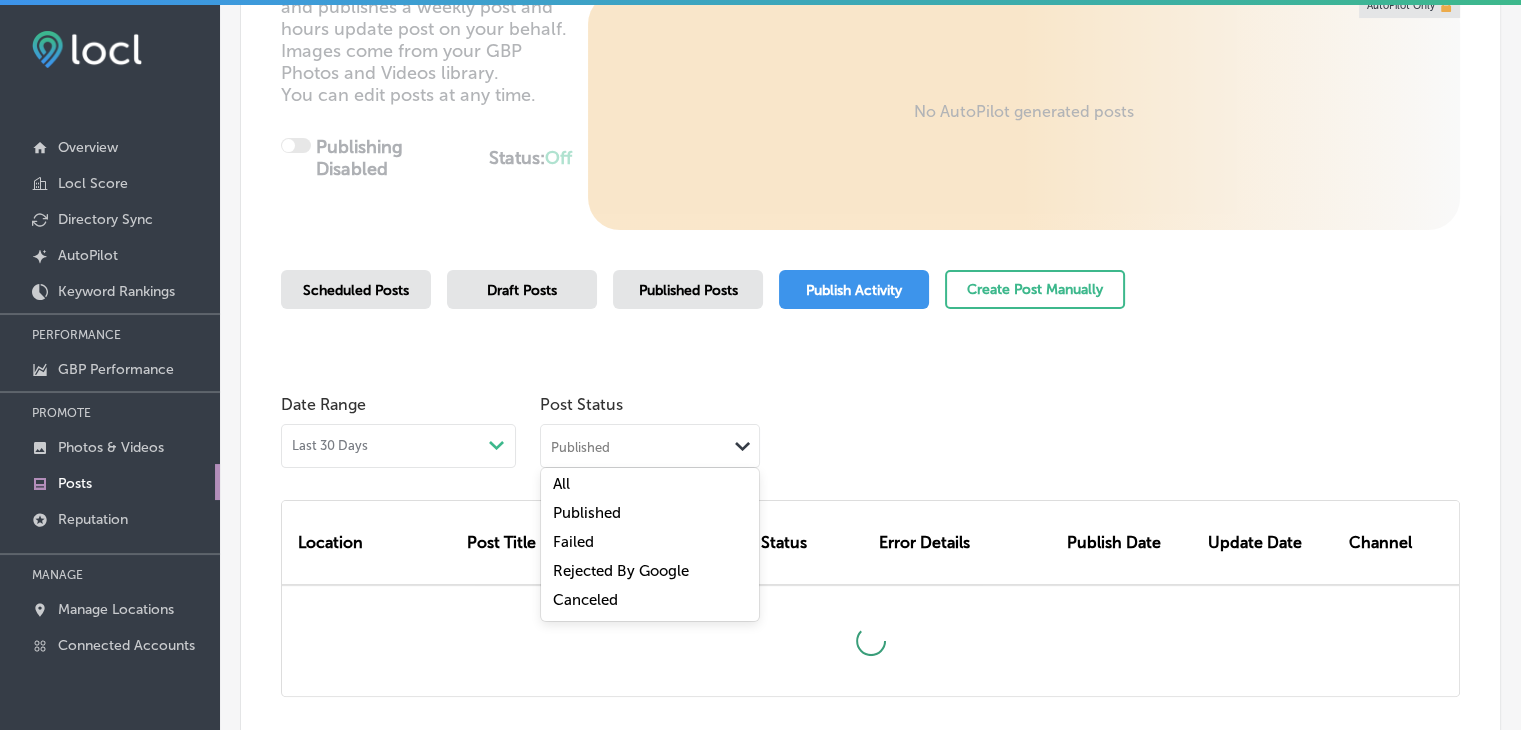 click on "Failed" at bounding box center (650, 544) 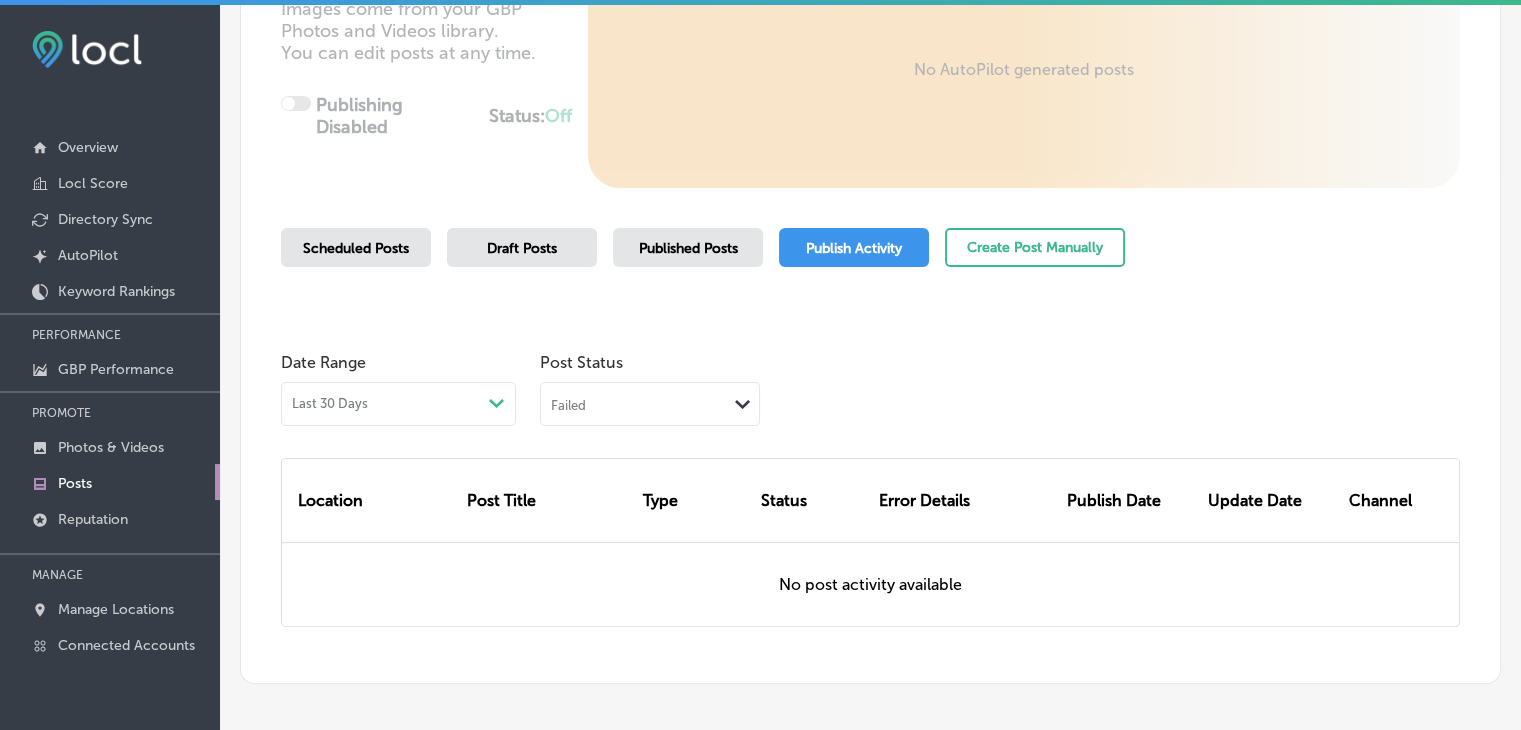 scroll, scrollTop: 422, scrollLeft: 0, axis: vertical 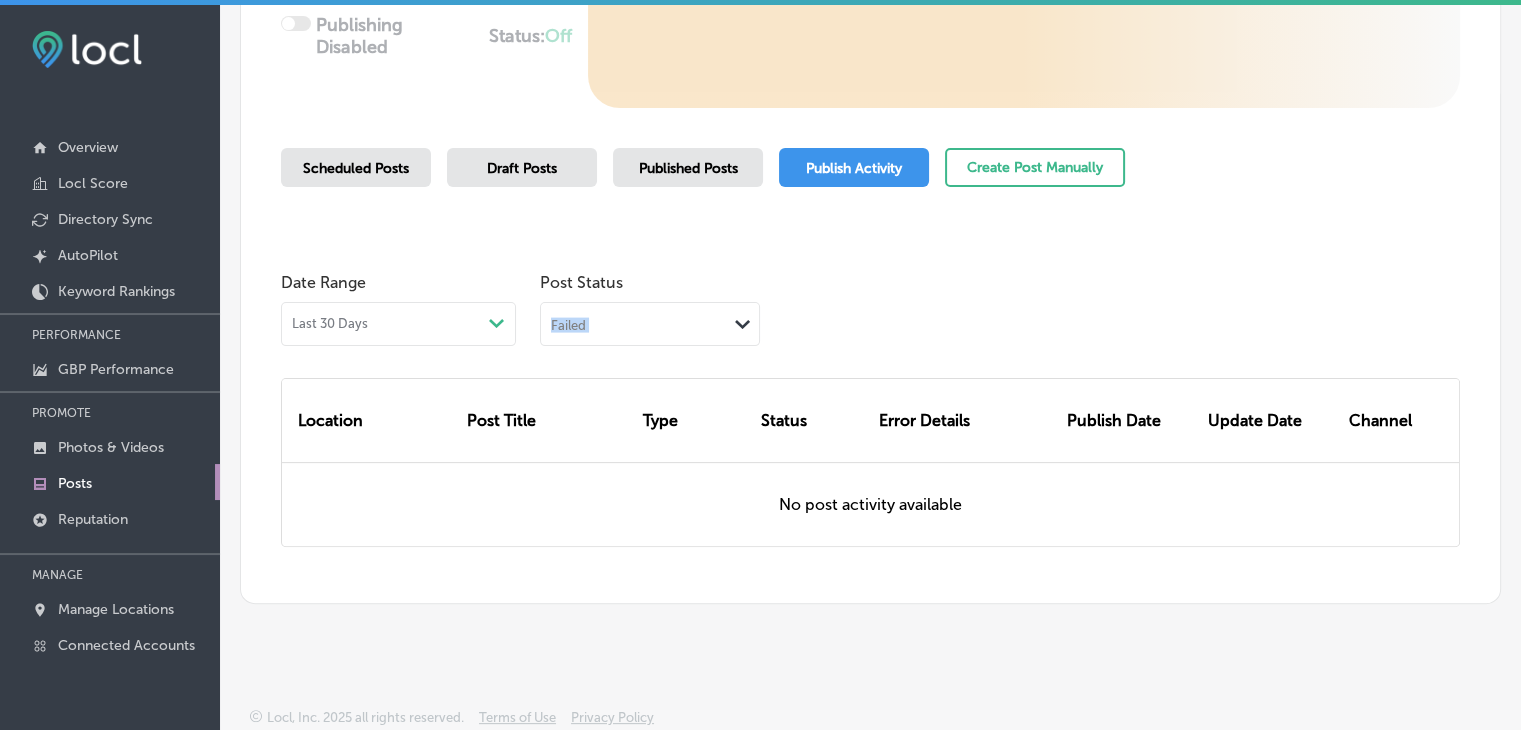 click on "Post Status Failed
Path
Created with Sketch." at bounding box center (650, 304) 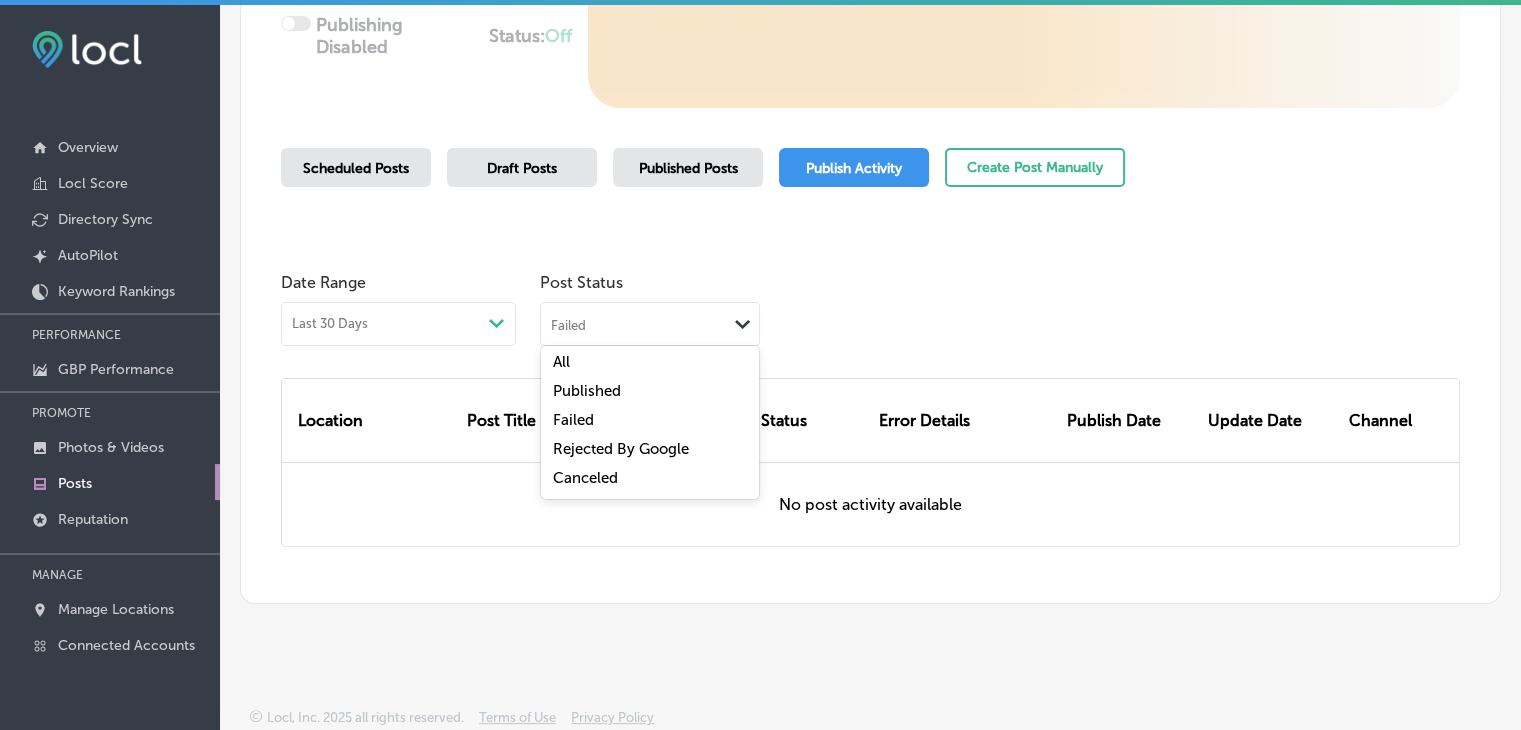 click on "Rejected By Google" at bounding box center [621, 449] 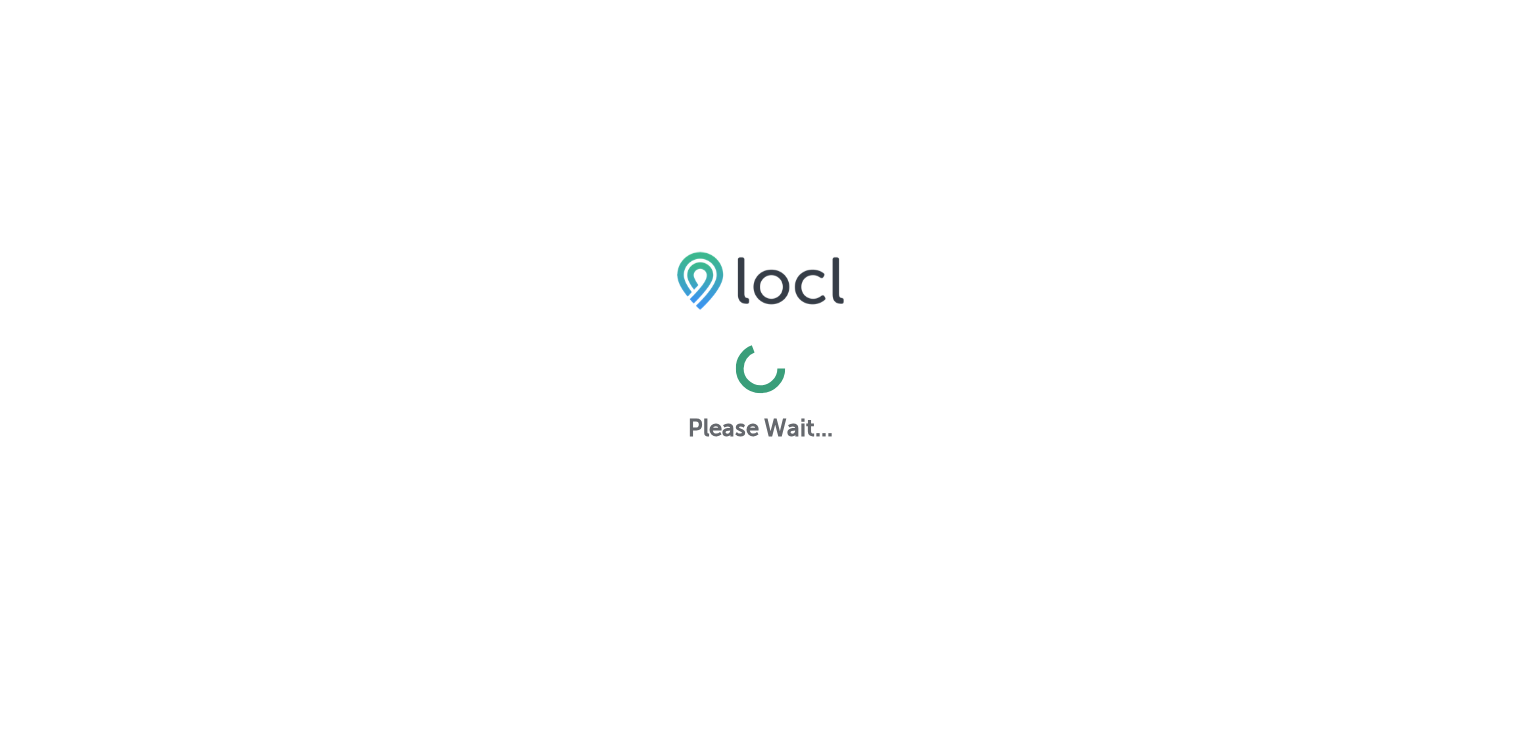 scroll, scrollTop: 0, scrollLeft: 0, axis: both 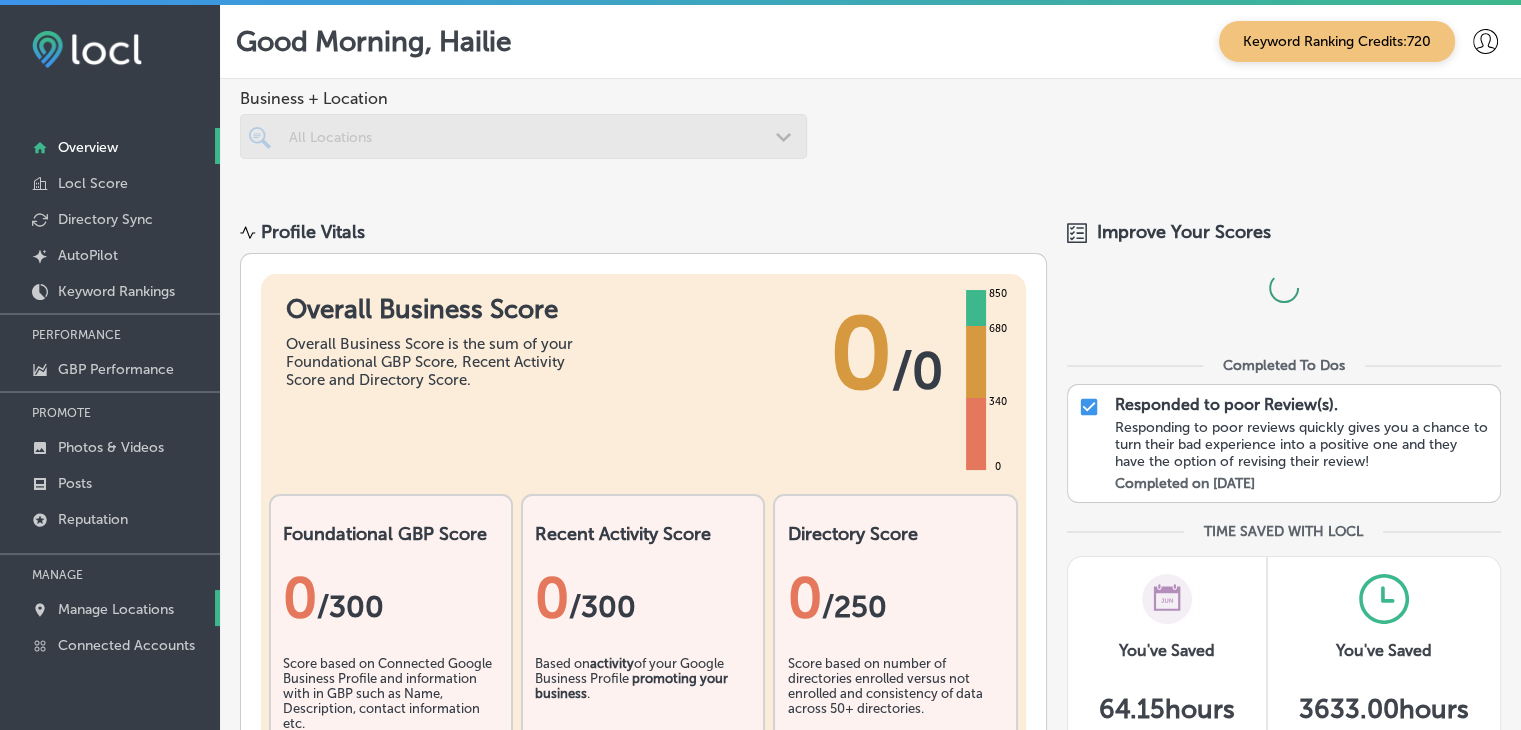 click on "Manage Locations" at bounding box center [116, 609] 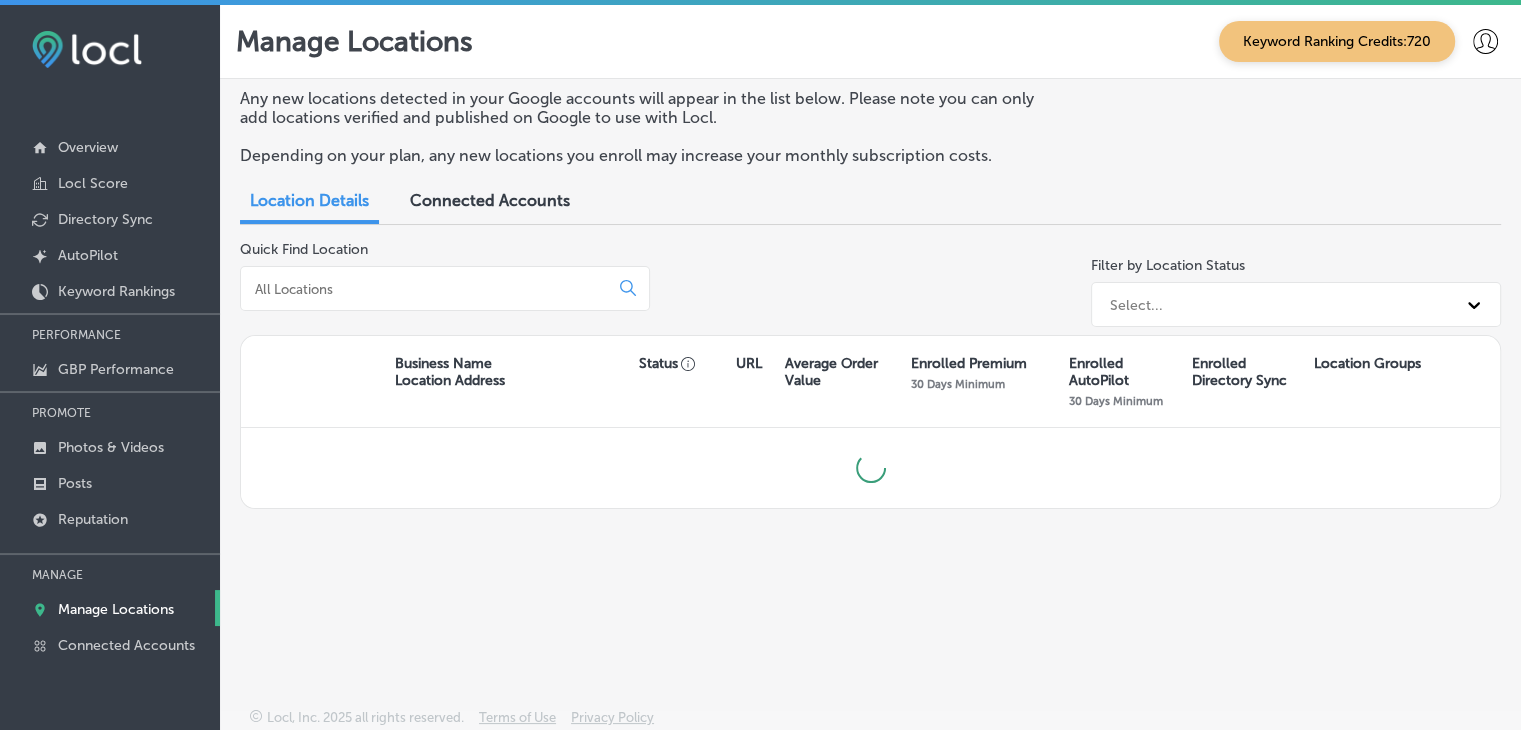 click at bounding box center (428, 289) 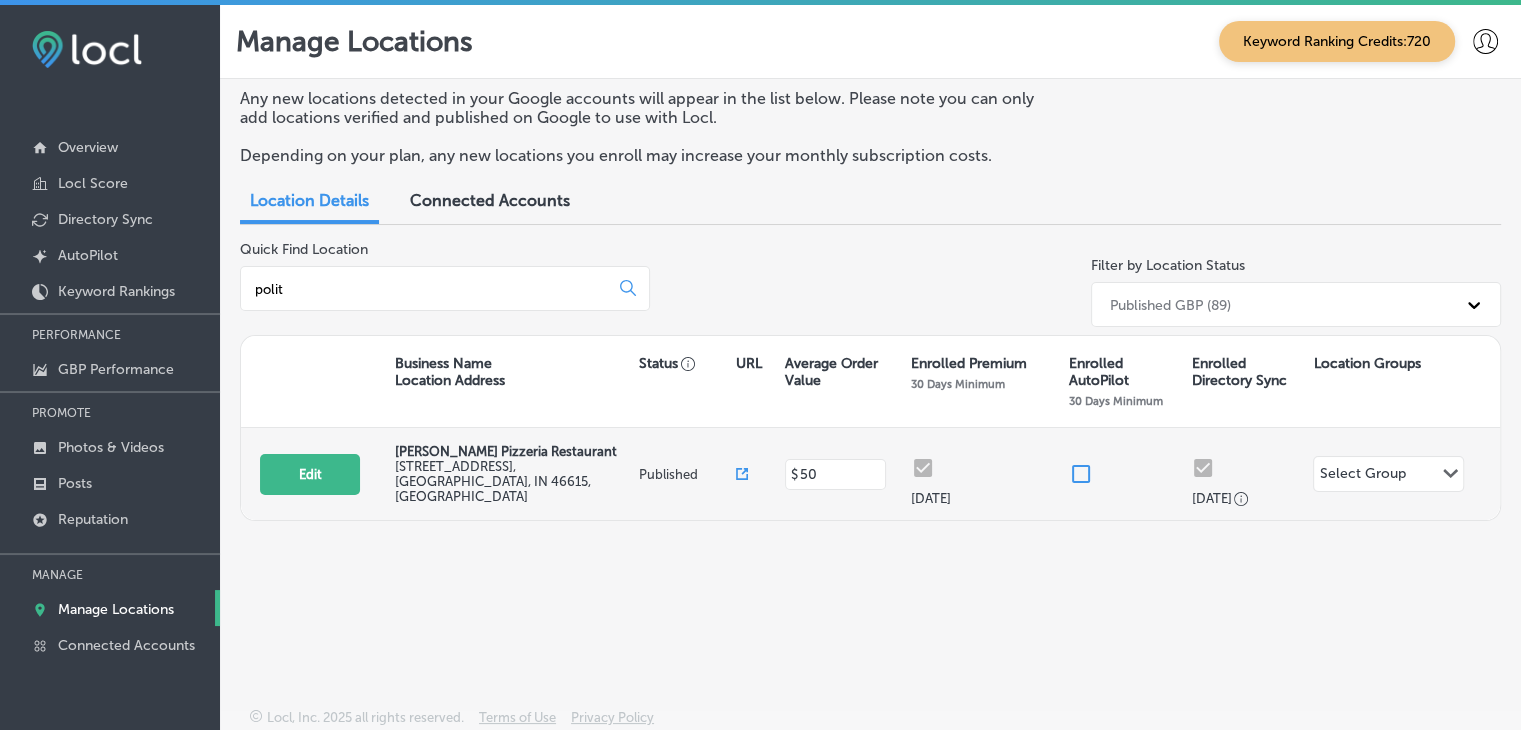 type on "polit" 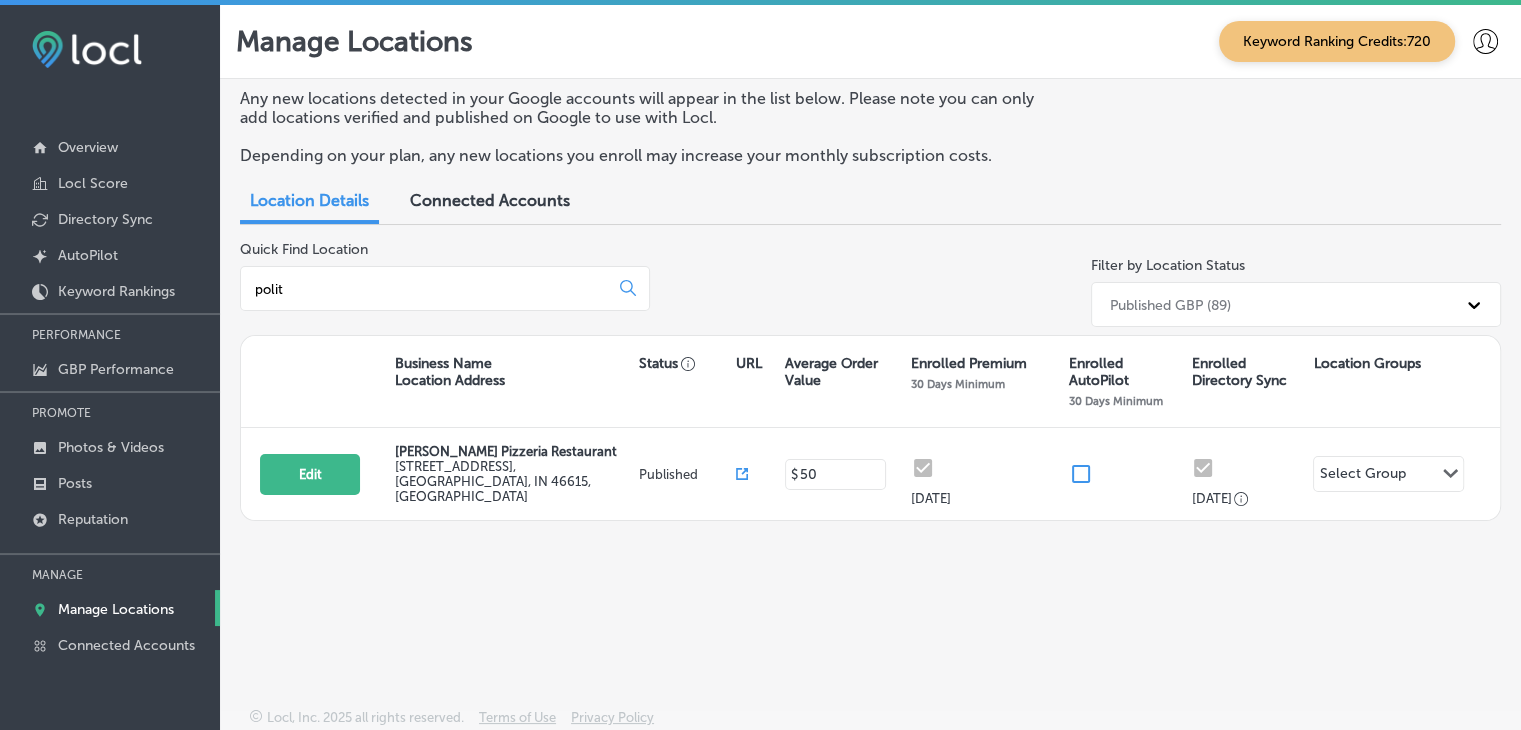 click on "Any new locations detected in your Google accounts will appear in the list below. Please note you can only add locations verified and published on Google to use with Locl. Depending on your plan, any new locations you enroll may increase your monthly subscription costs. Location Details Connected Accounts Quick Find Location polit
Filter by Location Status Published GBP (89) Business Name  Location Address Status
URL Average Order Value Enrolled Premium 30 Days Minimum Enrolled AutoPilot 30 Days Minimum Enrolled Directory Sync Location Groups Edit Polito's Pizzeria Restaurant 401 N Hickory Rd , South Bend, IN 46615, US Published $ 50 Jul 10, 2025 Jul 10, 2025
Select Group
Path
Created with Sketch." at bounding box center (870, 346) 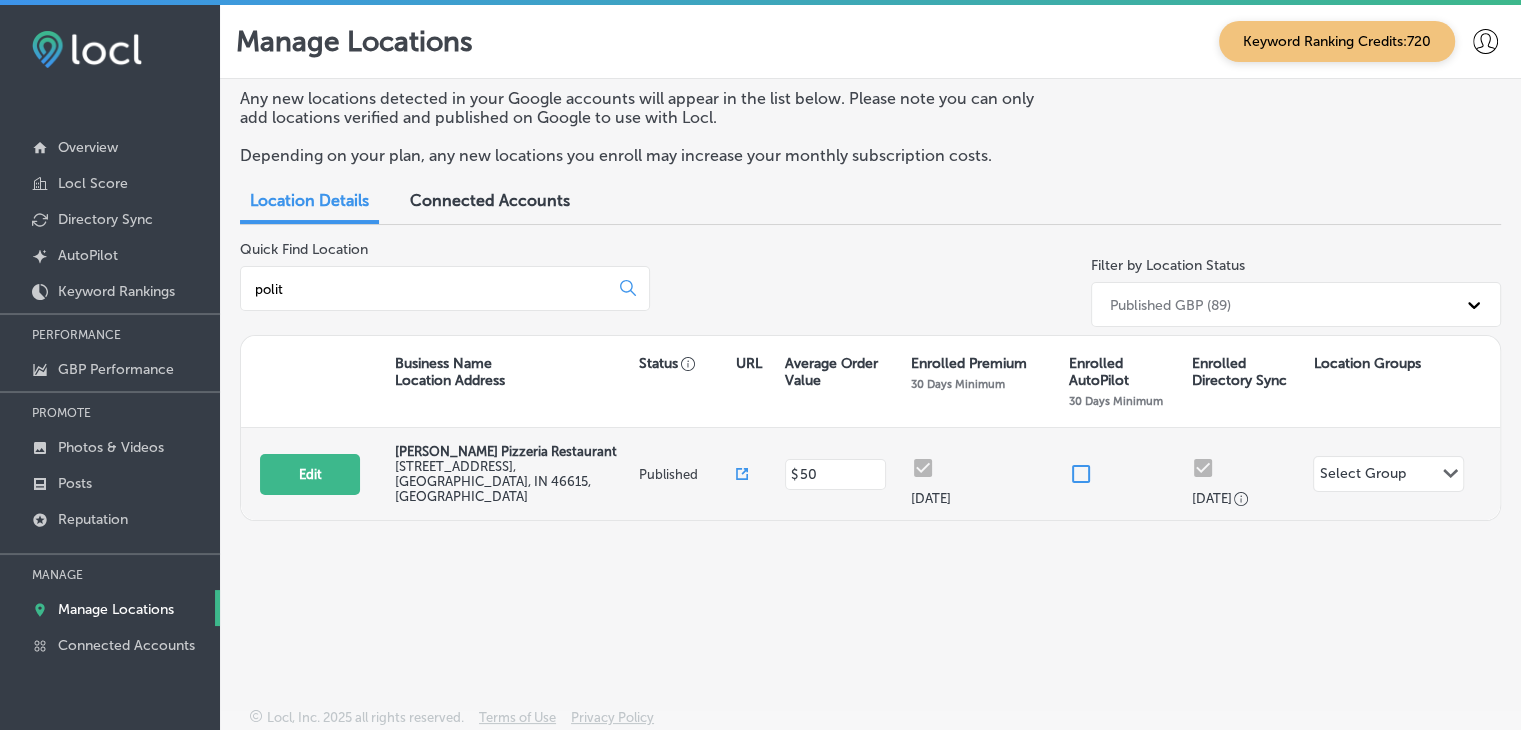 drag, startPoint x: 1192, startPoint y: 454, endPoint x: 1164, endPoint y: 455, distance: 28.01785 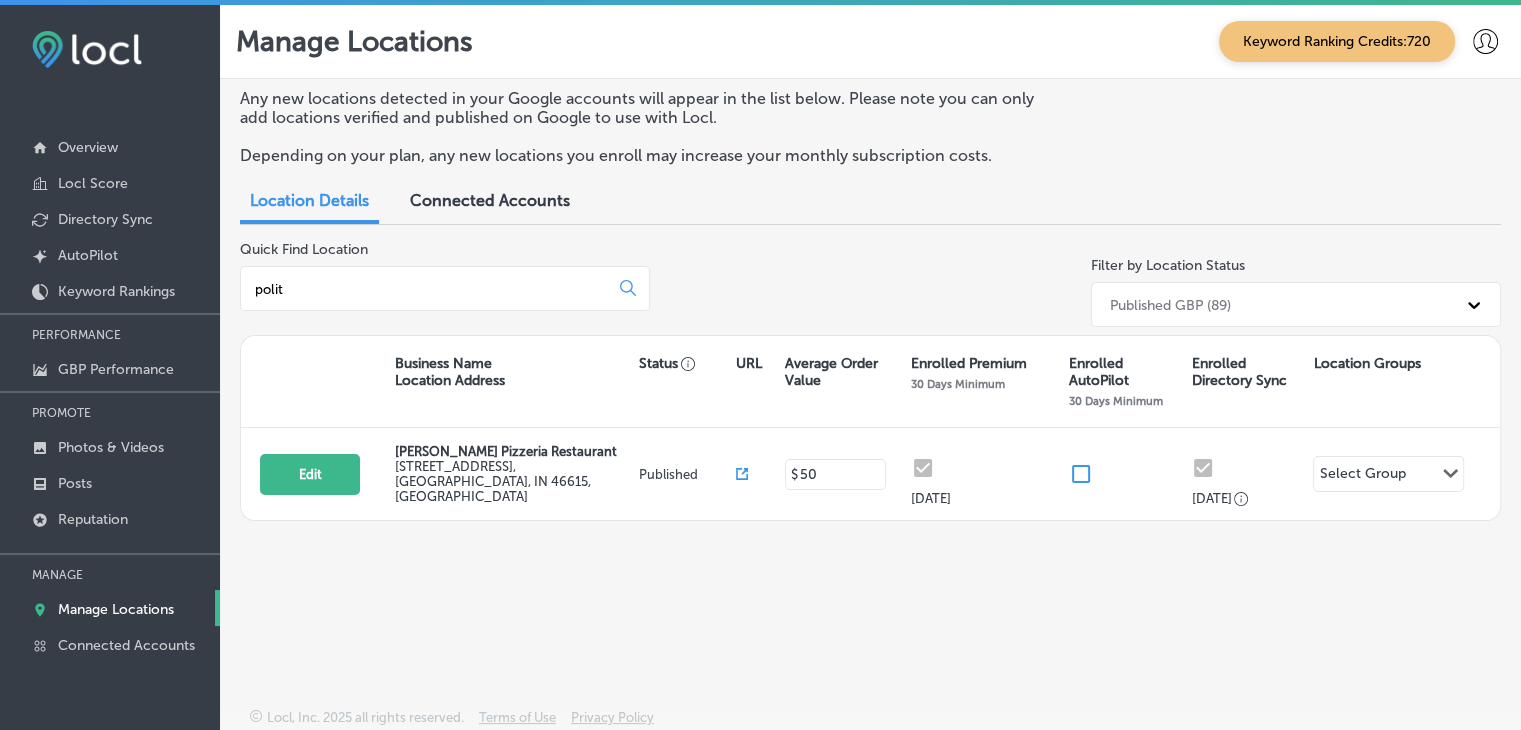 click on "Any new locations detected in your Google accounts will appear in the list below. Please note you can only add locations verified and published on Google to use with Locl. Depending on your plan, any new locations you enroll may increase your monthly subscription costs. Location Details Connected Accounts Quick Find Location polit
Filter by Location Status Published GBP (89) Business Name  Location Address Status
URL Average Order Value Enrolled Premium 30 Days Minimum Enrolled AutoPilot 30 Days Minimum Enrolled Directory Sync Location Groups Edit Polito's Pizzeria Restaurant 401 N Hickory Rd , South Bend, IN 46615, US Published $ 50 Jul 10, 2025 Jul 10, 2025
Select Group
Path
Created with Sketch." at bounding box center [870, 346] 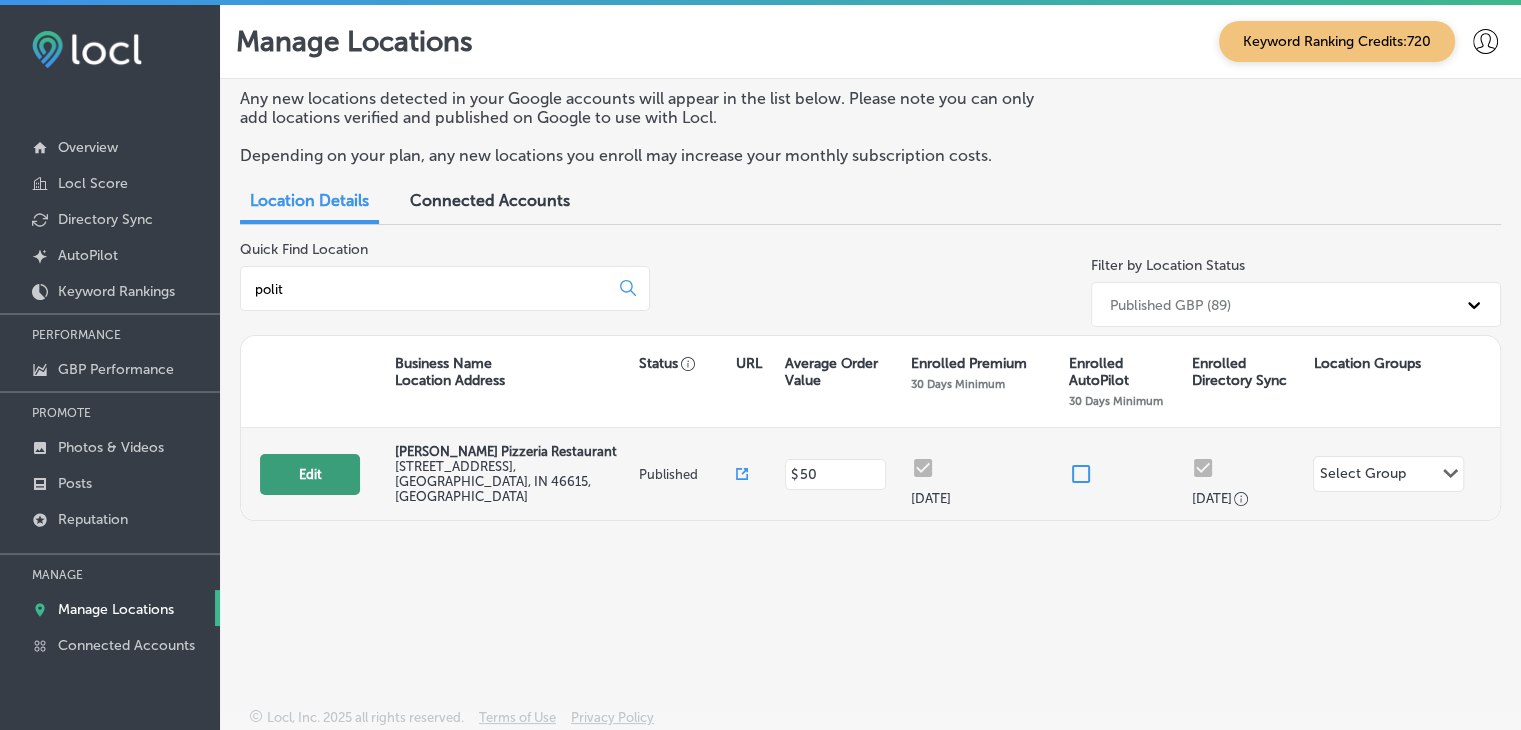 click on "Edit" at bounding box center (310, 474) 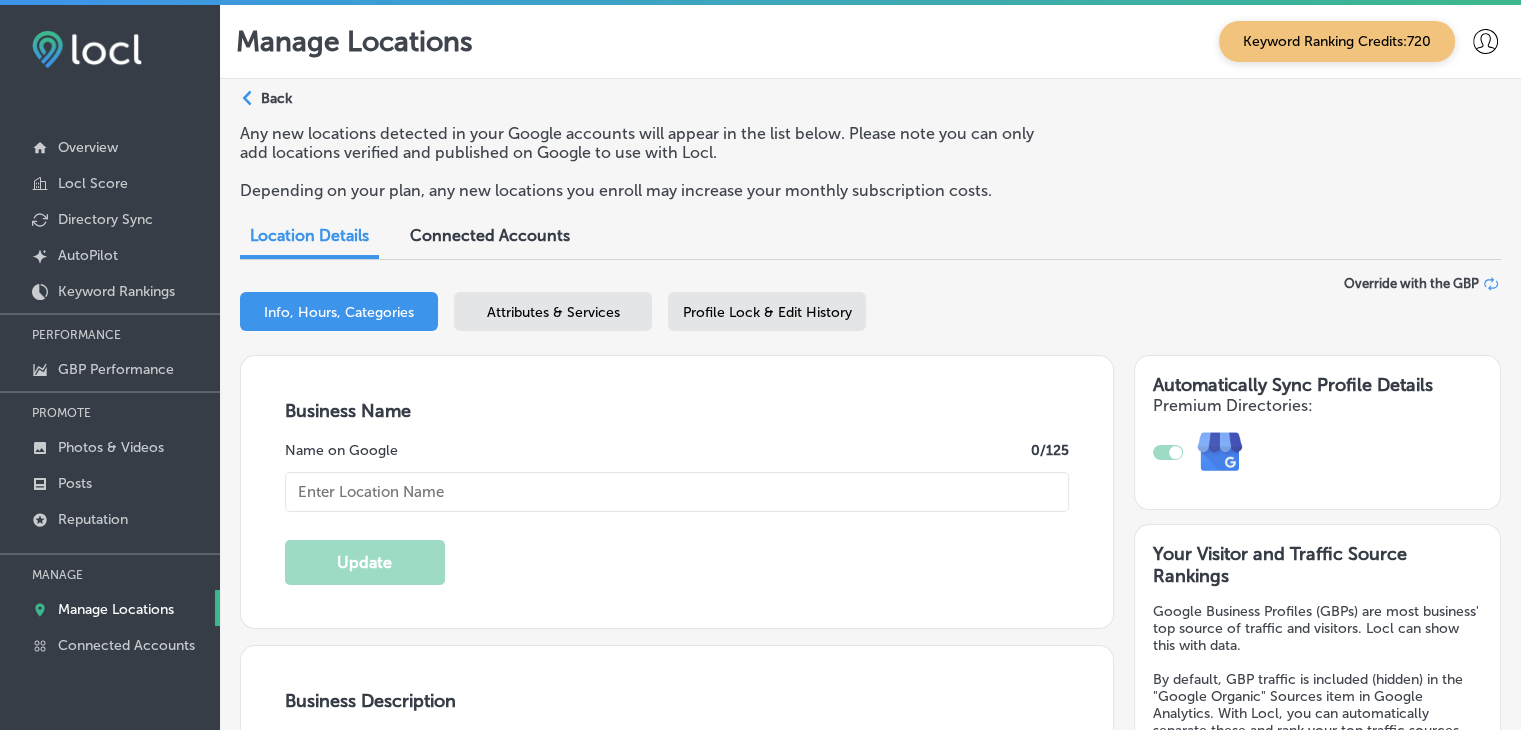 type on "[PERSON_NAME] Pizzeria Restaurant" 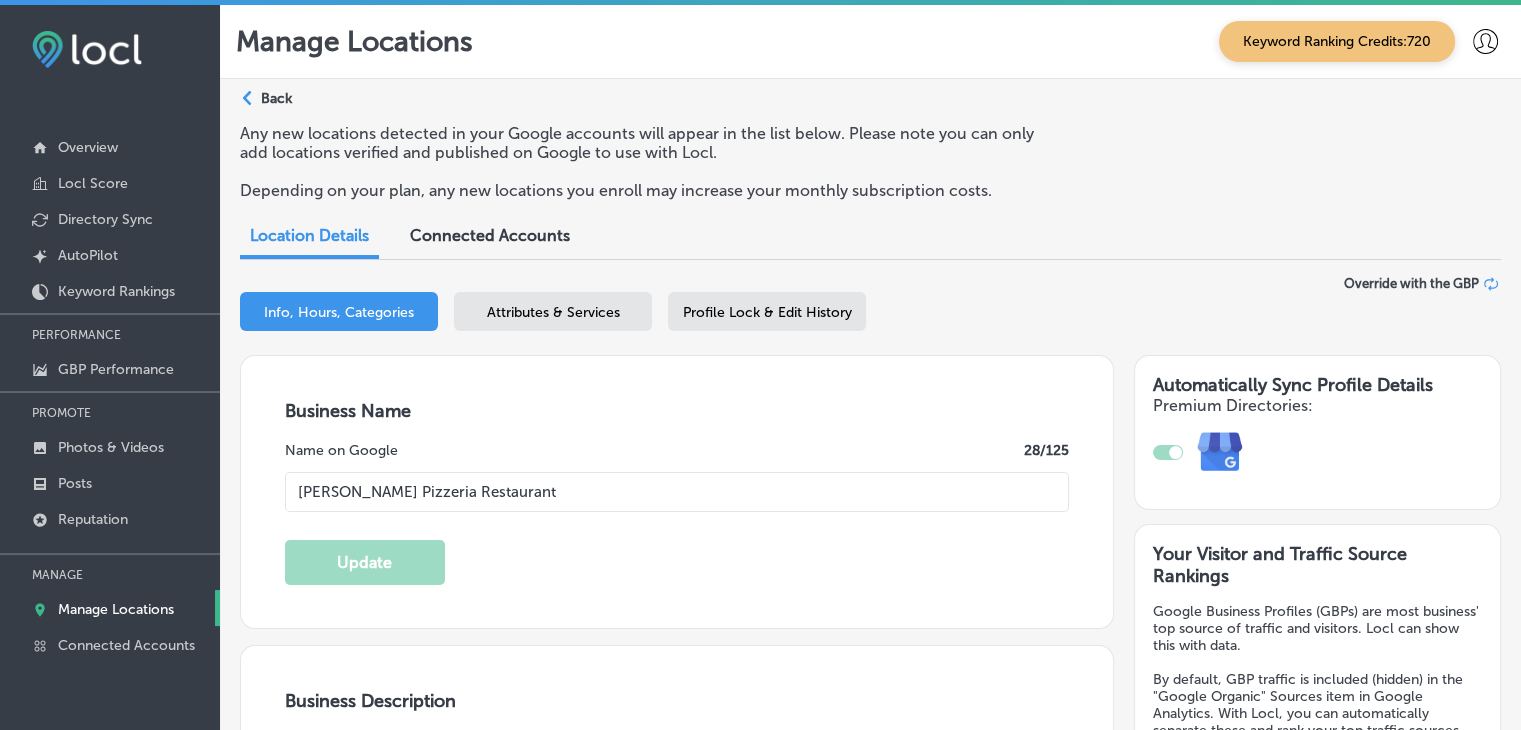type on "[STREET_ADDRESS]" 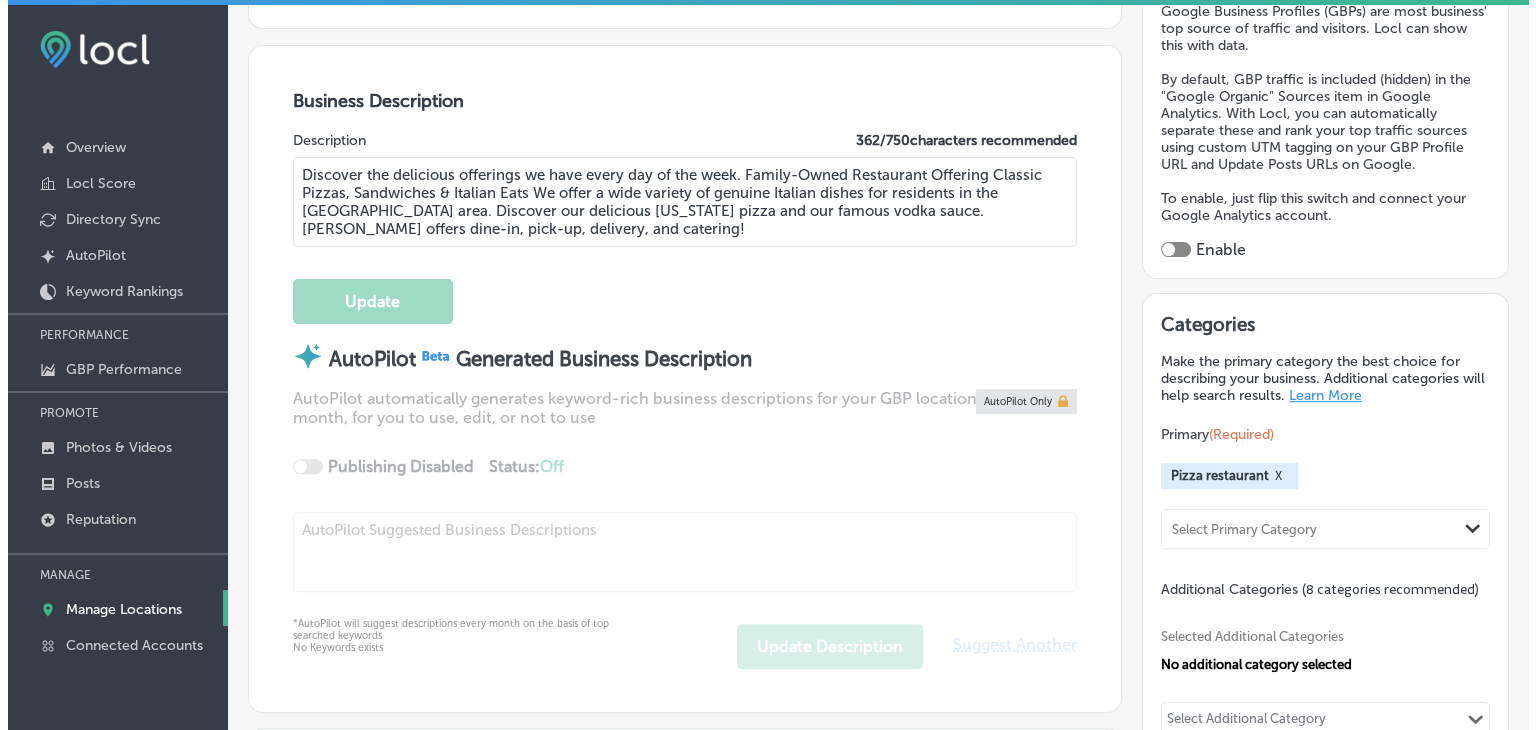 scroll, scrollTop: 0, scrollLeft: 0, axis: both 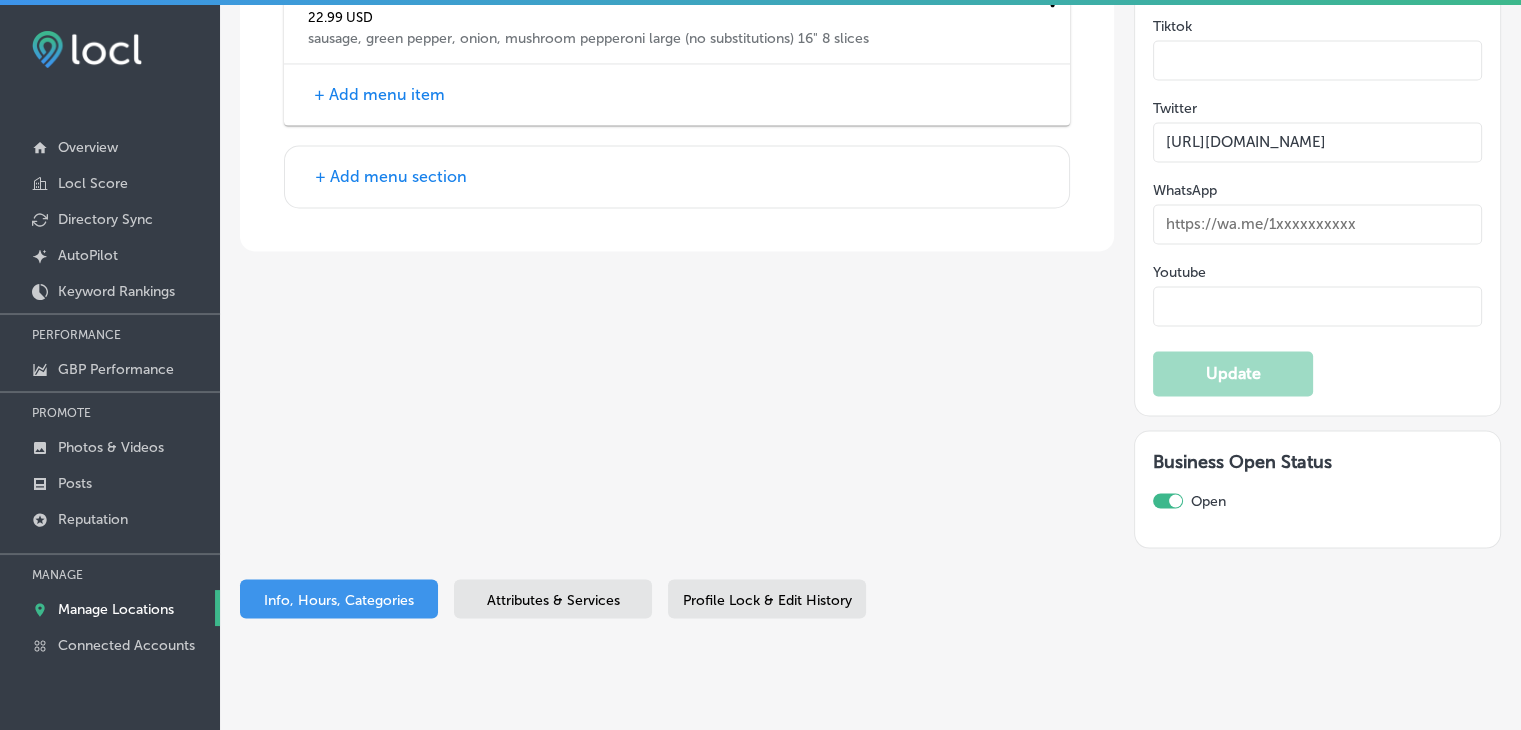 click on "Business + Location
Polito's Pizzeria Restaurant
Path
Created with Sketch.
Selected Locations  ( 1 ) Info, Hours, Categories Attributes & Services Profile Lock & Edit History Override with the GBP
Business Name Name on Google 28 /125 Polito's Pizzeria Restaurant Update Business Description Description 362 / 750  characters recommended Discover the delicious offerings we have every day of the week. Family-Owned Restaurant Offering Classic Pizzas, Sandwiches & Italian Eats We offer a wide variety of genuine Italian dishes for residents in the Mishawaka & South Bend area. Discover our delicious New York pizza and our famous vodka sauce. Polito’s offers dine-in, pick-up, delivery, and catering! Update AutoPilot Generated Business Description Publishing Disabled Status:  Off 0 / 0  Location(s) Publishing" at bounding box center [870, -1252] 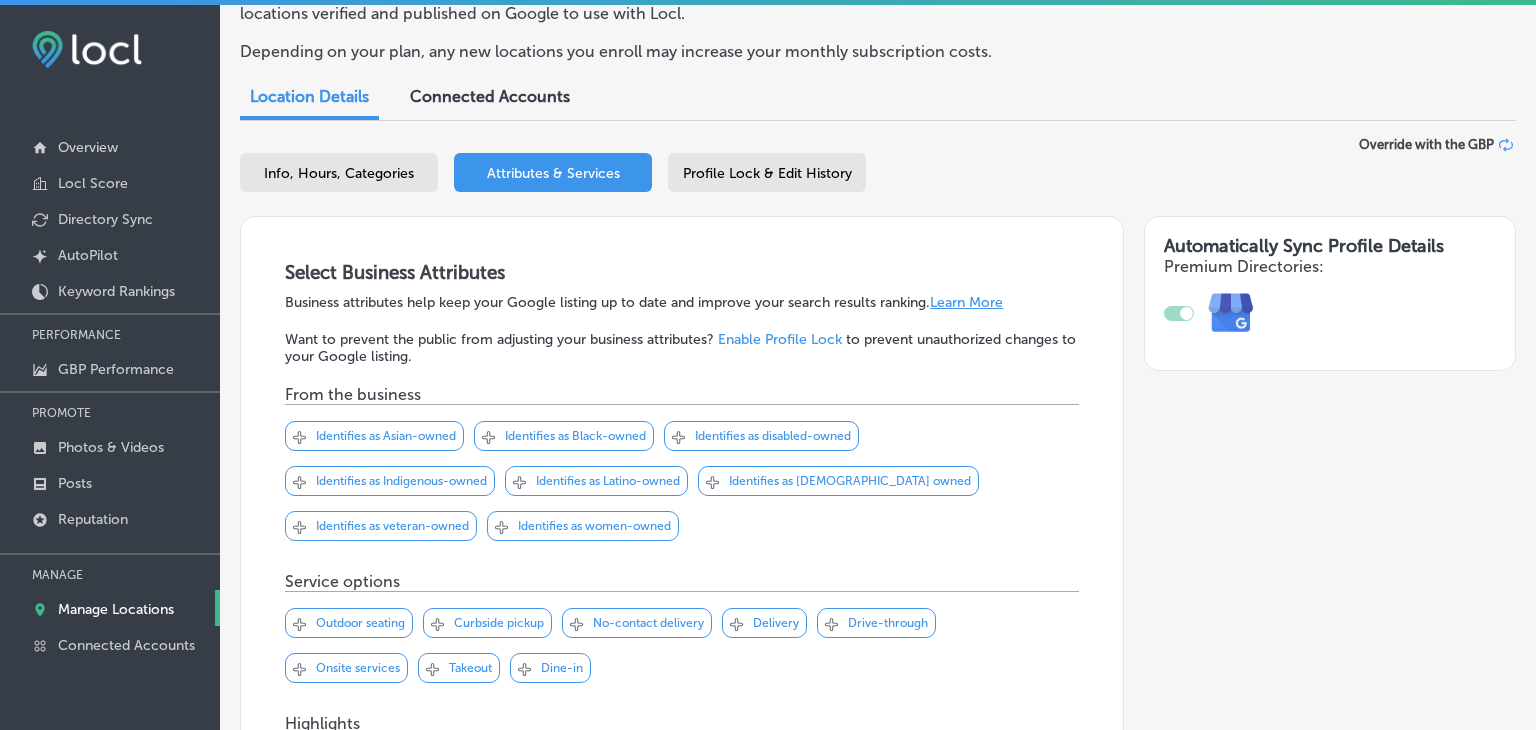 scroll, scrollTop: 0, scrollLeft: 0, axis: both 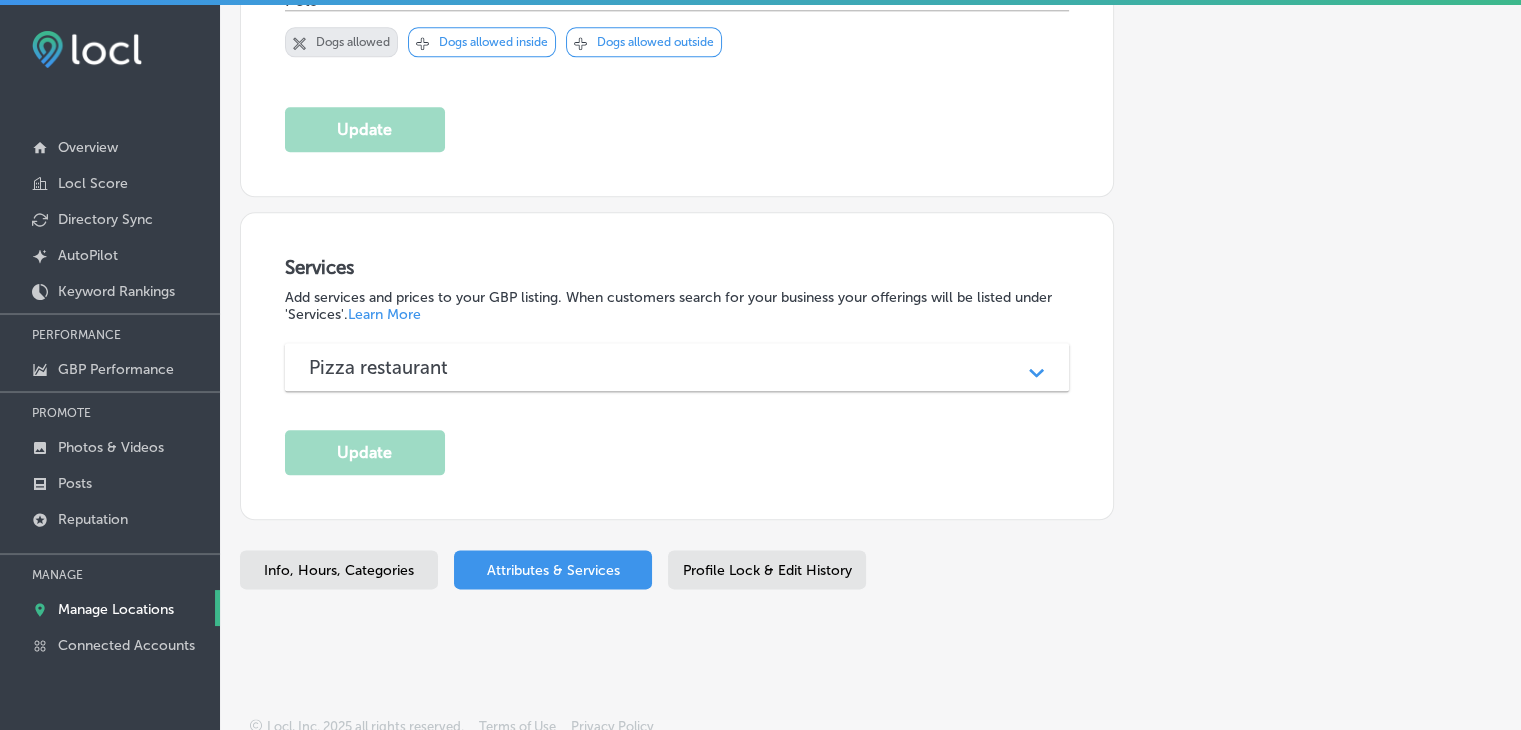 click on "Business + Location
Polito's Pizzeria Restaurant
Path
Created with Sketch.
Selected Locations  ( 1 ) Info, Hours, Categories Attributes & Services Profile Lock & Edit History Override with the GBP
Select Business Attributes Business attributes help keep your Google listing up to date and improve your search results ranking.  Learn More Want to prevent the public from adjusting your business attributes?     Enable Profile Lock   to prevent unauthorized changes to your Google listing. From the business
Svg Vector Icons : http://www.onlinewebfonts.com/icon
Checked
Created with Sketch.
close
Created with Sketch." at bounding box center [870, -714] 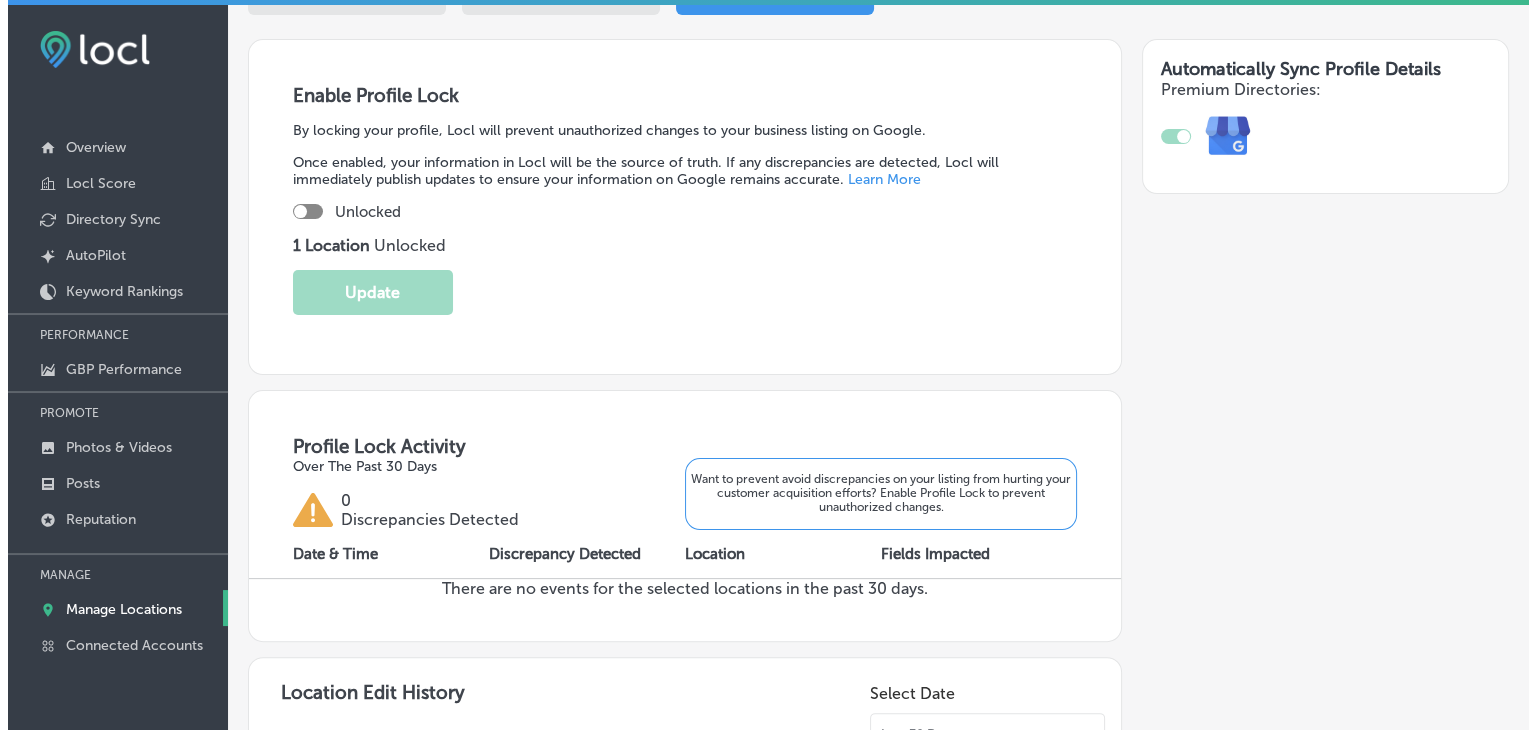 scroll, scrollTop: 0, scrollLeft: 0, axis: both 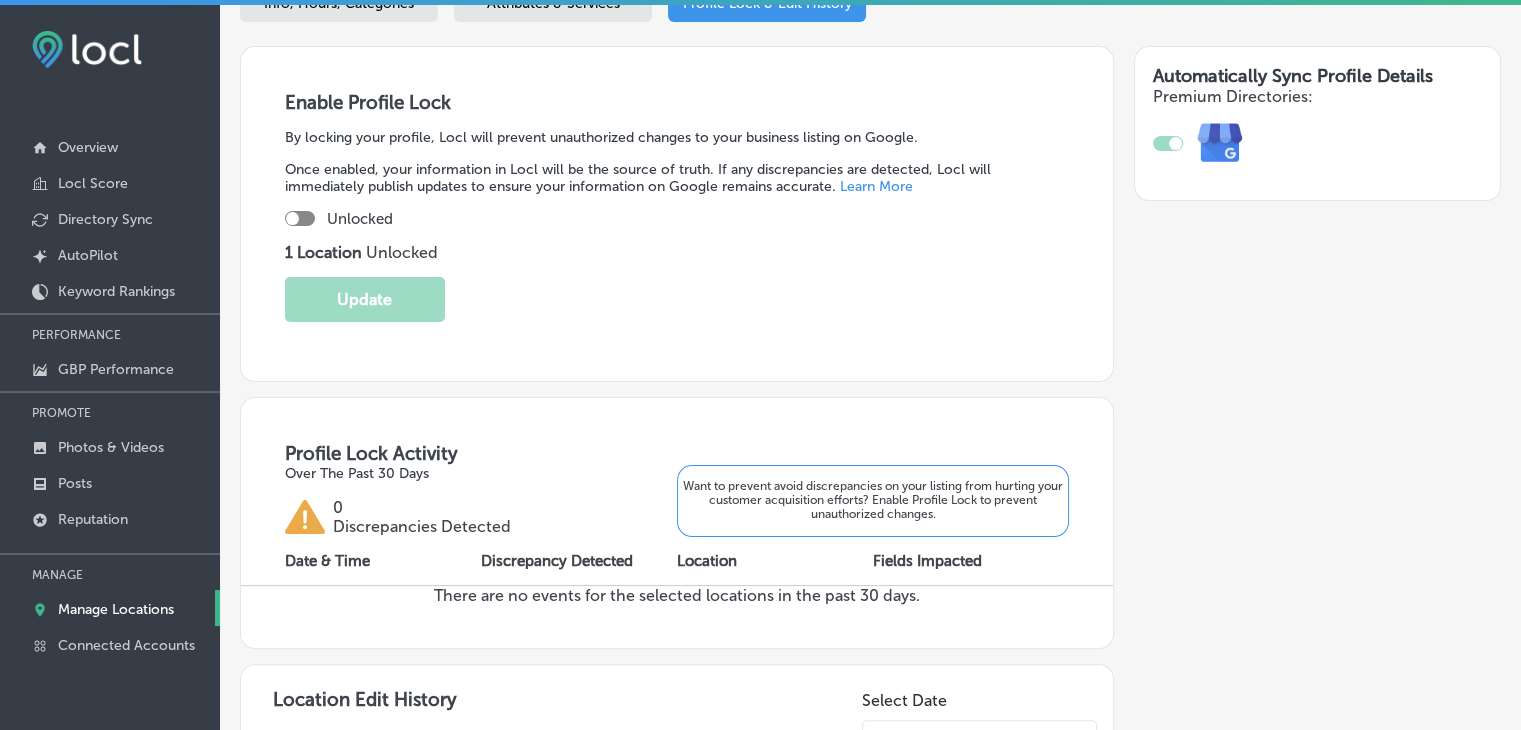 click at bounding box center (300, 218) 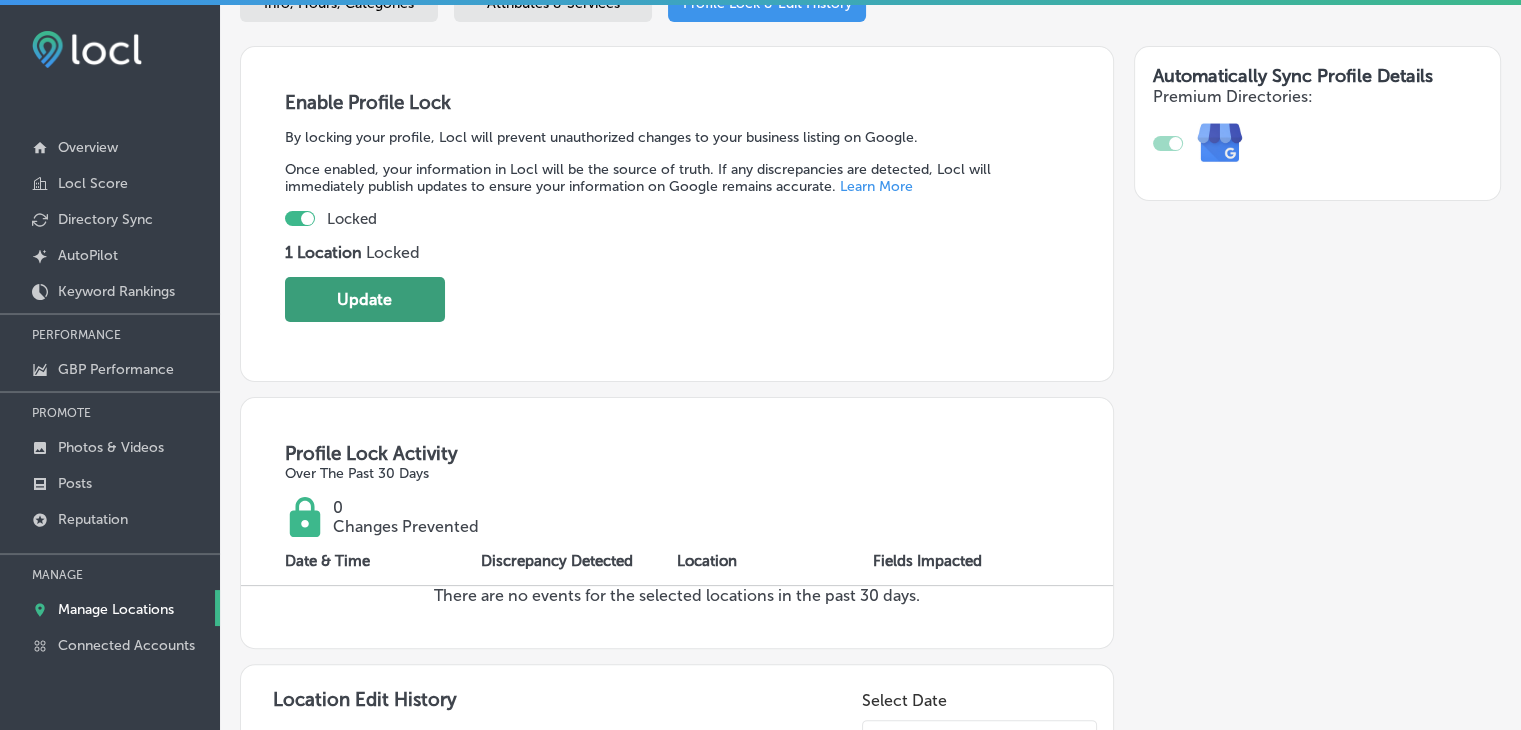 click on "Update" at bounding box center [365, 299] 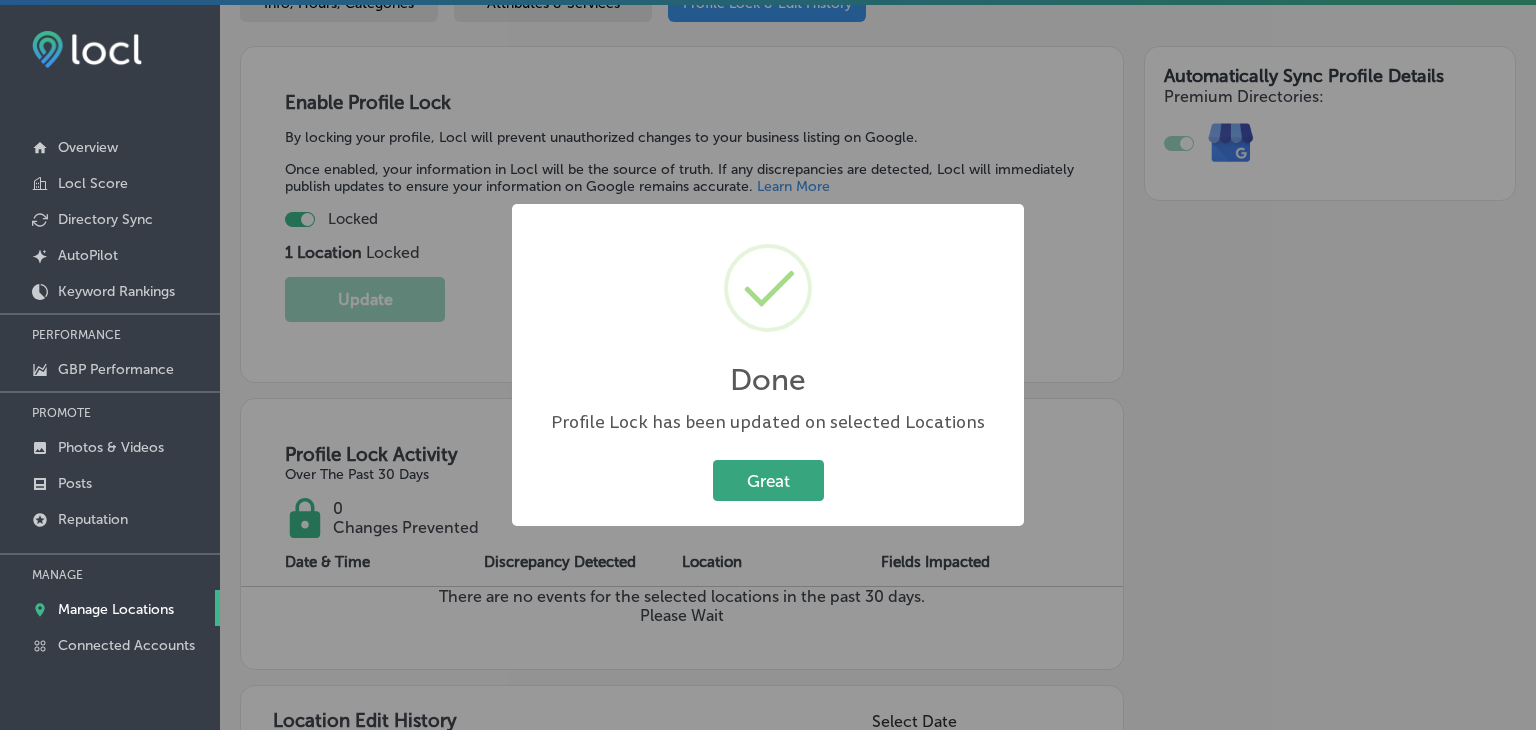 click on "Great" at bounding box center (768, 480) 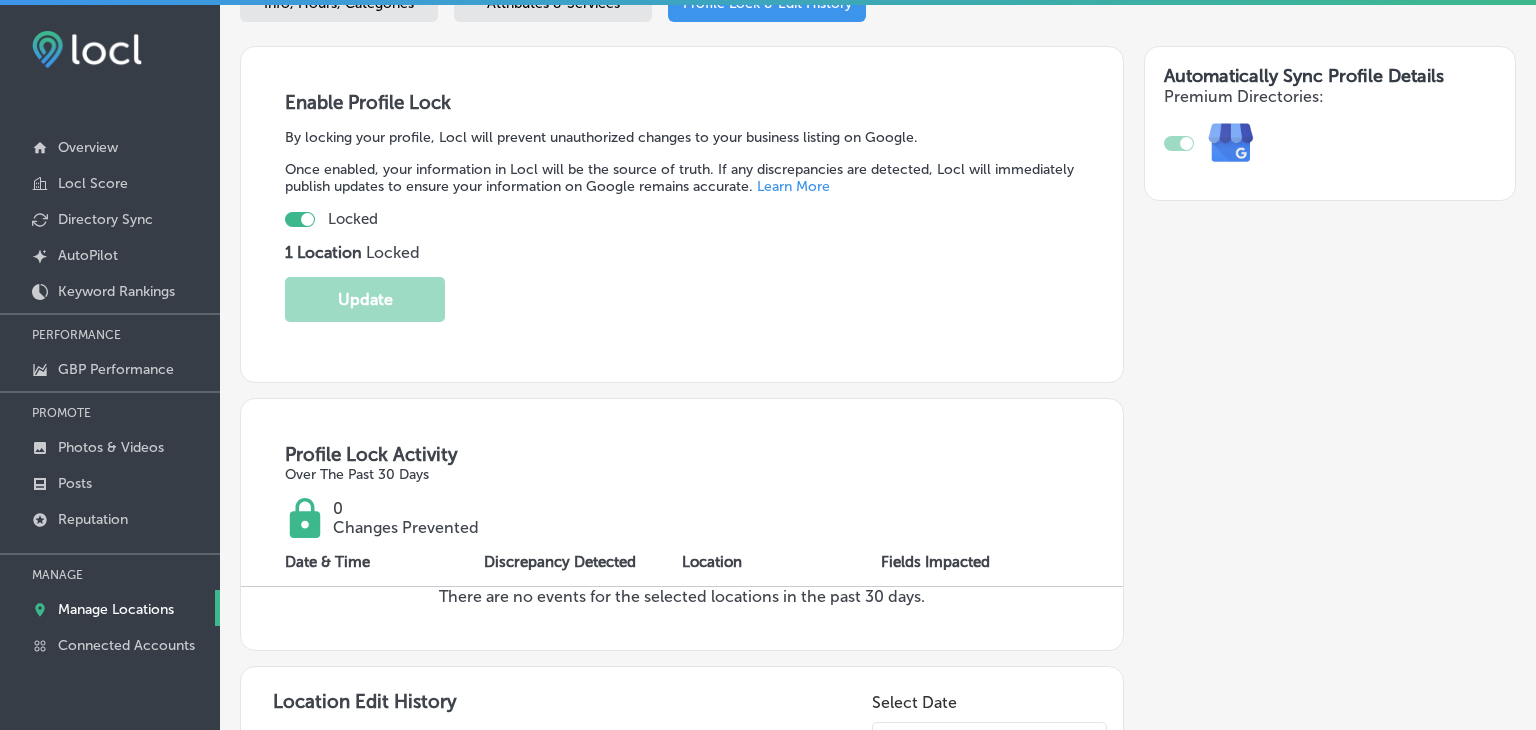 scroll, scrollTop: 0, scrollLeft: 0, axis: both 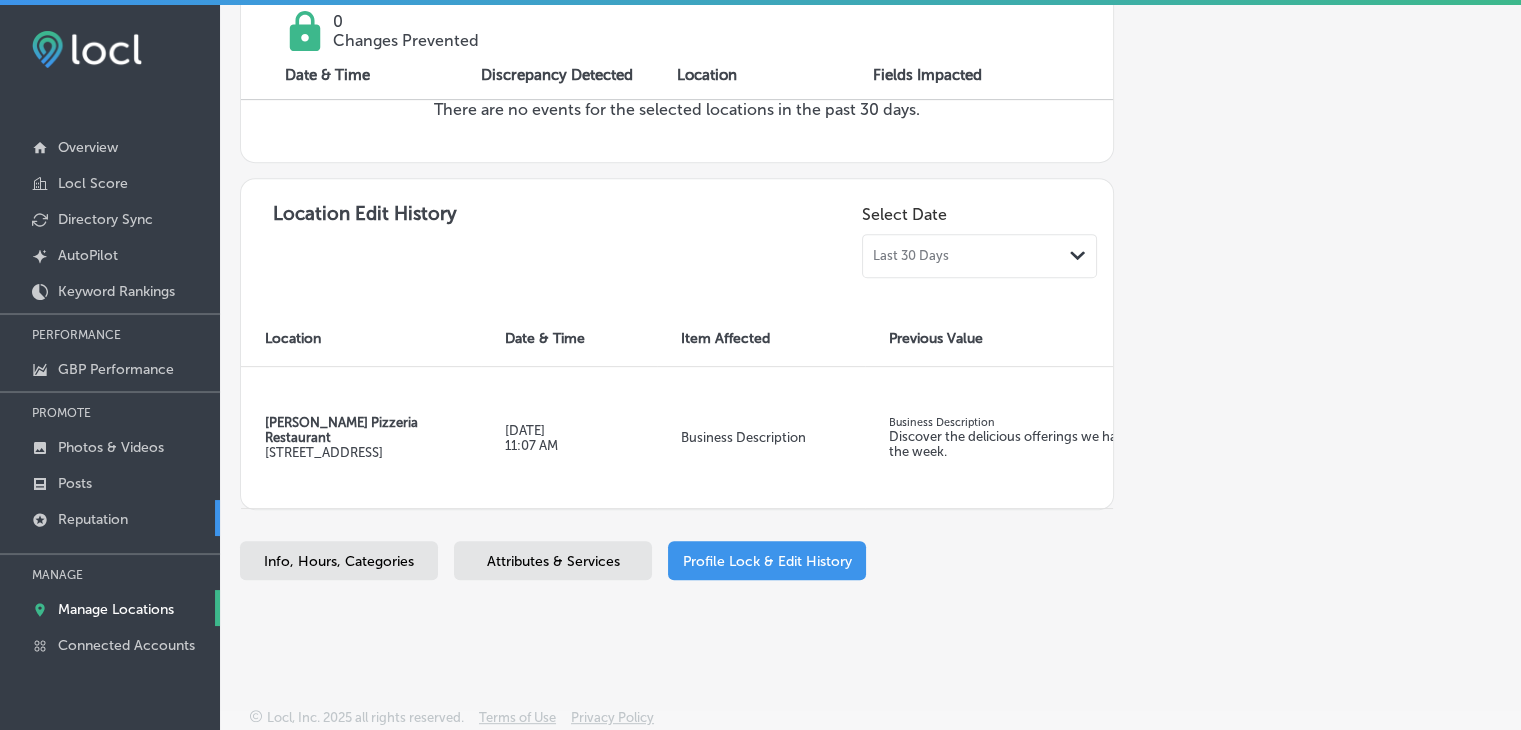 click on "Reputation" at bounding box center (110, 518) 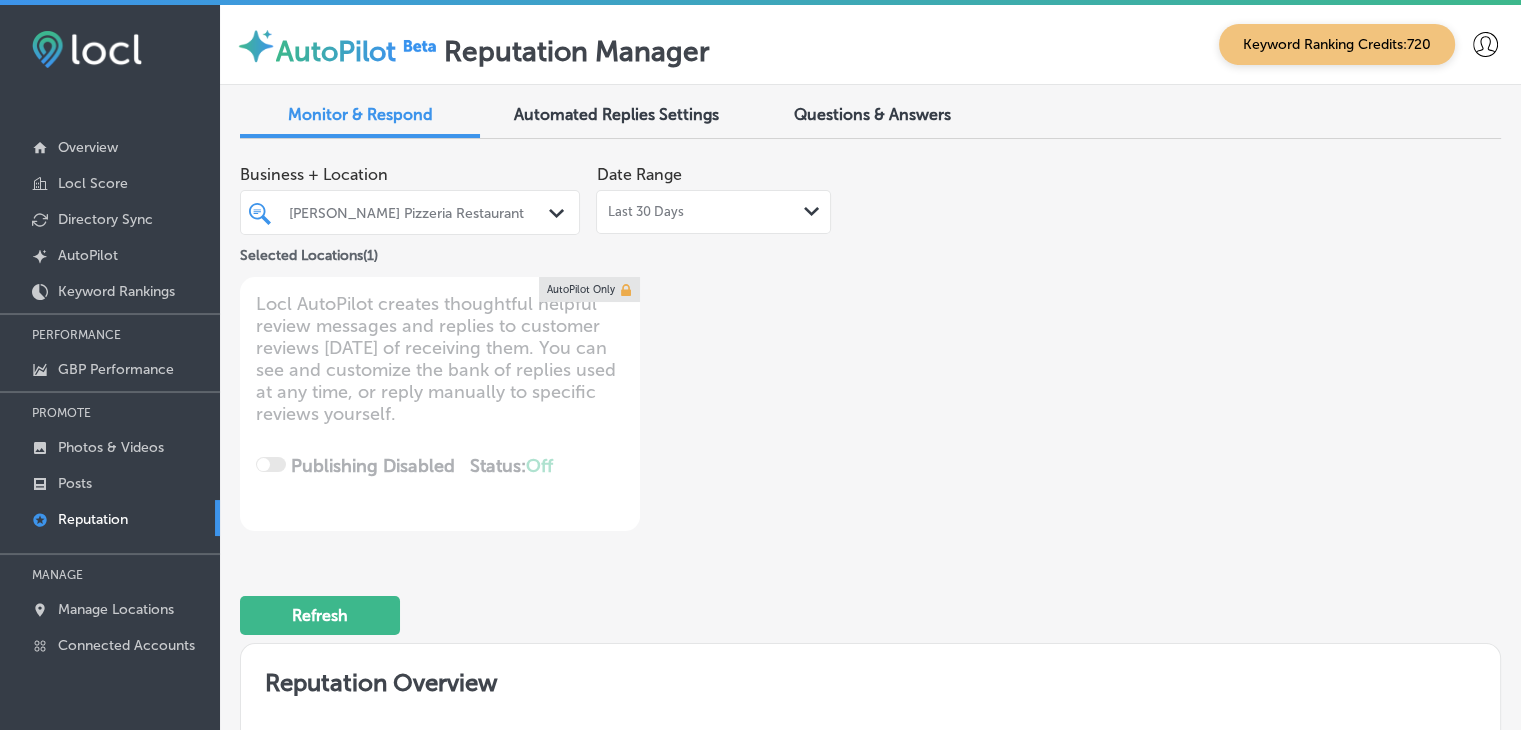 click on "Last 30 Days
Path
Created with Sketch." at bounding box center (713, 212) 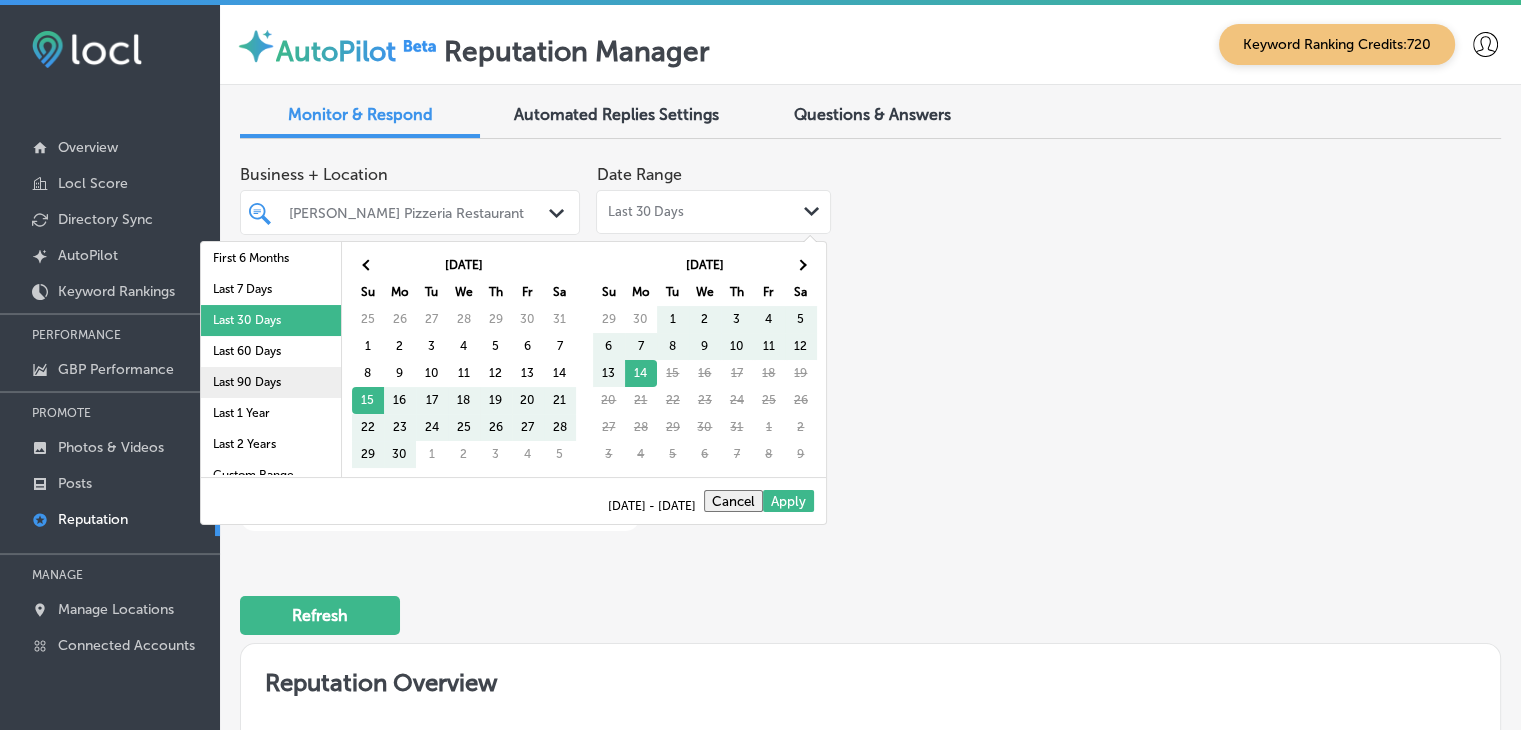click on "Last 90 Days" at bounding box center (271, 382) 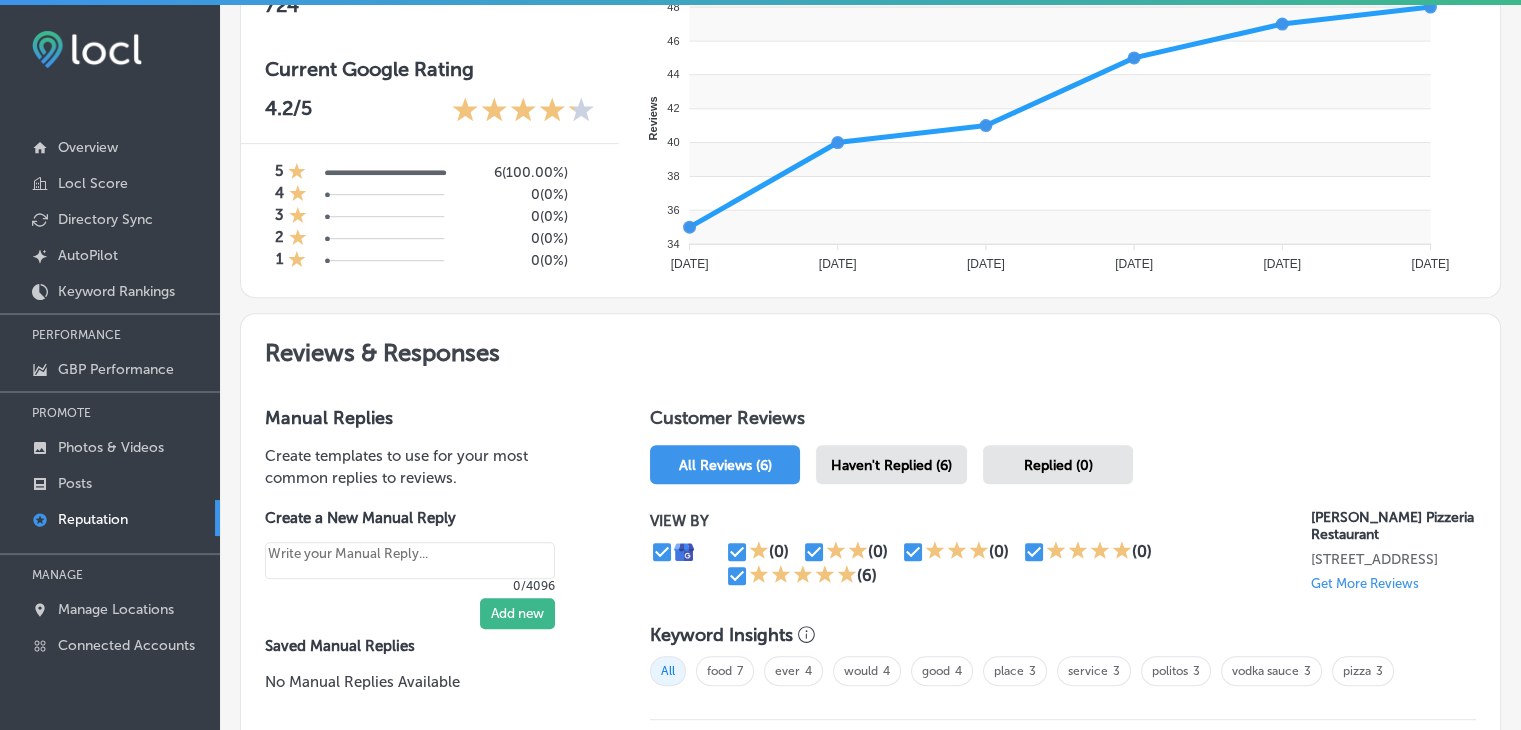 type on "x" 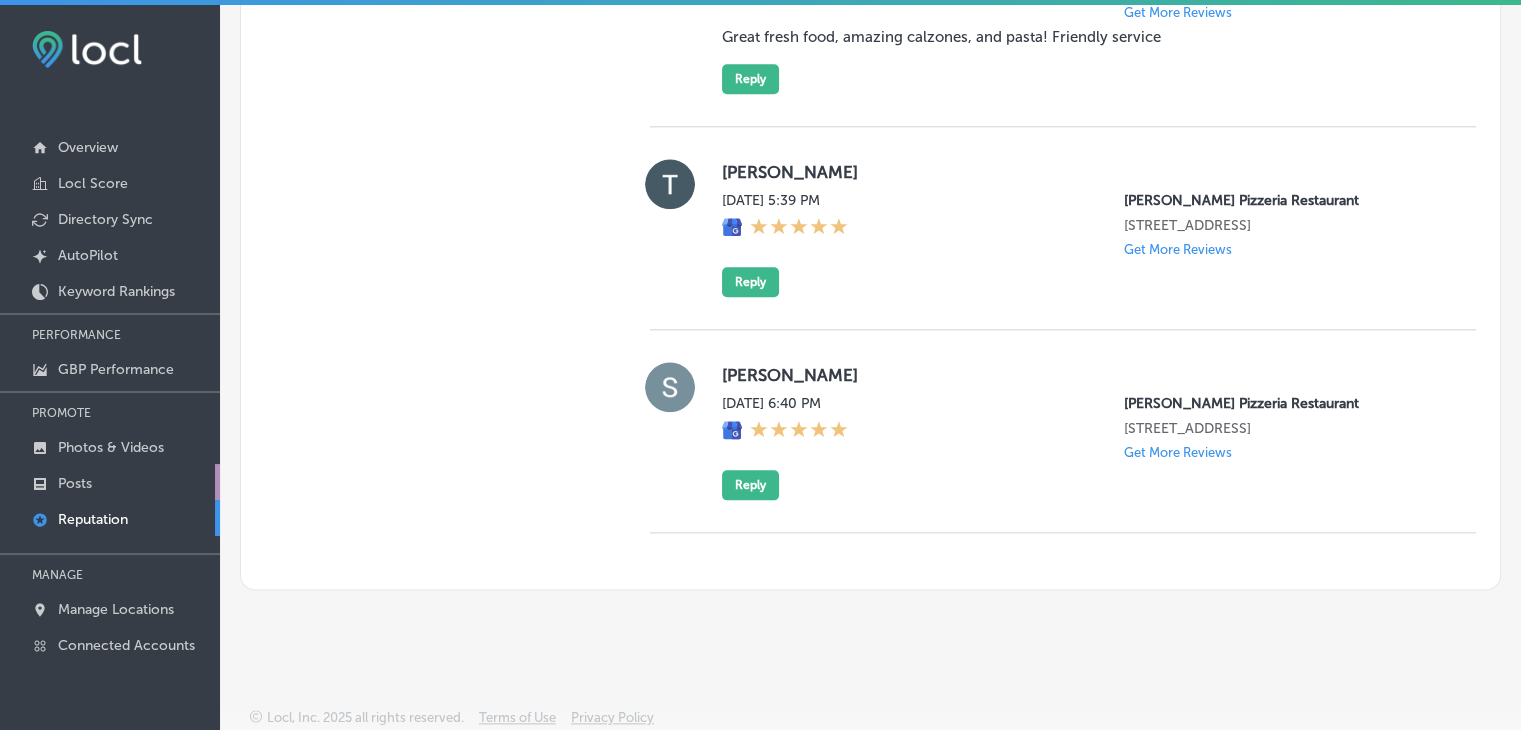 click on "Posts" at bounding box center (110, 482) 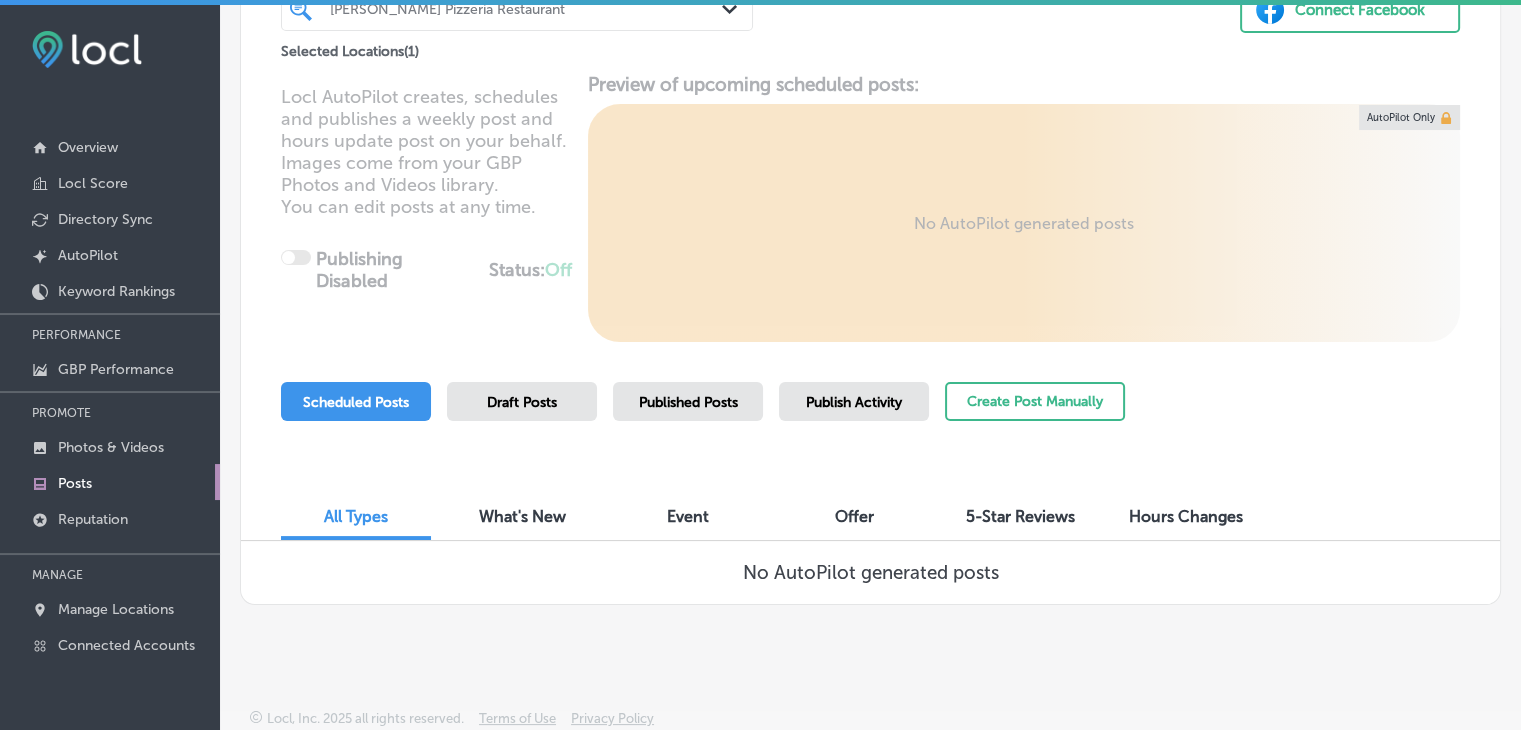 click on "Published Posts" at bounding box center (688, 402) 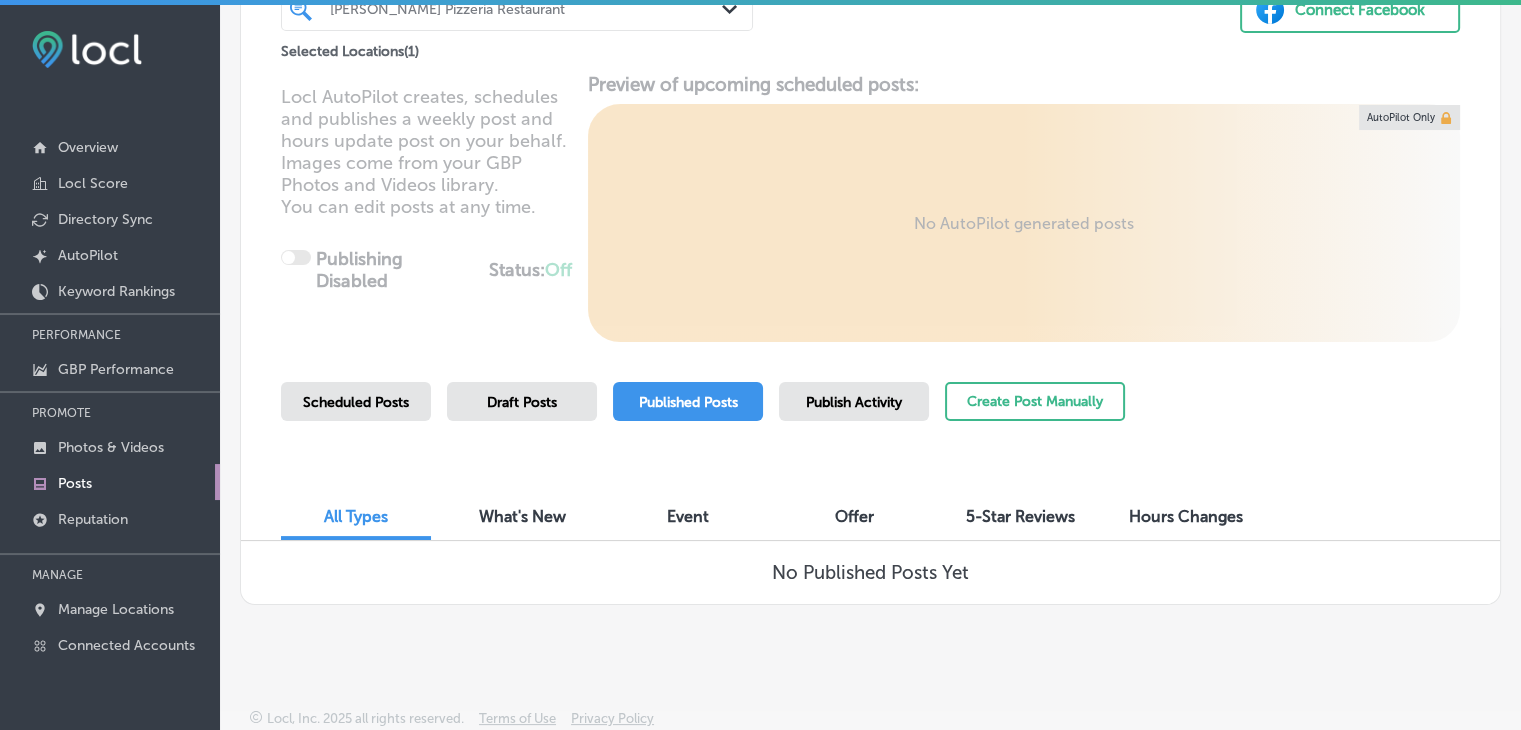 click on "Publish Activity" at bounding box center (854, 401) 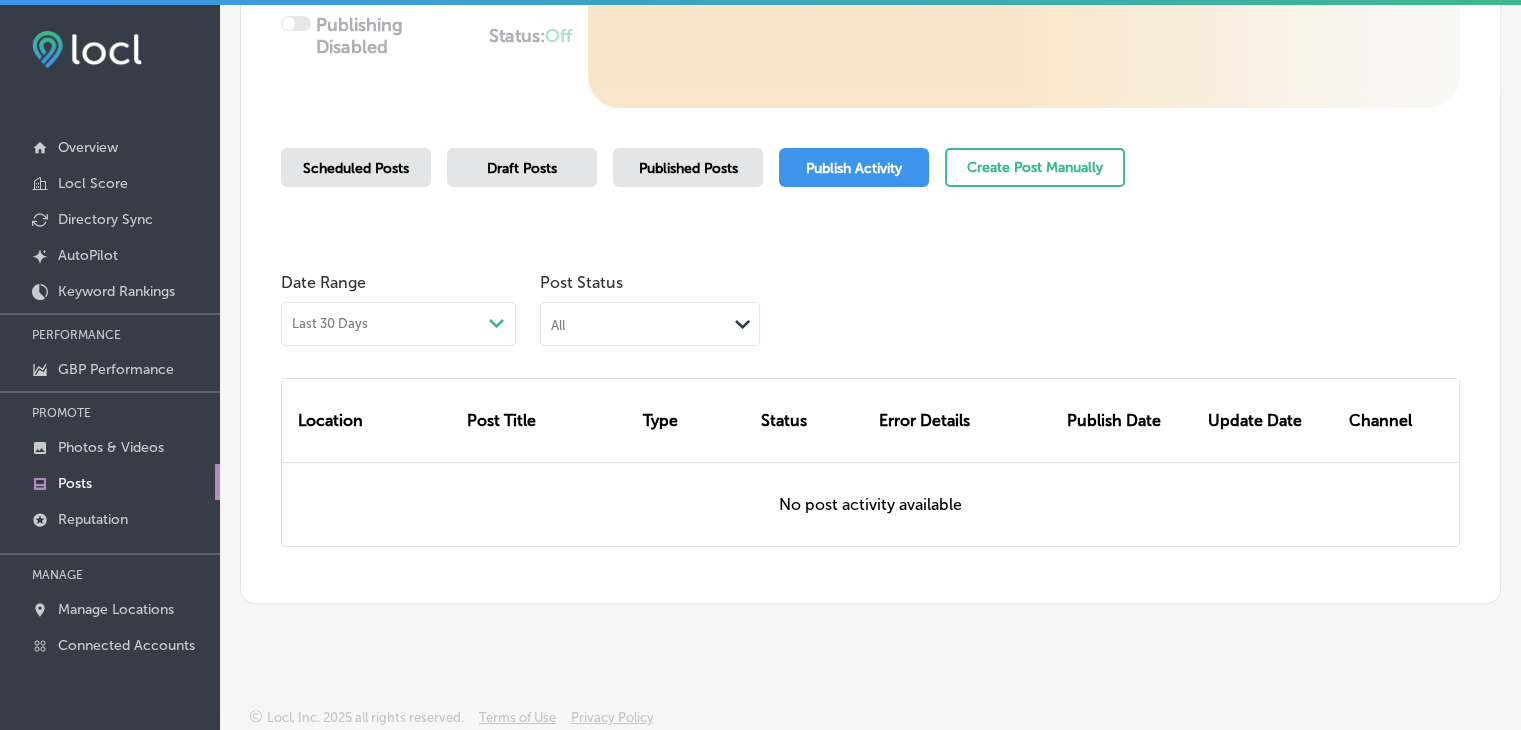 click on "Last 30 Days
Path
Created with Sketch." at bounding box center [398, 324] 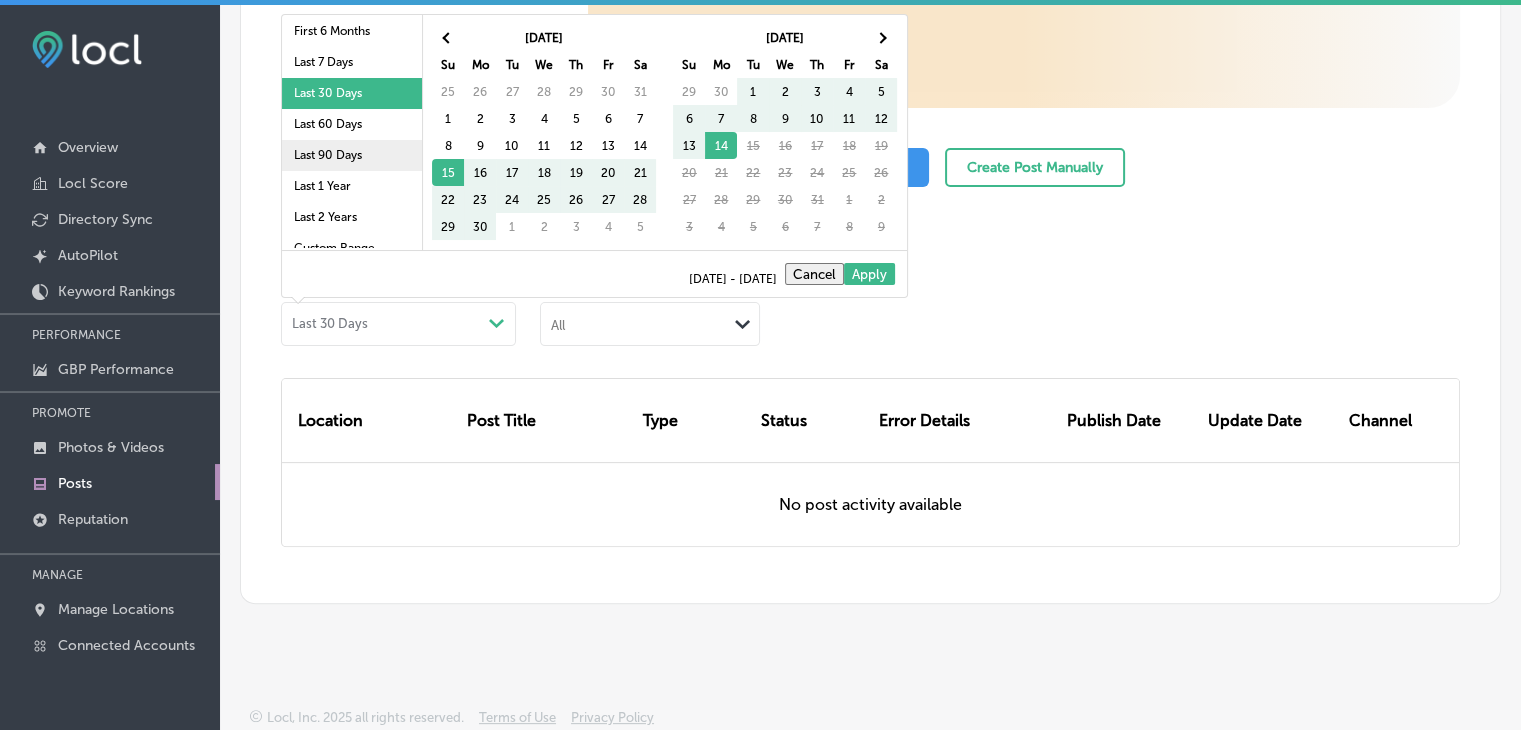 click on "Last 90 Days" at bounding box center (352, 155) 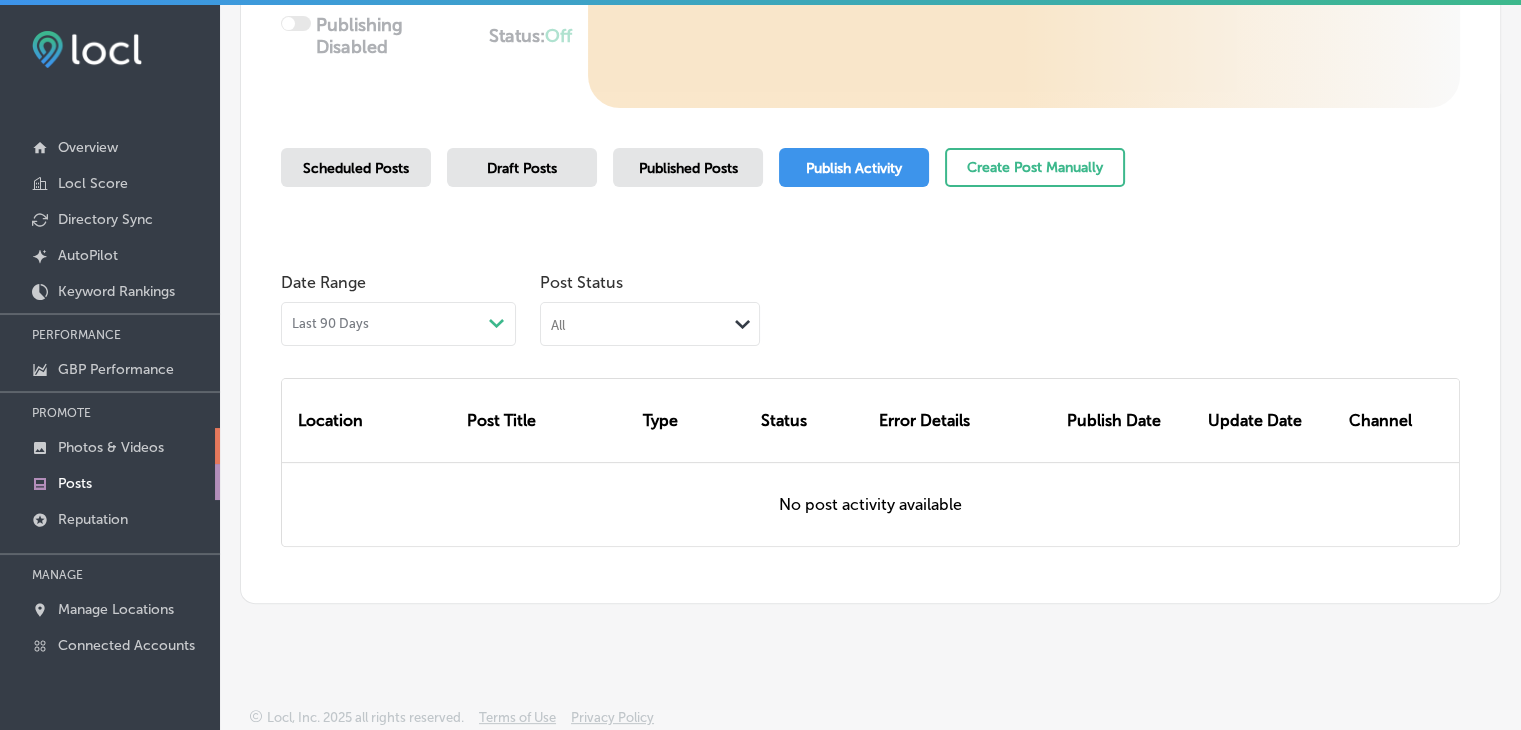 click on "Photos & Videos" at bounding box center (110, 446) 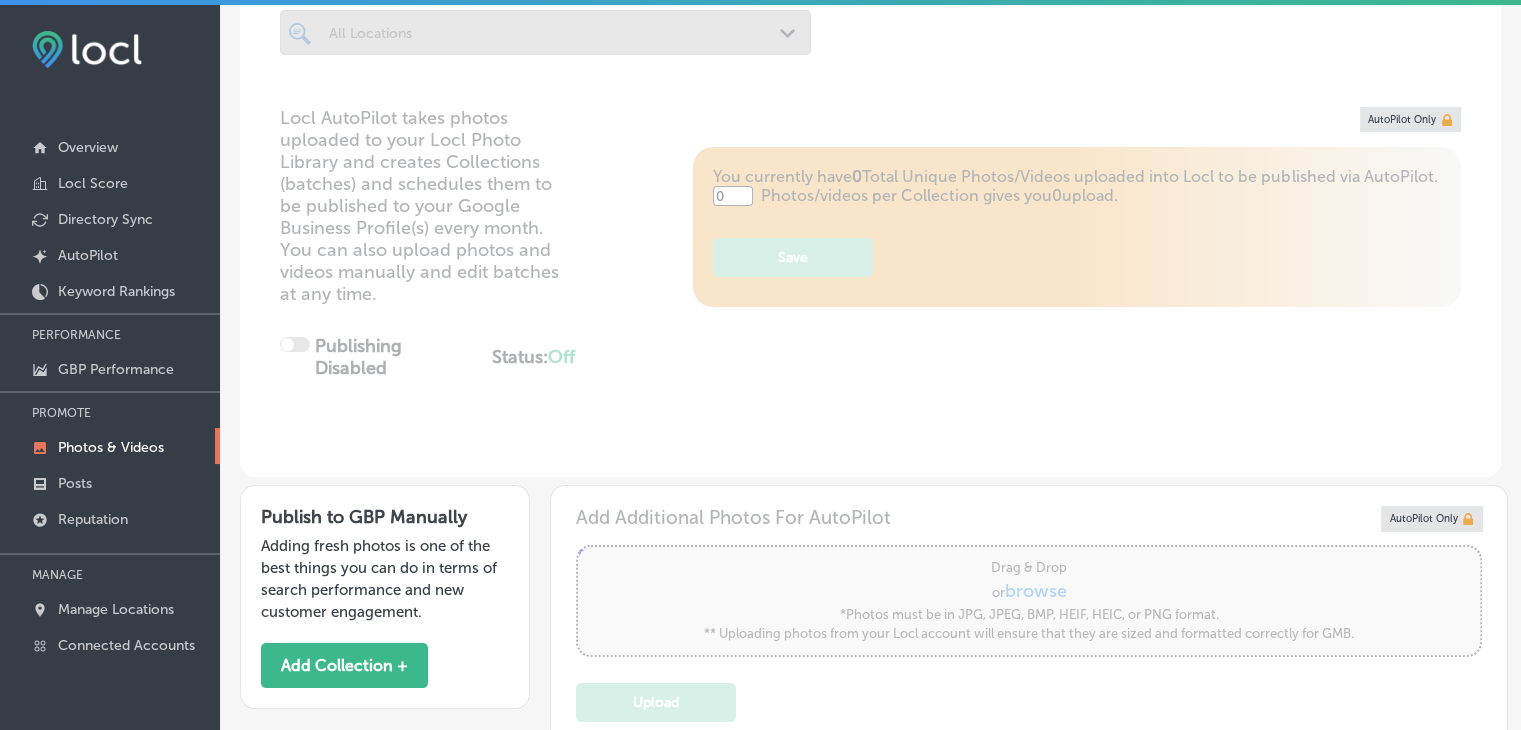 type on "5" 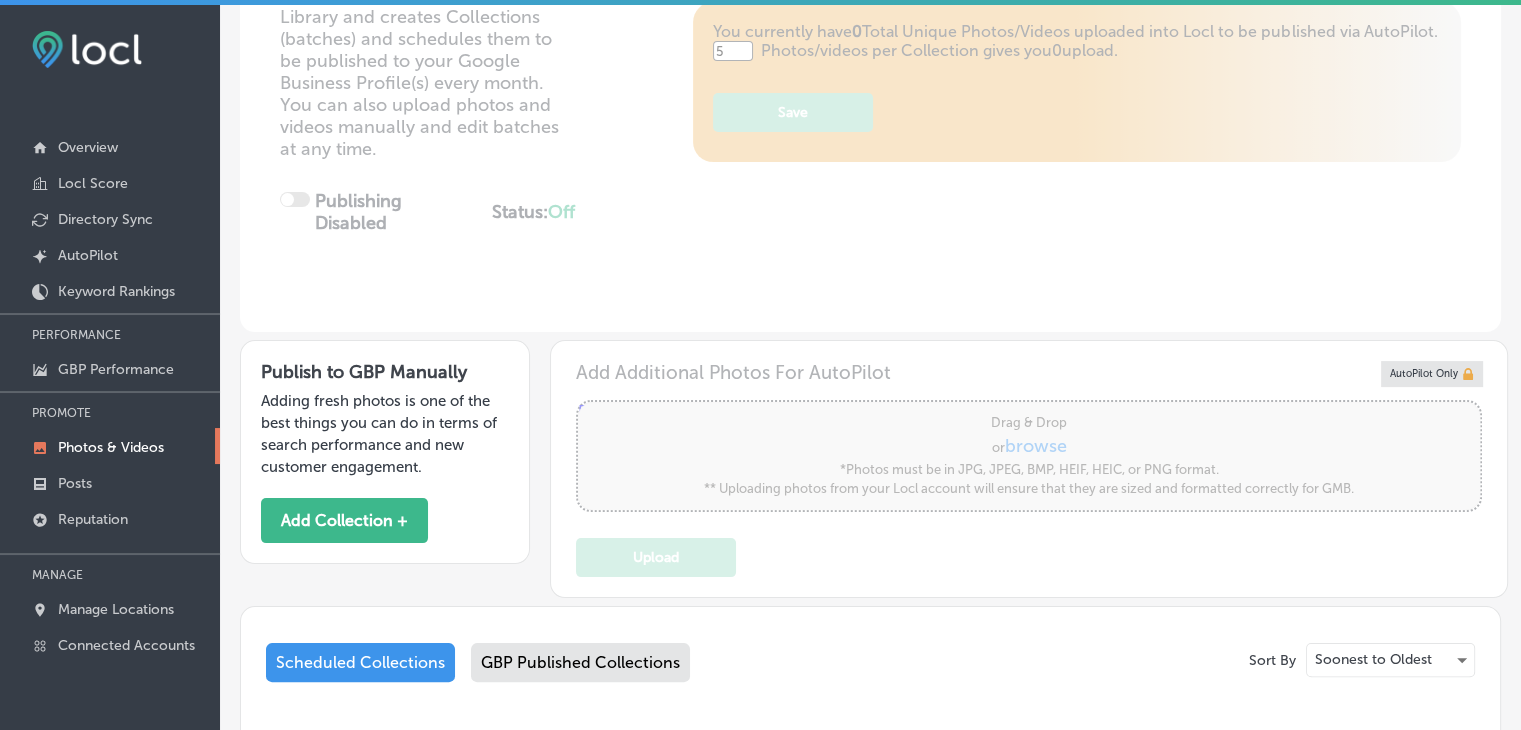 click on "GBP Published Collections" at bounding box center [580, 662] 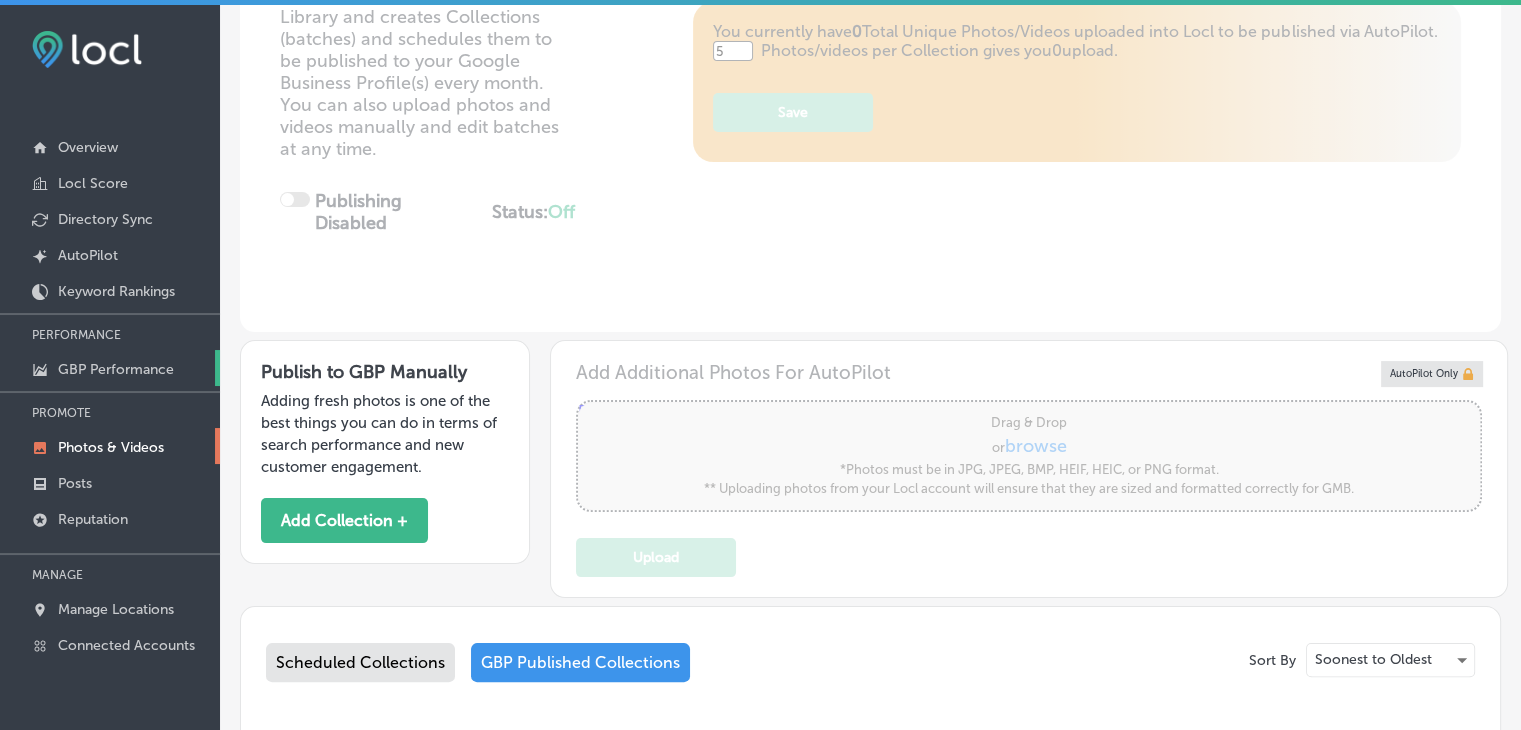 click on "GBP Performance" at bounding box center (110, 368) 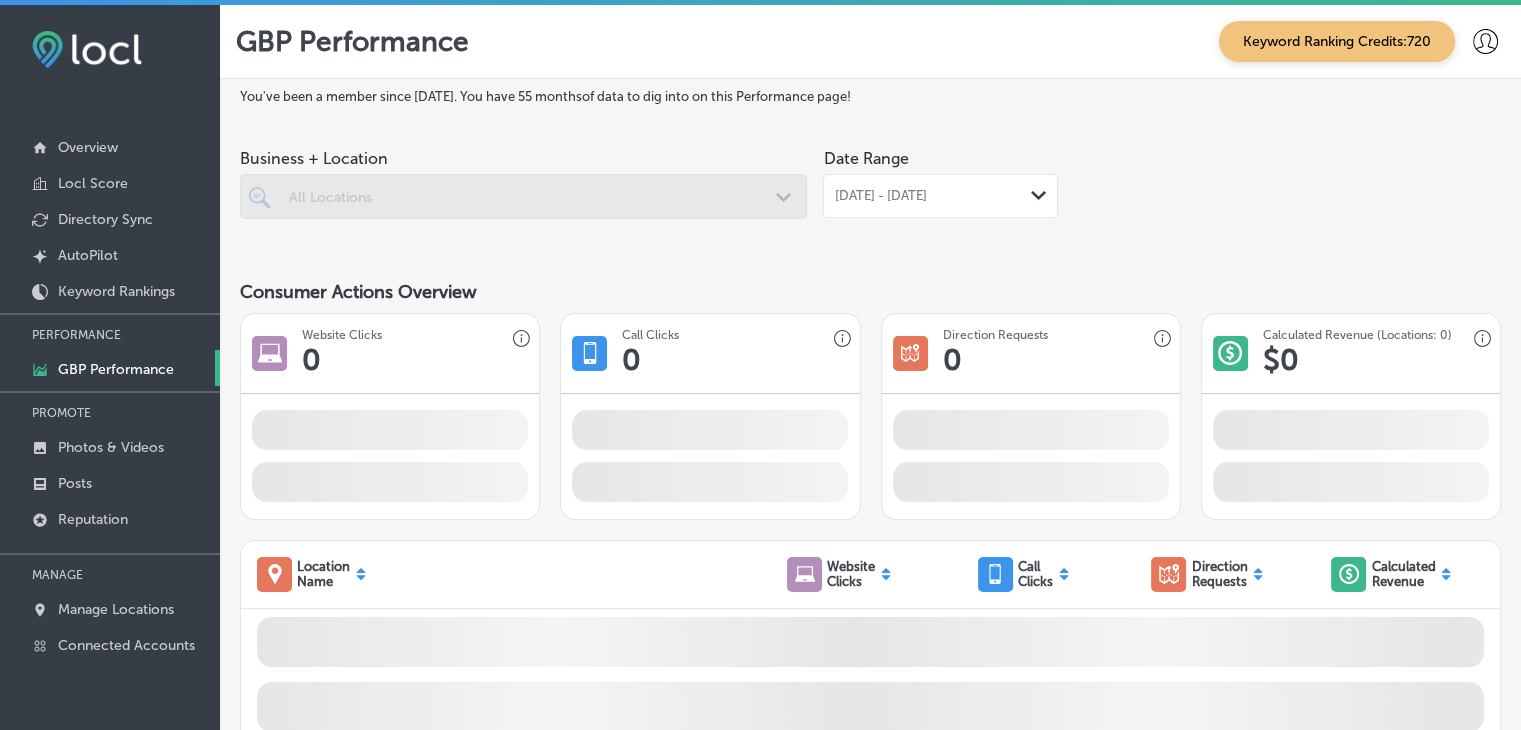 click on "Jun 01, 2025 - Jun 30, 2025
Path
Created with Sketch." at bounding box center (940, 196) 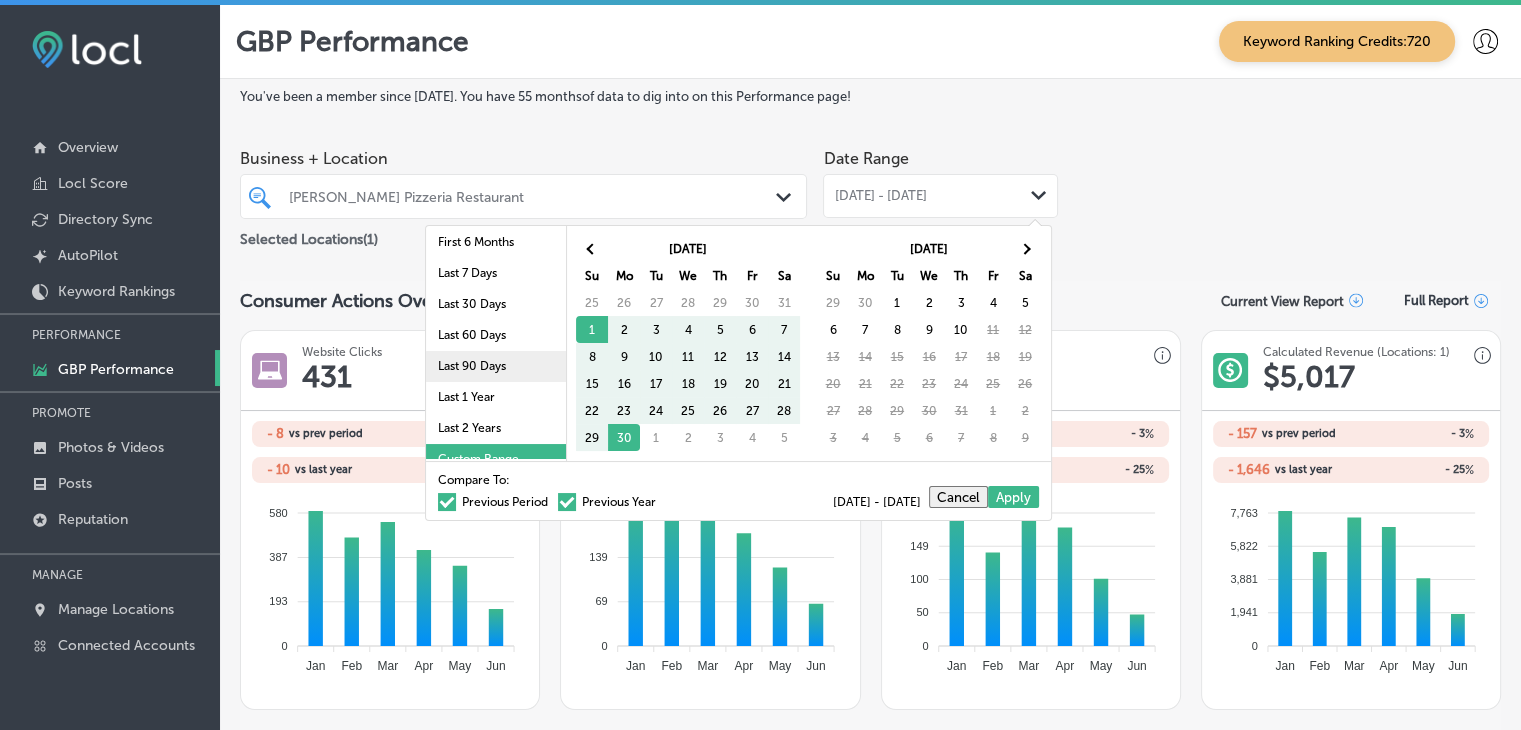 click on "Last 90 Days" at bounding box center [496, 366] 